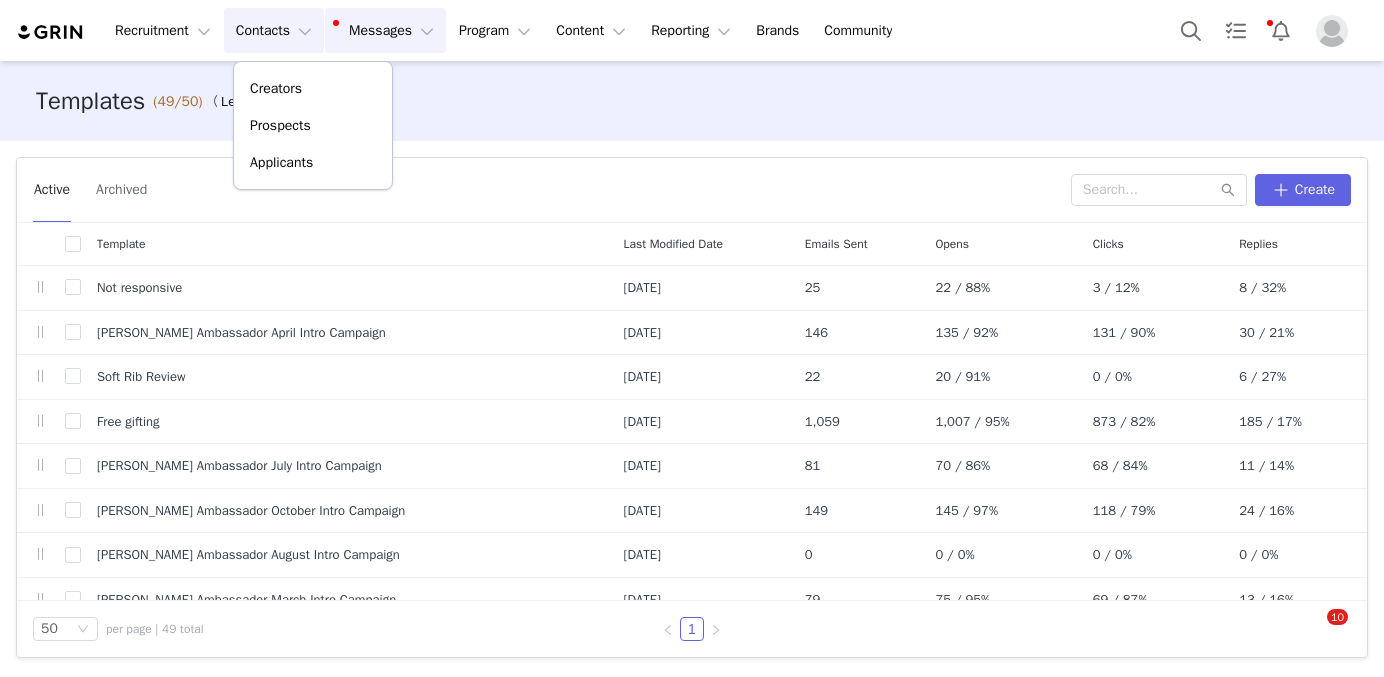 scroll, scrollTop: 0, scrollLeft: 0, axis: both 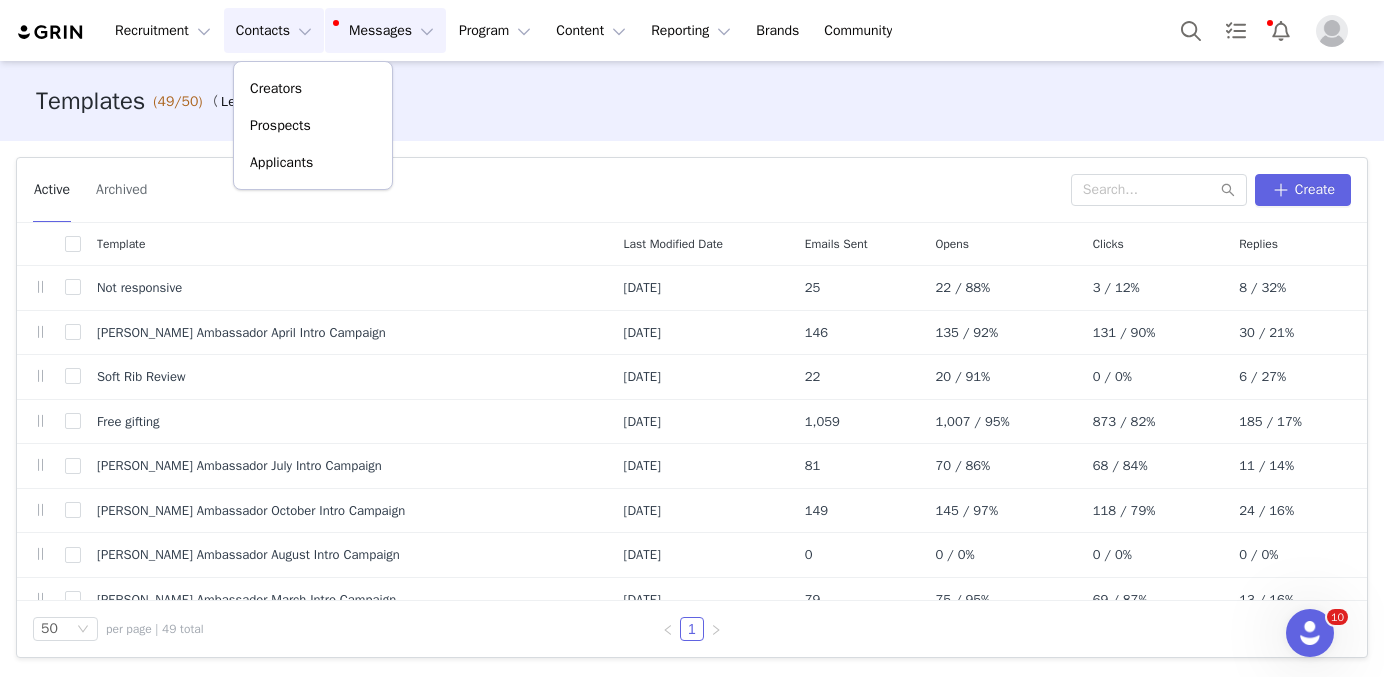 click at bounding box center (1332, 31) 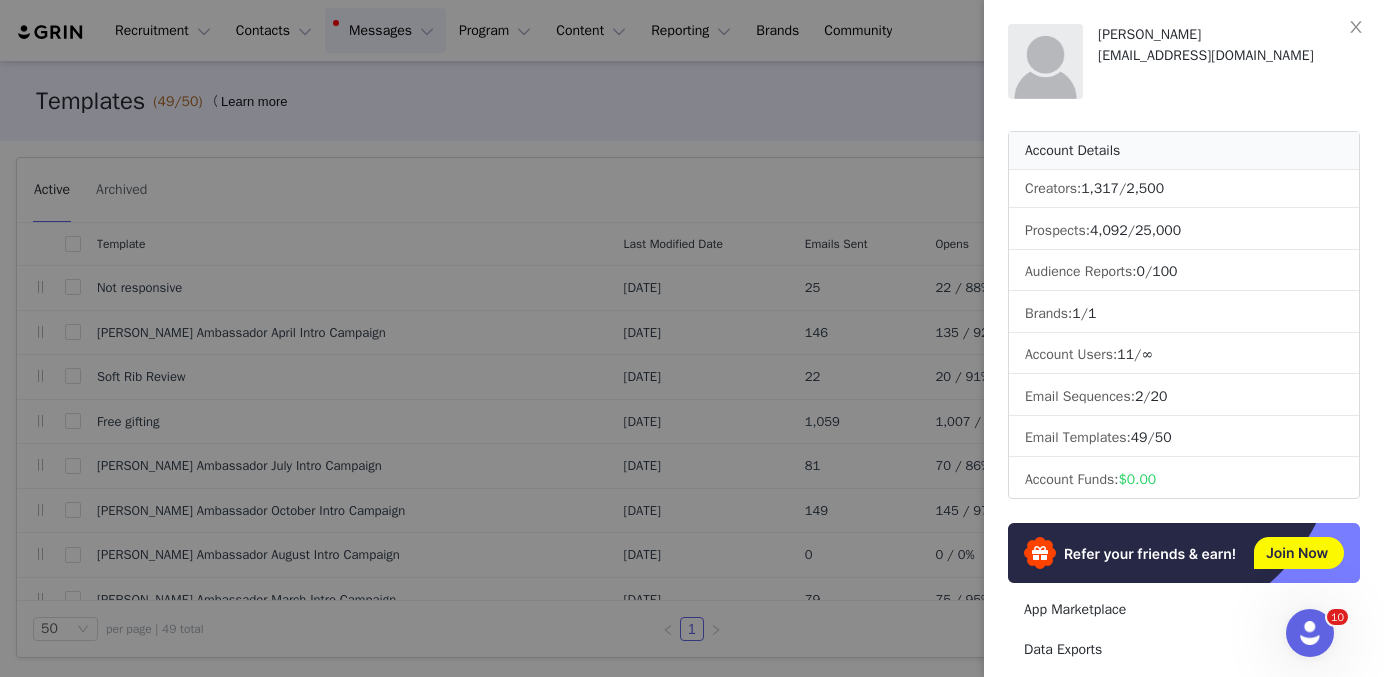 click at bounding box center [692, 338] 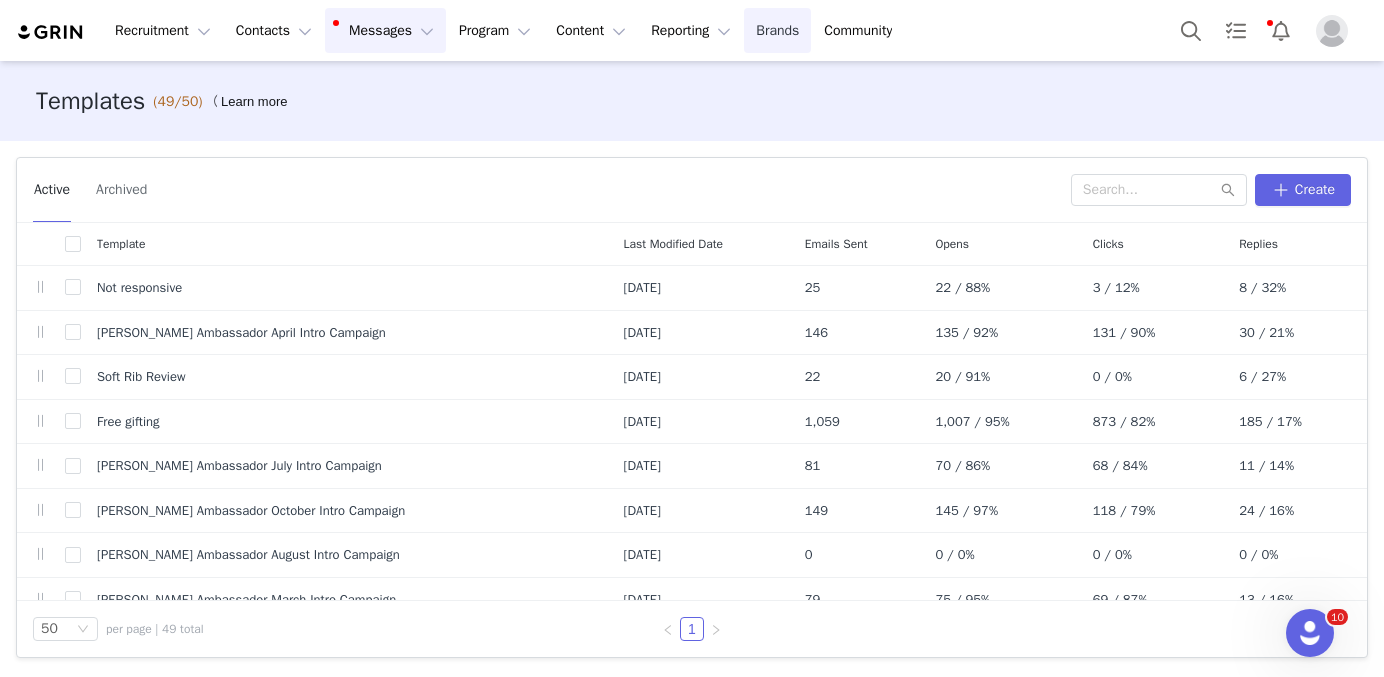 click on "Brands Brands" at bounding box center [777, 30] 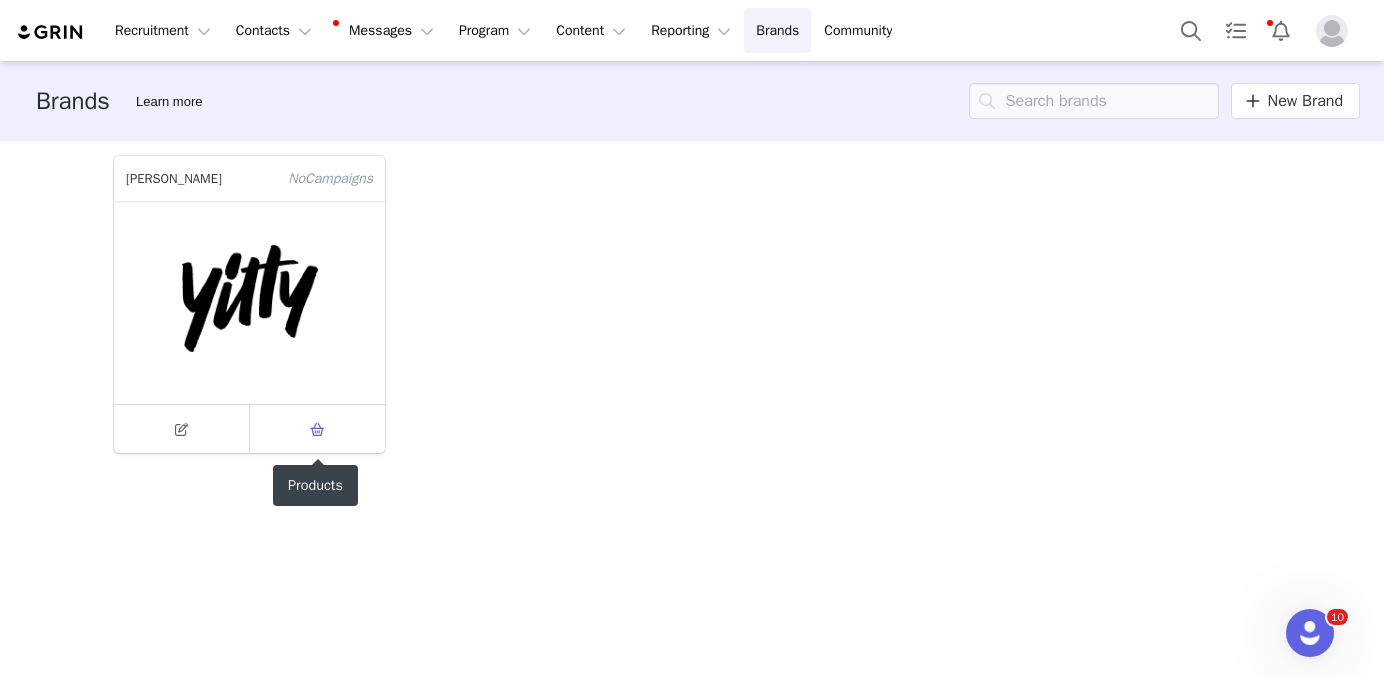 click at bounding box center [318, 429] 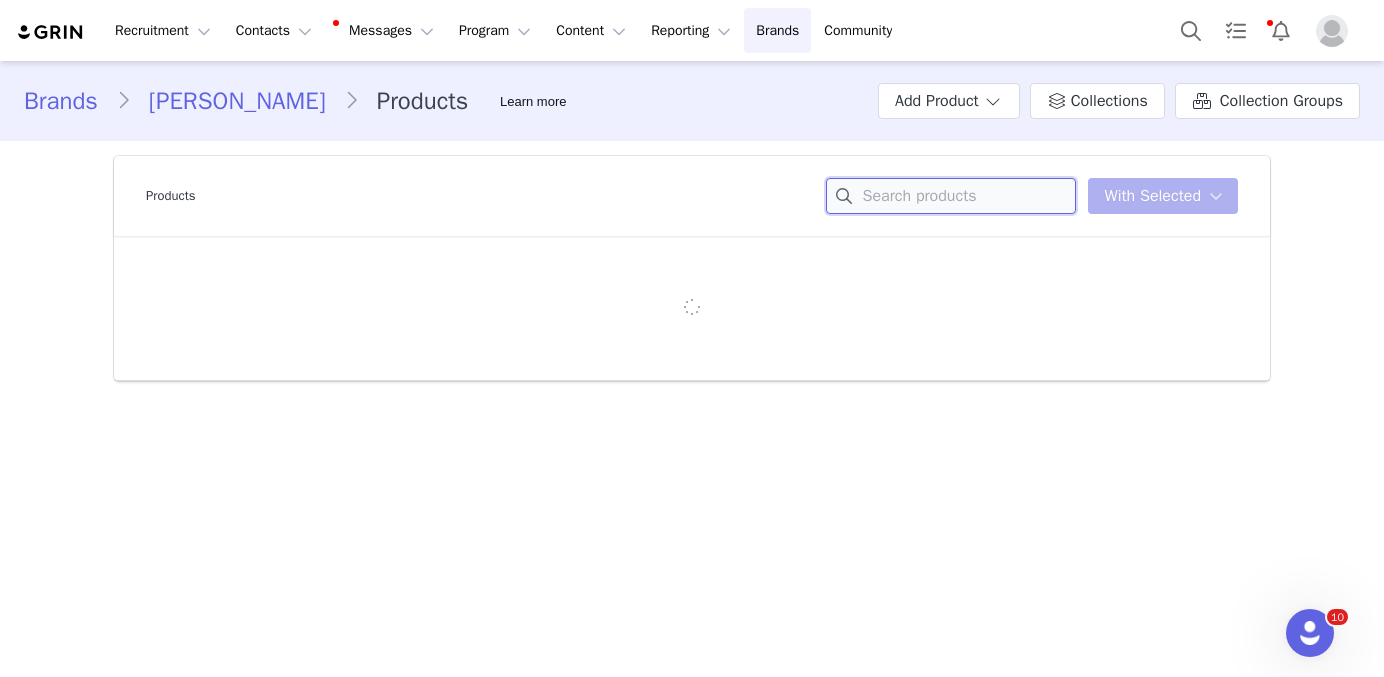 click at bounding box center (951, 196) 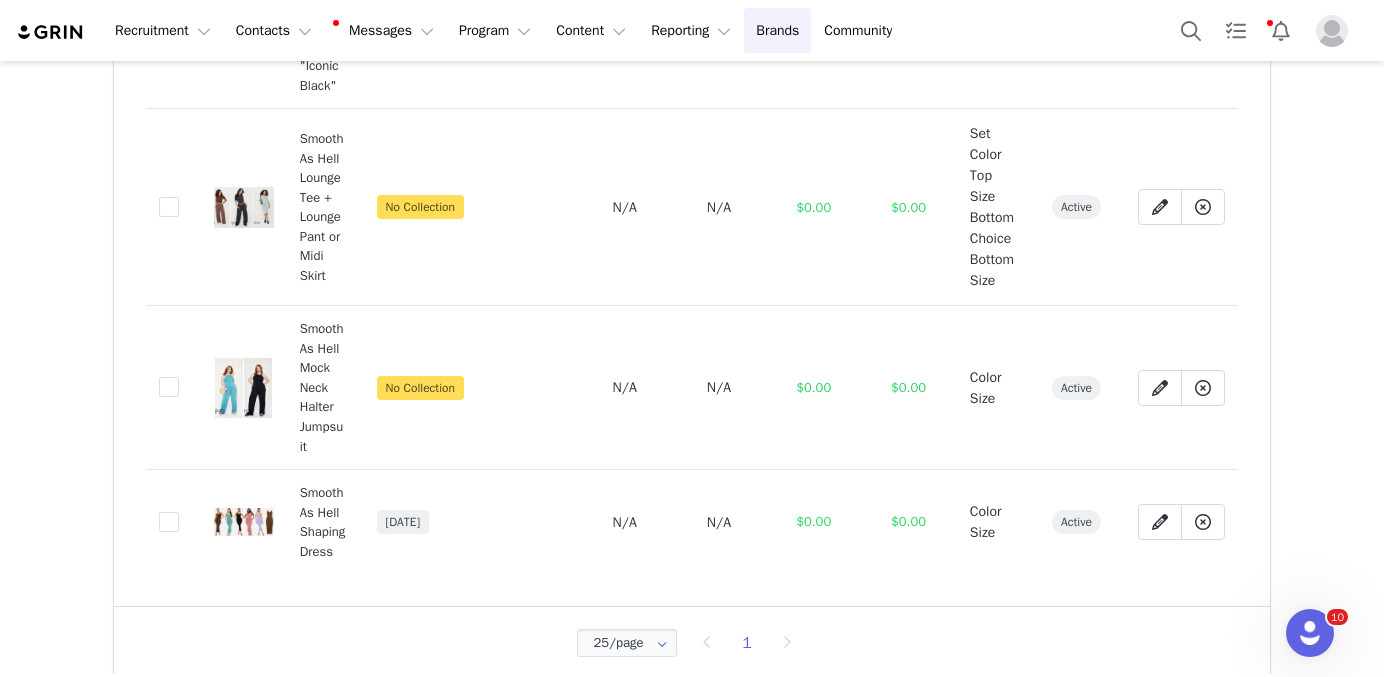 scroll, scrollTop: 0, scrollLeft: 0, axis: both 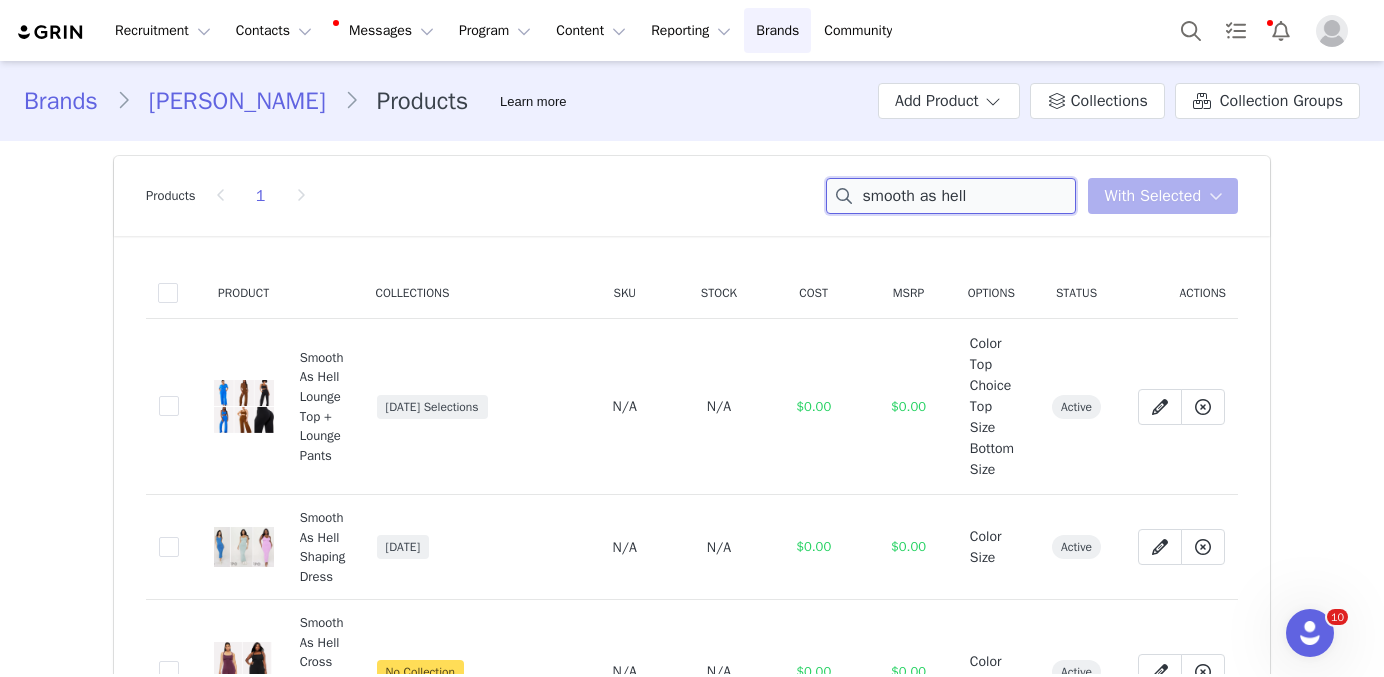 type on "smooth as hell" 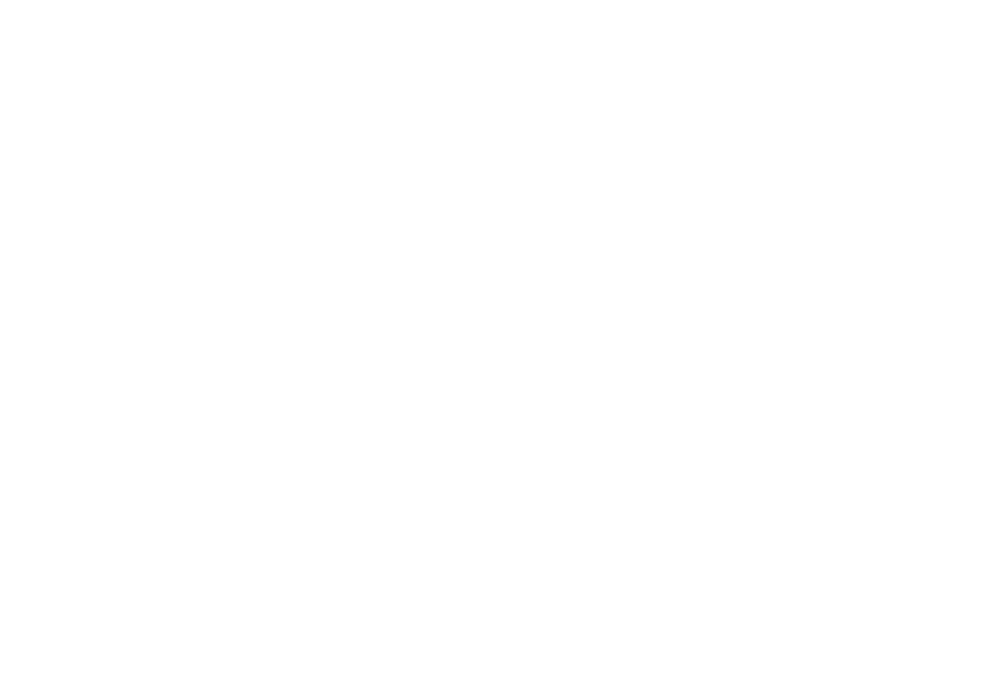 scroll, scrollTop: 0, scrollLeft: 0, axis: both 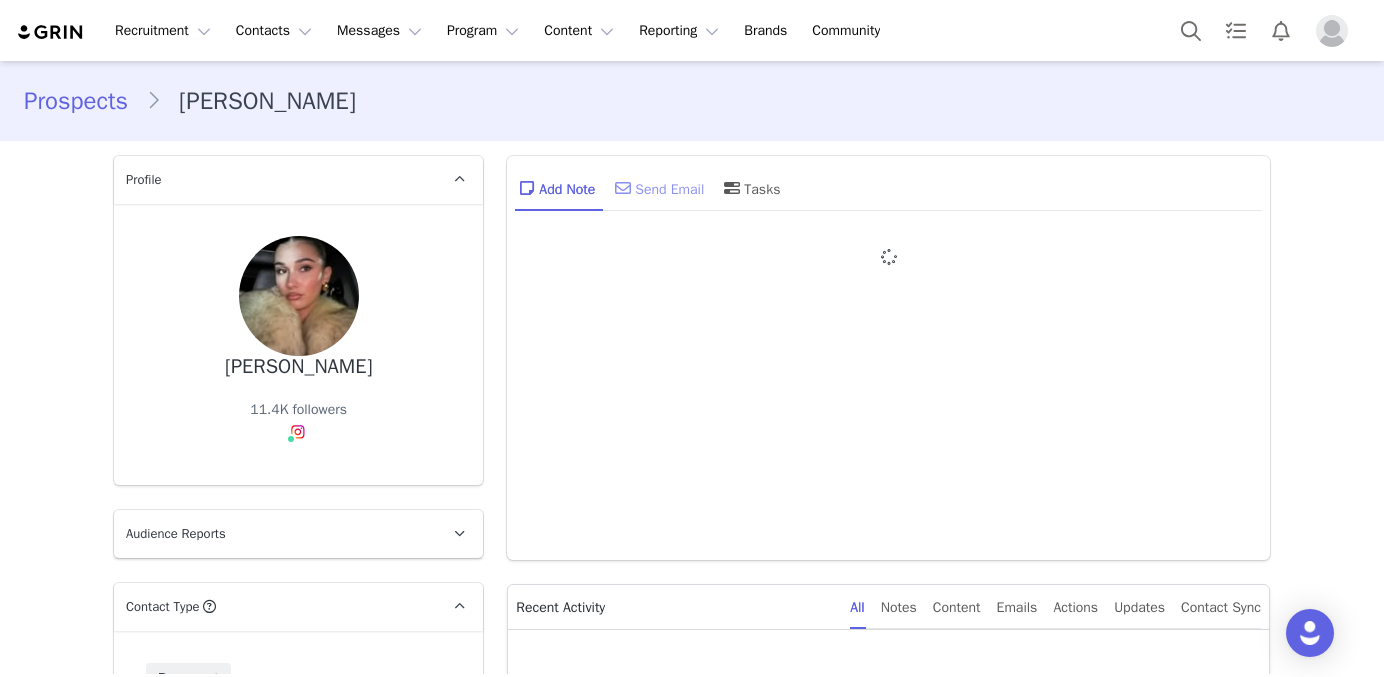 type on "+1 ([GEOGRAPHIC_DATA])" 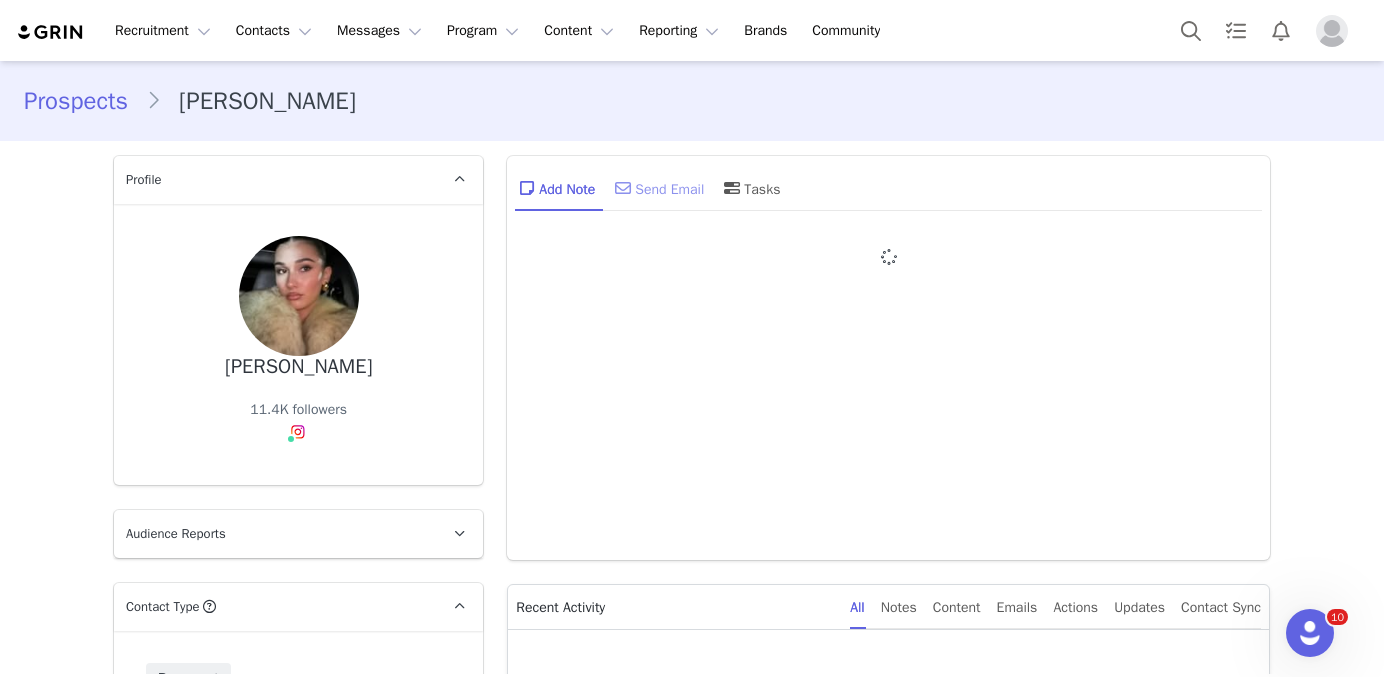 scroll, scrollTop: 0, scrollLeft: 0, axis: both 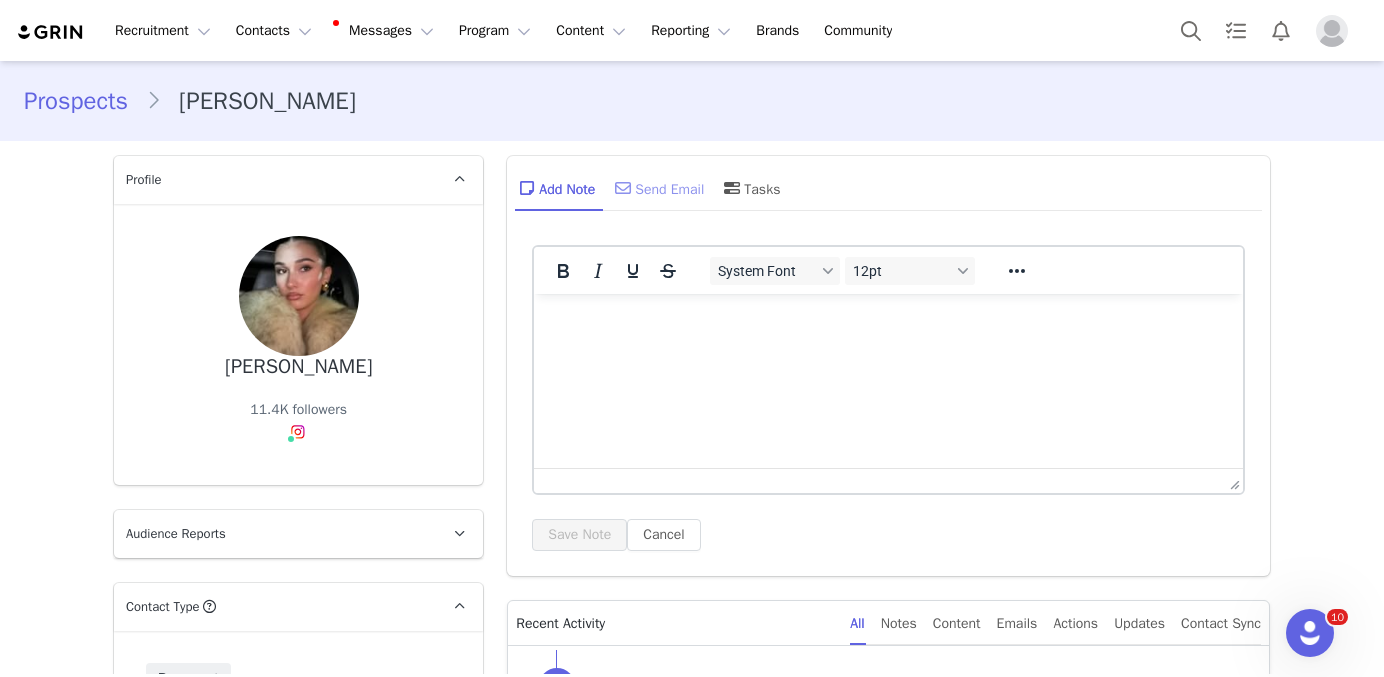 click on "Send Email" at bounding box center (657, 188) 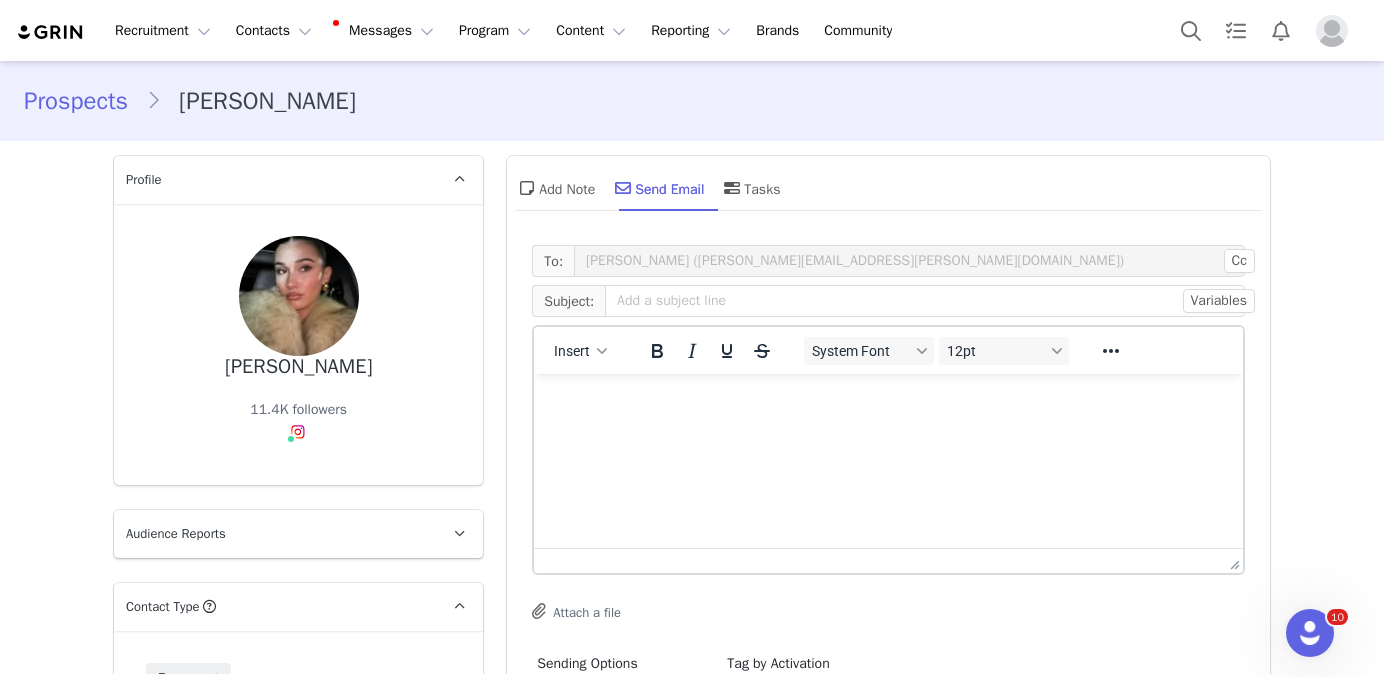 scroll, scrollTop: 0, scrollLeft: 0, axis: both 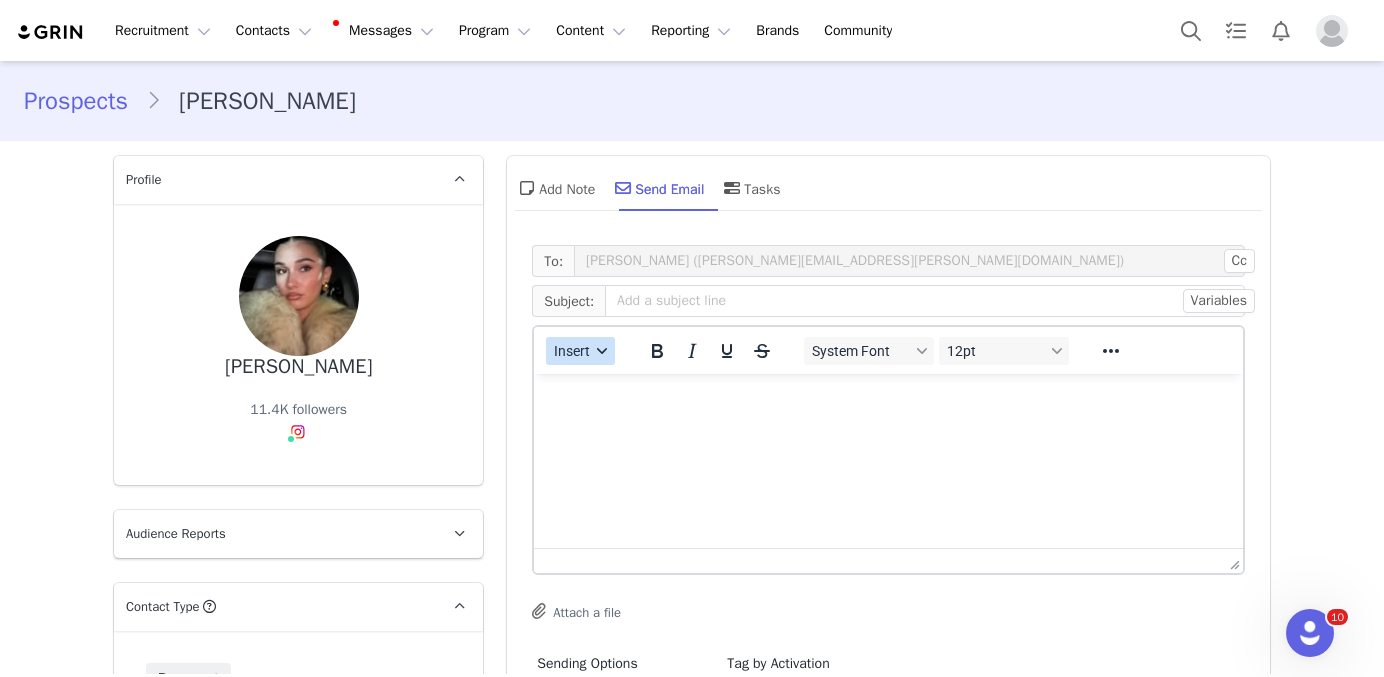 click on "Insert" at bounding box center [573, 351] 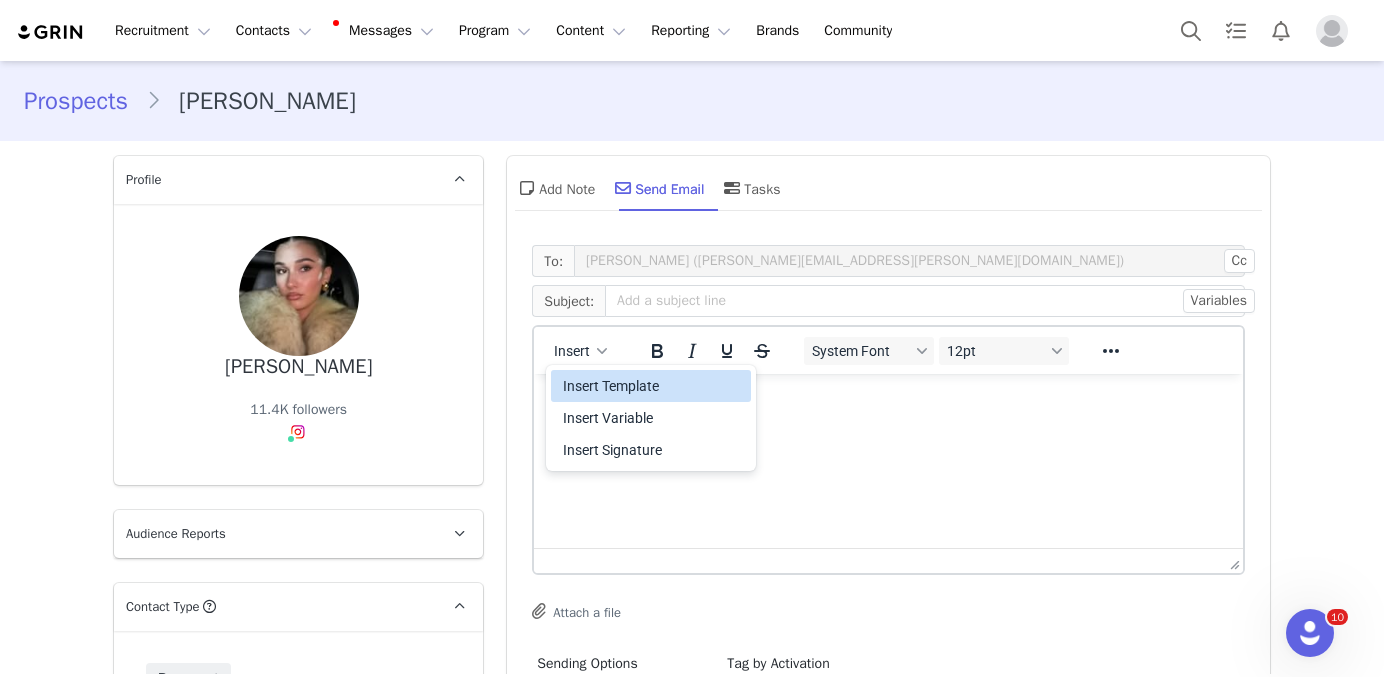 click on "Insert Template" at bounding box center [651, 386] 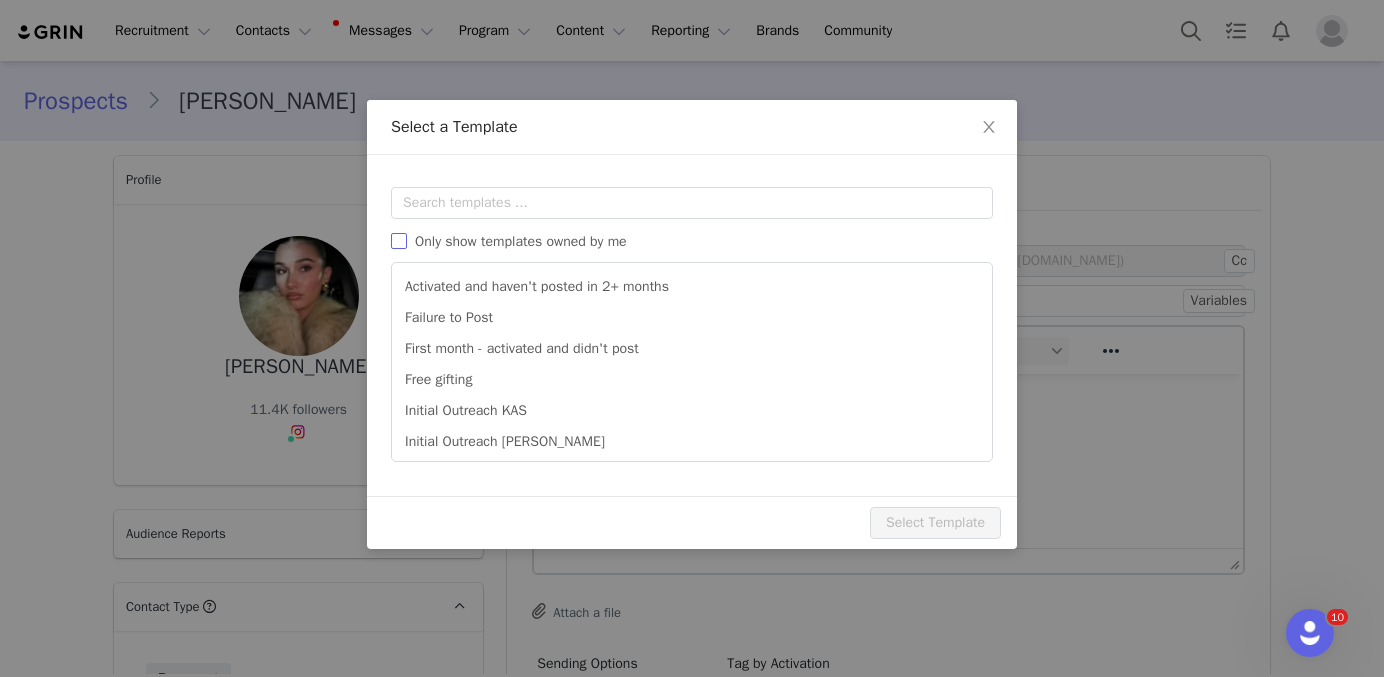 scroll, scrollTop: 0, scrollLeft: 0, axis: both 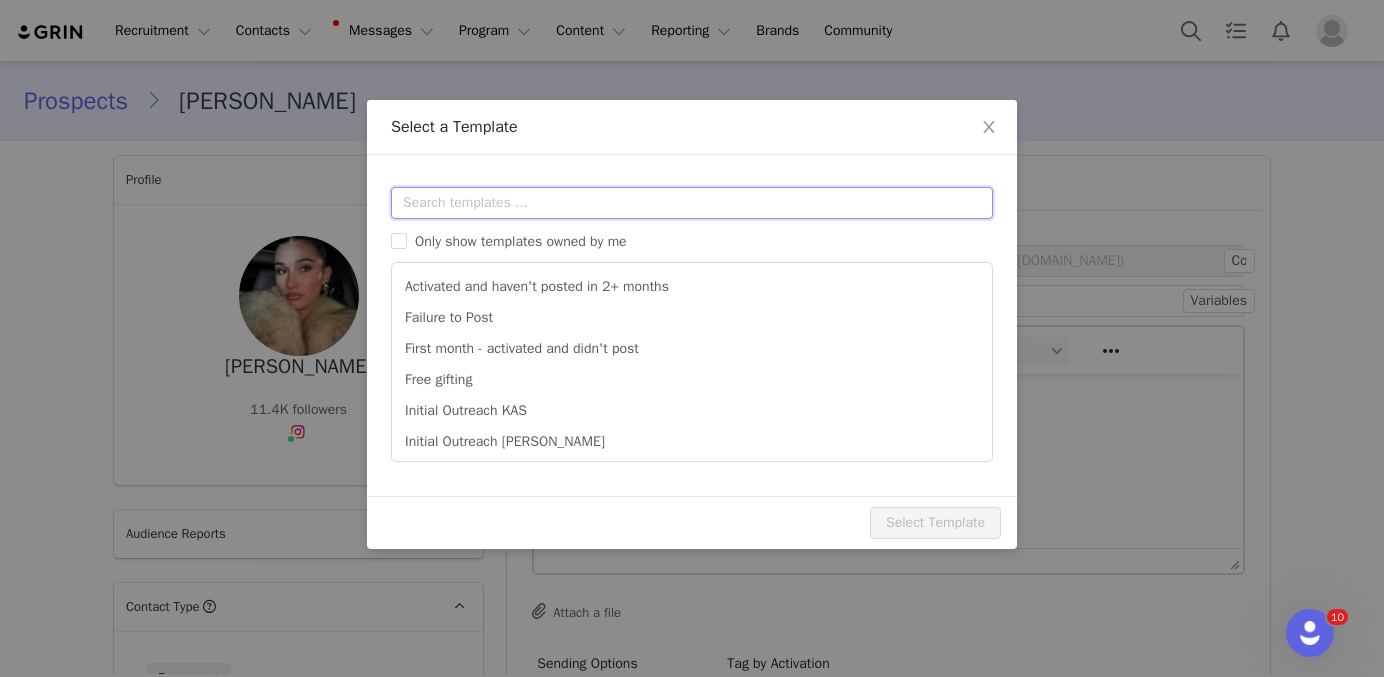 click at bounding box center (692, 203) 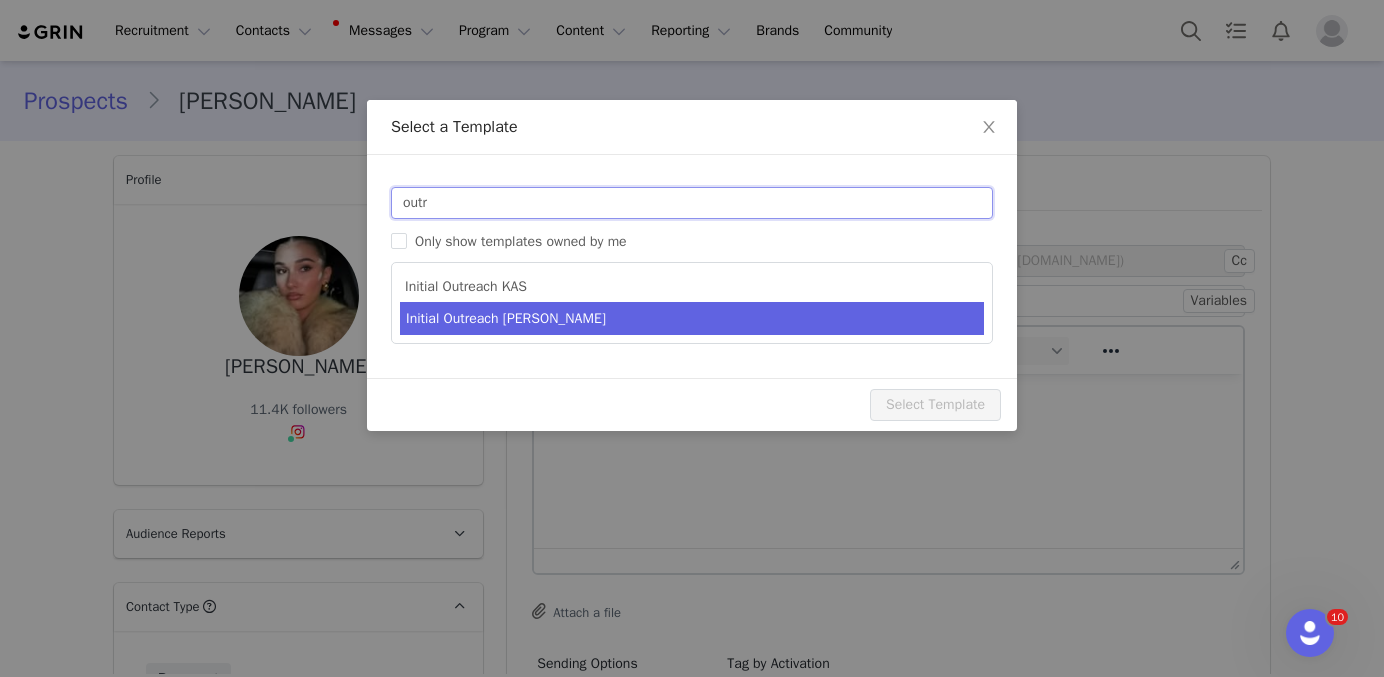 type on "outr" 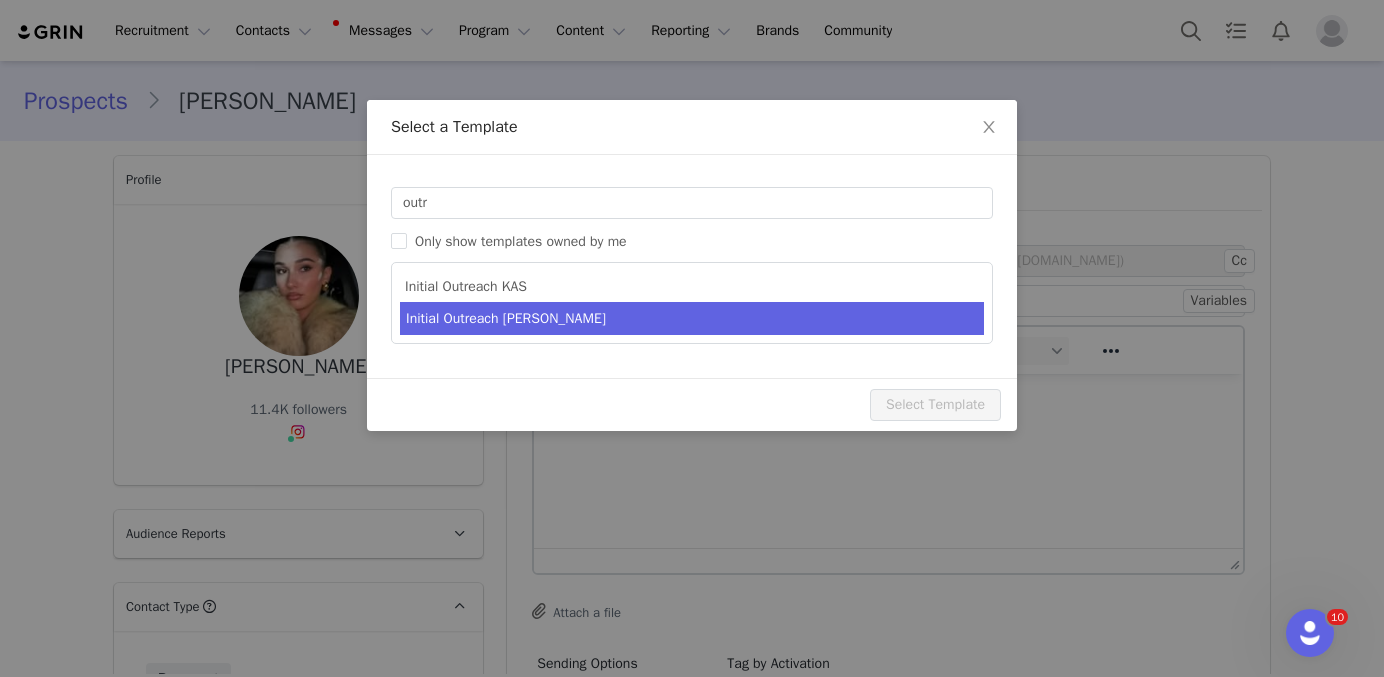 type on "Invitation to Become a #YITTYAmbassador" 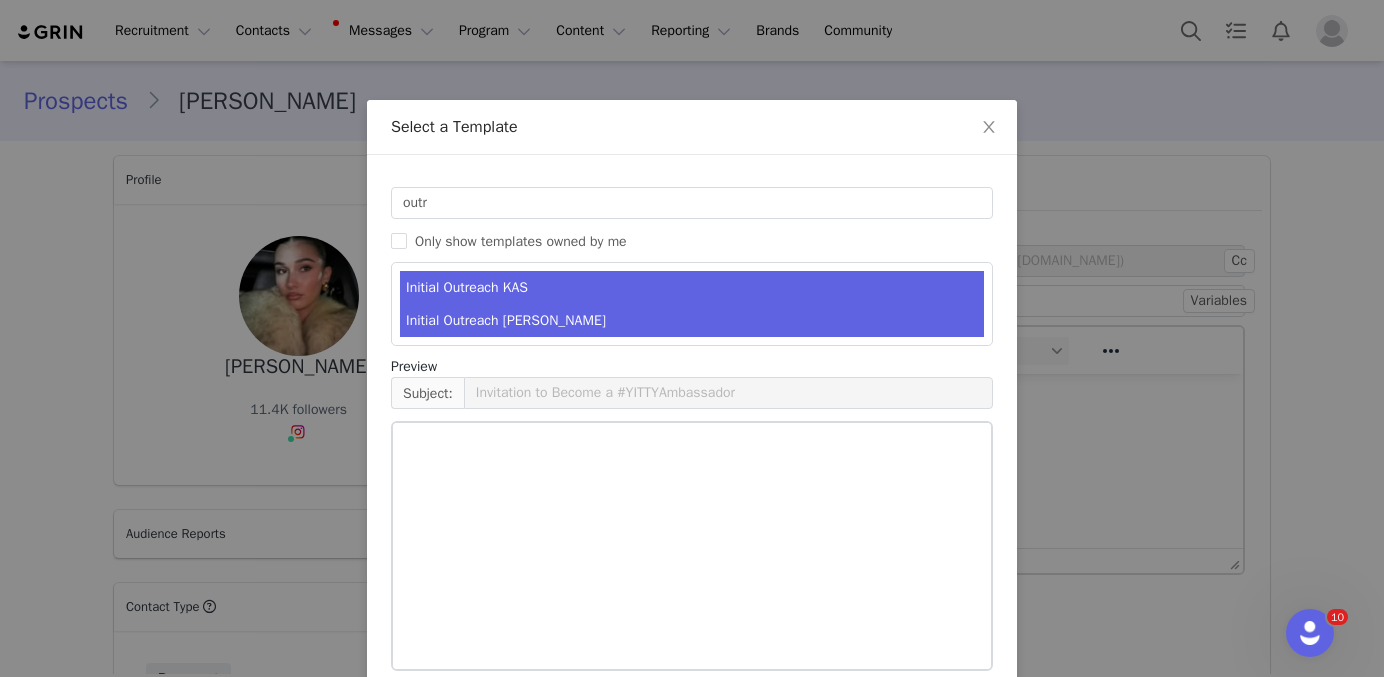 click on "Initial Outreach [PERSON_NAME]" at bounding box center (692, 320) 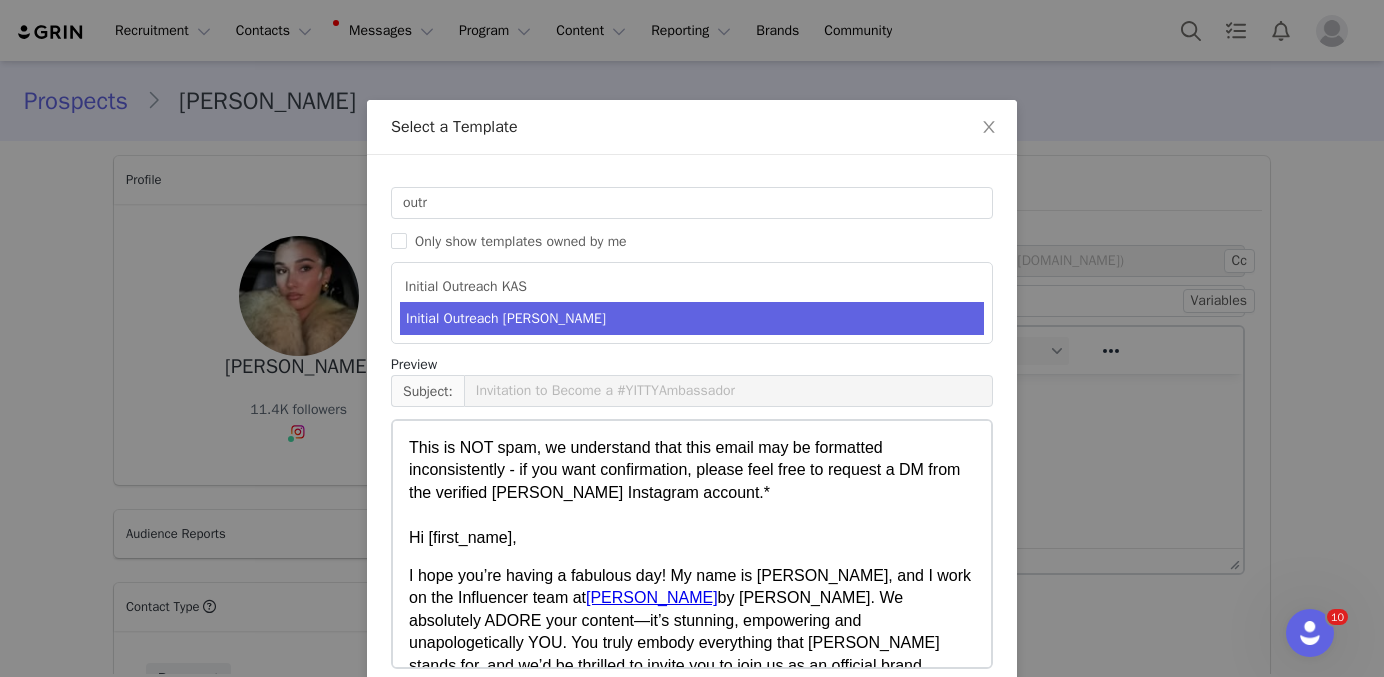 scroll, scrollTop: 1331, scrollLeft: 0, axis: vertical 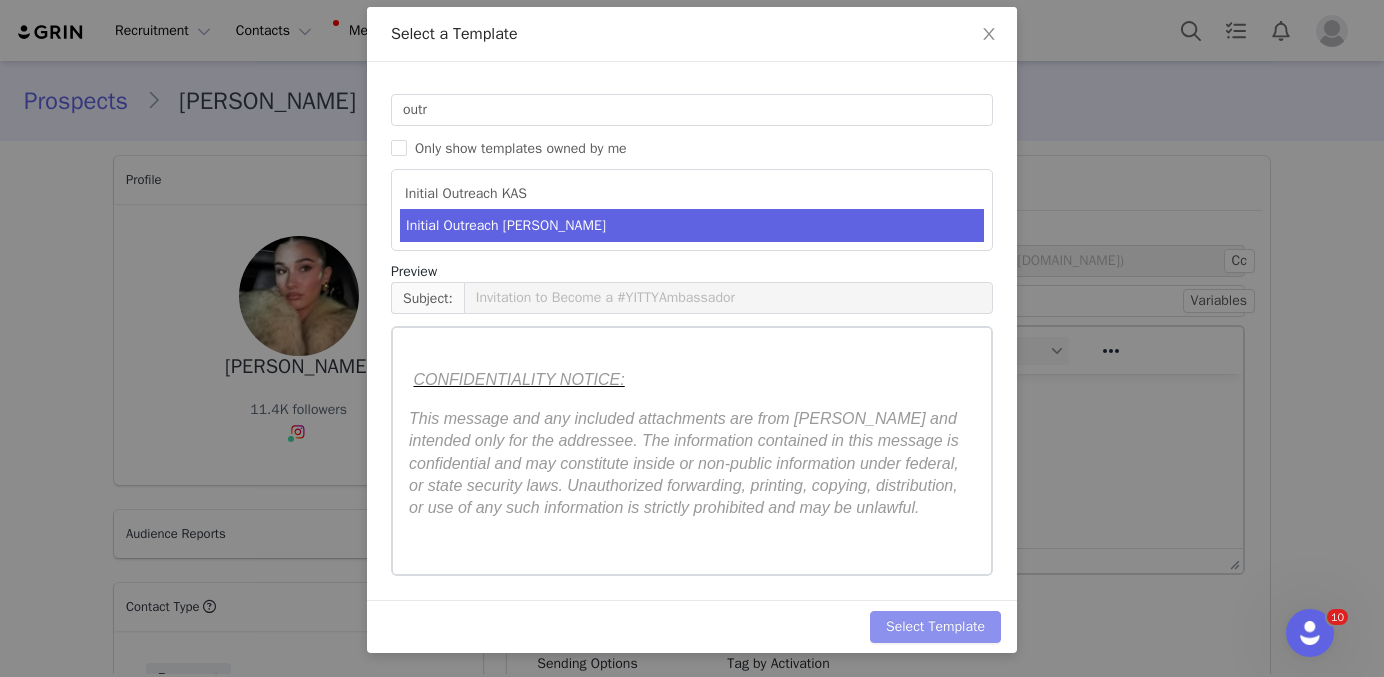 click on "Select Template" at bounding box center [935, 627] 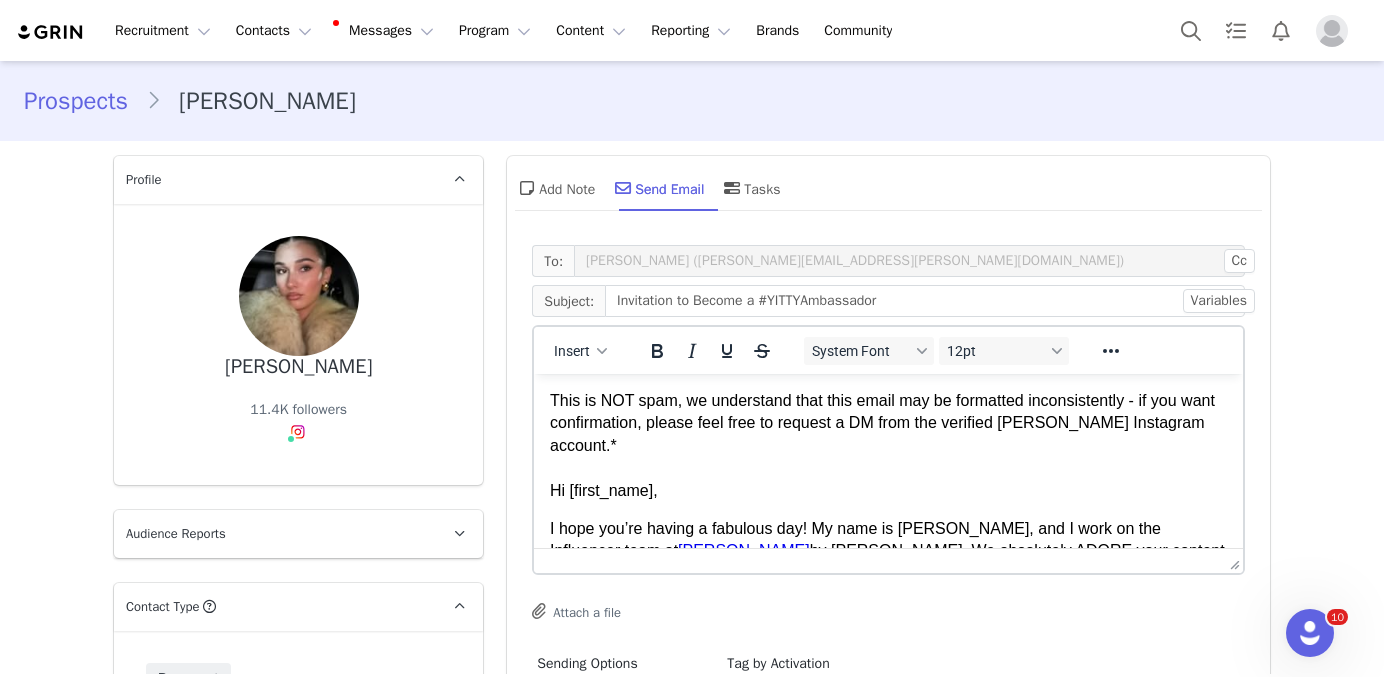 scroll, scrollTop: 0, scrollLeft: 0, axis: both 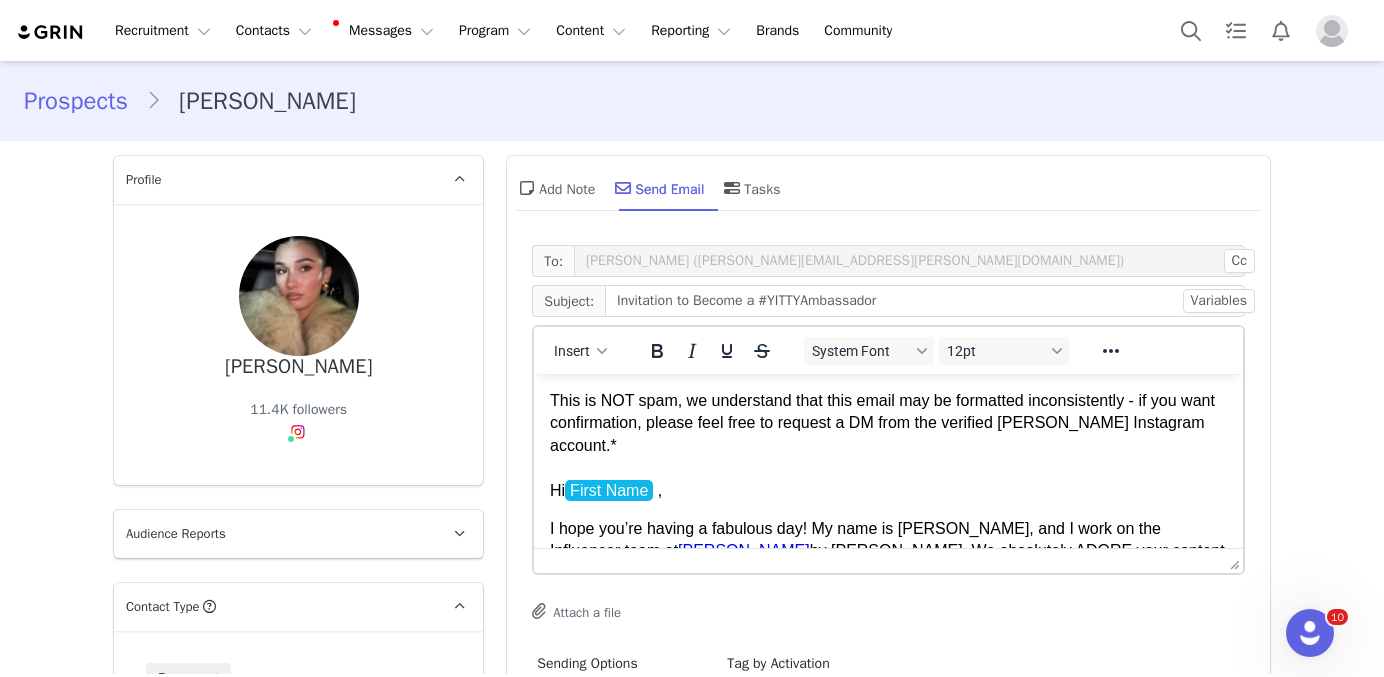 click on "I hope you’re having a fabulous day! My name is [PERSON_NAME], and I work on the Influencer team at  [PERSON_NAME]  by [PERSON_NAME]. We absolutely ADORE your content—it’s stunning, empowering and unapologetically YOU. You truly embody everything that [PERSON_NAME] stands for, and we’d be thrilled to invite you to join us as an official brand ambassador!" at bounding box center (888, 574) 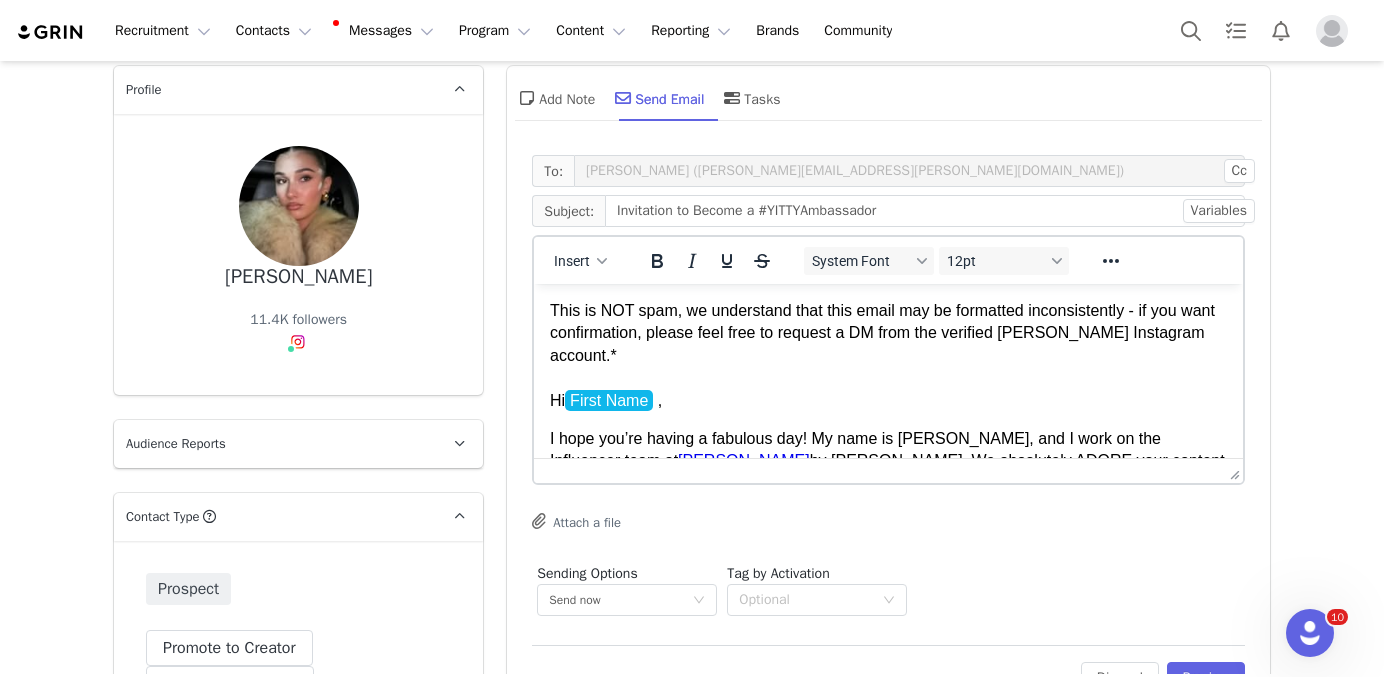 scroll, scrollTop: 104, scrollLeft: 0, axis: vertical 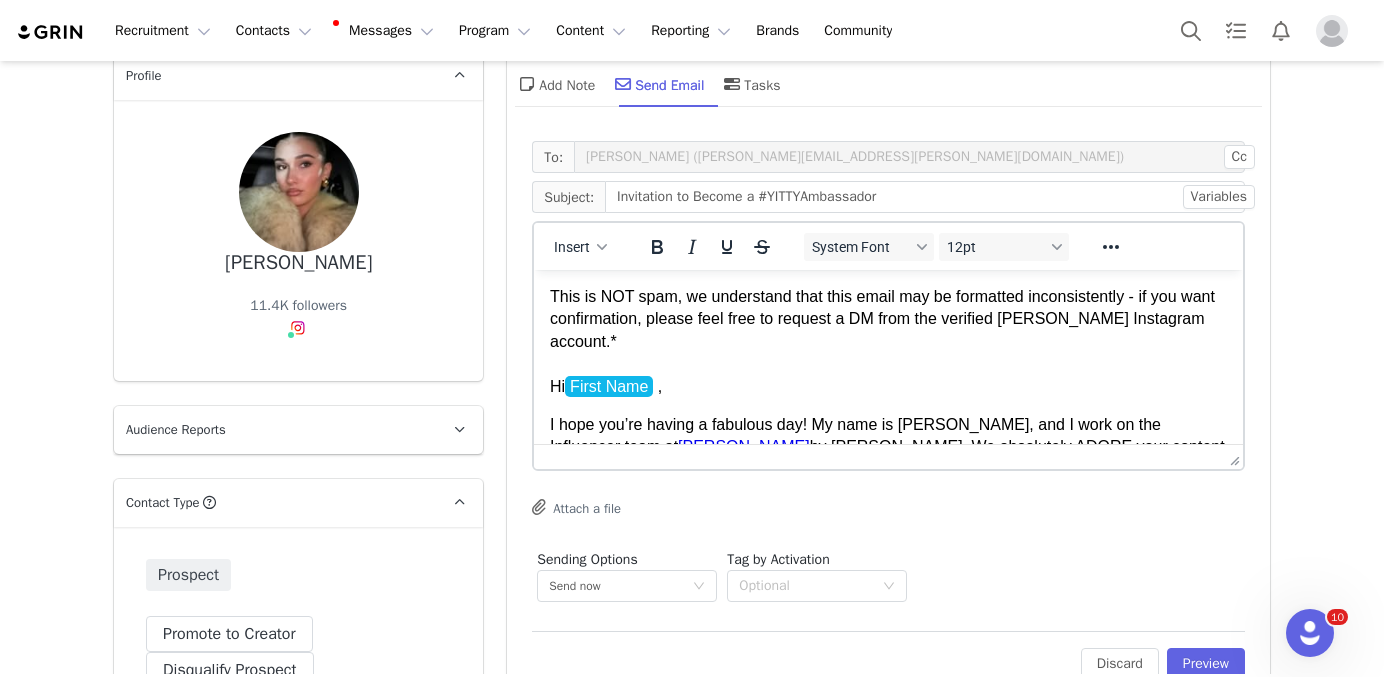 click on "Edit     Discard Preview" at bounding box center (888, 655) 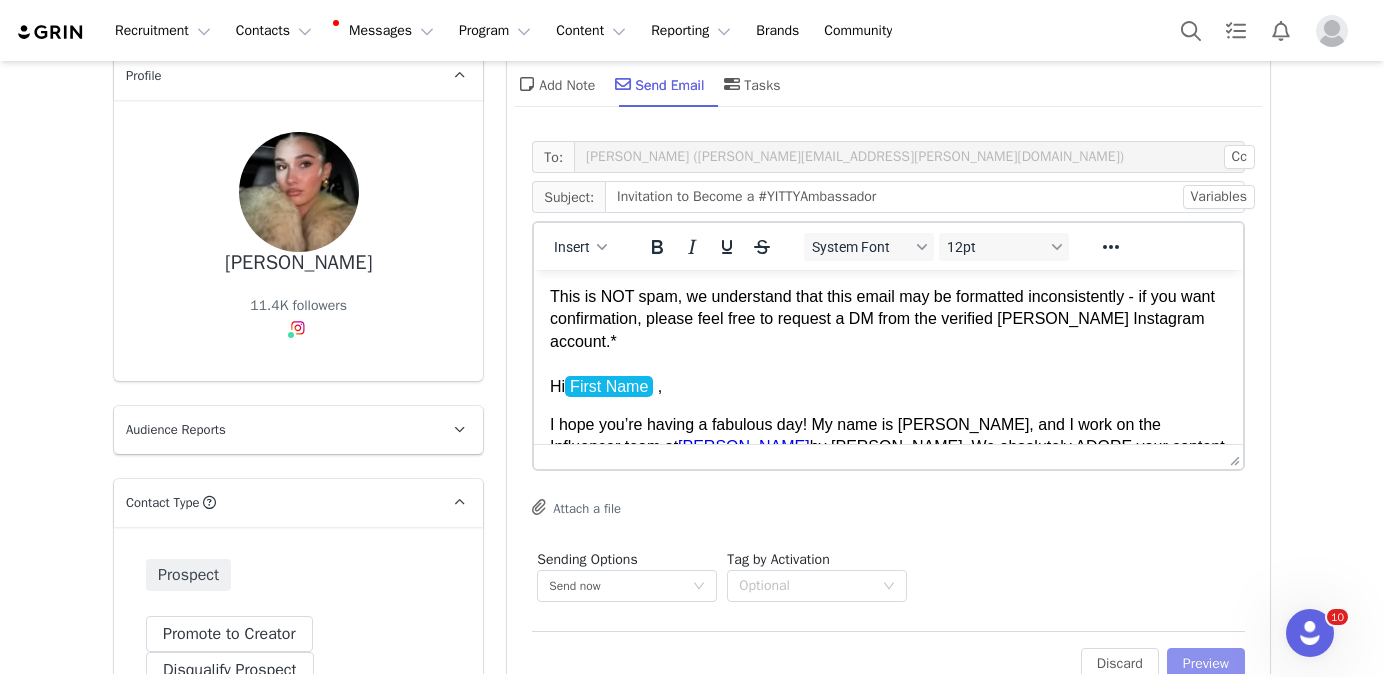 click on "Preview" at bounding box center [1206, 664] 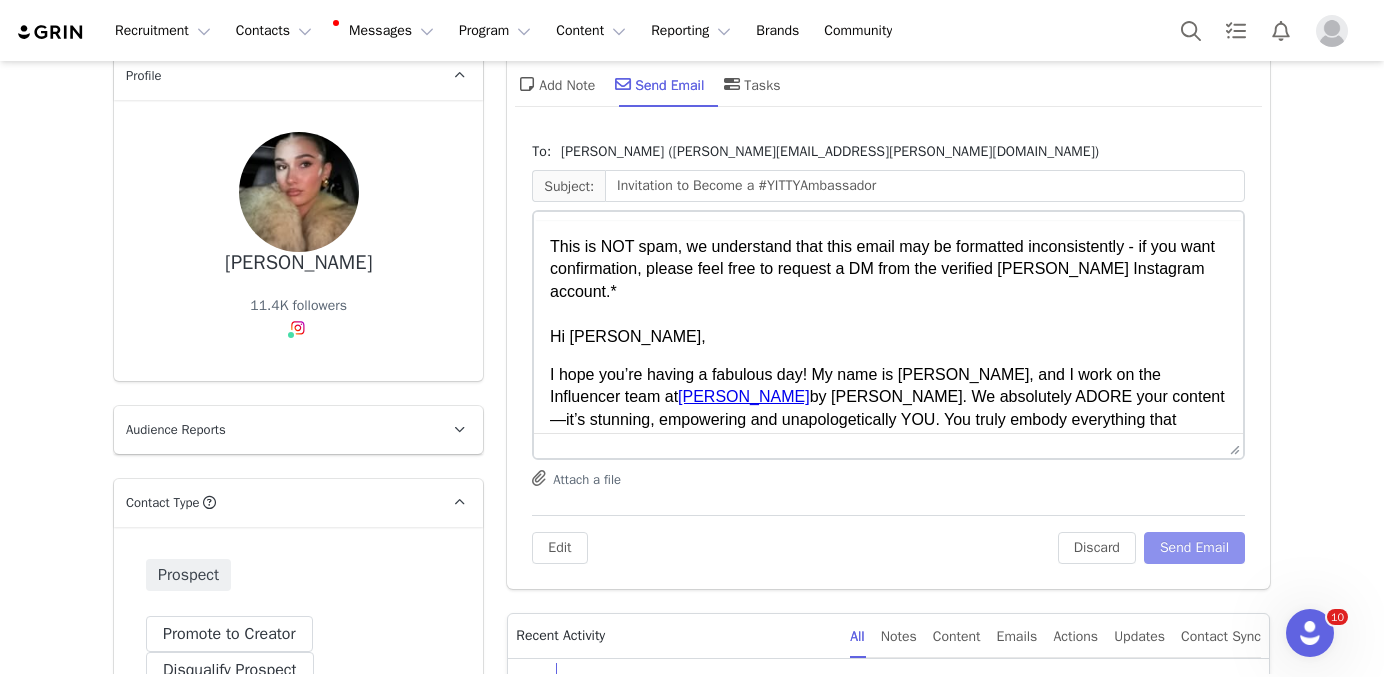 scroll, scrollTop: 0, scrollLeft: 0, axis: both 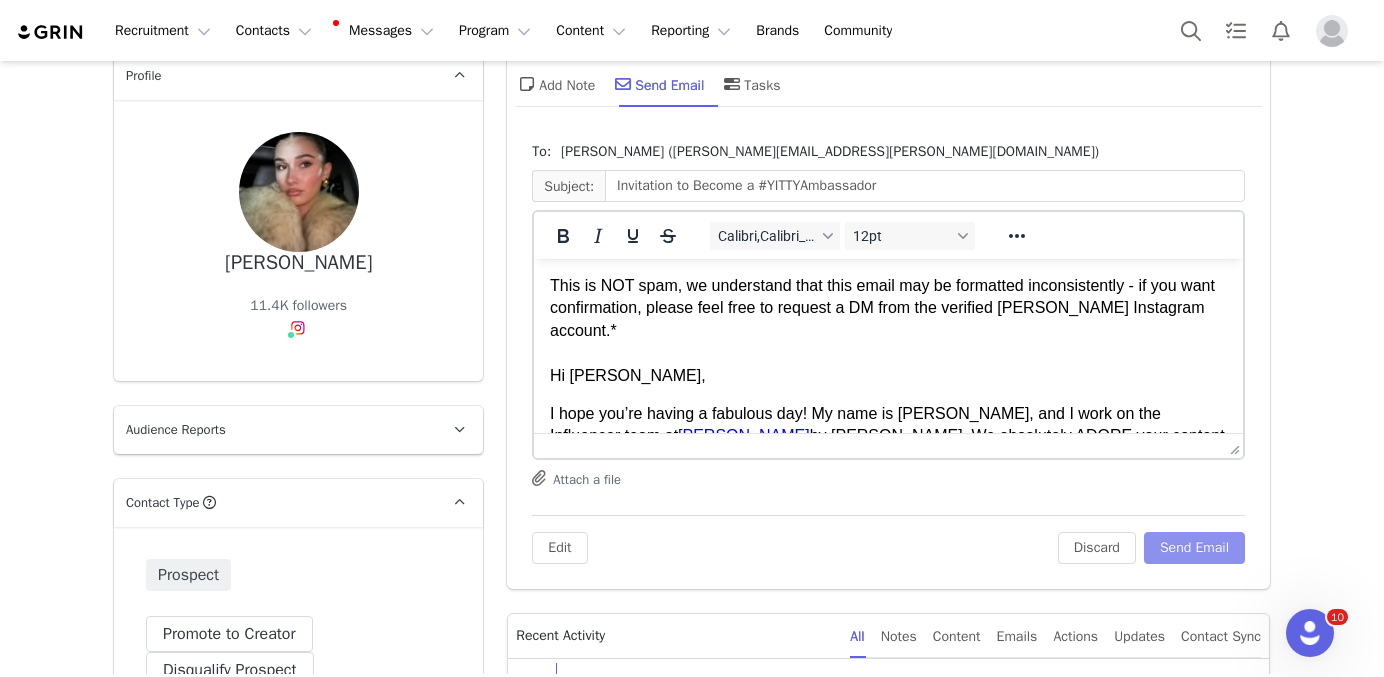 click on "Send Email" at bounding box center [1194, 548] 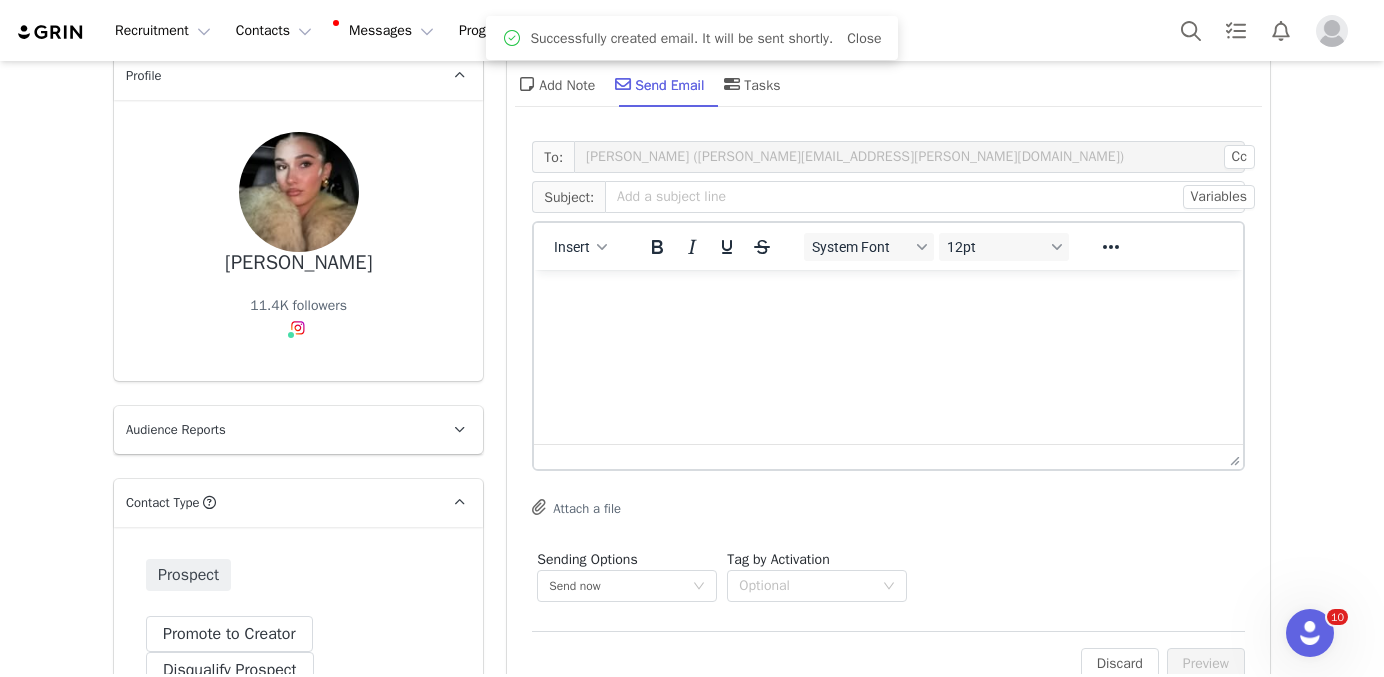 scroll, scrollTop: 0, scrollLeft: 0, axis: both 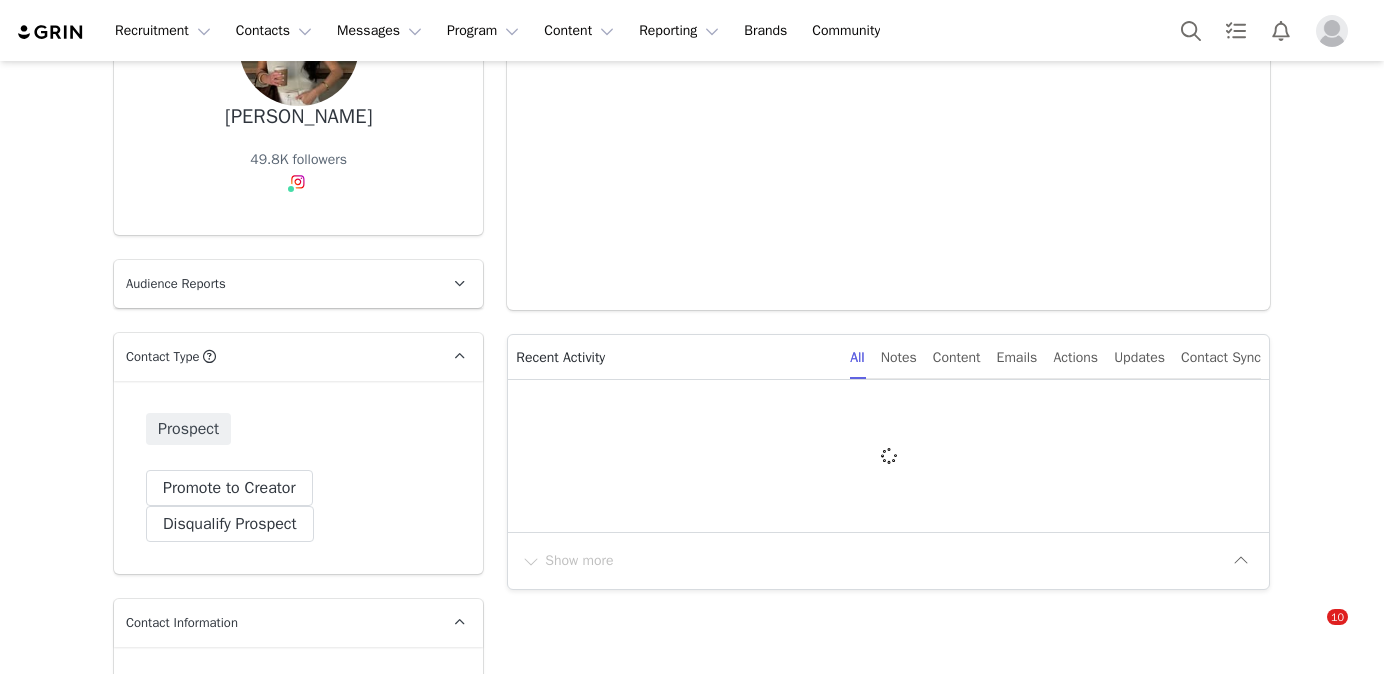 type on "+1 ([GEOGRAPHIC_DATA])" 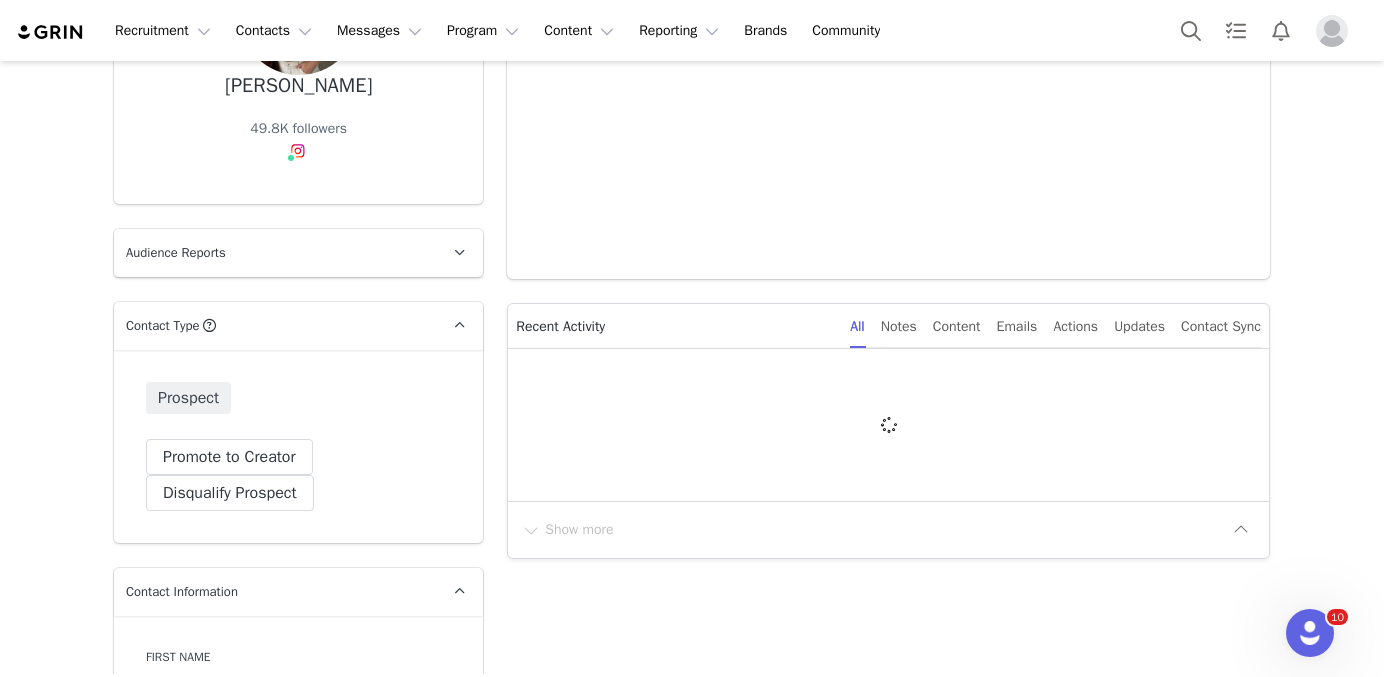 scroll, scrollTop: 0, scrollLeft: 0, axis: both 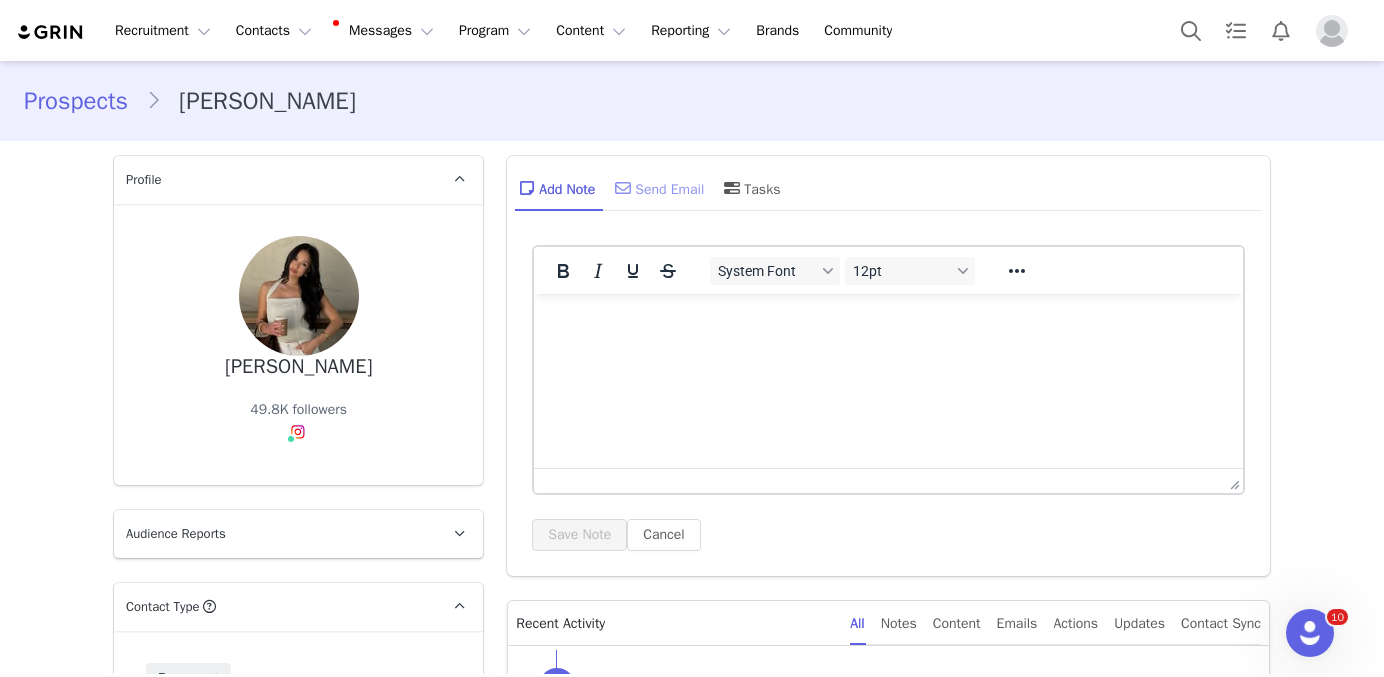 click on "Send Email" at bounding box center [657, 188] 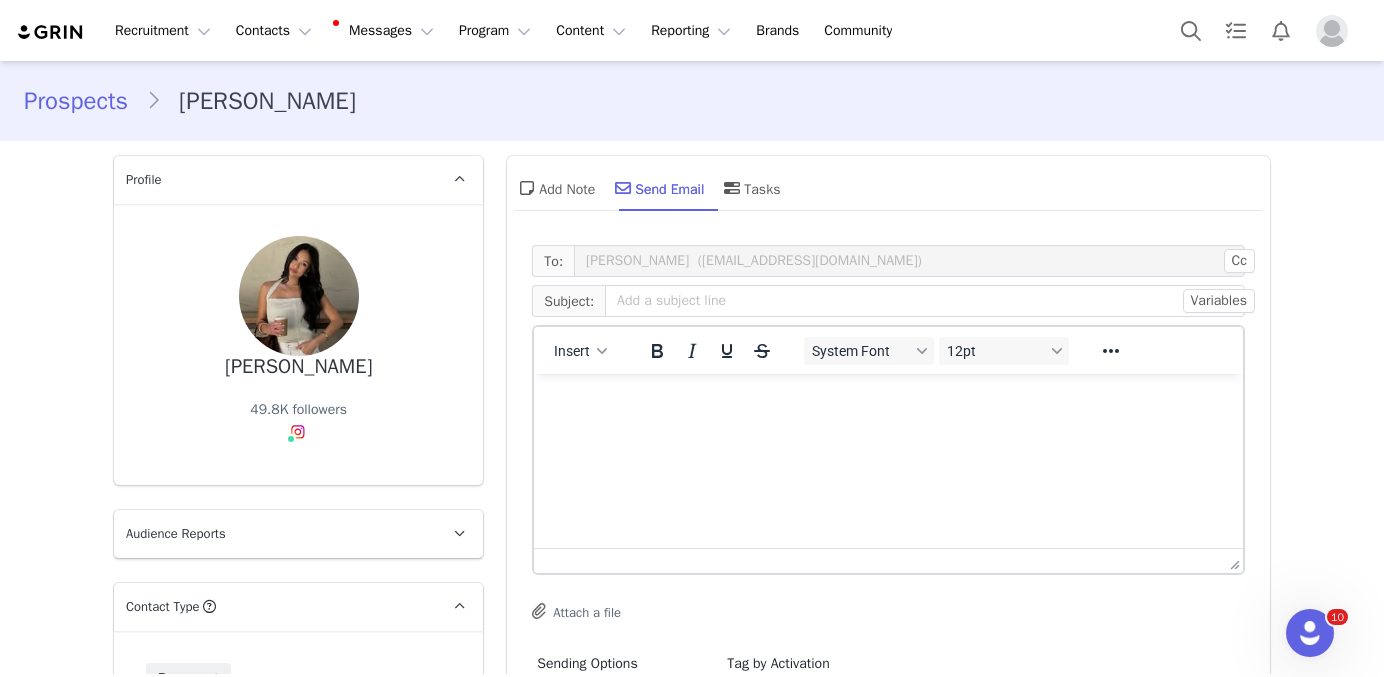 scroll, scrollTop: 0, scrollLeft: 0, axis: both 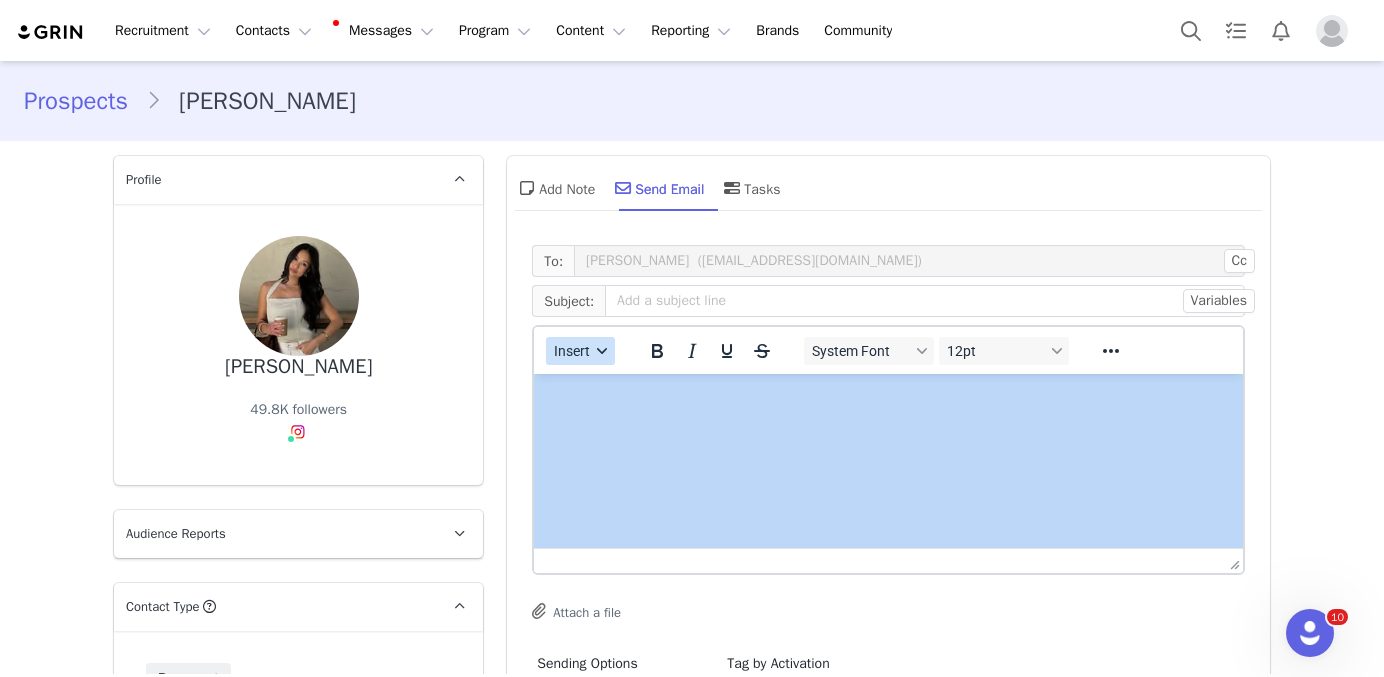 click on "Insert" at bounding box center (580, 351) 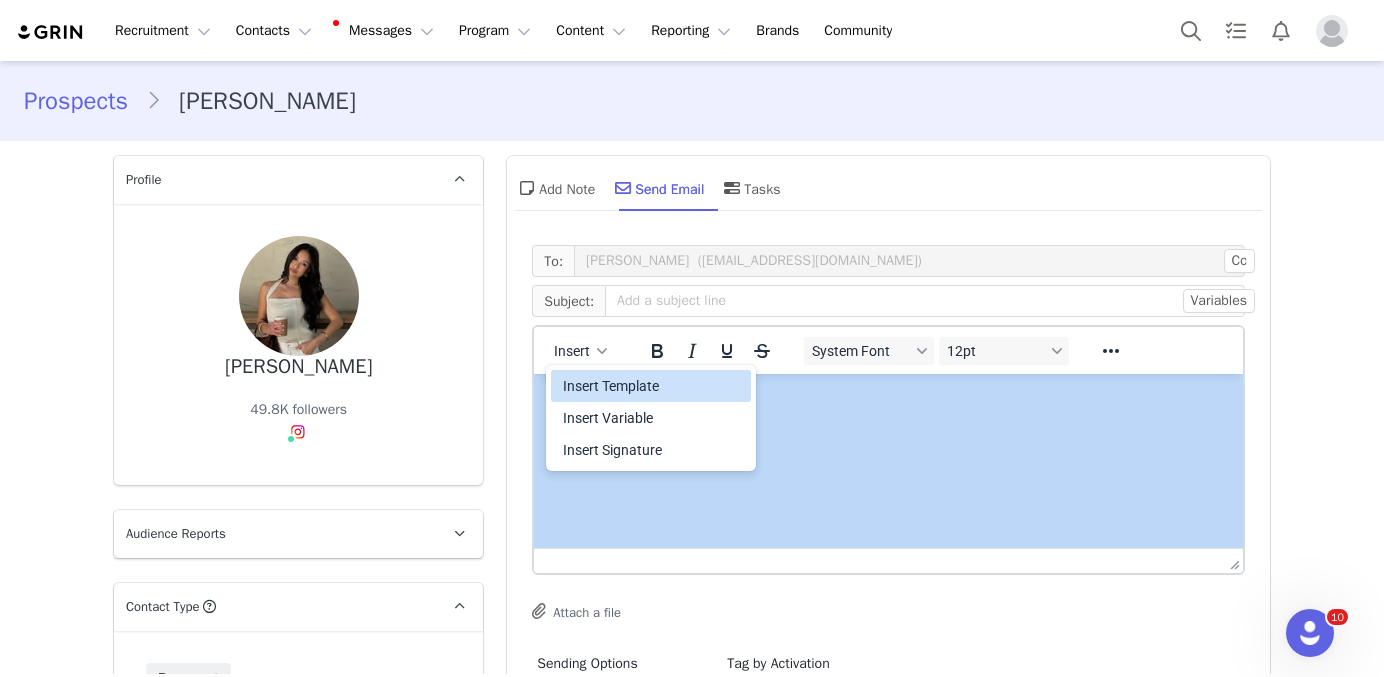 click on "Insert Template" at bounding box center (653, 386) 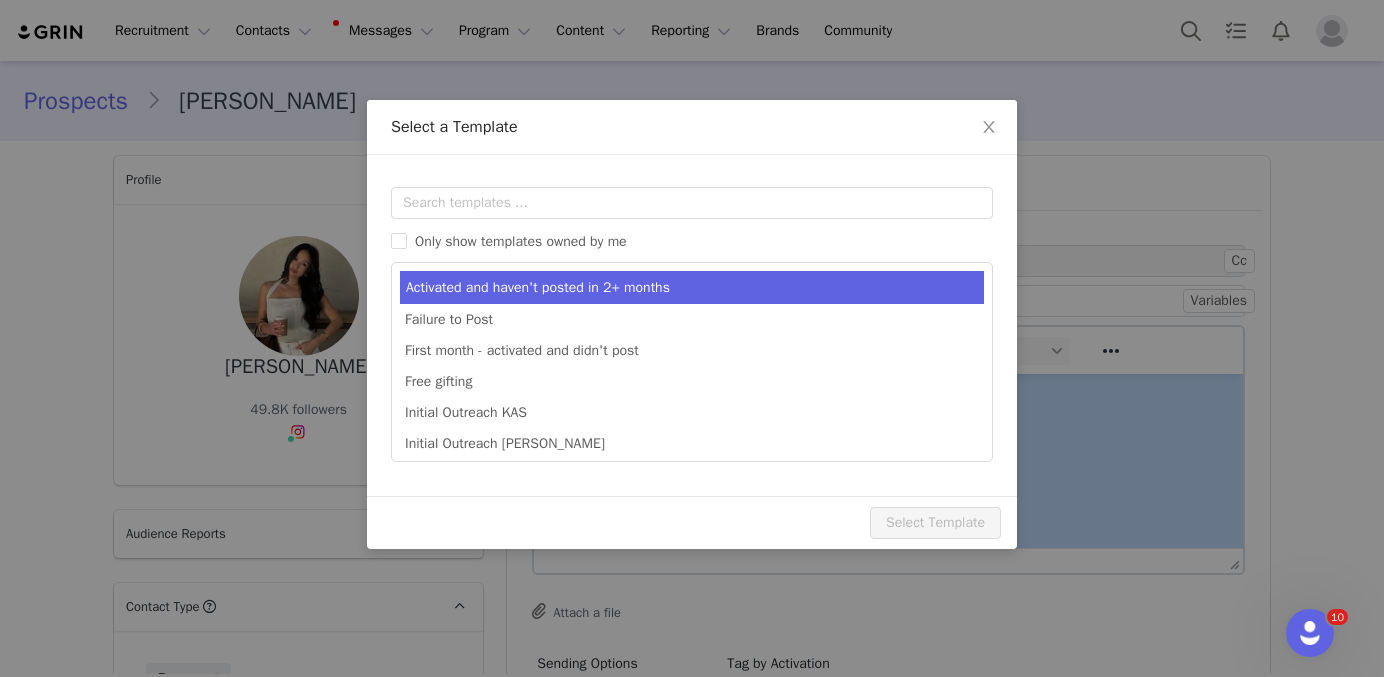 scroll, scrollTop: 0, scrollLeft: 0, axis: both 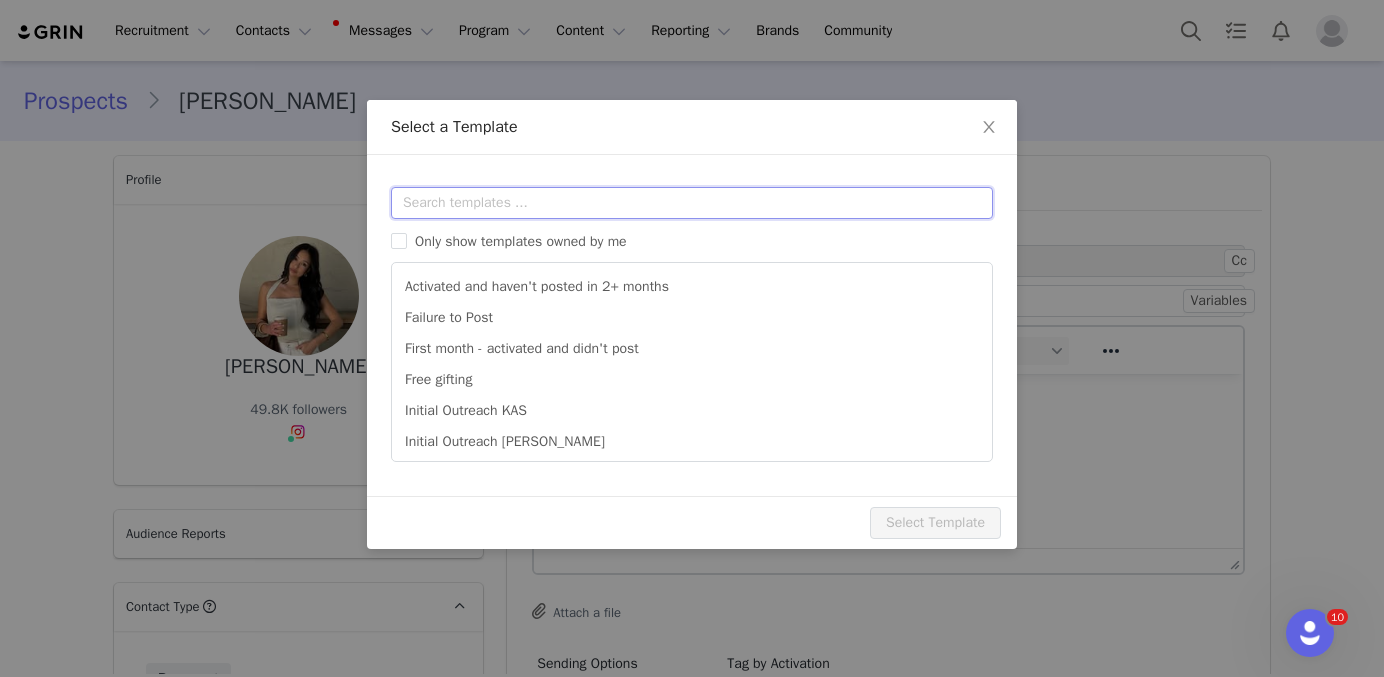 click at bounding box center [692, 203] 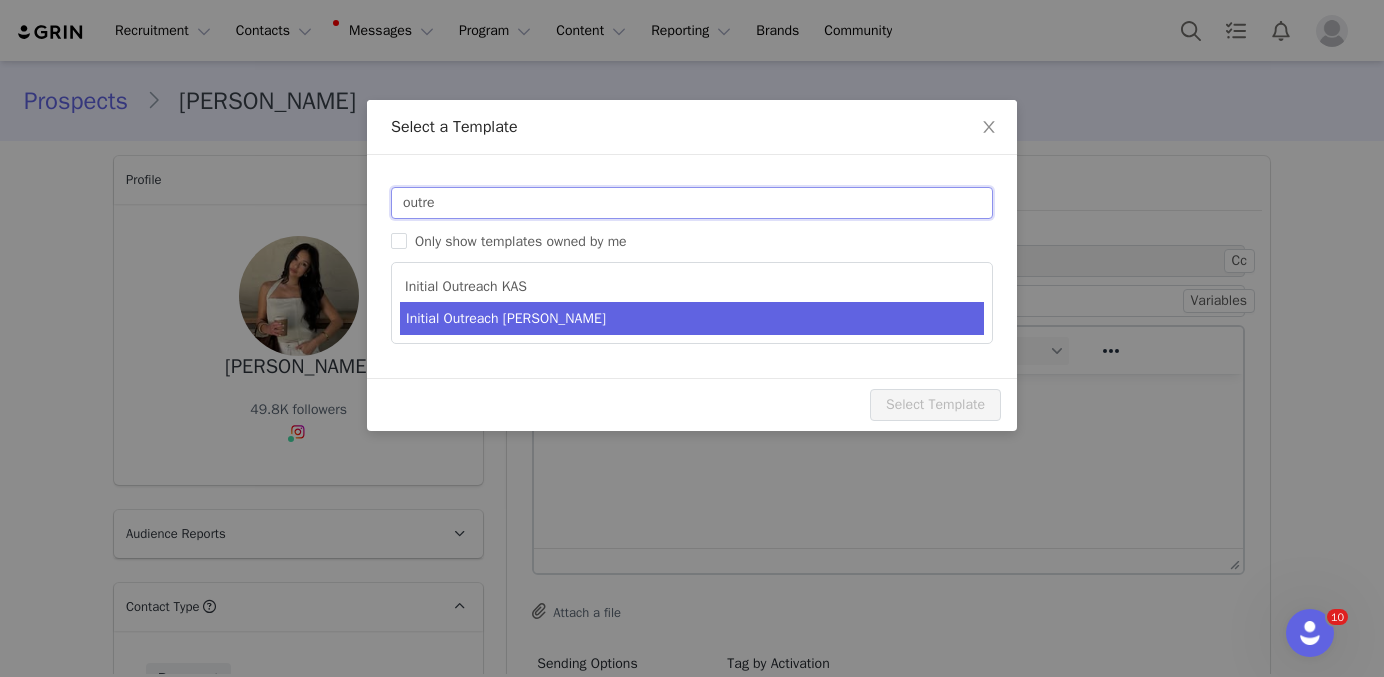 type on "outre" 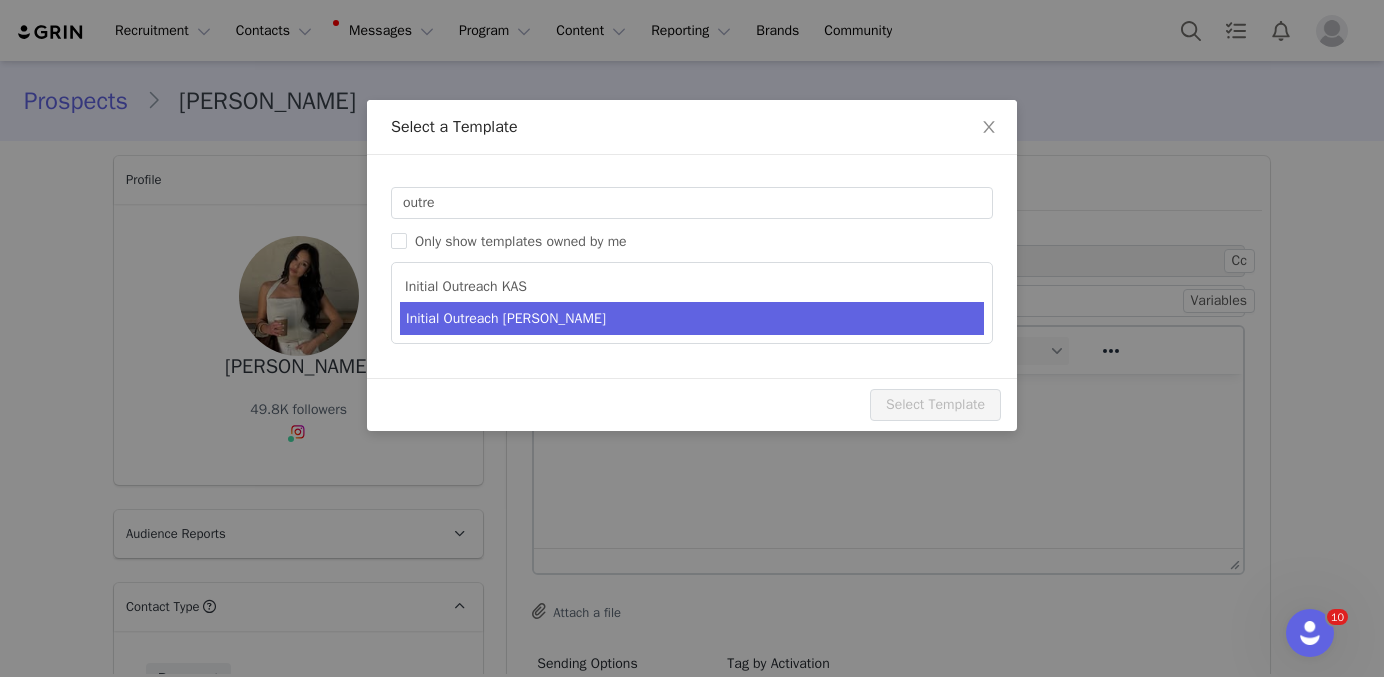 type on "Invitation to Become a #YITTYAmbassador" 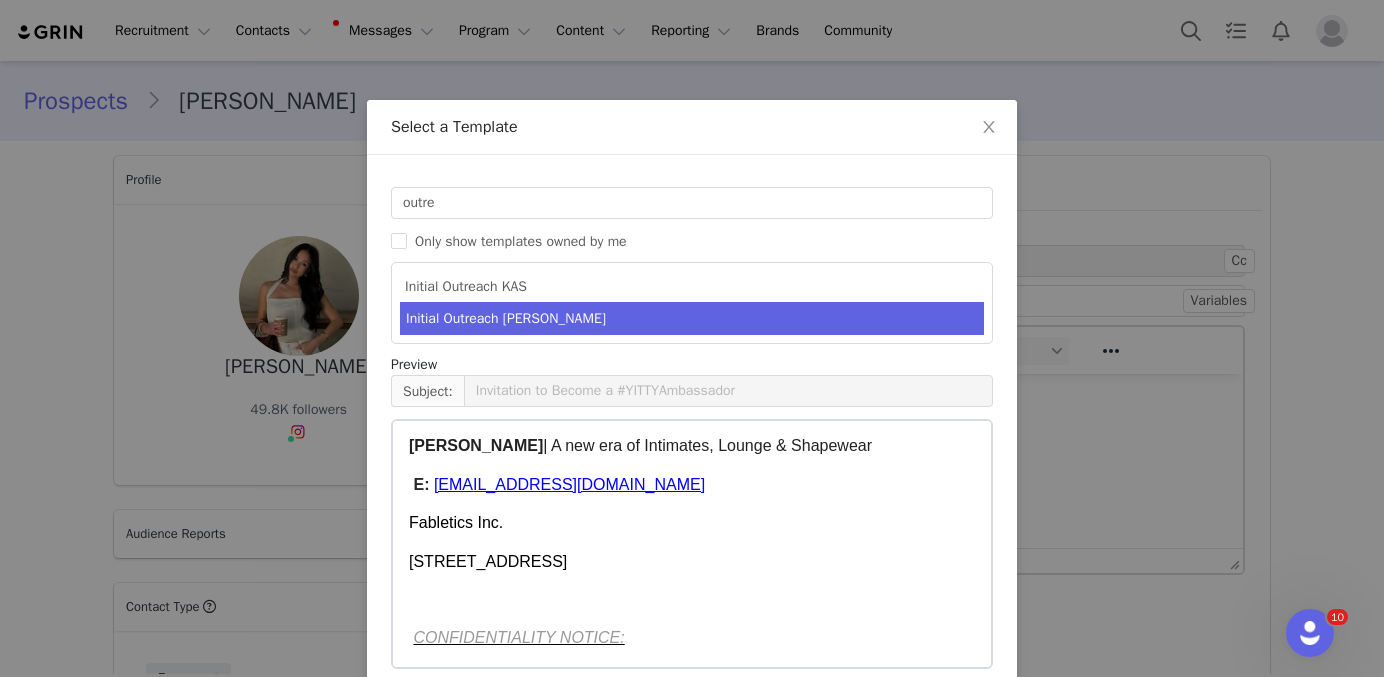 scroll, scrollTop: 1331, scrollLeft: 0, axis: vertical 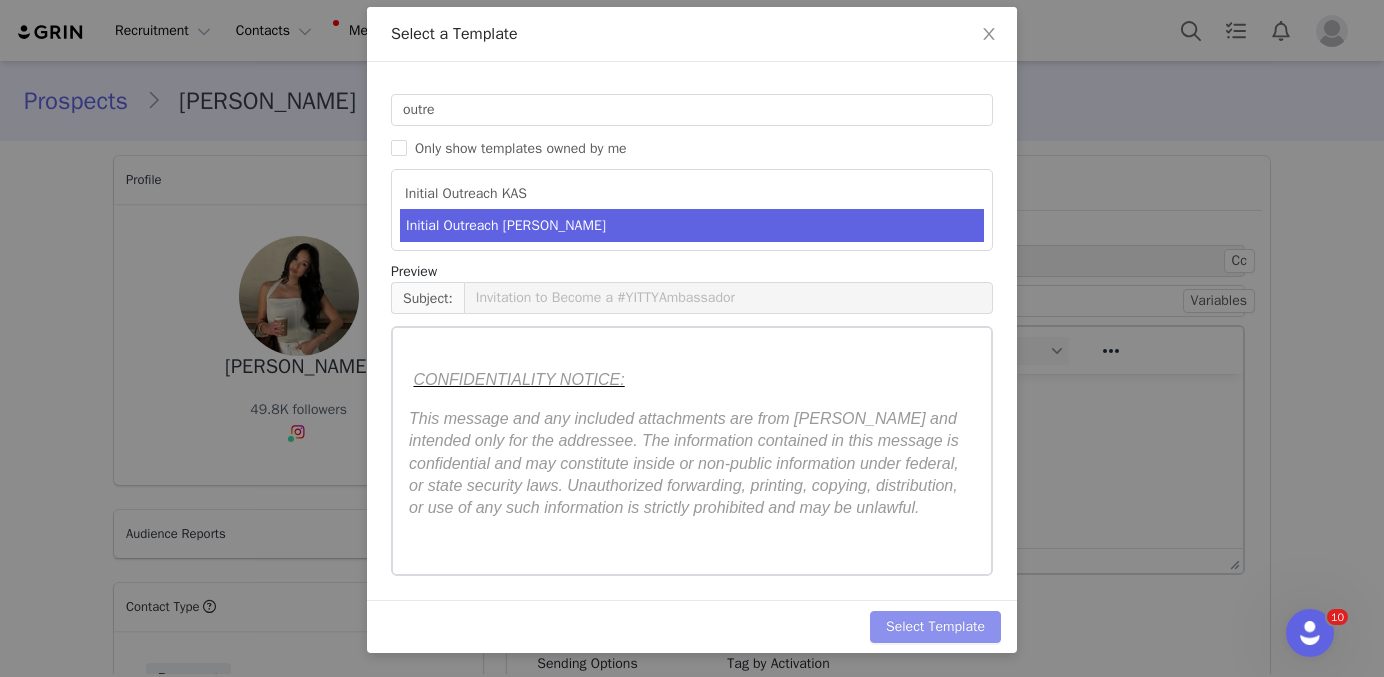 click on "Select Template" at bounding box center [935, 627] 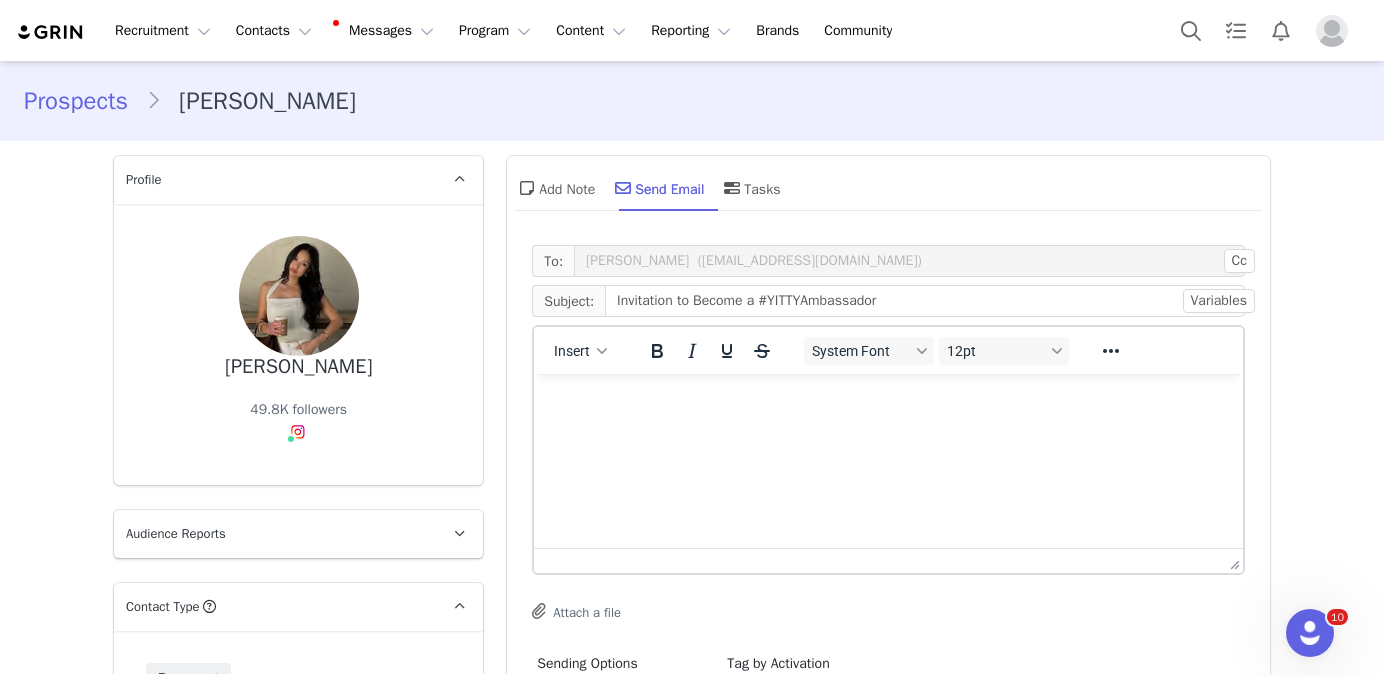 scroll, scrollTop: 0, scrollLeft: 0, axis: both 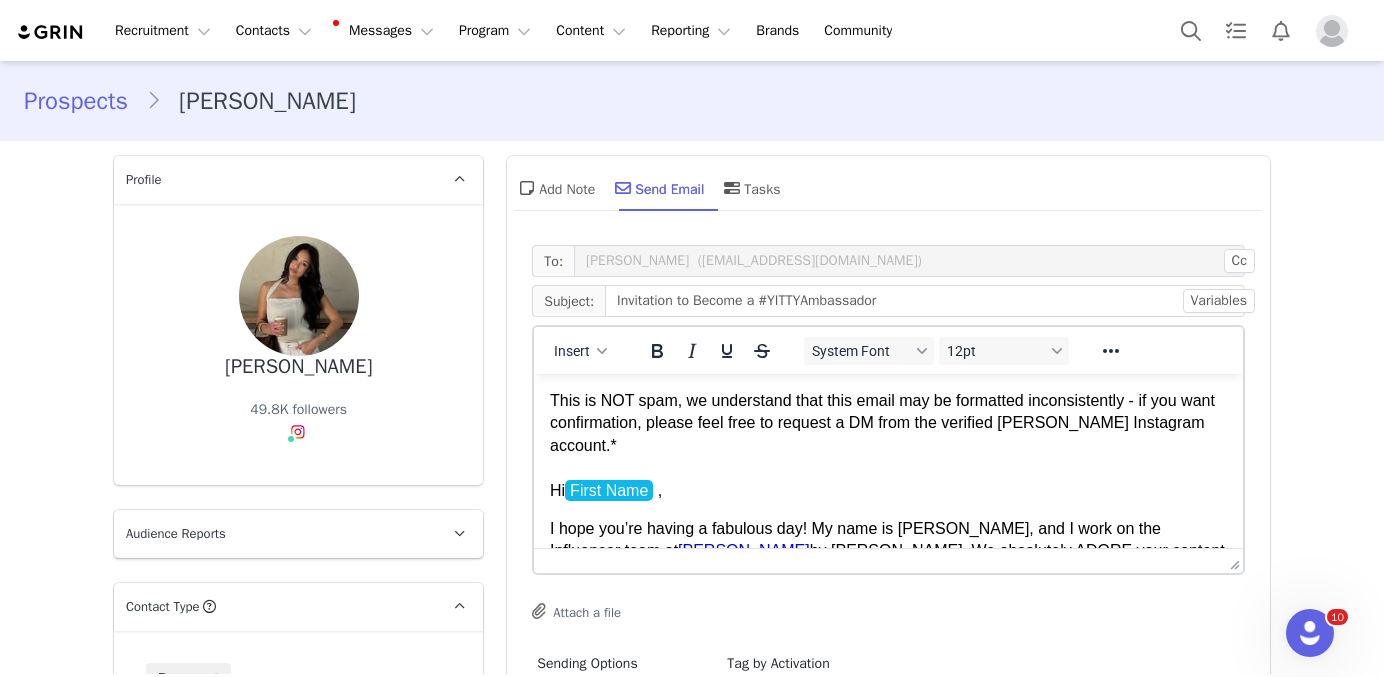 drag, startPoint x: 1107, startPoint y: 500, endPoint x: 1664, endPoint y: 968, distance: 727.51154 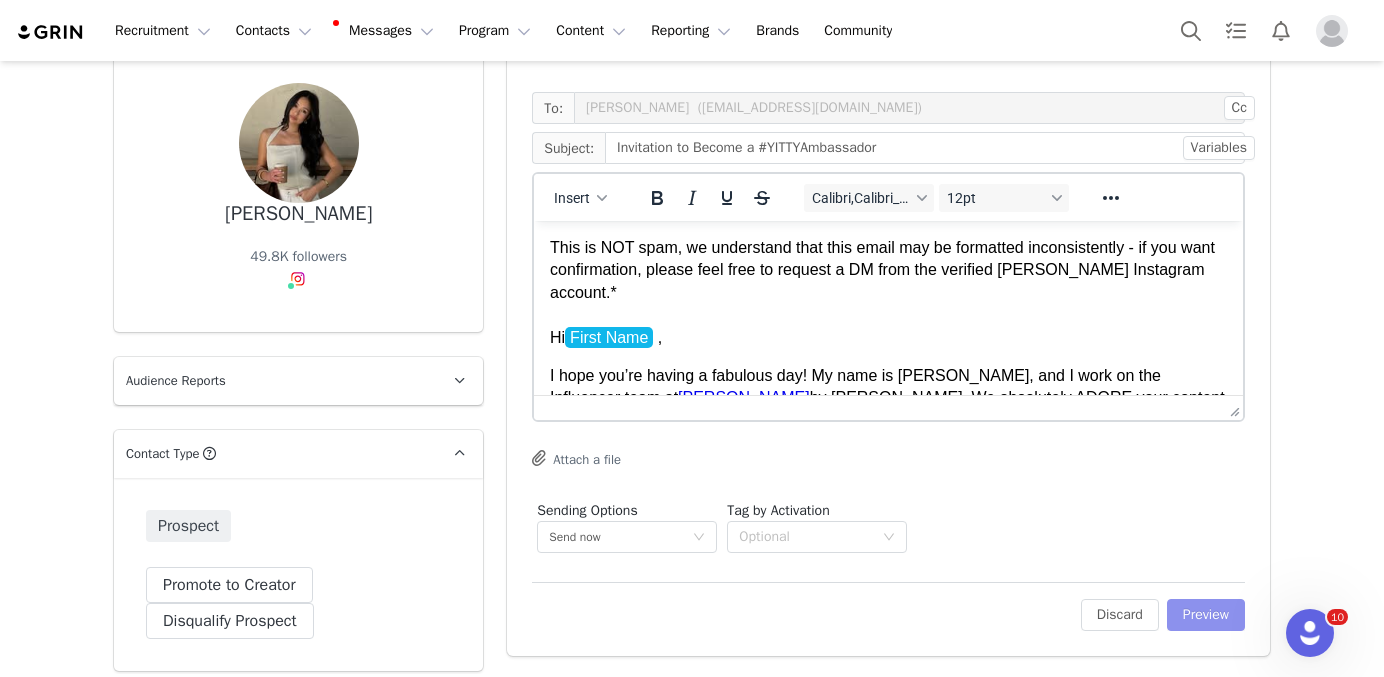 scroll, scrollTop: 169, scrollLeft: 0, axis: vertical 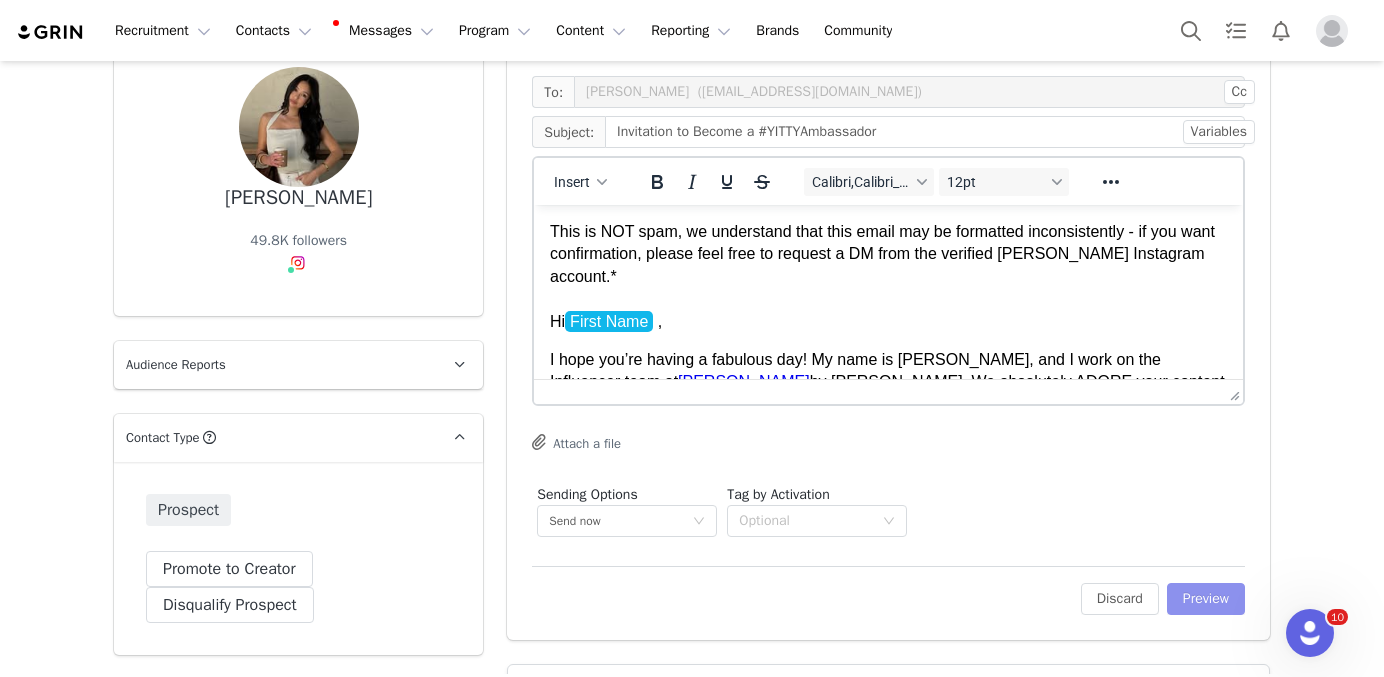click on "Preview" at bounding box center [1206, 599] 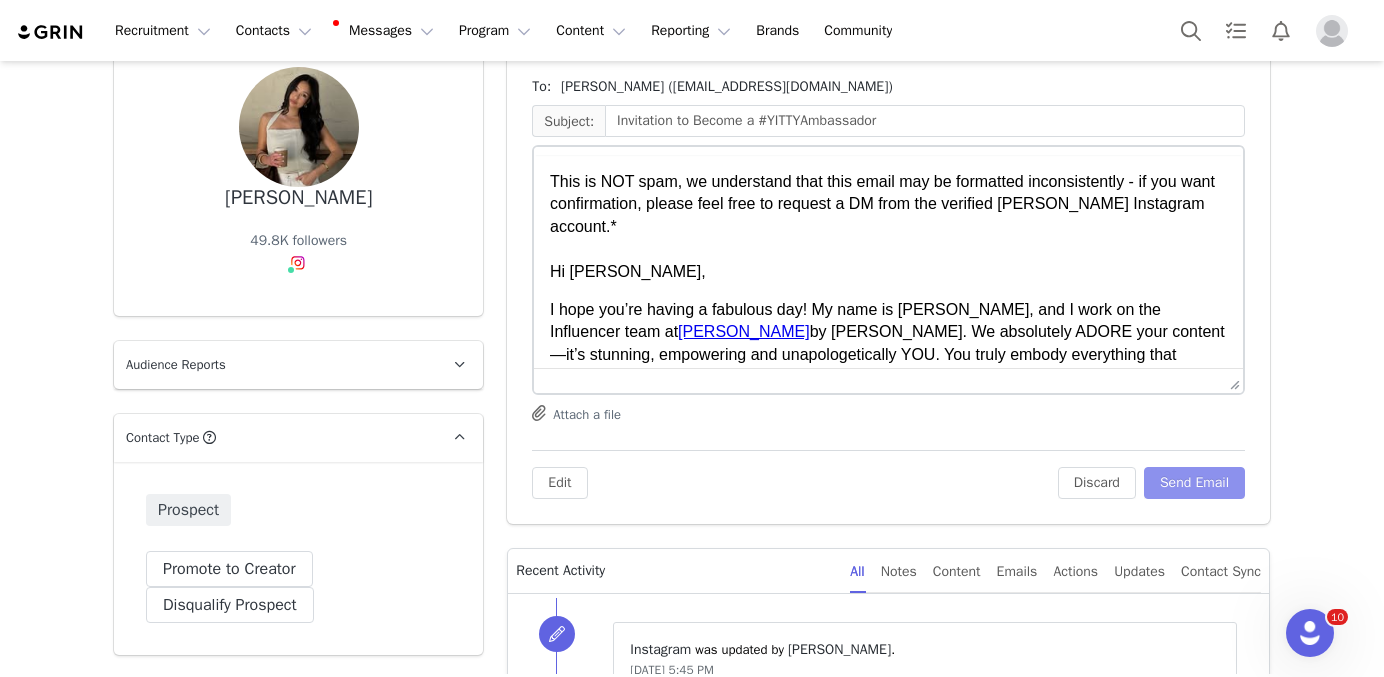 scroll, scrollTop: 0, scrollLeft: 0, axis: both 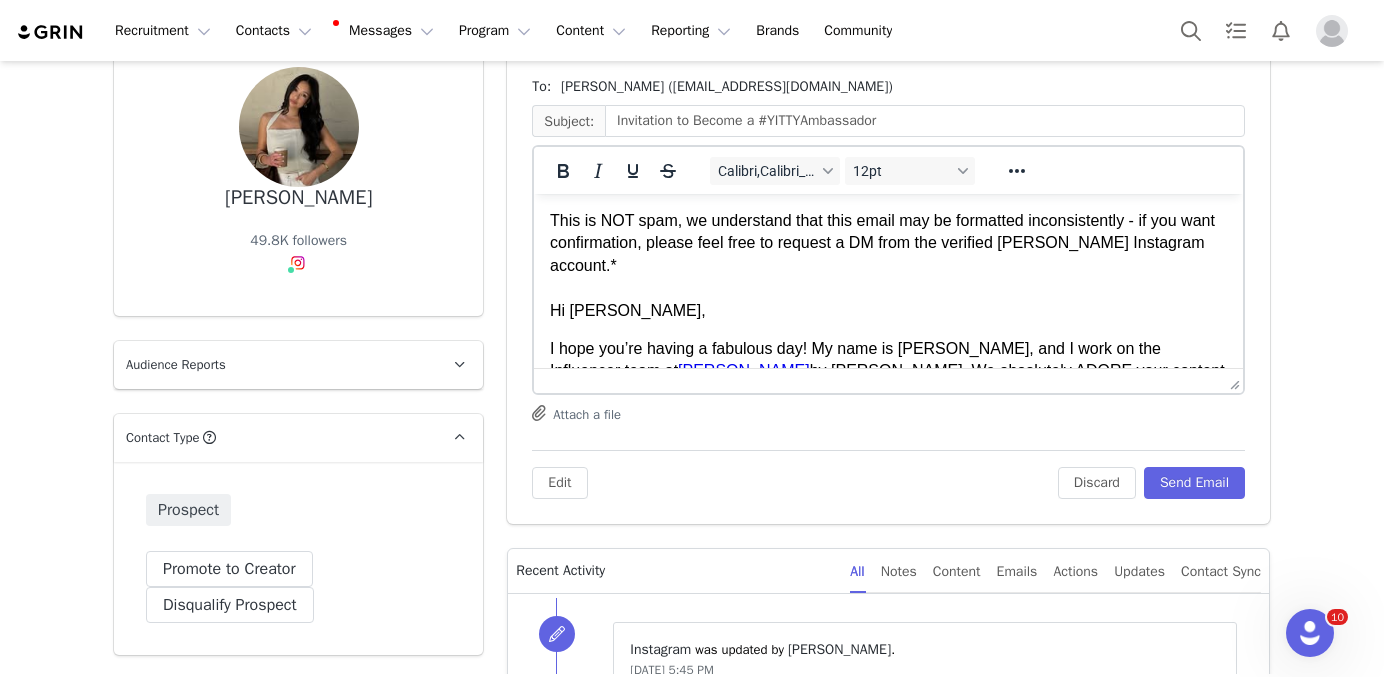 click on "To:  Chloe  (itschloe.nn@gmail.com)     Subject: Invitation to Become a #YITTYAmbassador     Calibri,Calibri_EmbeddedFont,Calibri_MSFontService,sans-serif 12pt To open the popup, press Shift+Enter To open the popup, press Shift+Enter To open the popup, press Shift+Enter To open the popup, press Shift+Enter Attach a file Edit     Discard Send Email" at bounding box center (888, 295) 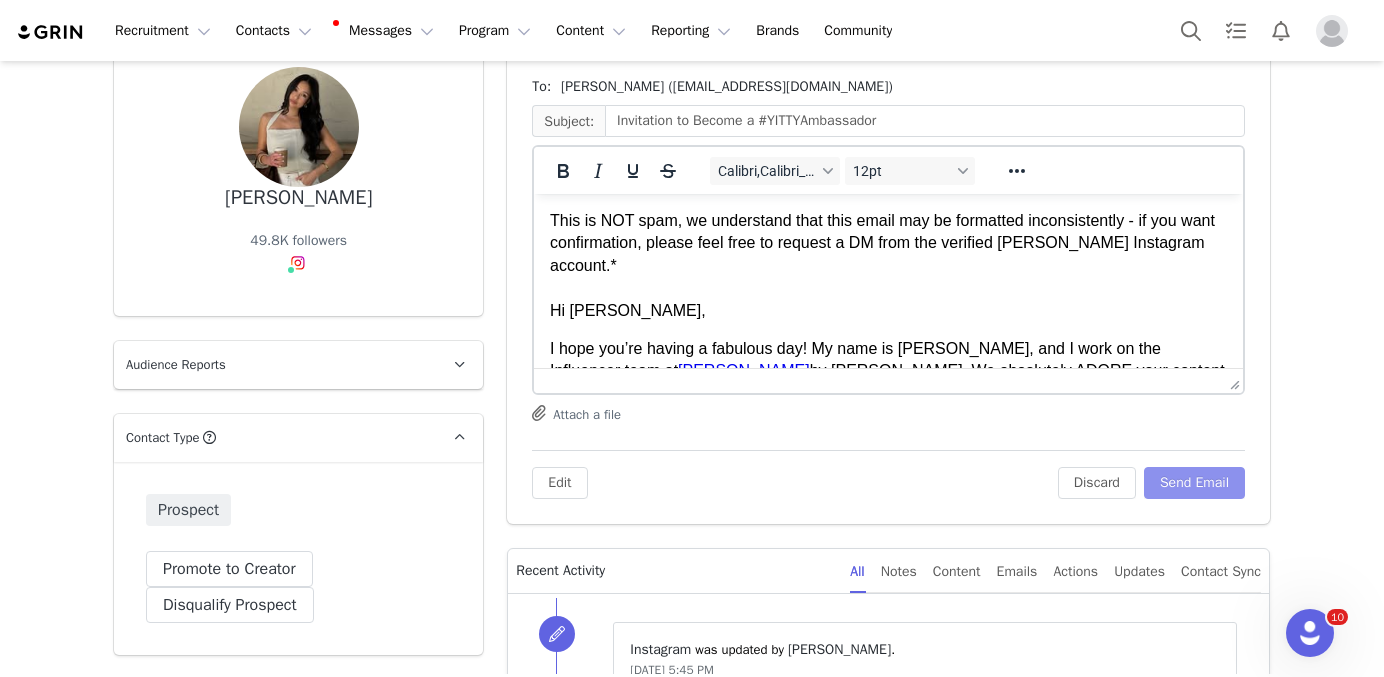 click on "Send Email" at bounding box center [1194, 483] 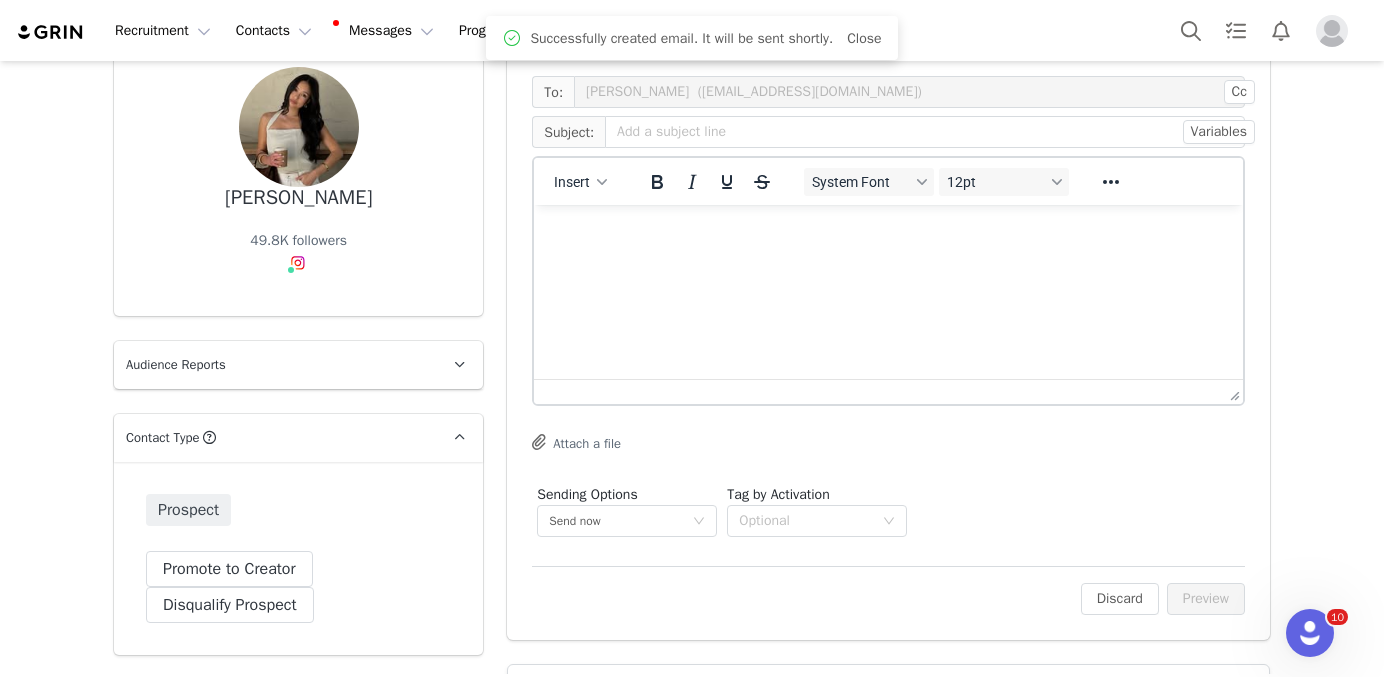 scroll, scrollTop: 0, scrollLeft: 0, axis: both 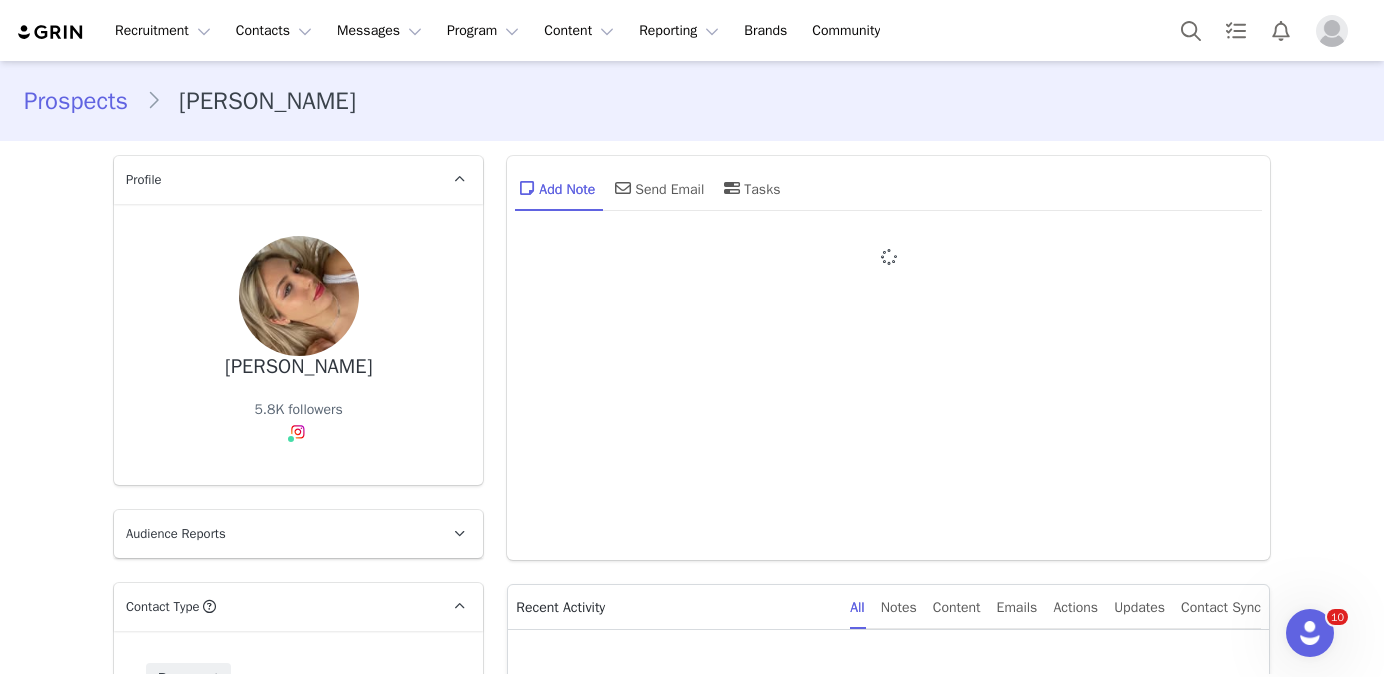 type on "+1 ([GEOGRAPHIC_DATA])" 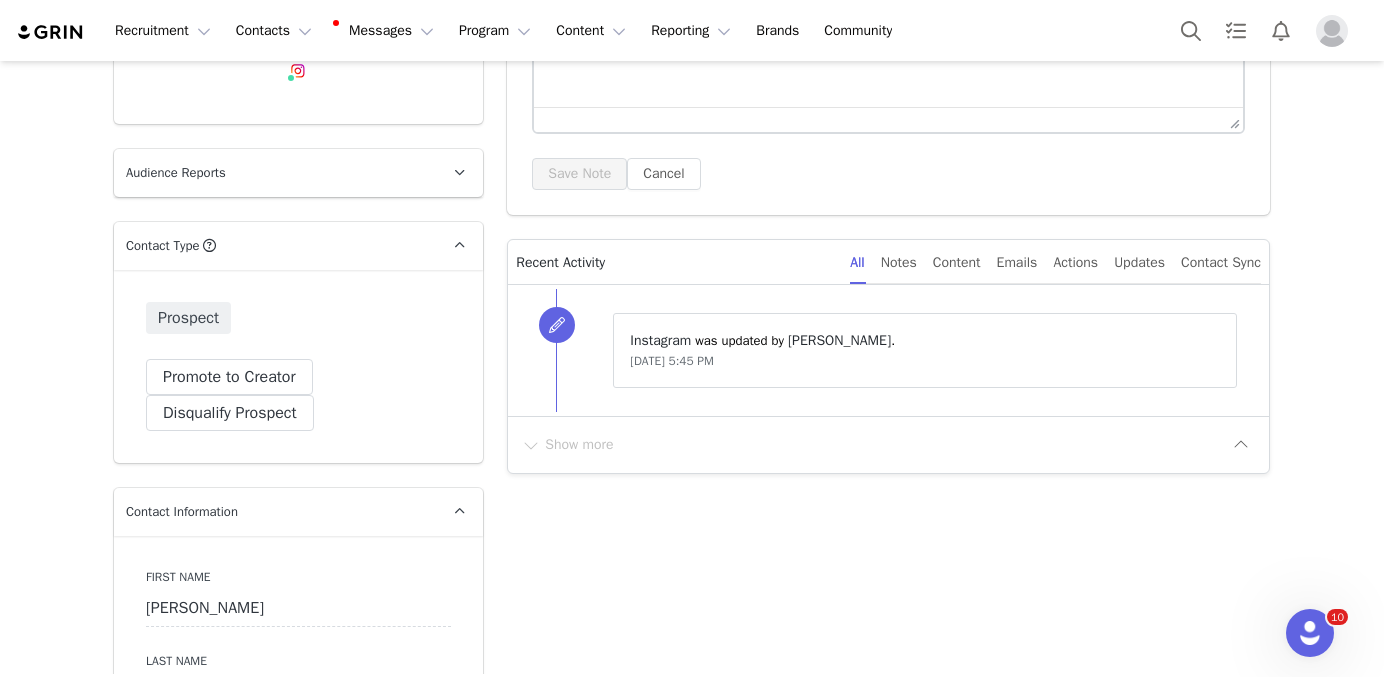 scroll, scrollTop: 0, scrollLeft: 0, axis: both 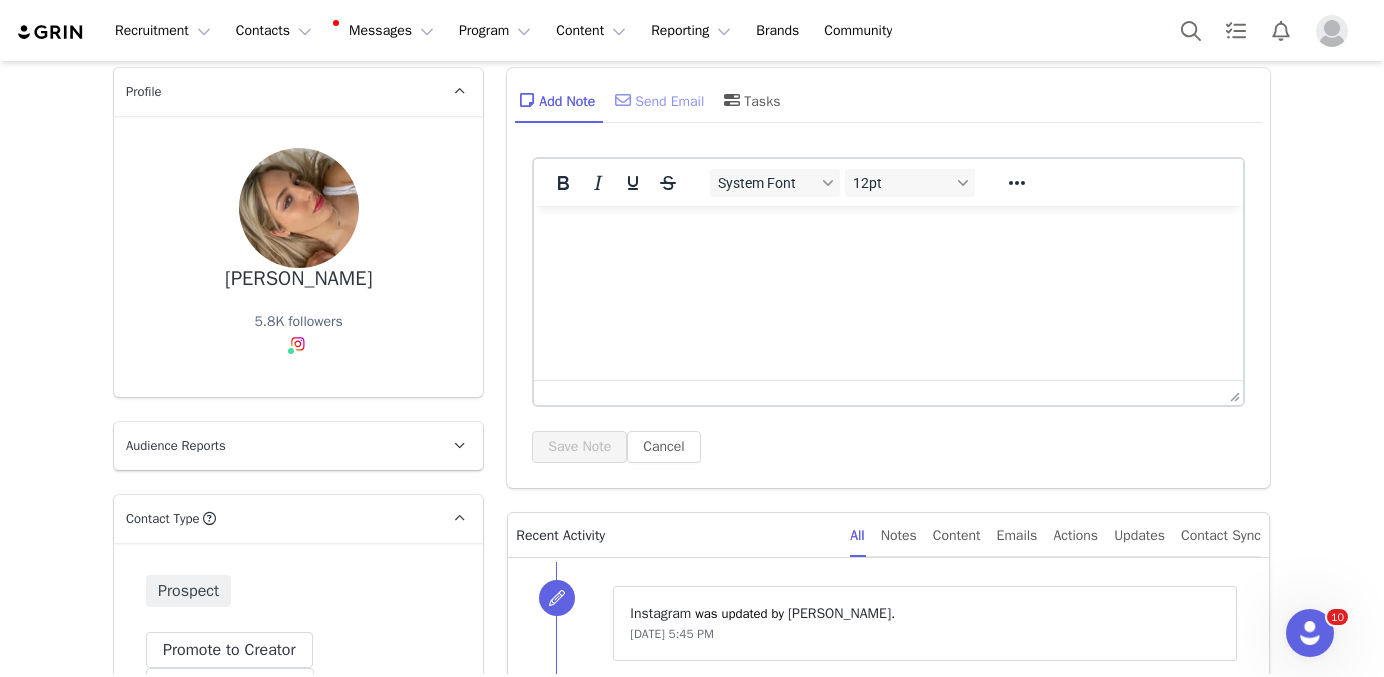 click on "Send Email" at bounding box center [657, 100] 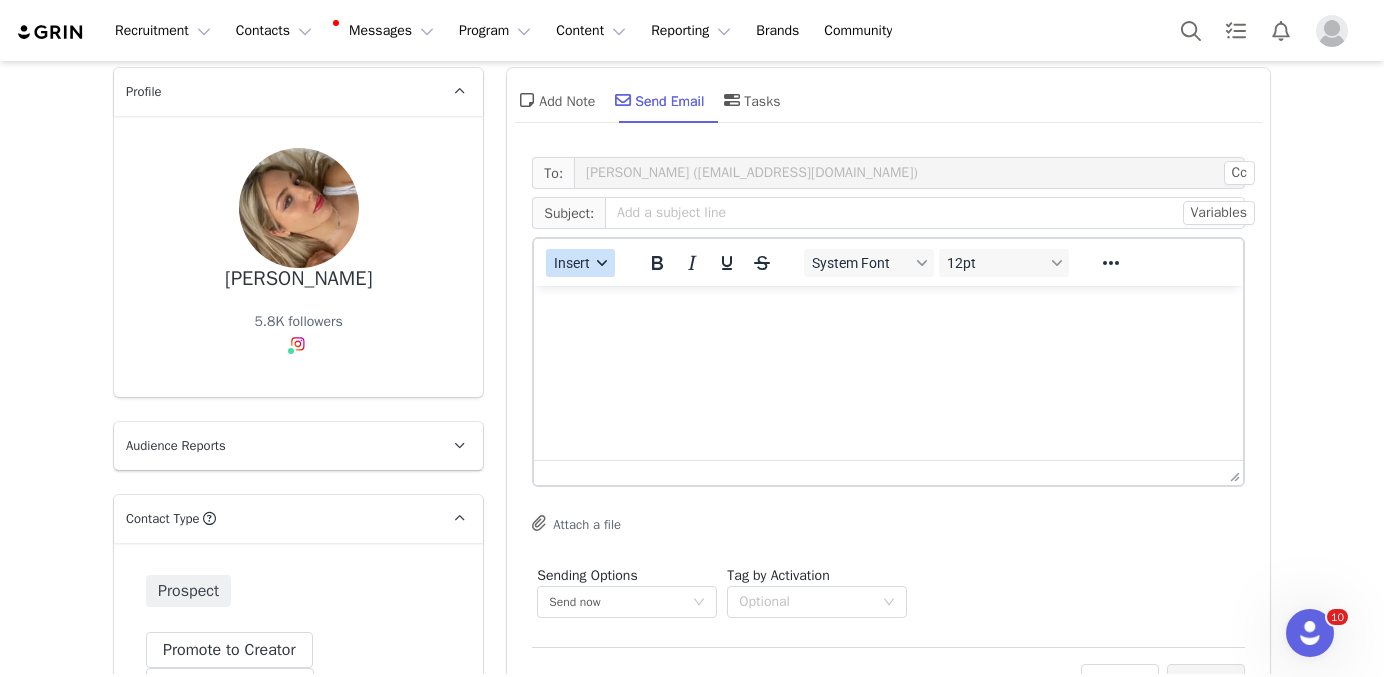scroll, scrollTop: 0, scrollLeft: 0, axis: both 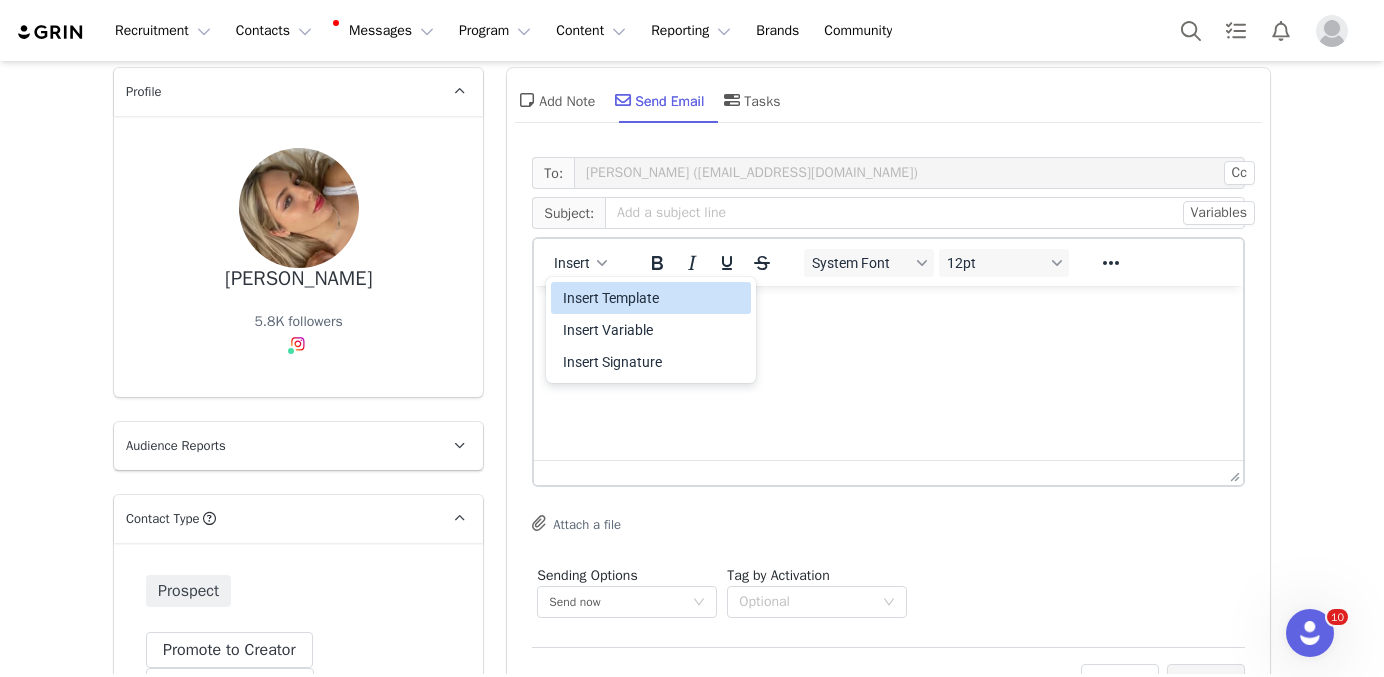 click on "Insert Template" at bounding box center (651, 298) 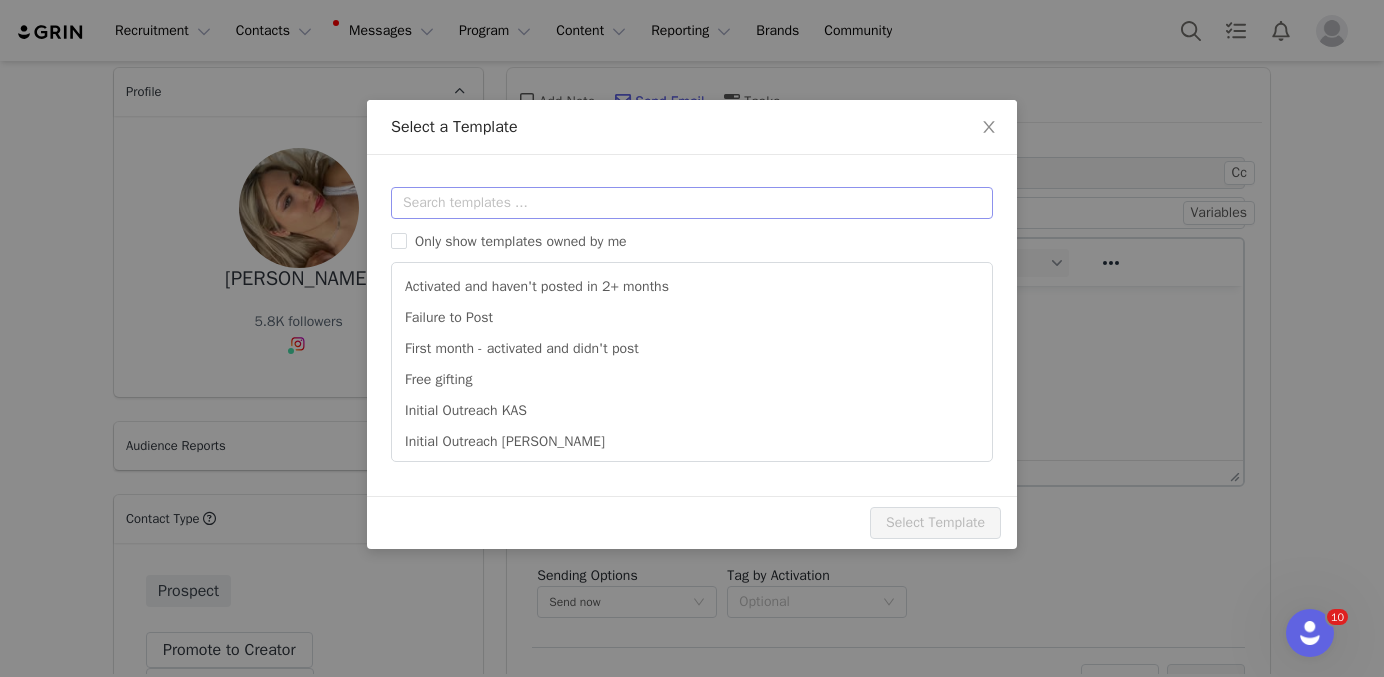 scroll, scrollTop: 0, scrollLeft: 0, axis: both 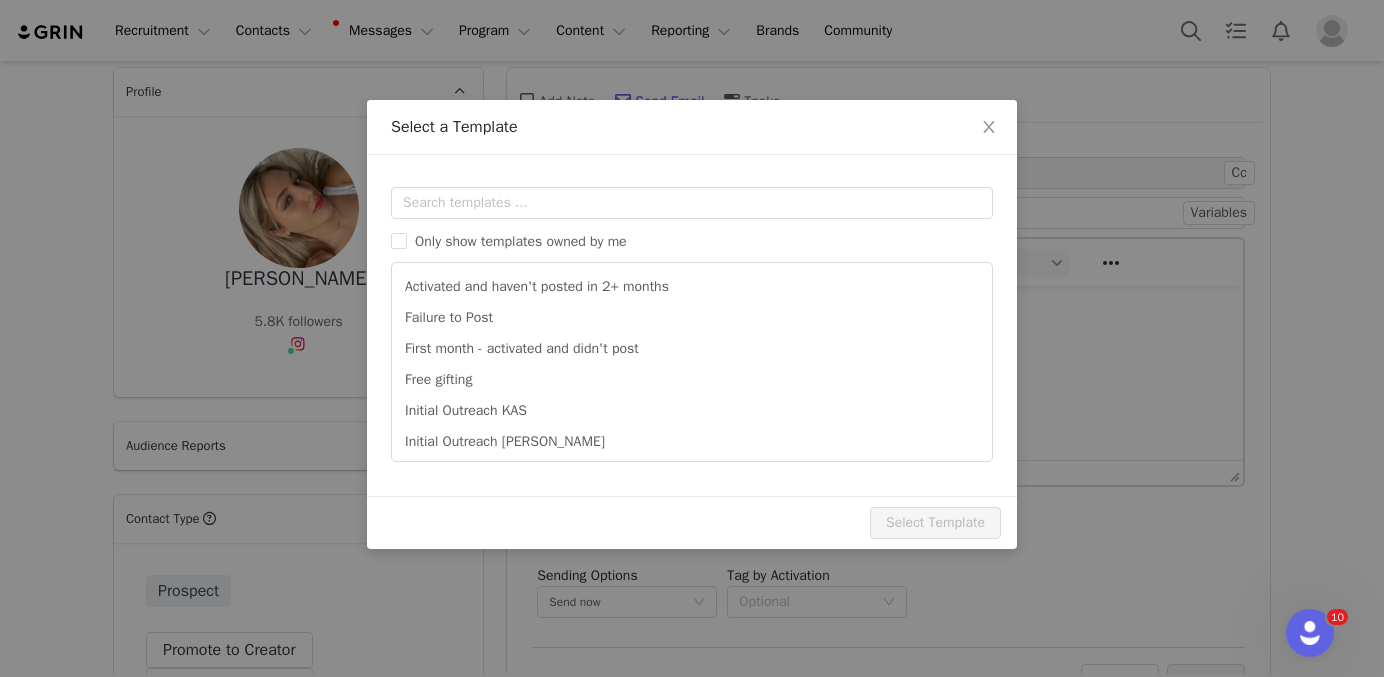 click on "Templates  Only show templates owned by me      Activated and haven't posted in 2+ months   Failure to Post   First month - activated and didn't post   Free gifting   Initial Outreach KAS   Initial Outreach MELISSA   Not responsive   Outfit Preference Unavailable   reach out follow up   Soft Rib Review  Preview     Subject:" at bounding box center [692, 325] 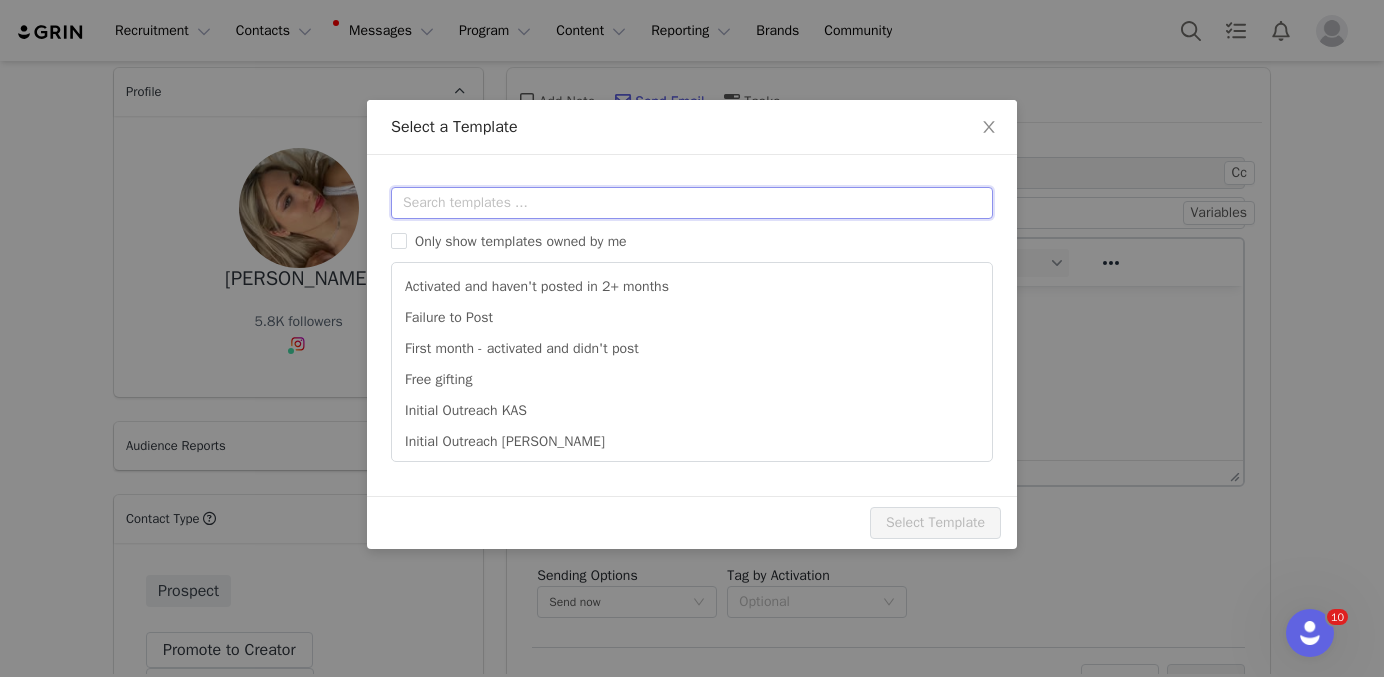 click at bounding box center [692, 203] 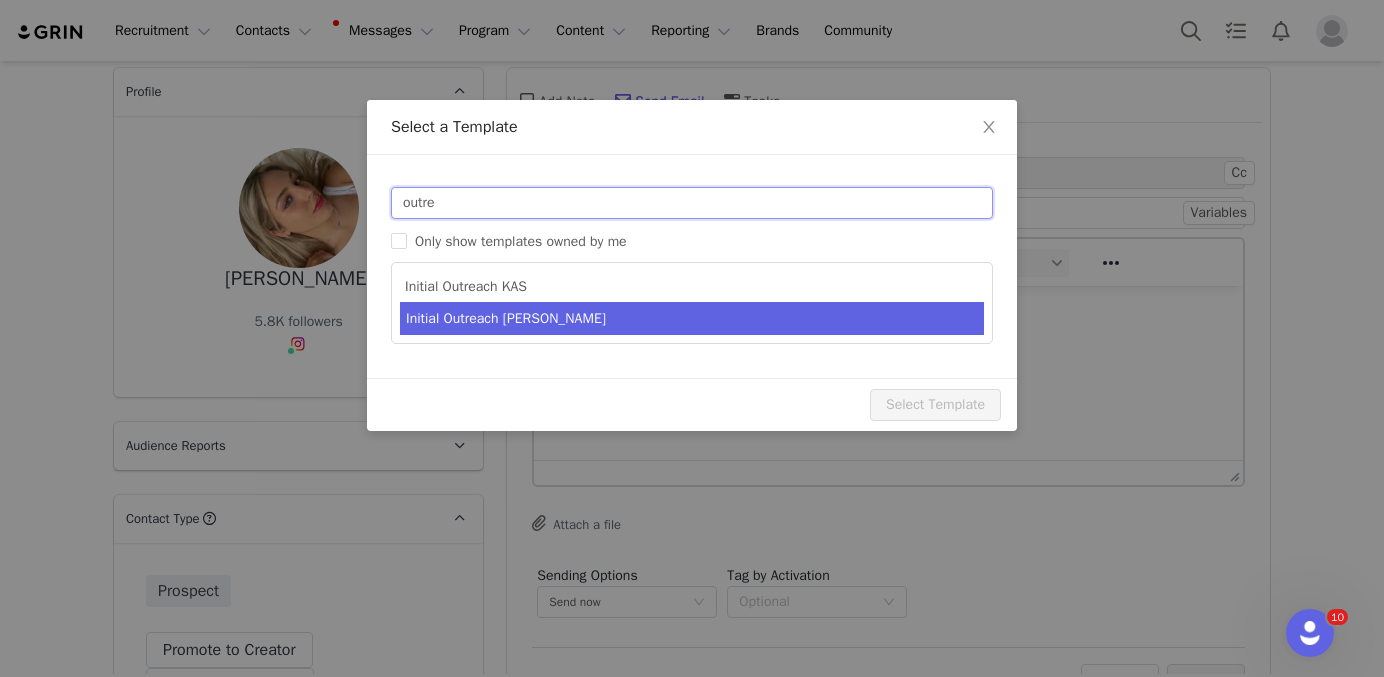 type on "outre" 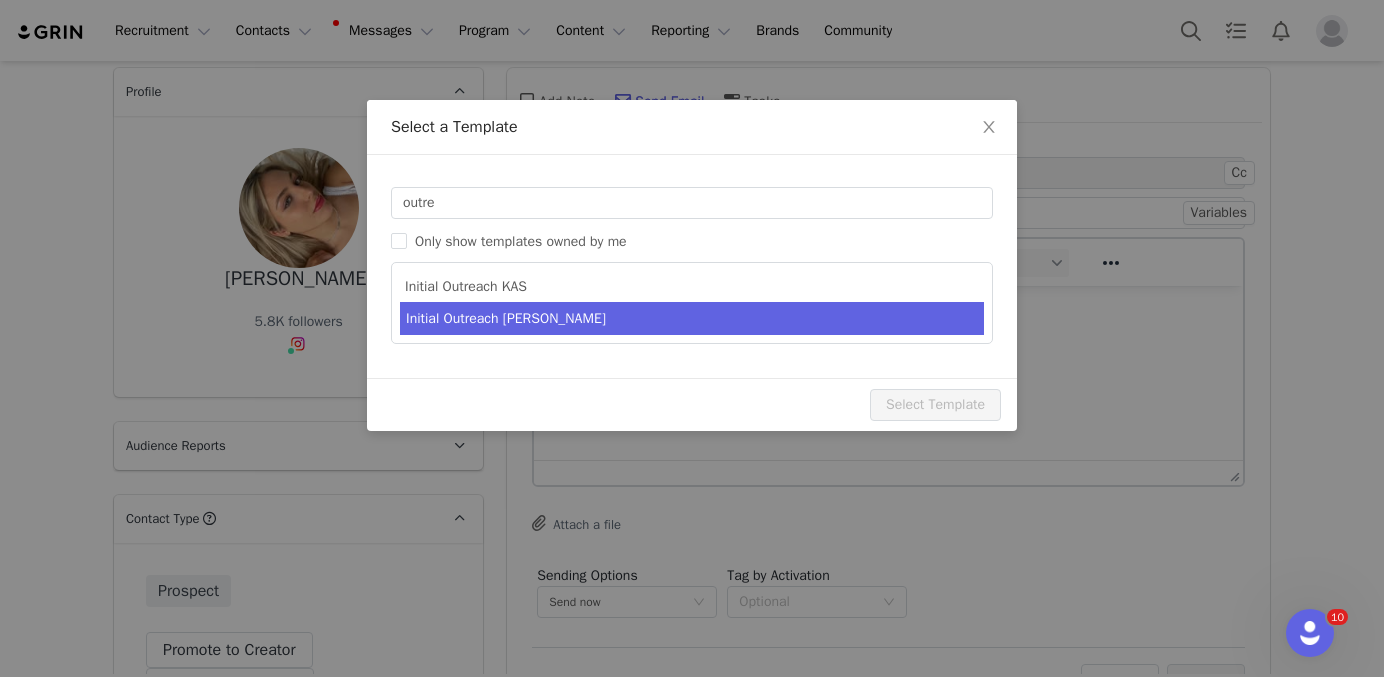 type on "Invitation to Become a #YITTYAmbassador" 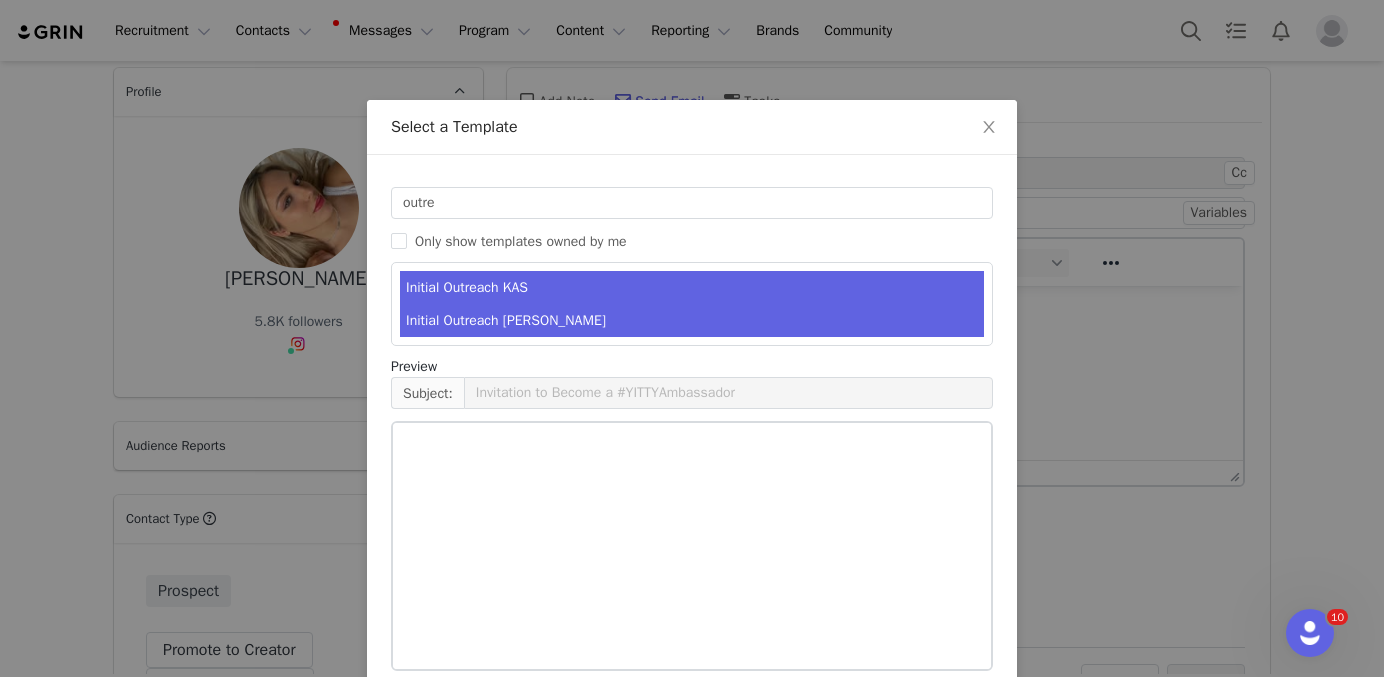 click on "Initial Outreach [PERSON_NAME]" at bounding box center (692, 320) 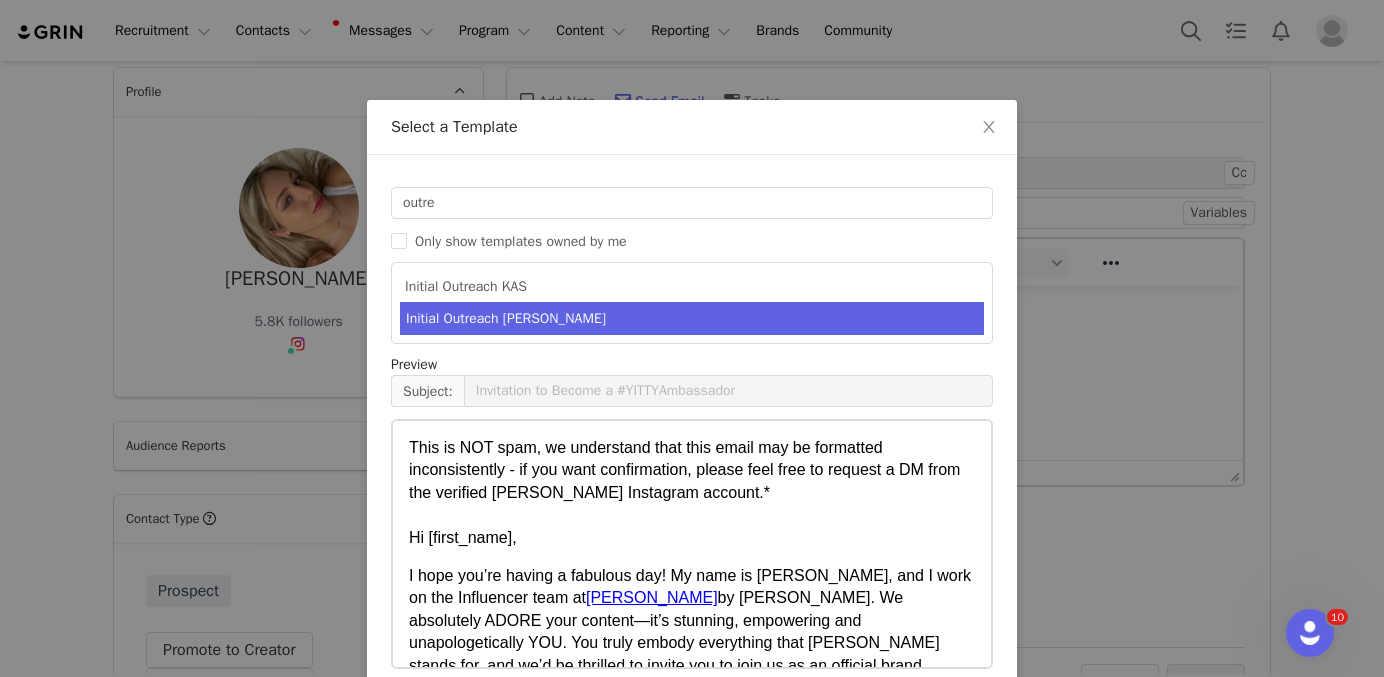 scroll, scrollTop: 1331, scrollLeft: 0, axis: vertical 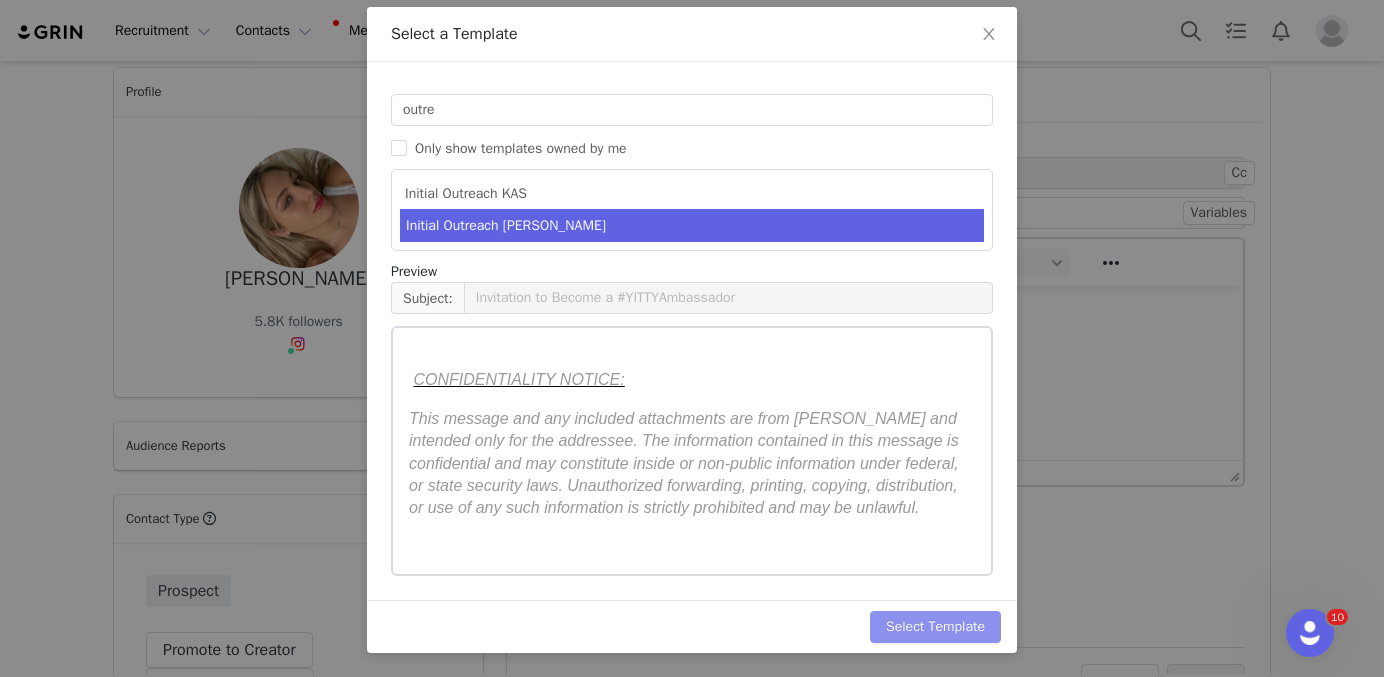 click on "Select Template" at bounding box center [935, 627] 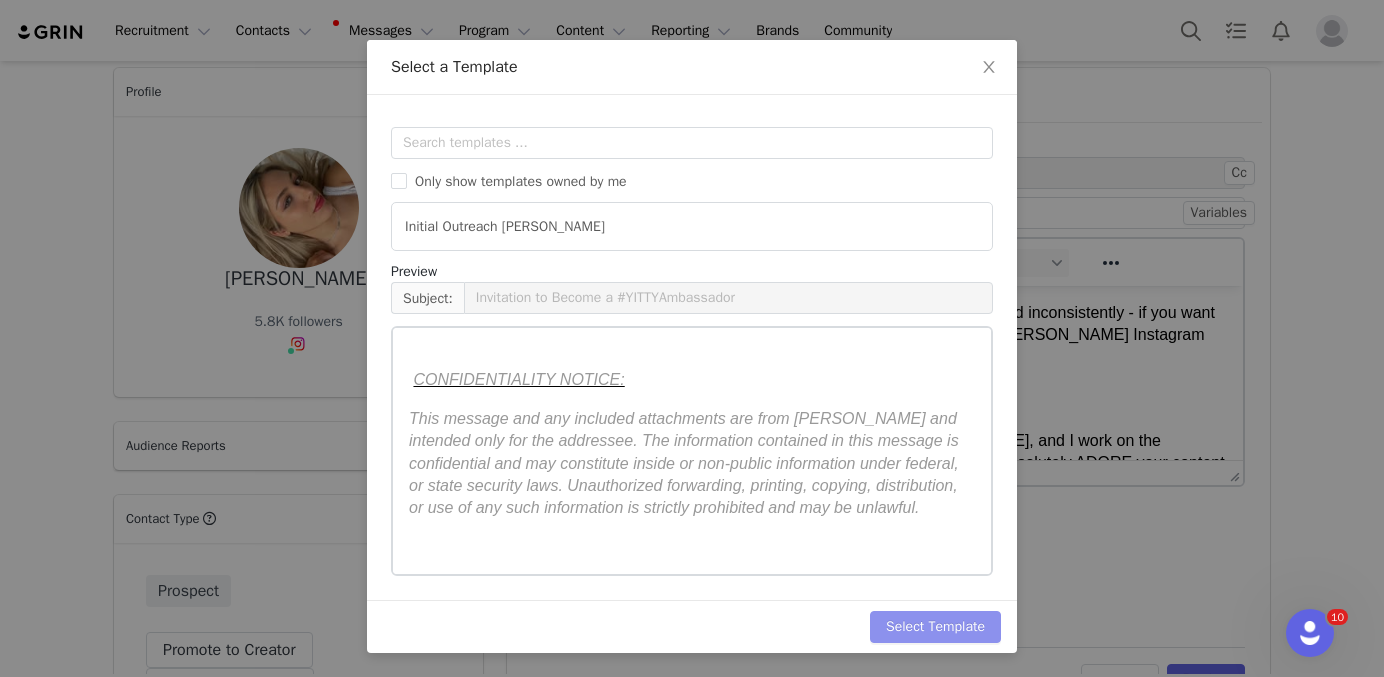 scroll, scrollTop: 0, scrollLeft: 0, axis: both 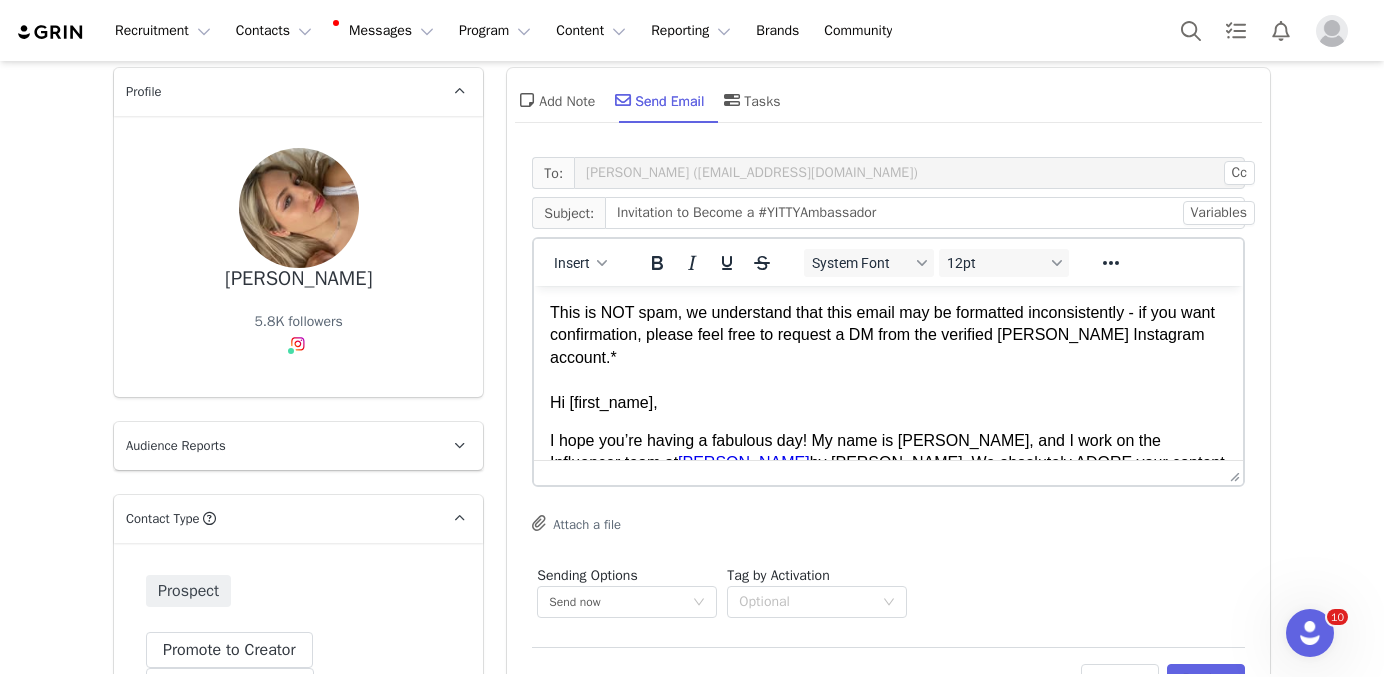 click at bounding box center [888, 472] 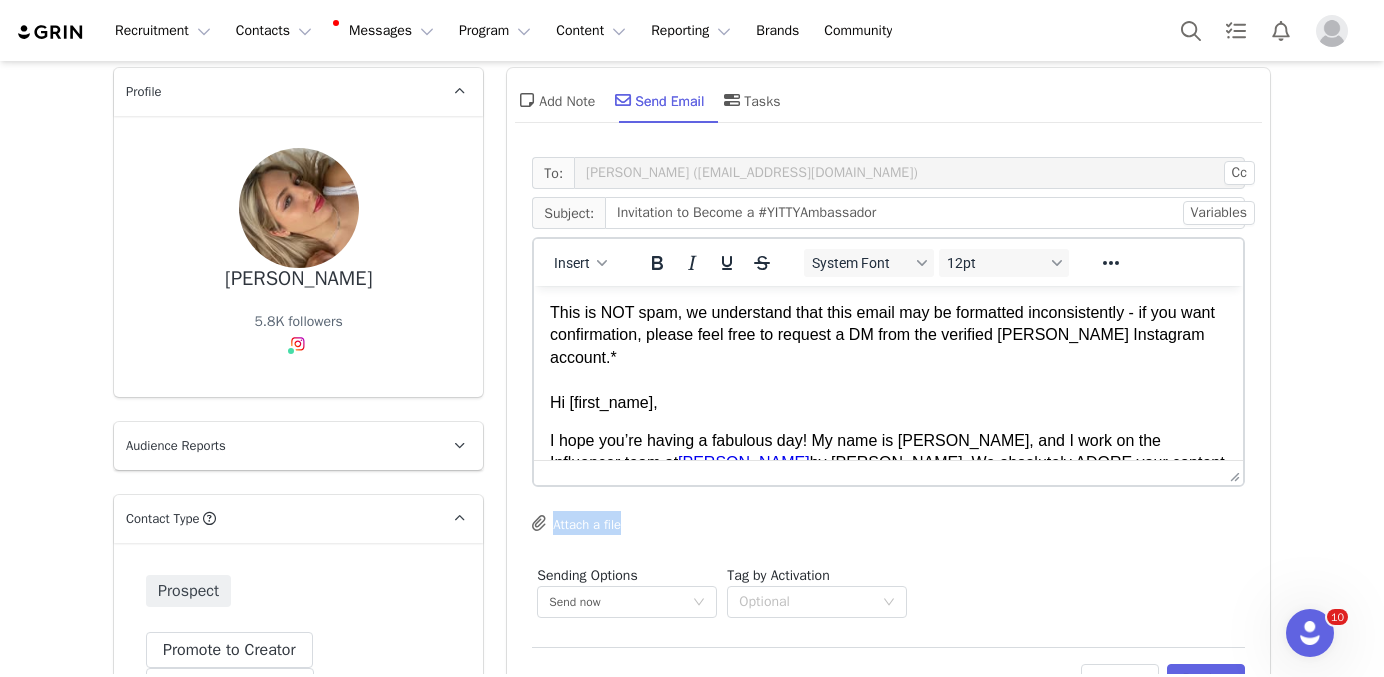 drag, startPoint x: 1134, startPoint y: 545, endPoint x: 1134, endPoint y: 498, distance: 47 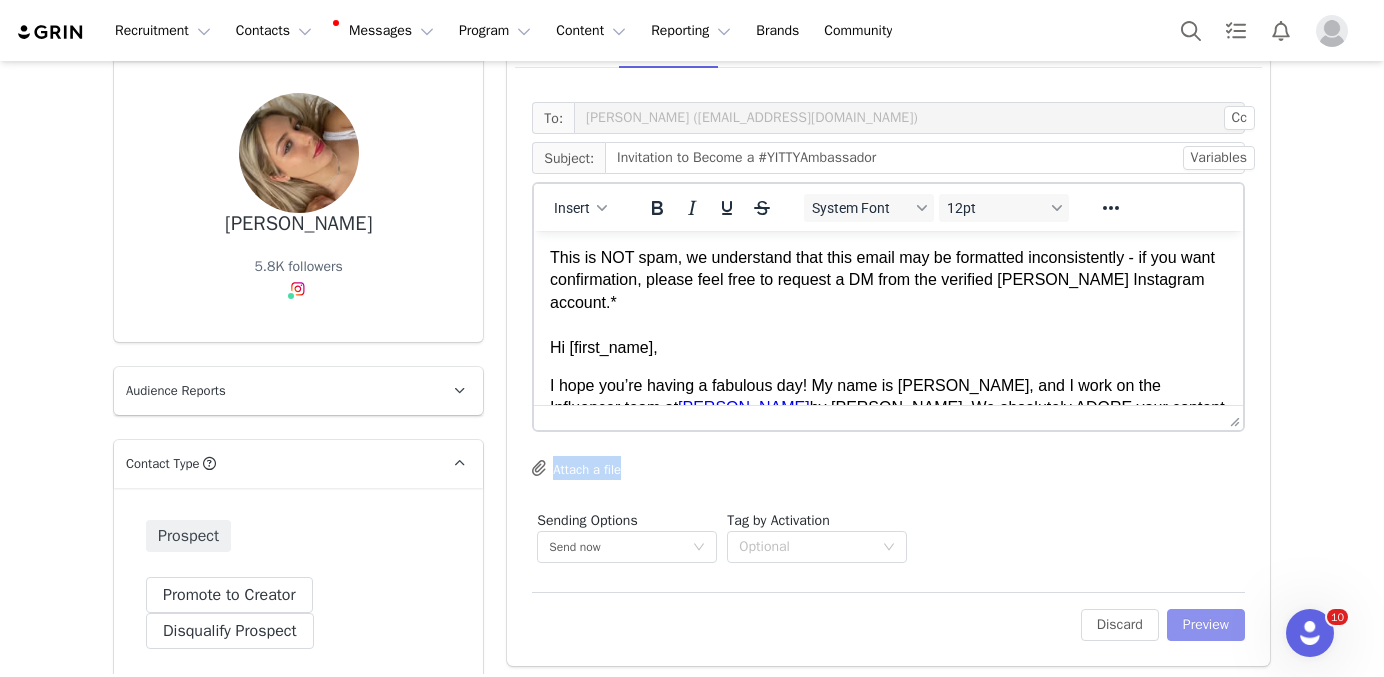 click on "Preview" at bounding box center [1206, 625] 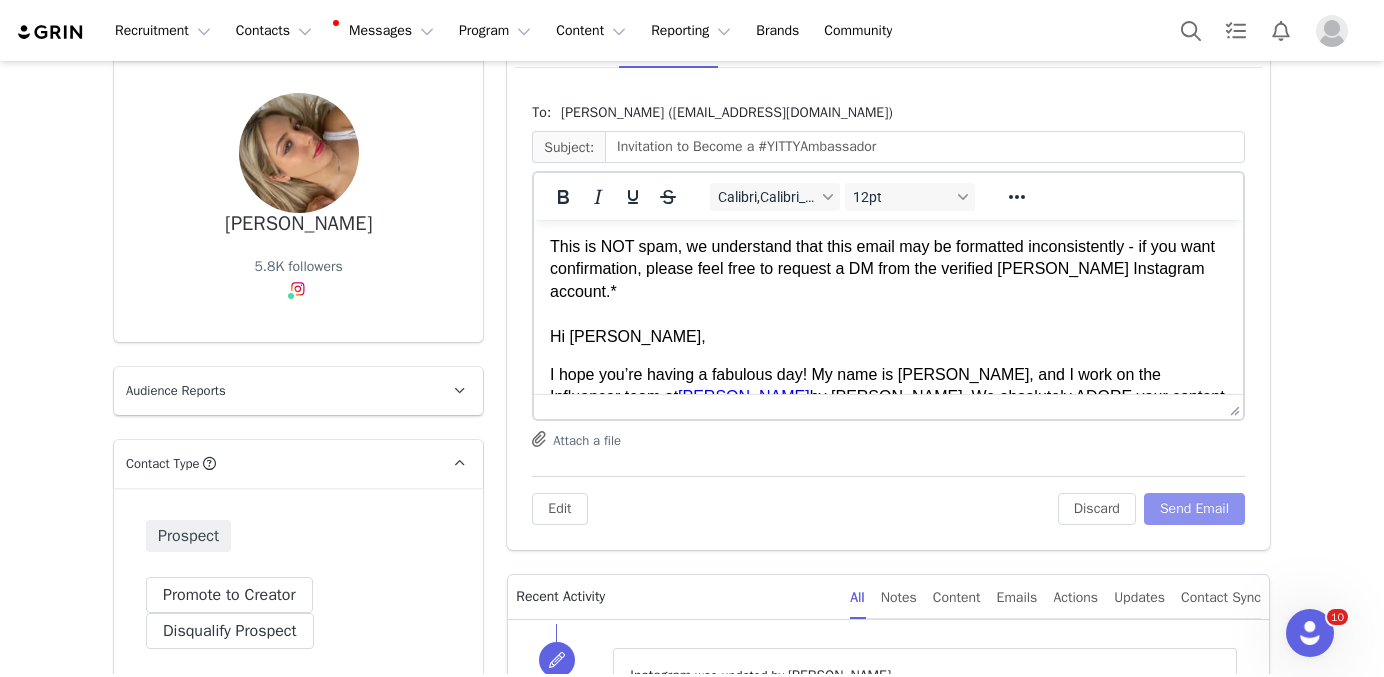 scroll, scrollTop: 0, scrollLeft: 0, axis: both 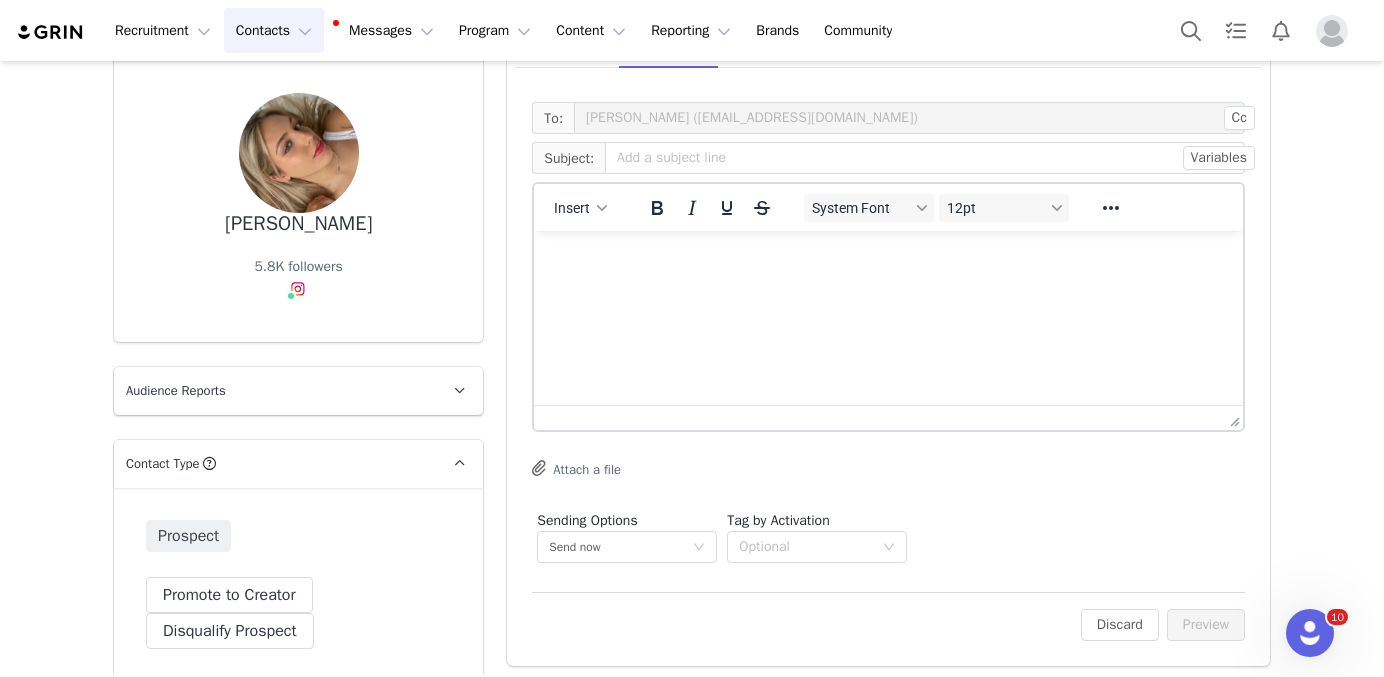click on "Contacts Contacts" at bounding box center [274, 30] 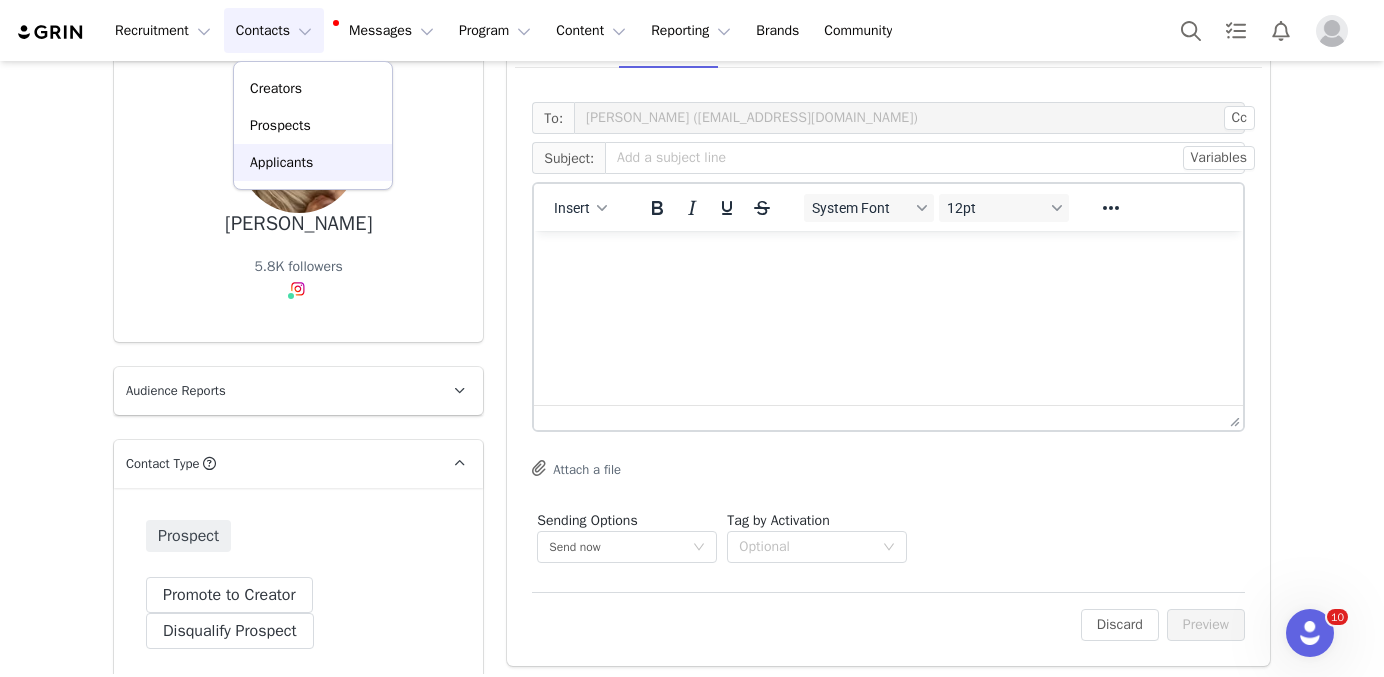 click on "Applicants" at bounding box center [281, 162] 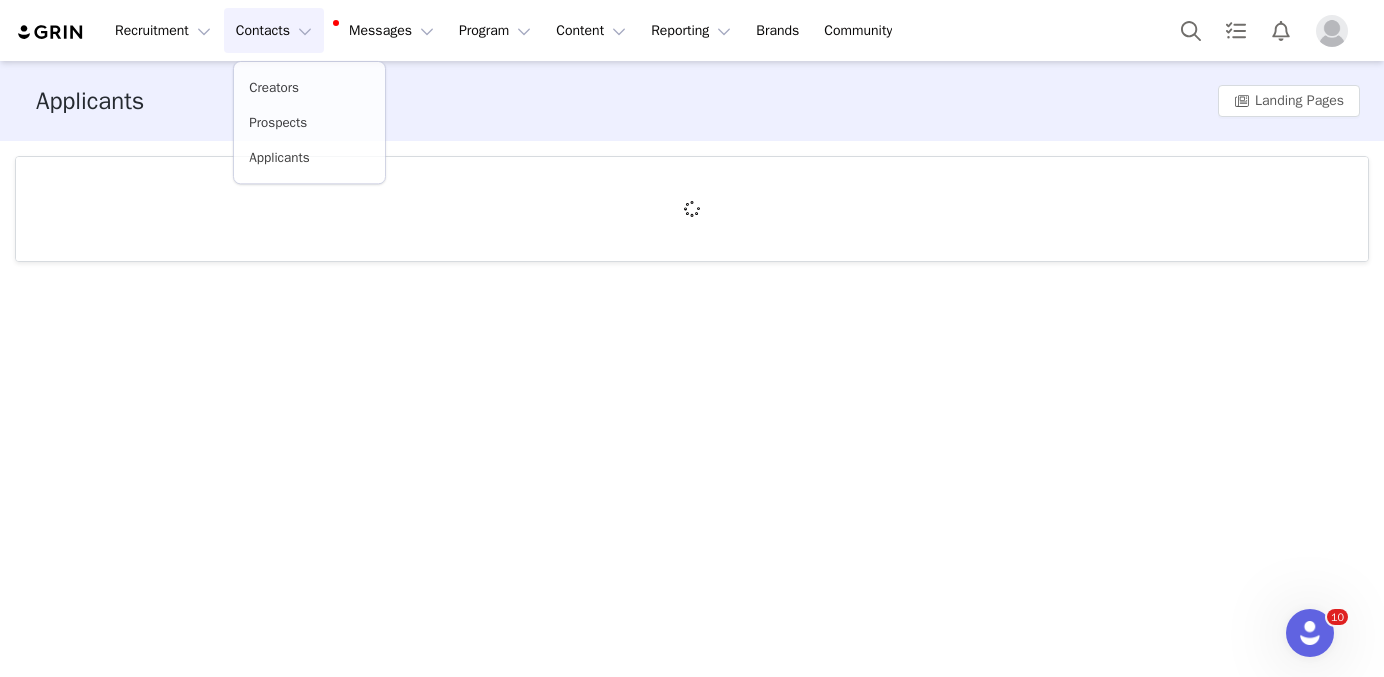 scroll, scrollTop: 0, scrollLeft: 0, axis: both 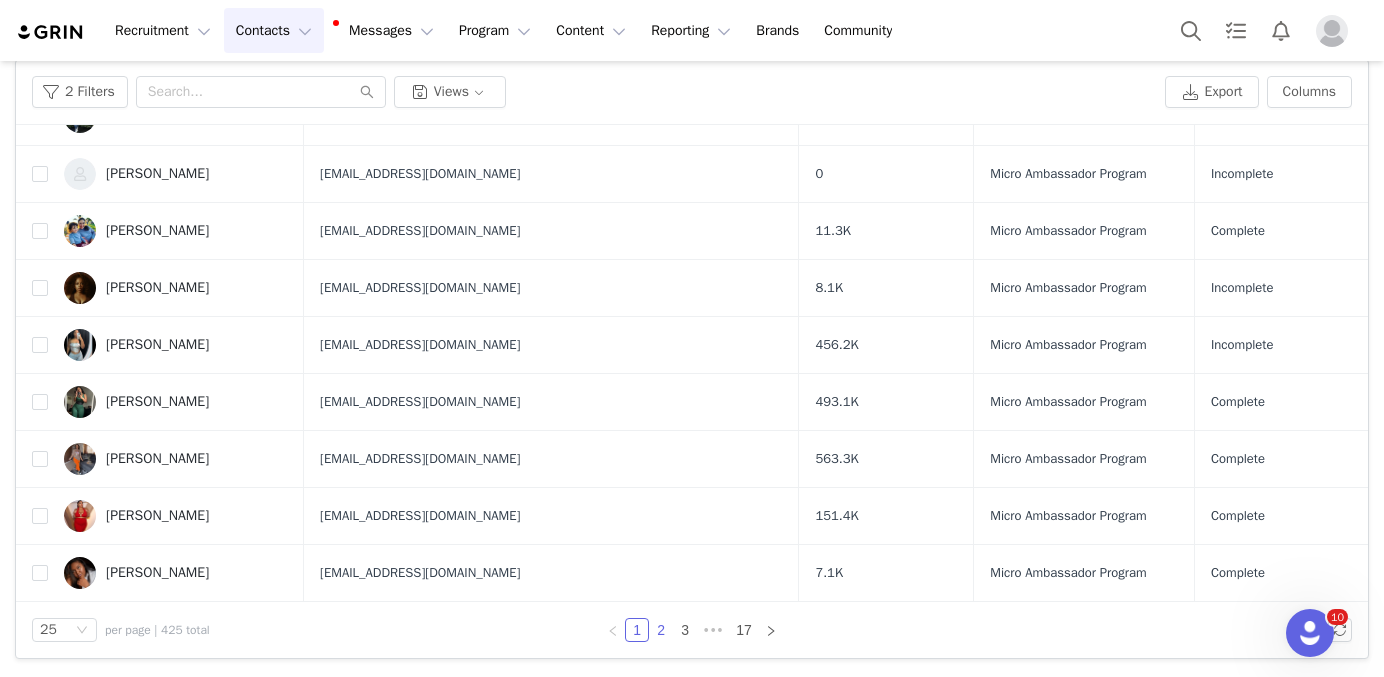 click on "2" at bounding box center (661, 630) 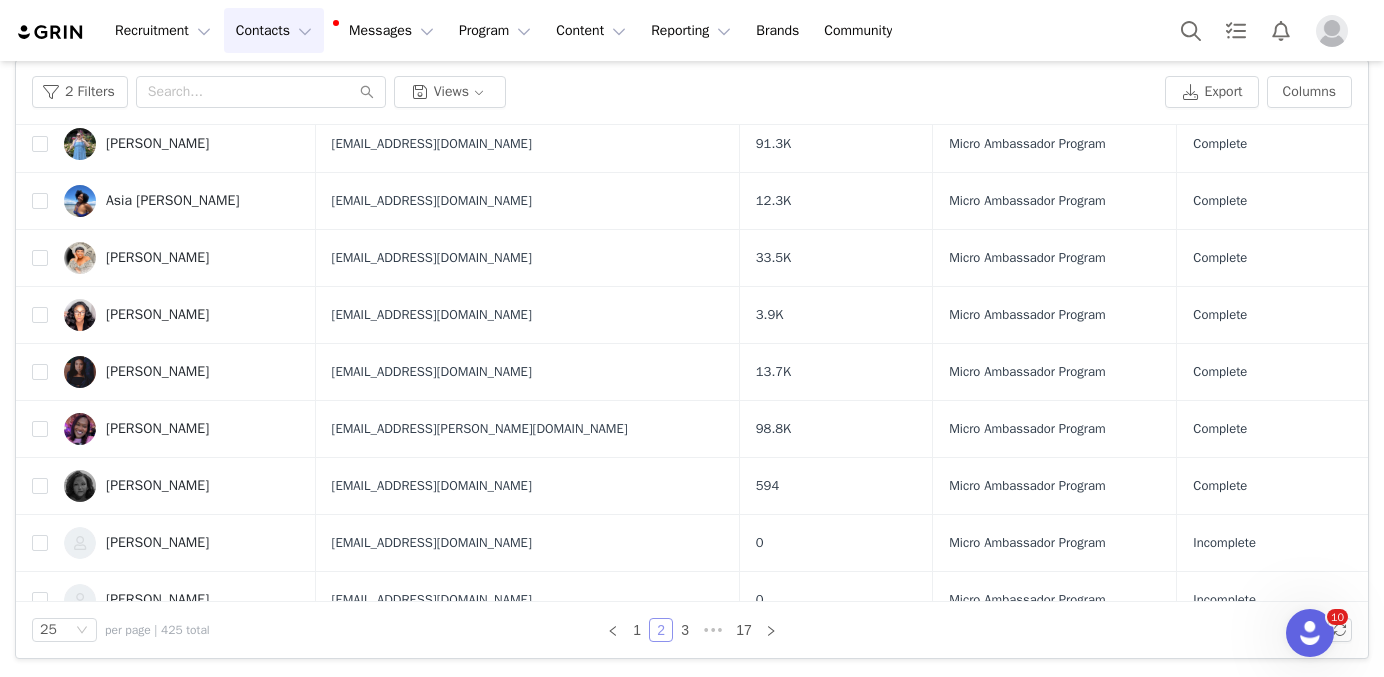scroll, scrollTop: 219, scrollLeft: 0, axis: vertical 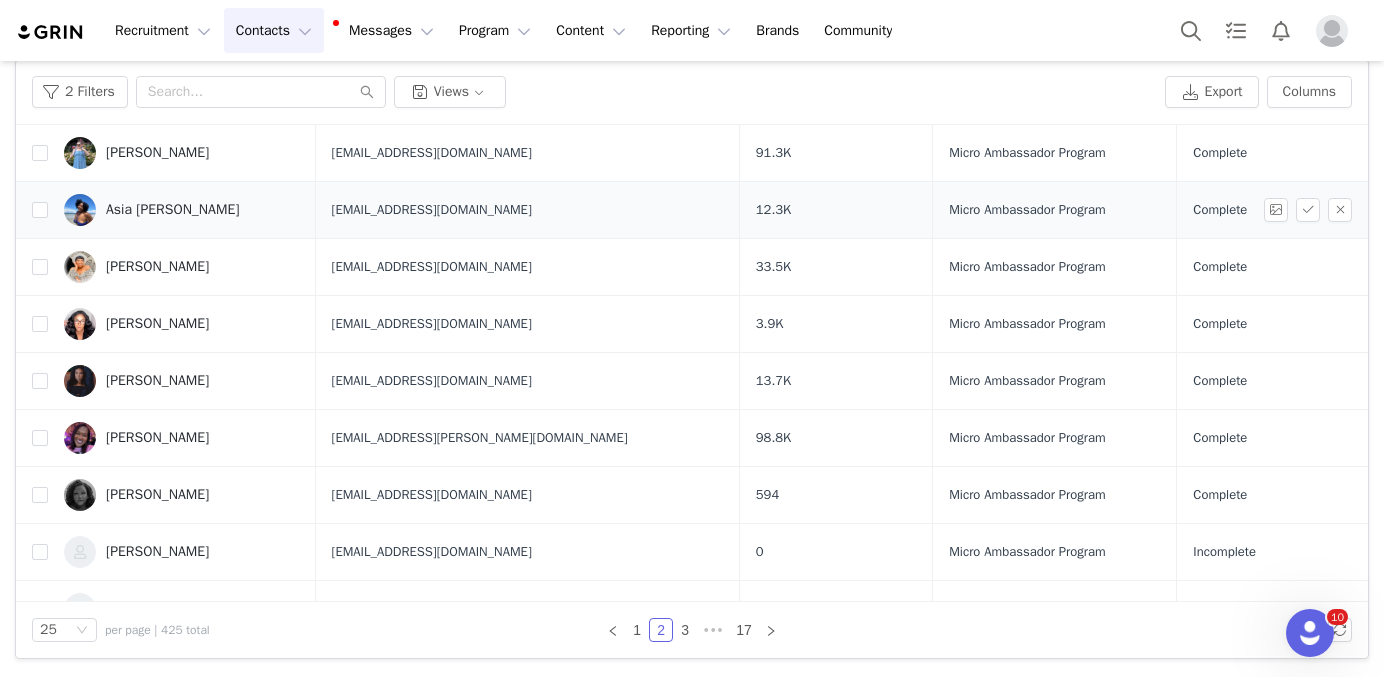 click on "Asia [PERSON_NAME]" at bounding box center [172, 210] 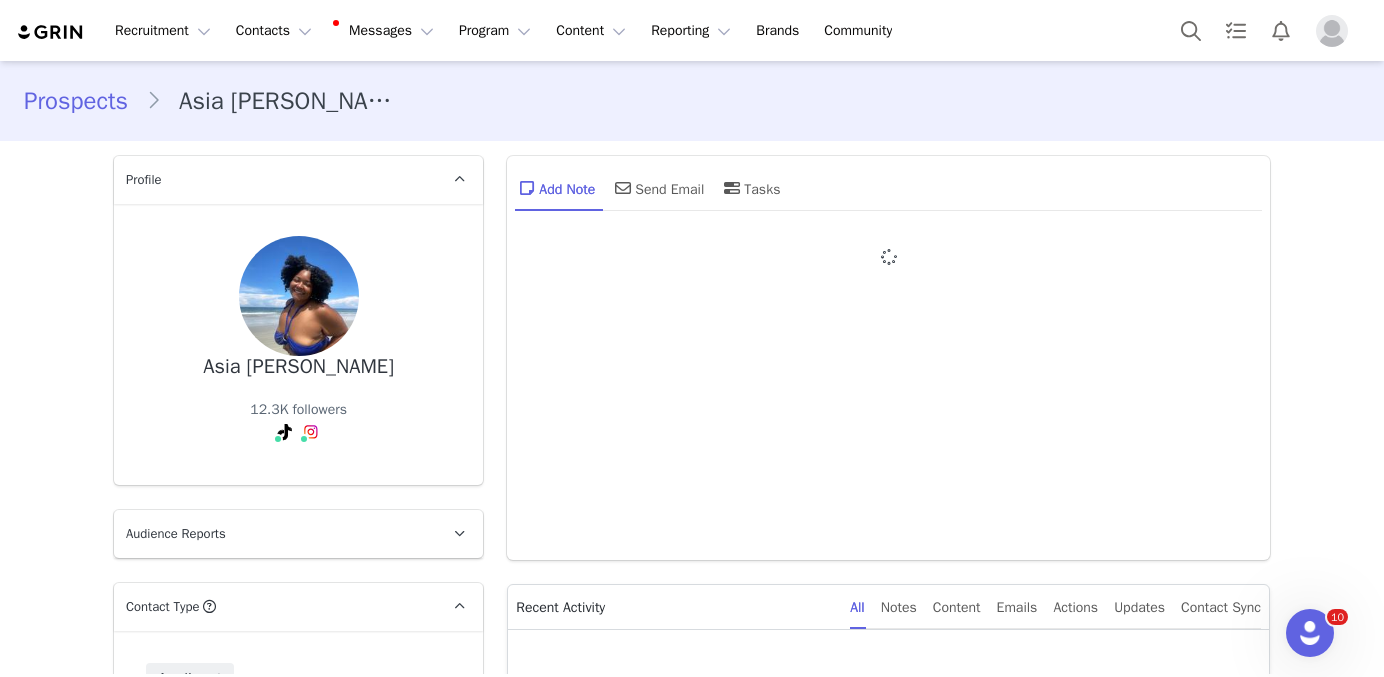 type on "+1 ([GEOGRAPHIC_DATA])" 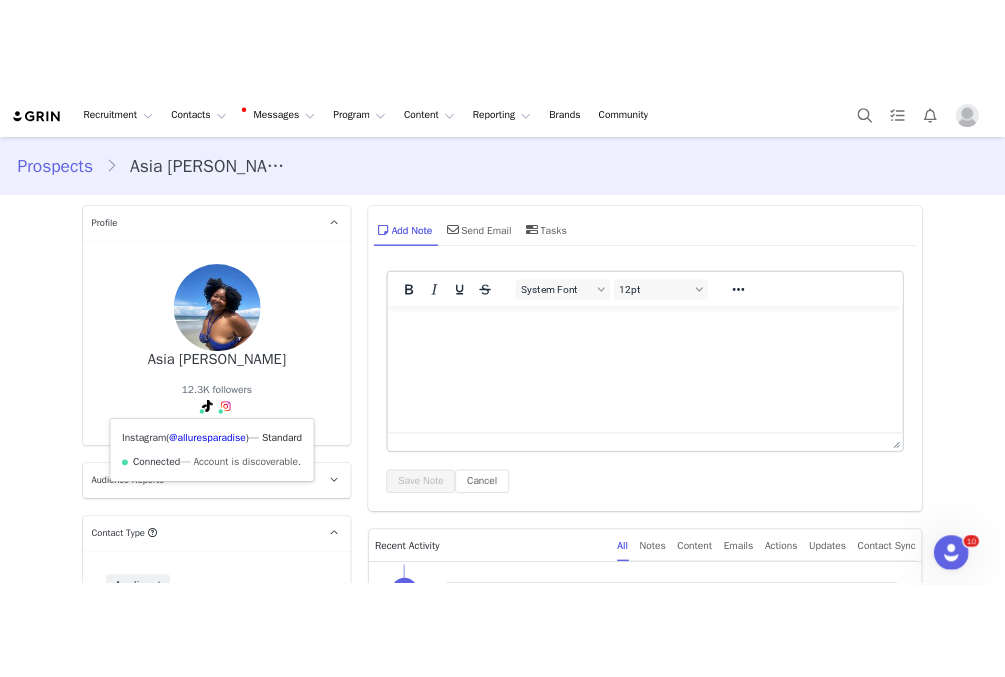 scroll, scrollTop: 0, scrollLeft: 0, axis: both 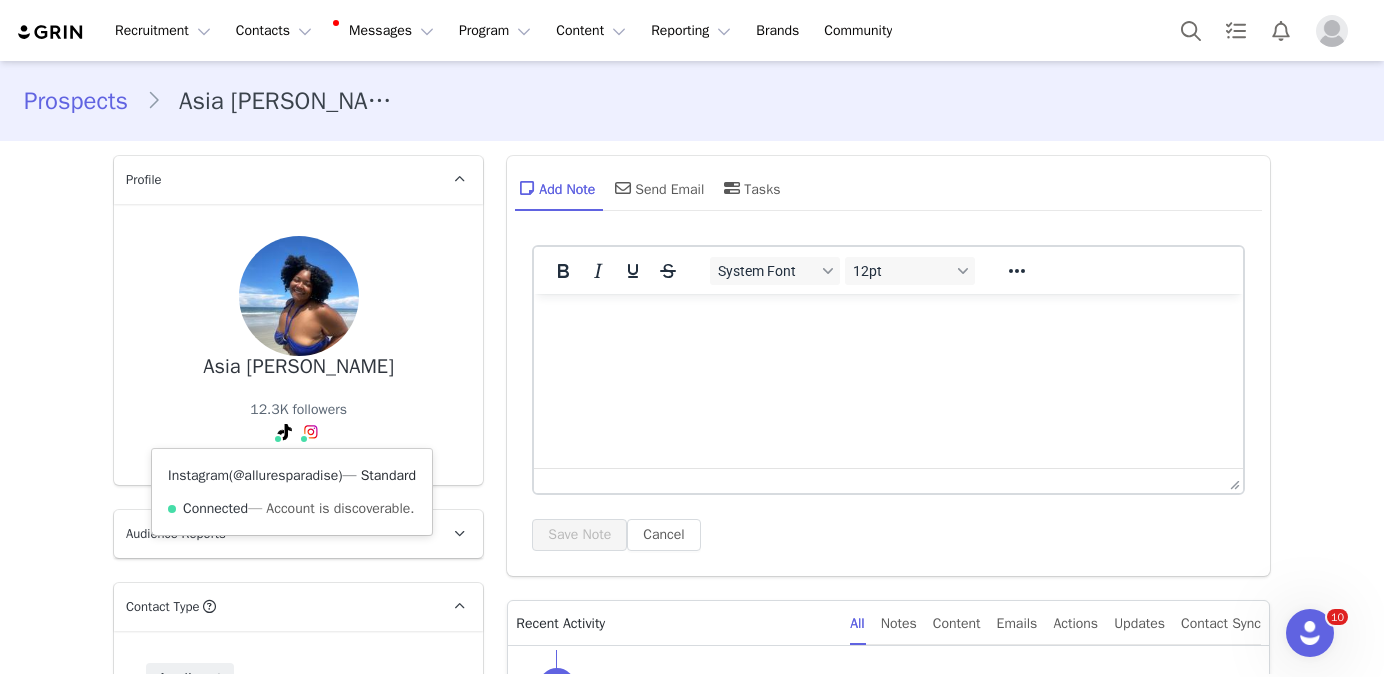 click on "@alluresparadise" at bounding box center (285, 475) 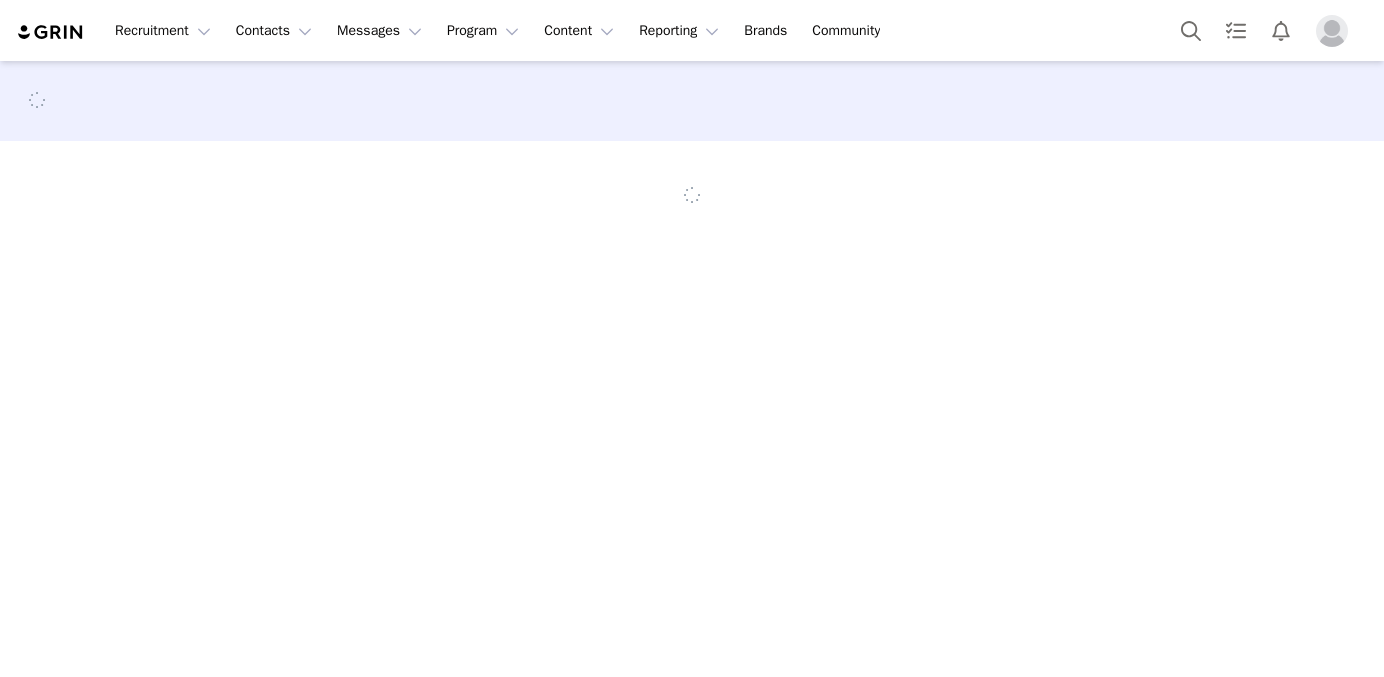 scroll, scrollTop: 0, scrollLeft: 0, axis: both 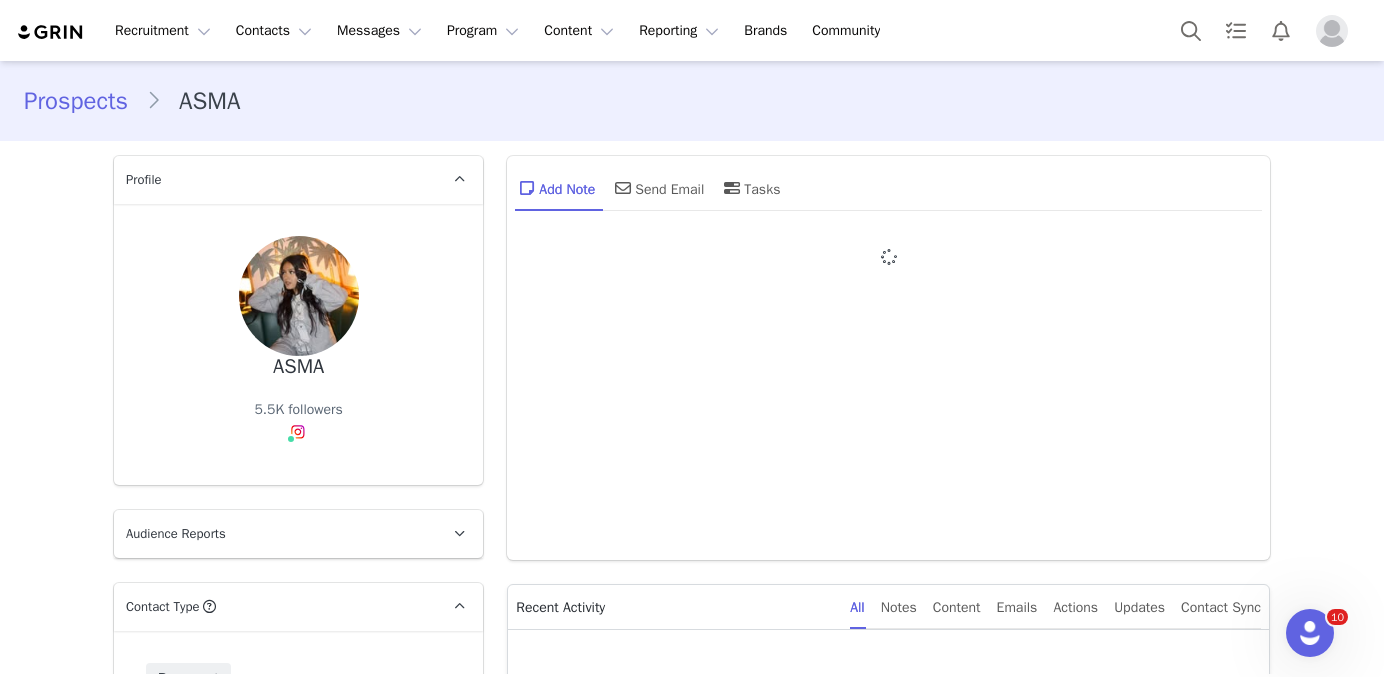 type on "+1 ([GEOGRAPHIC_DATA])" 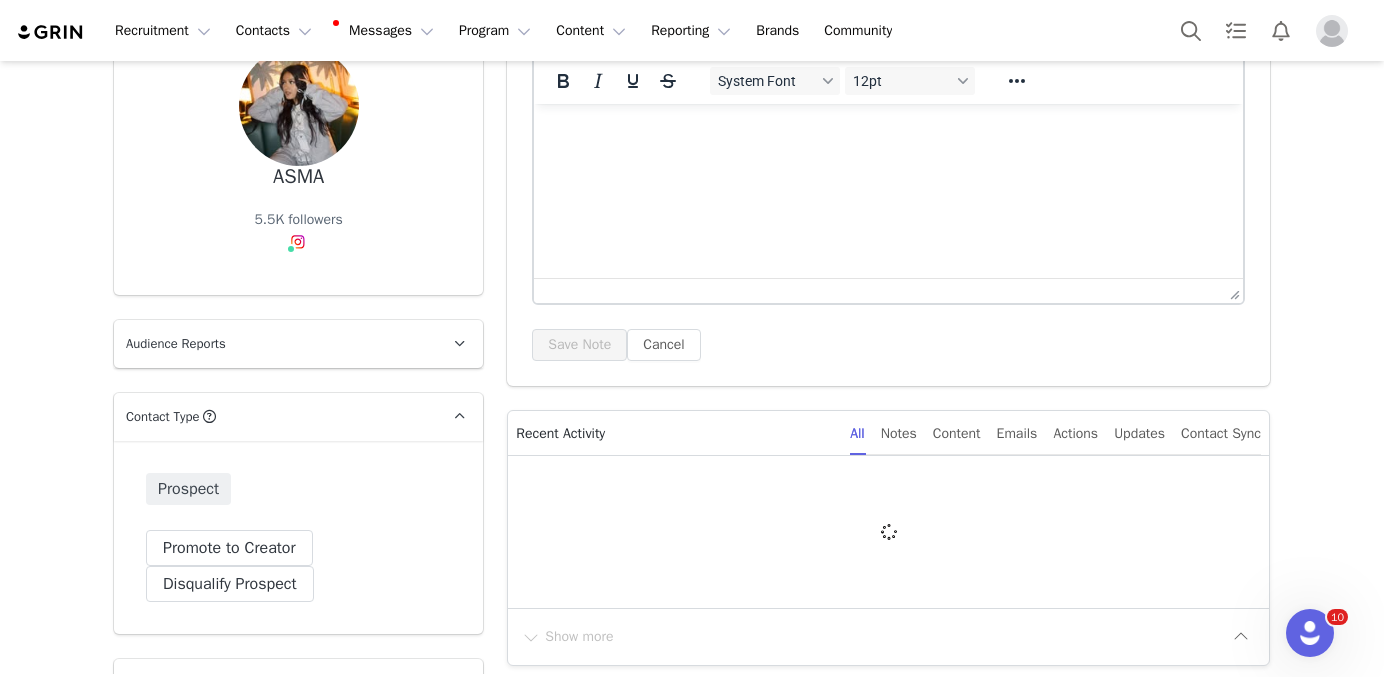 scroll, scrollTop: 419, scrollLeft: 0, axis: vertical 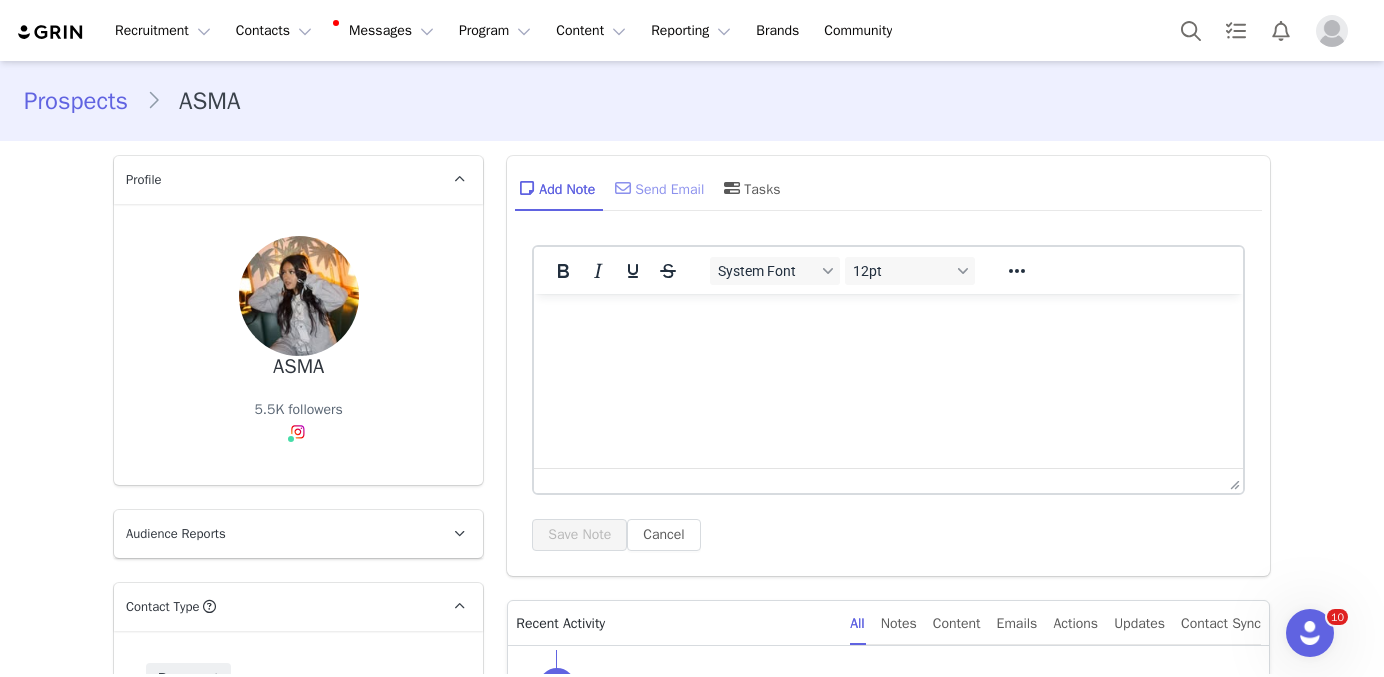 click on "Send Email" at bounding box center [657, 188] 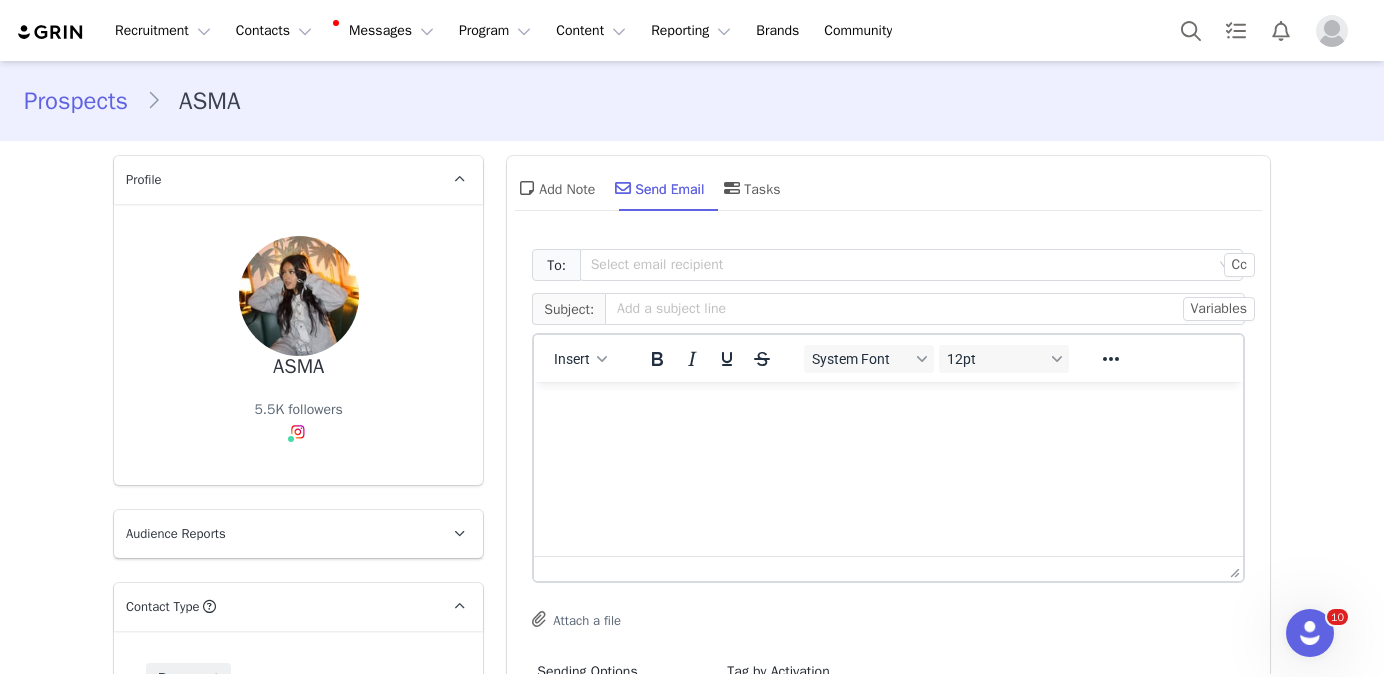 scroll, scrollTop: 0, scrollLeft: 0, axis: both 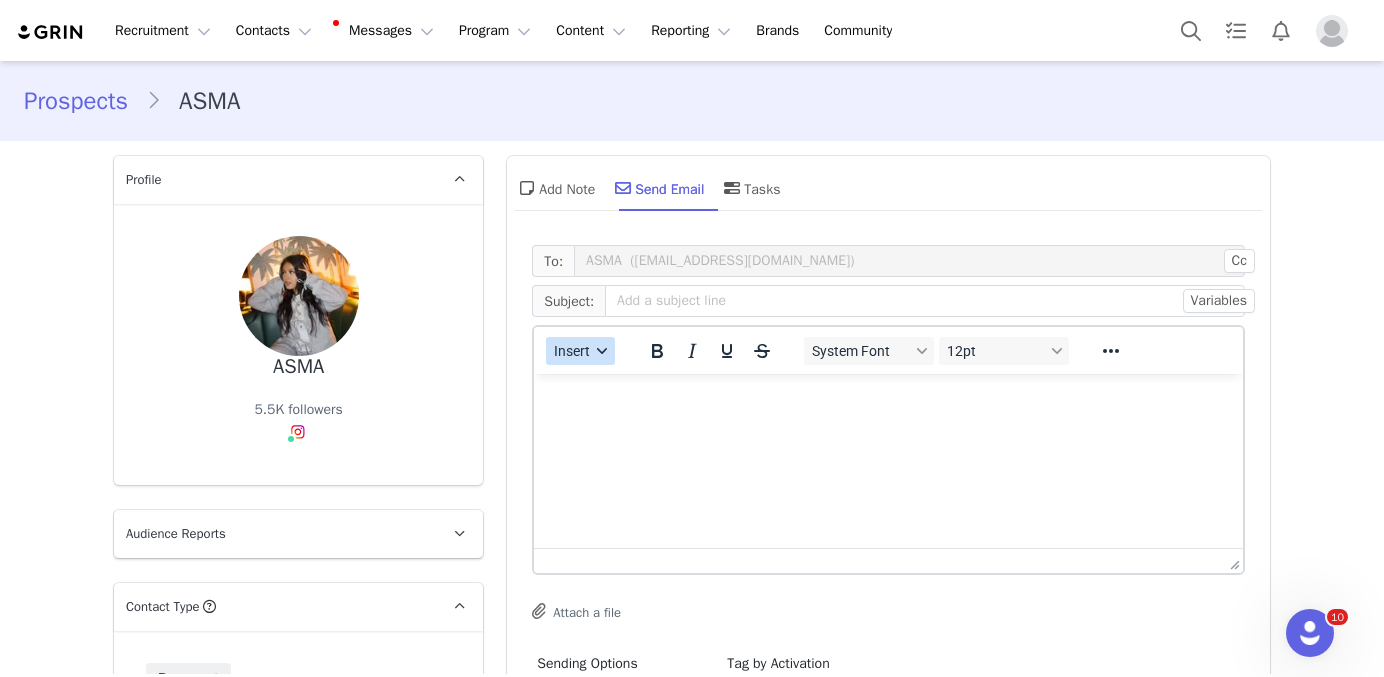click on "Insert" at bounding box center (580, 351) 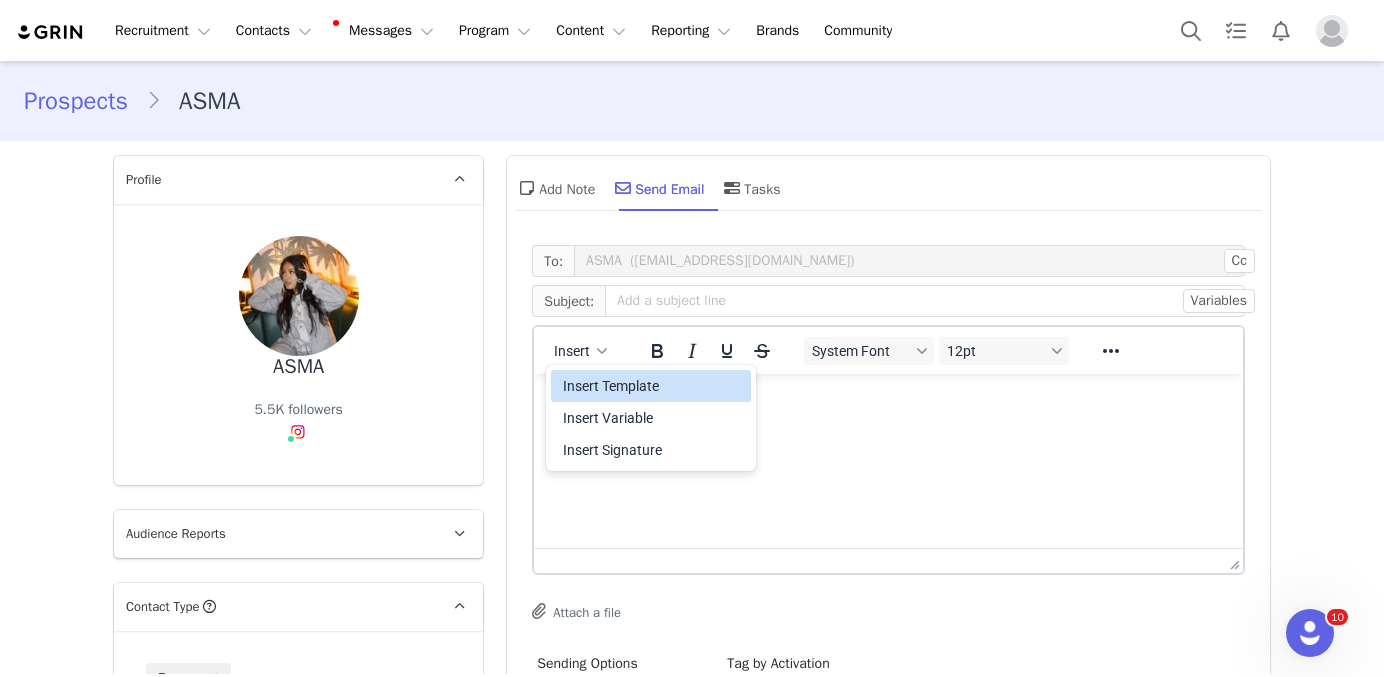 click on "Insert Template" at bounding box center [653, 386] 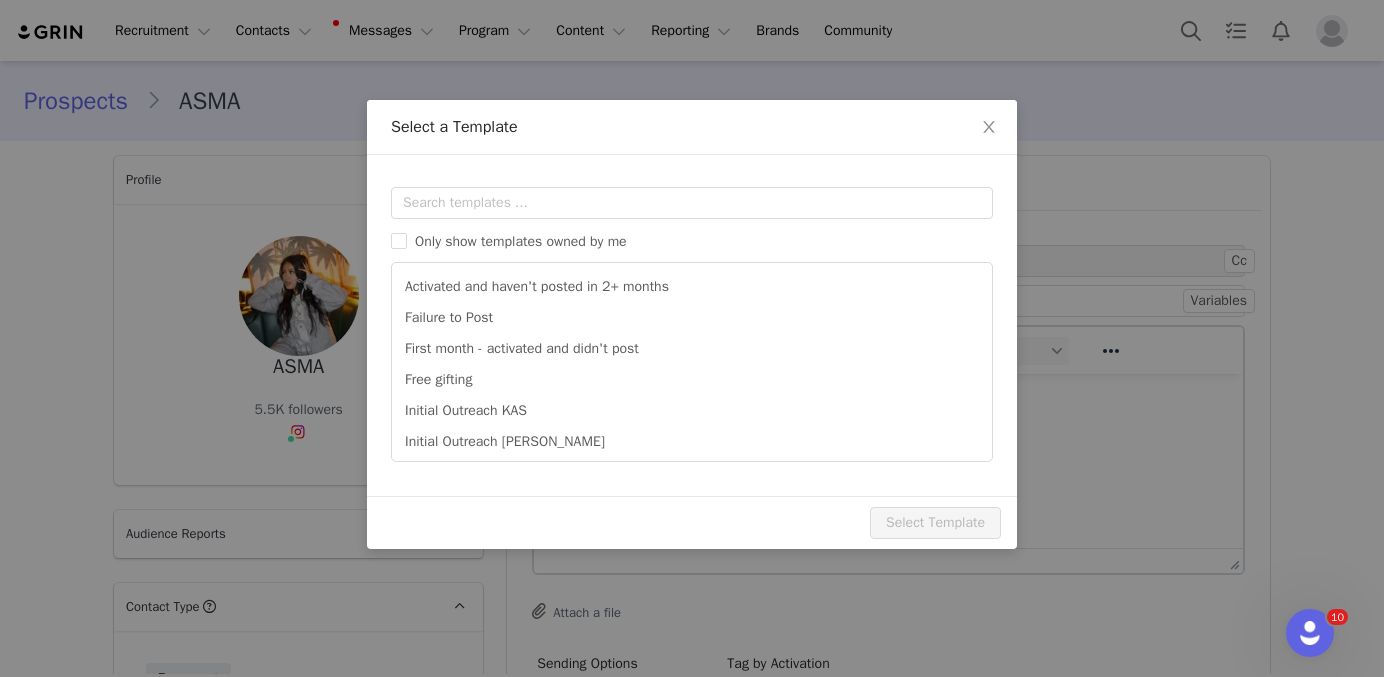 scroll, scrollTop: 0, scrollLeft: 0, axis: both 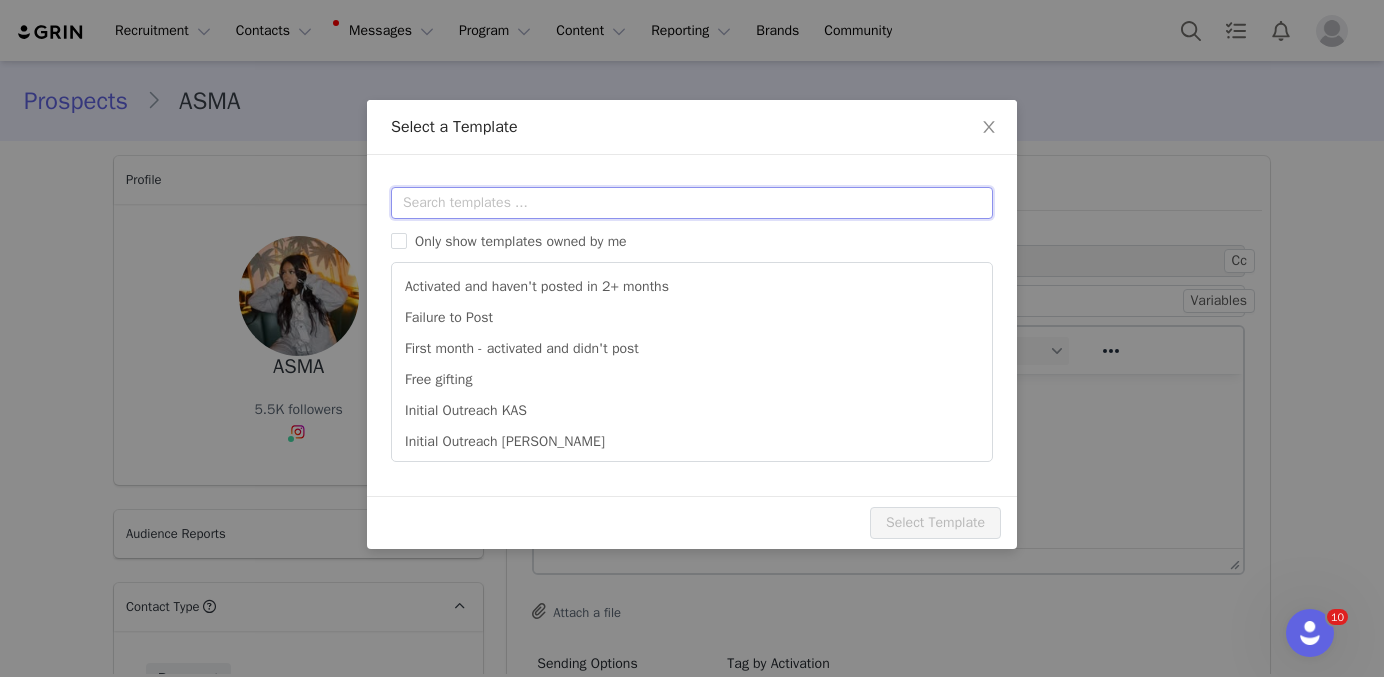 click at bounding box center (692, 203) 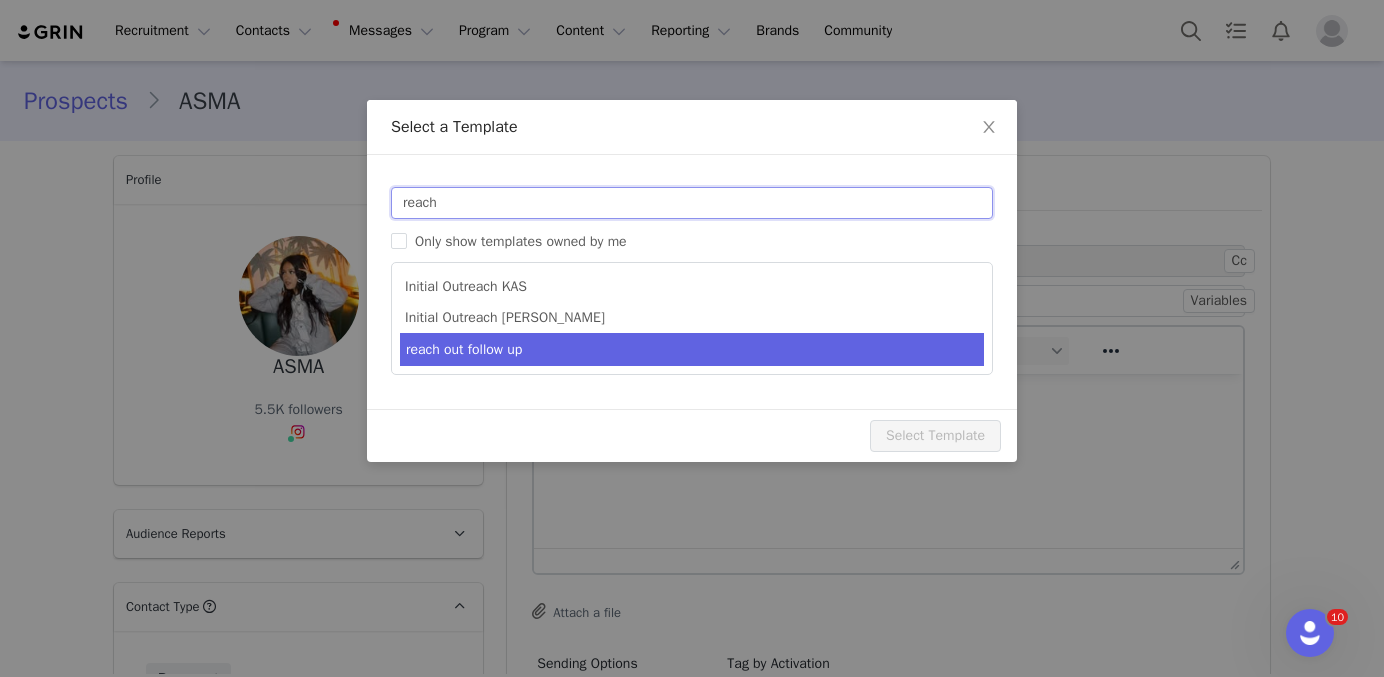 type on "reach" 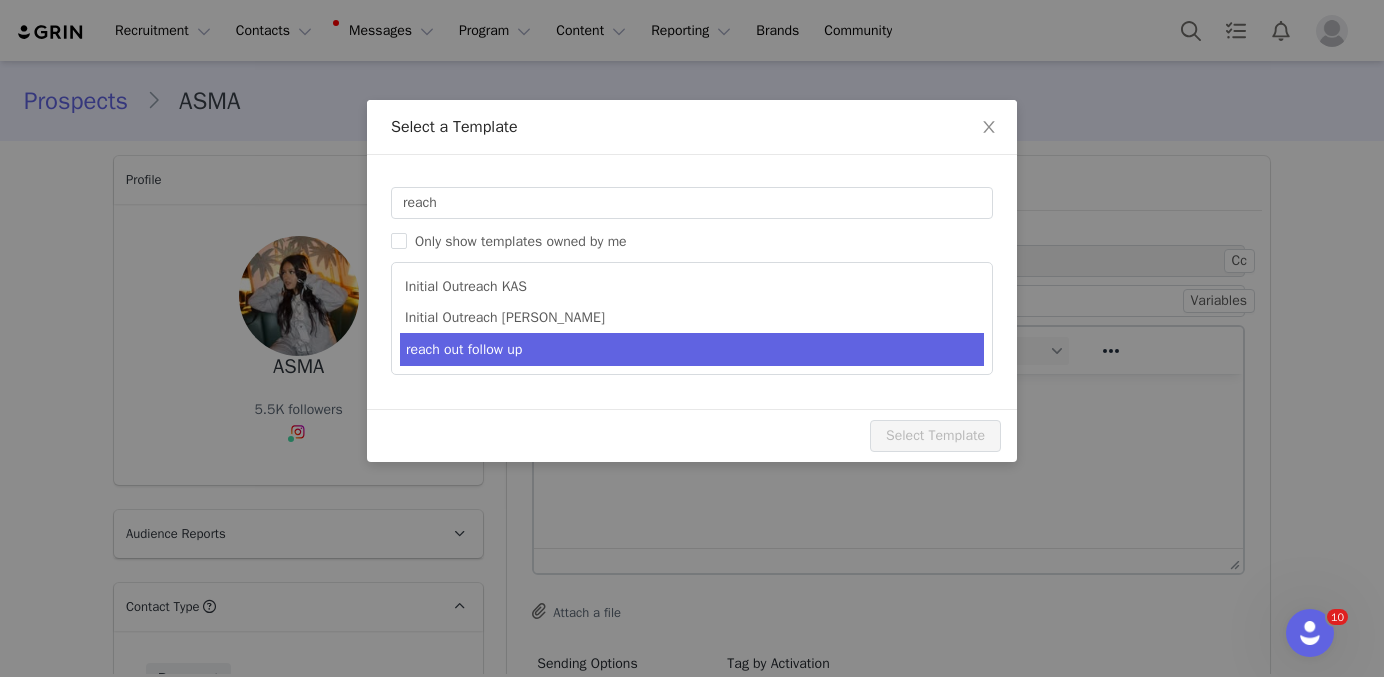 click on "reach out follow up" at bounding box center (692, 349) 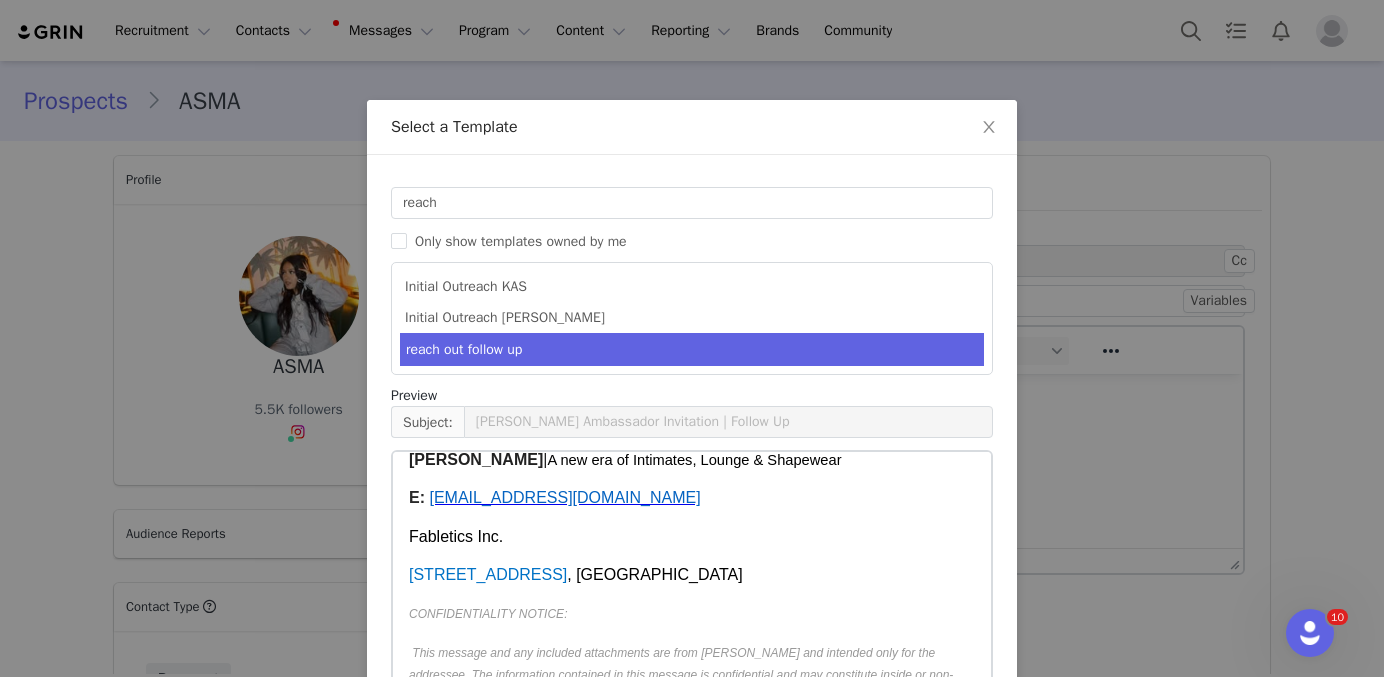 scroll, scrollTop: 547, scrollLeft: 0, axis: vertical 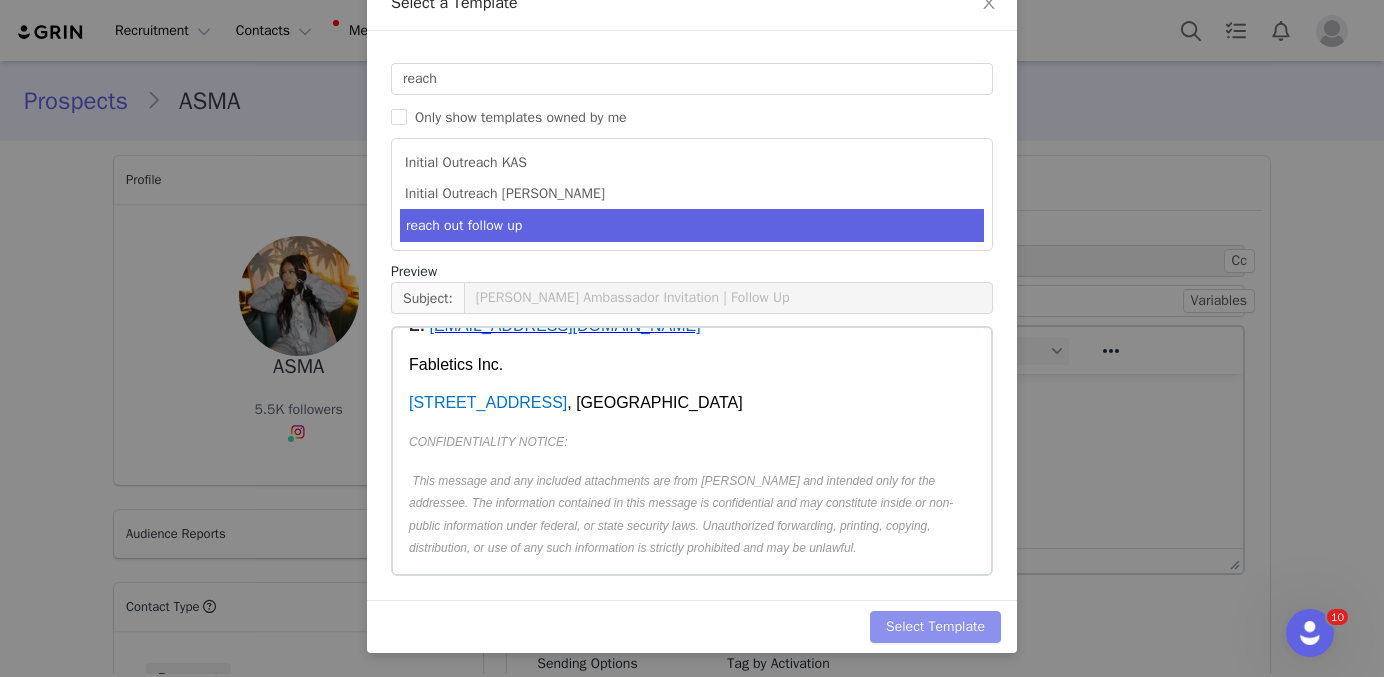 click on "Select Template" at bounding box center (935, 627) 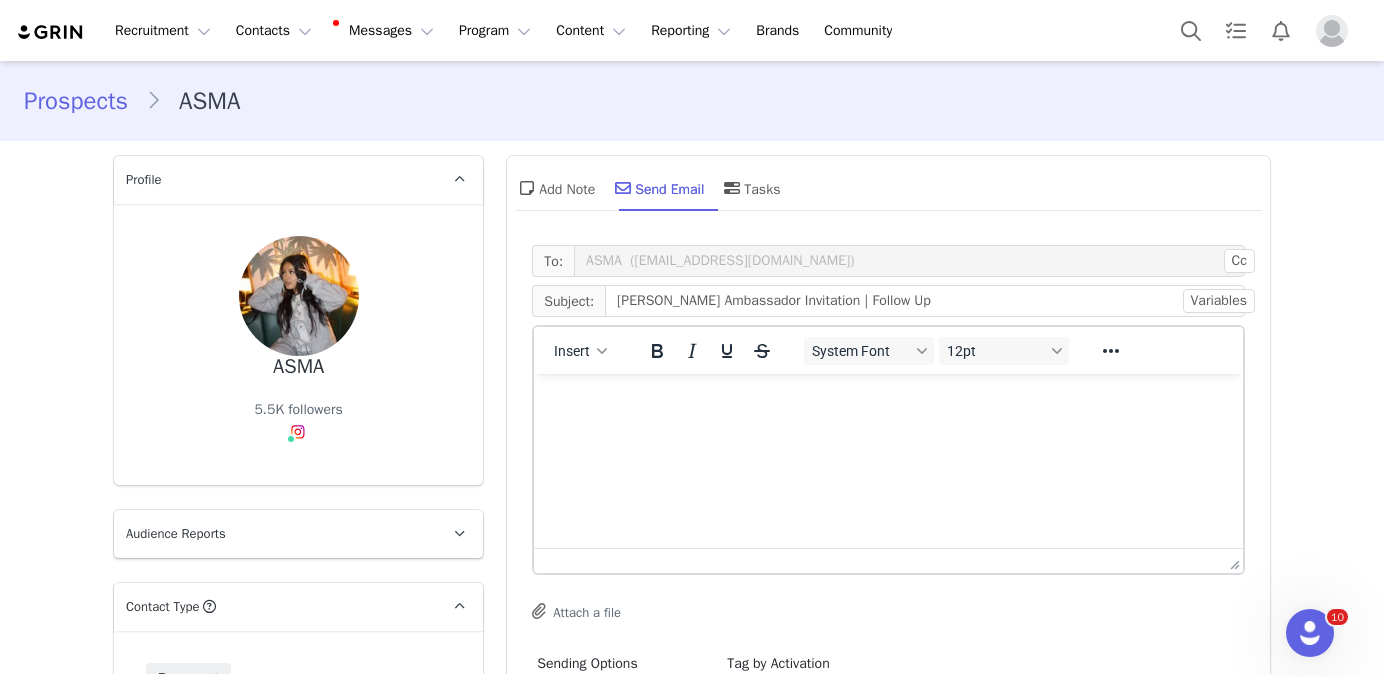 scroll, scrollTop: 0, scrollLeft: 0, axis: both 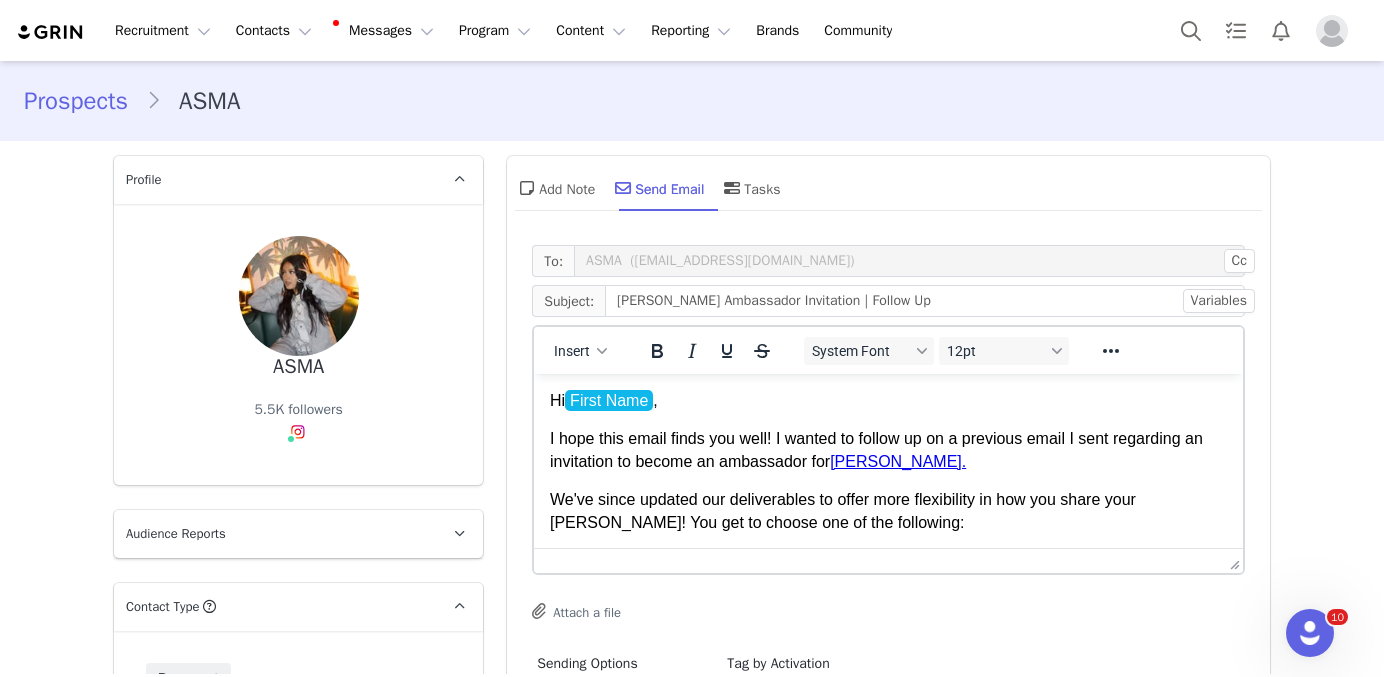 click on "I hope this email finds you well! I wanted to follow up on a previous email I sent regarding an invitation to become an ambassador for  [PERSON_NAME]." at bounding box center [888, 450] 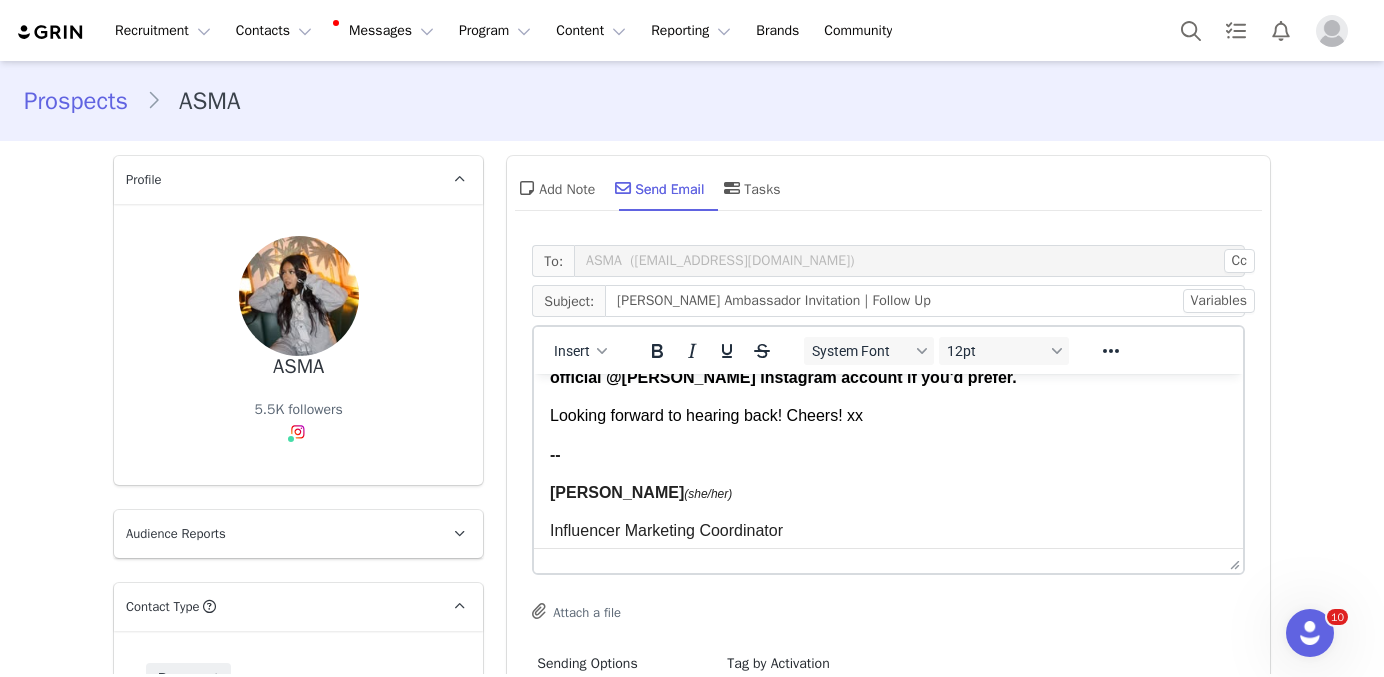 scroll, scrollTop: 315, scrollLeft: 0, axis: vertical 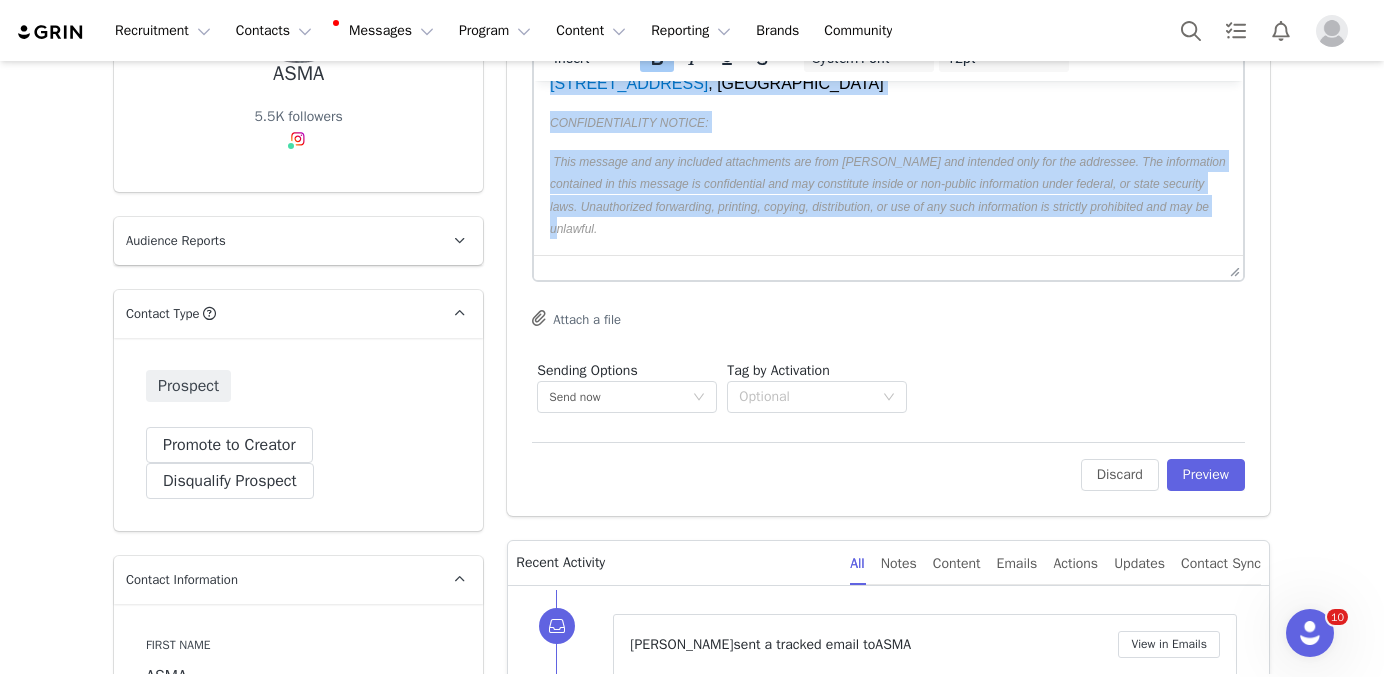 drag, startPoint x: 552, startPoint y: 188, endPoint x: 893, endPoint y: 688, distance: 605.21155 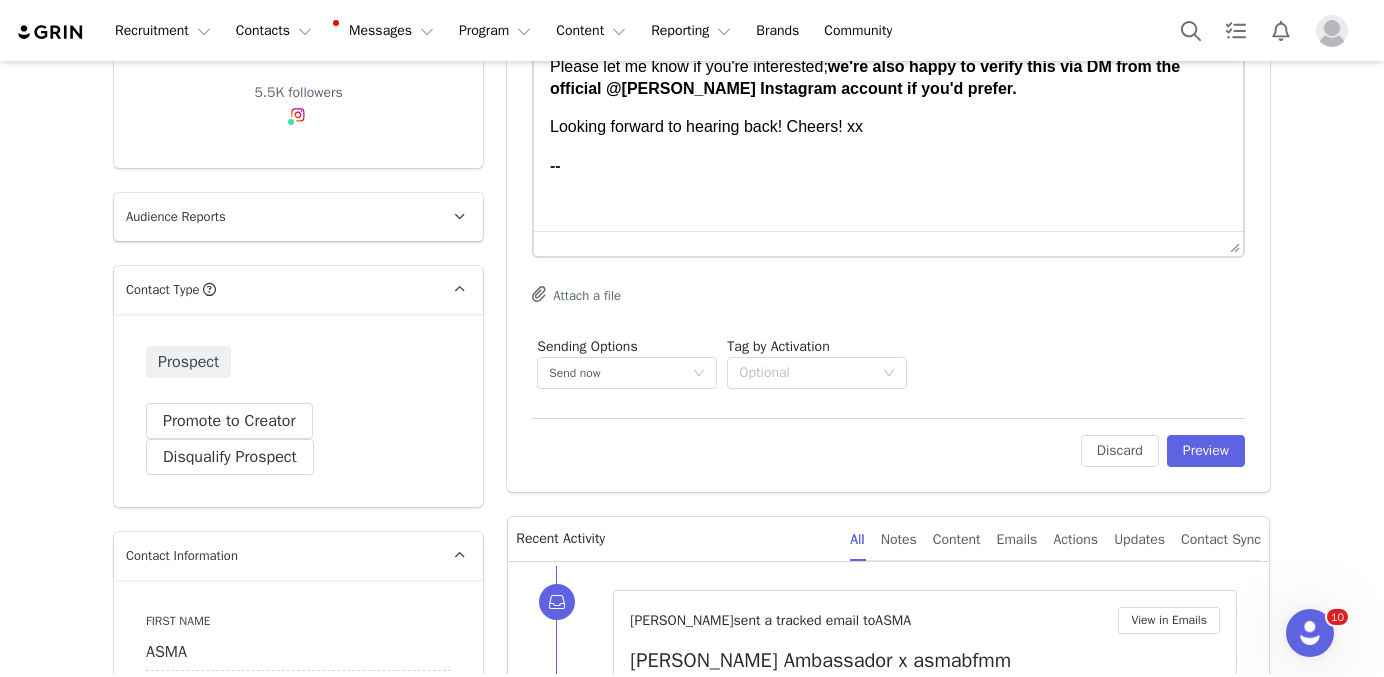 scroll, scrollTop: 283, scrollLeft: 0, axis: vertical 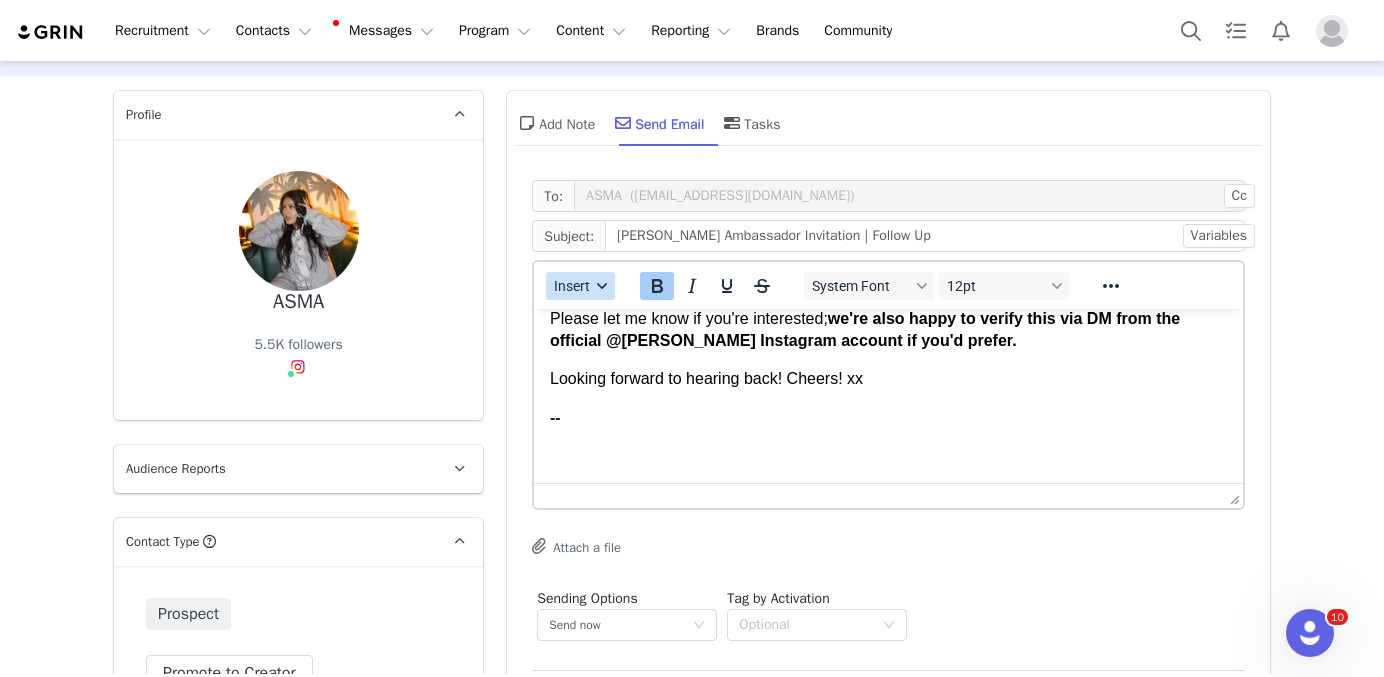 click on "Insert" at bounding box center (580, 286) 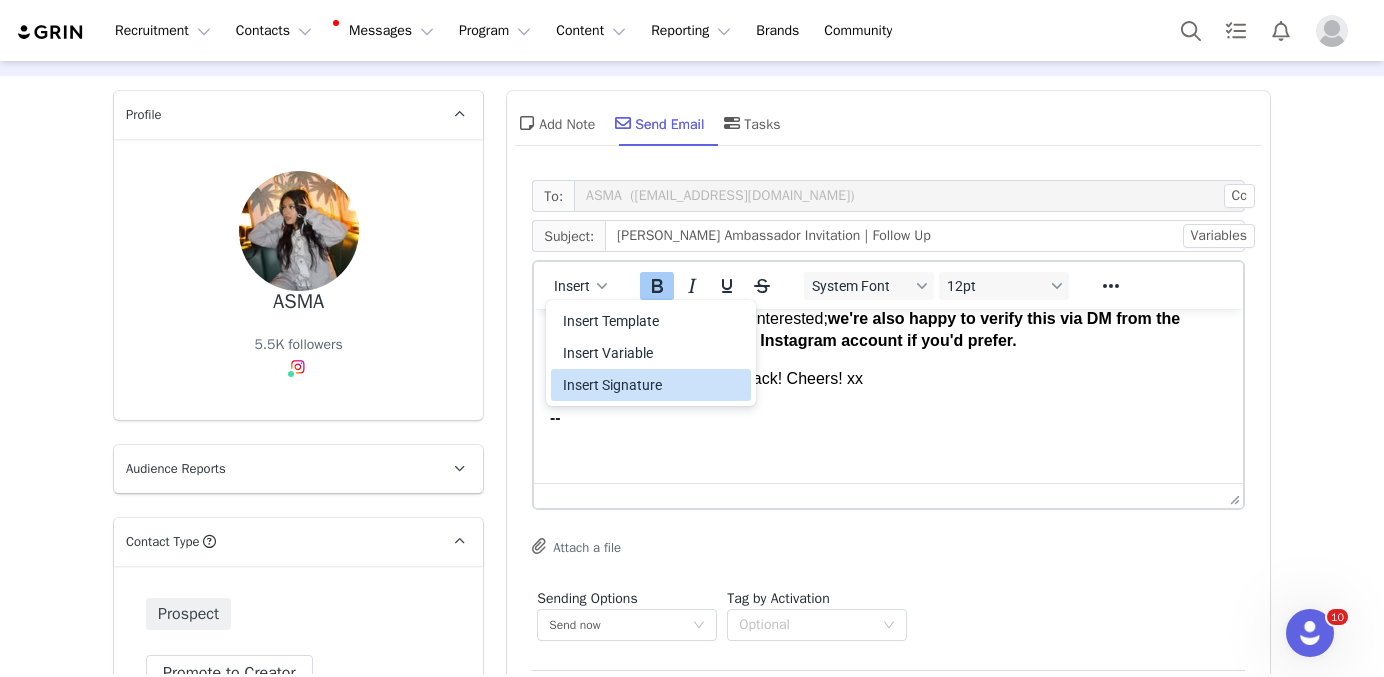 click on "Insert Signature" at bounding box center [651, 385] 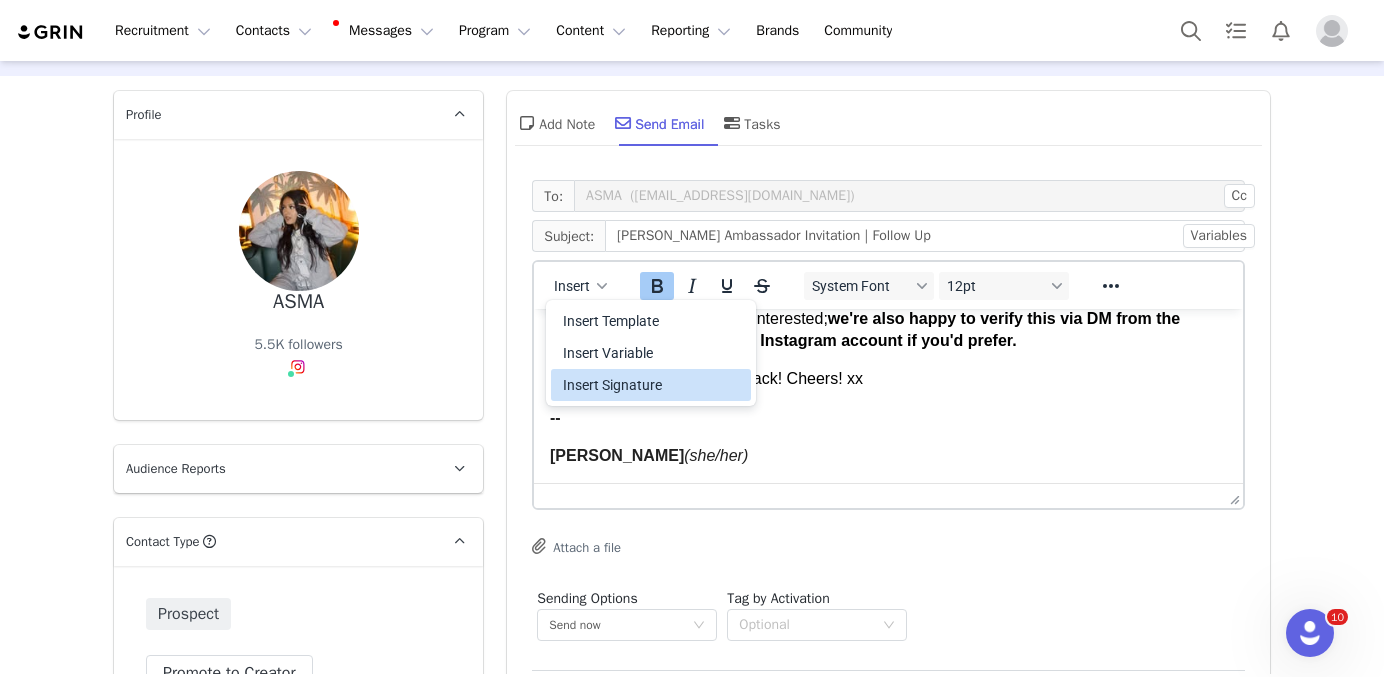 scroll, scrollTop: 701, scrollLeft: 0, axis: vertical 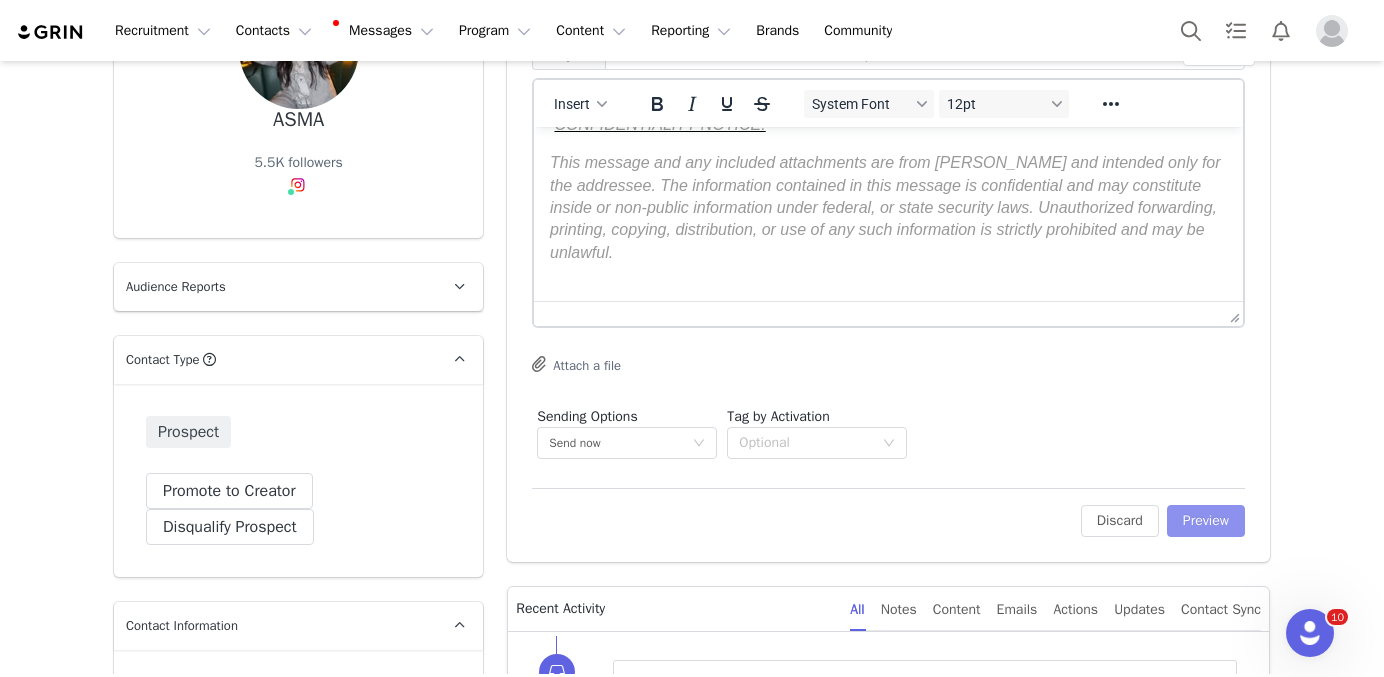click on "Preview" at bounding box center [1206, 521] 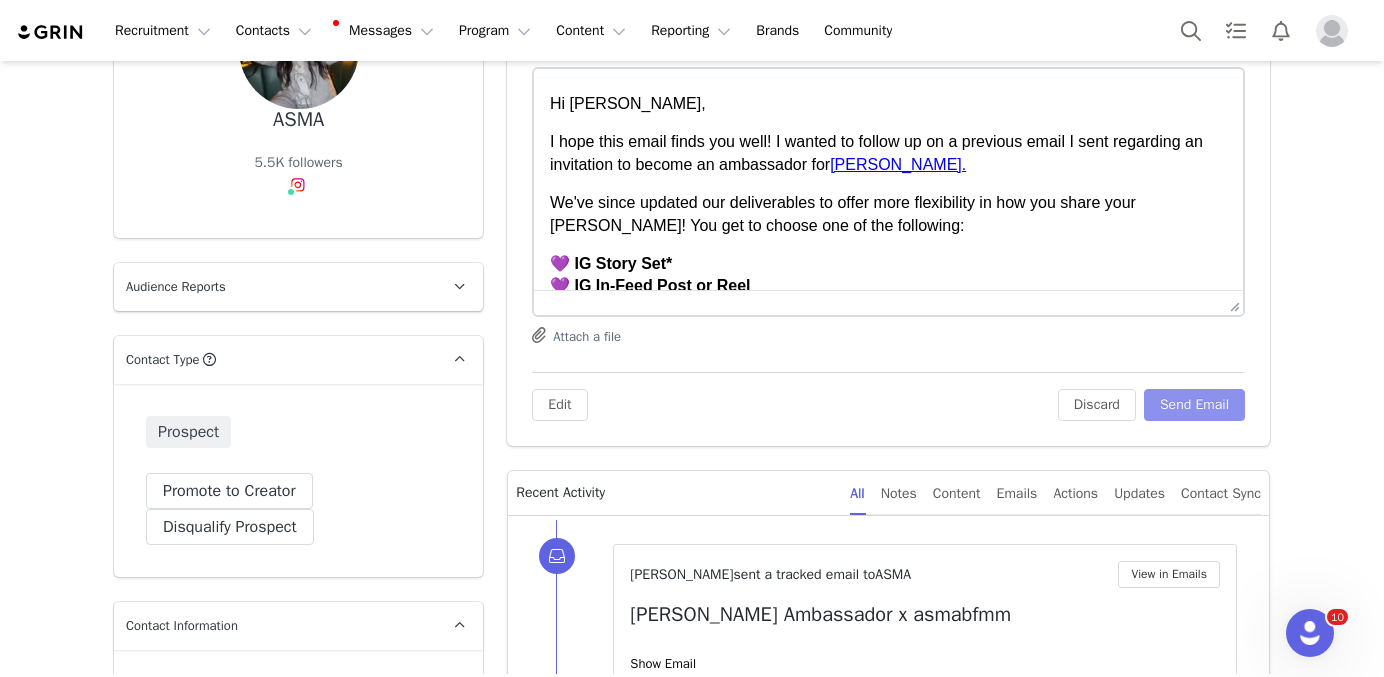 scroll, scrollTop: 0, scrollLeft: 0, axis: both 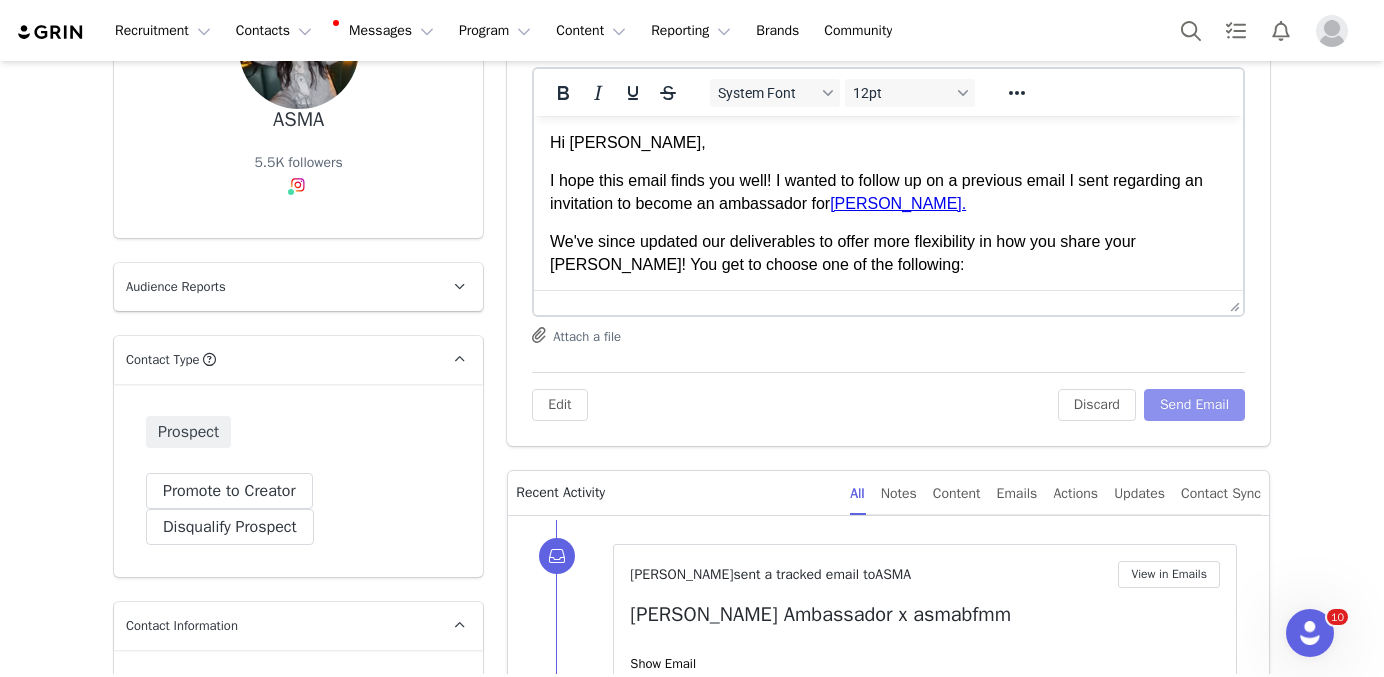 click on "Send Email" at bounding box center (1194, 405) 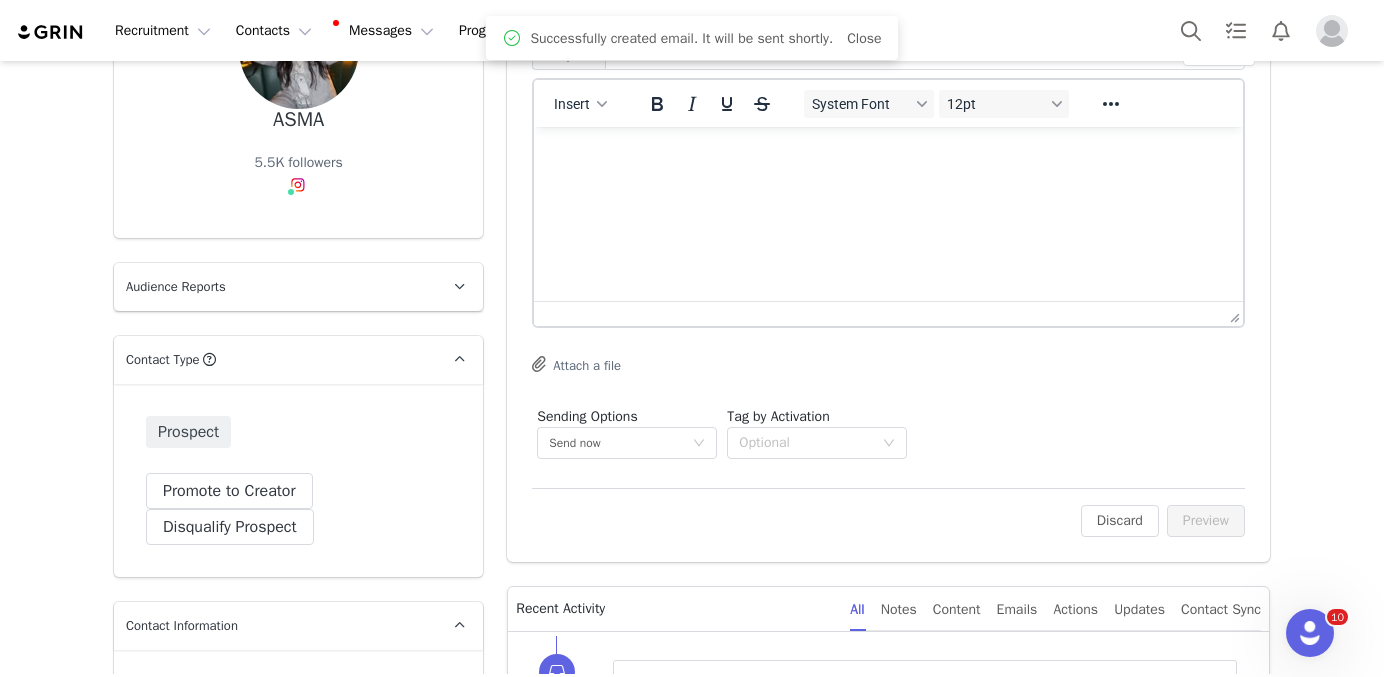 scroll, scrollTop: 0, scrollLeft: 0, axis: both 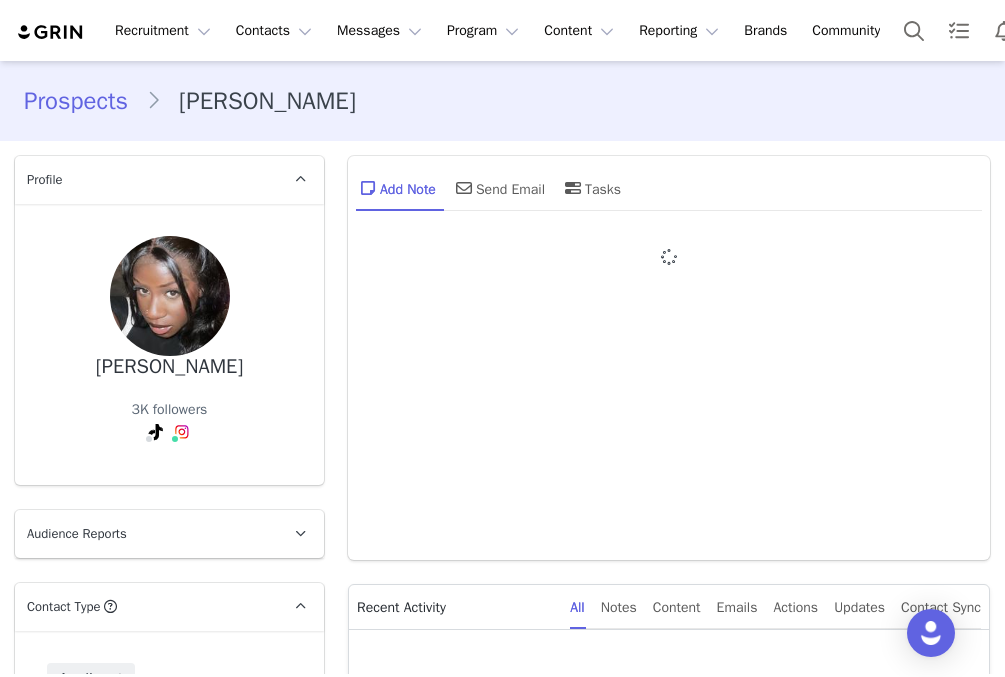 type on "+1 ([GEOGRAPHIC_DATA])" 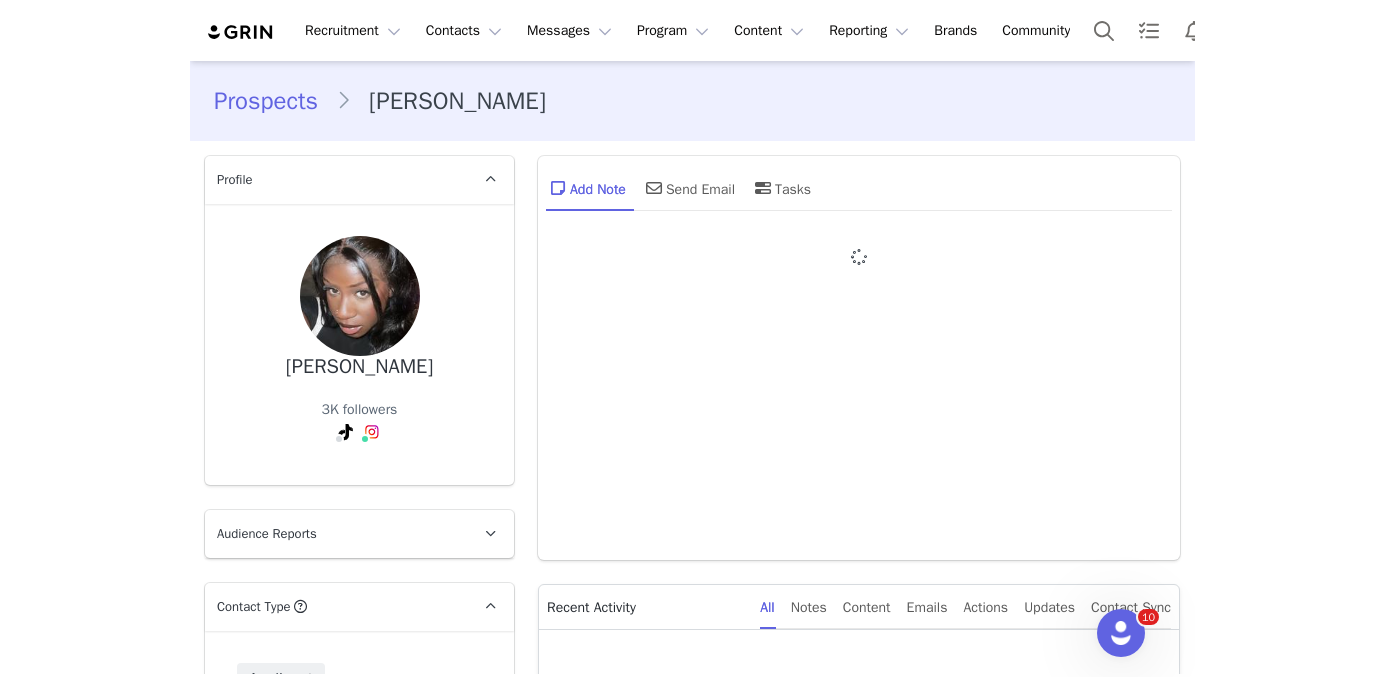 scroll, scrollTop: 0, scrollLeft: 0, axis: both 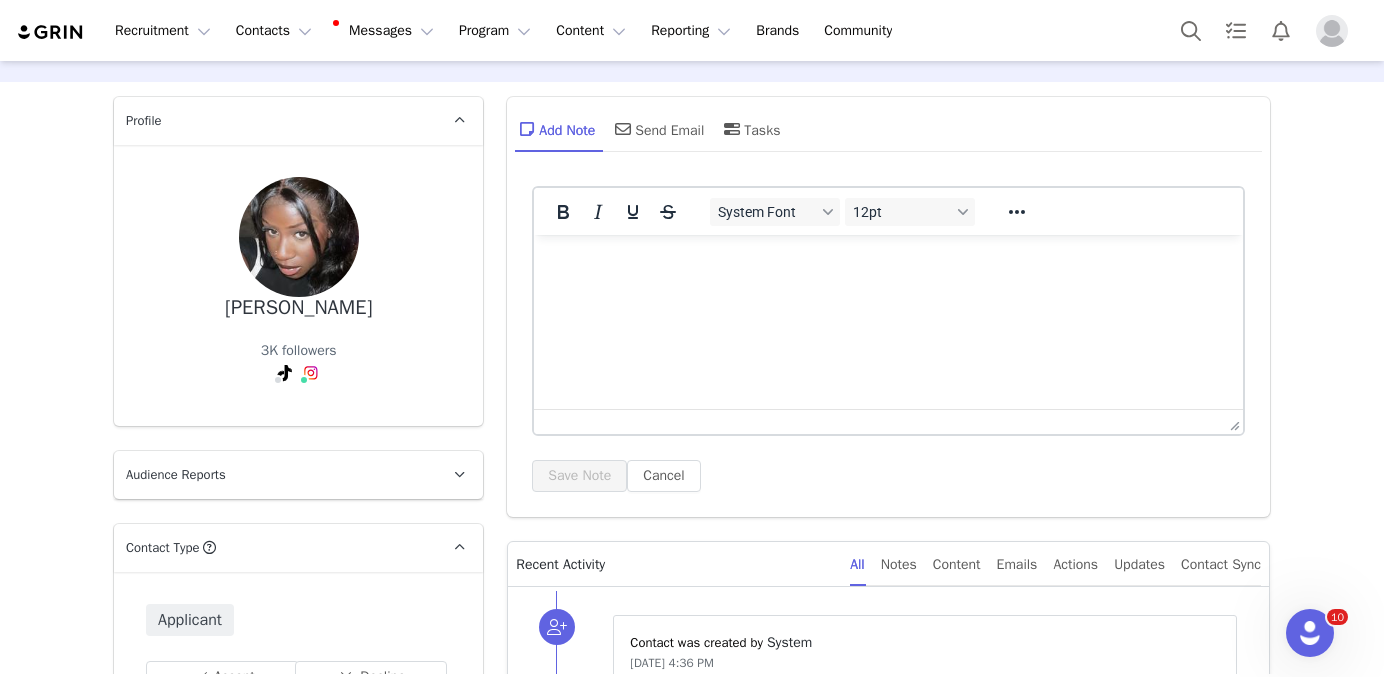 click on "Add Note   Send Email   Tasks" at bounding box center (647, 129) 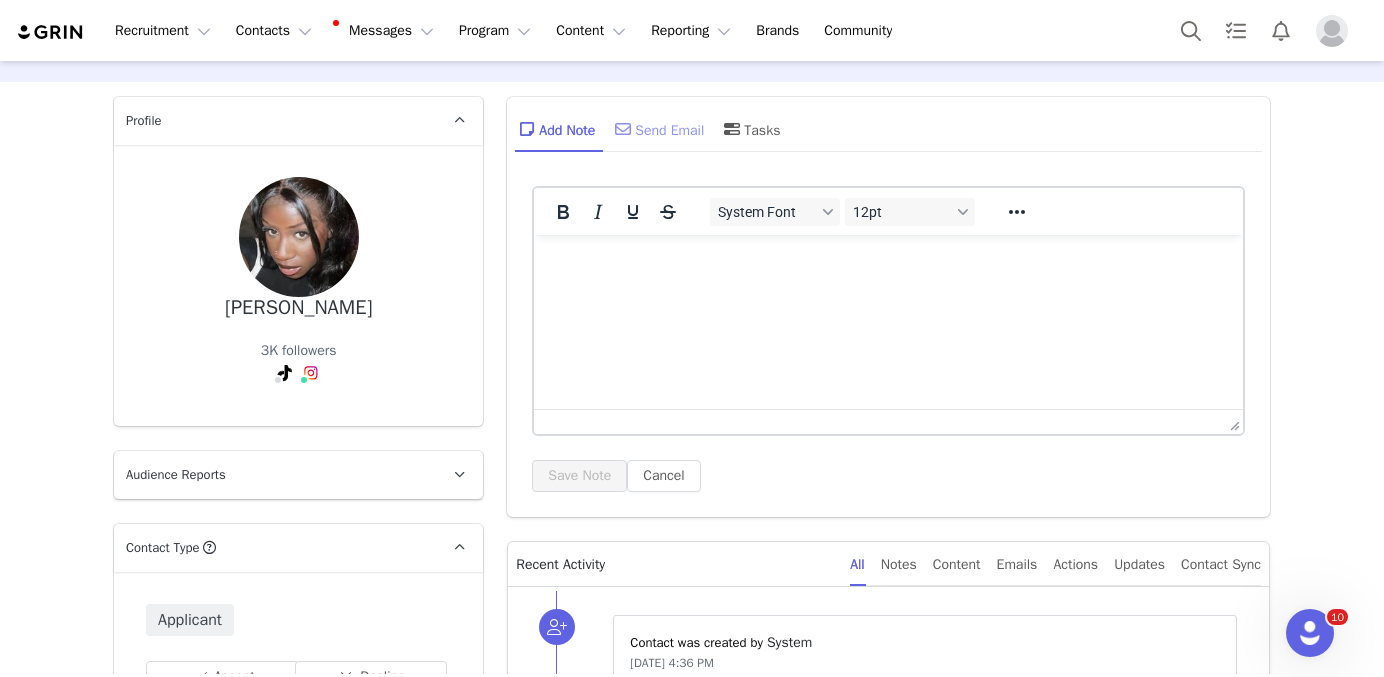 click on "Send Email" at bounding box center (657, 129) 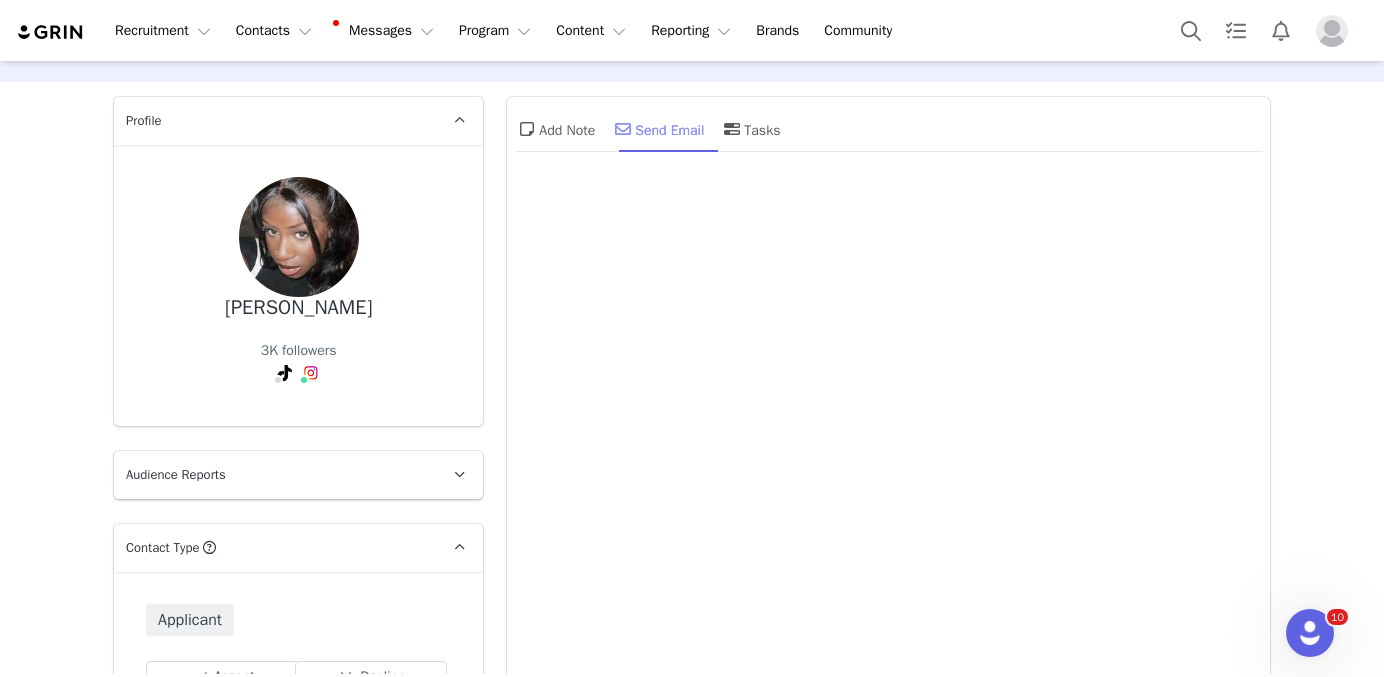 scroll, scrollTop: 0, scrollLeft: 0, axis: both 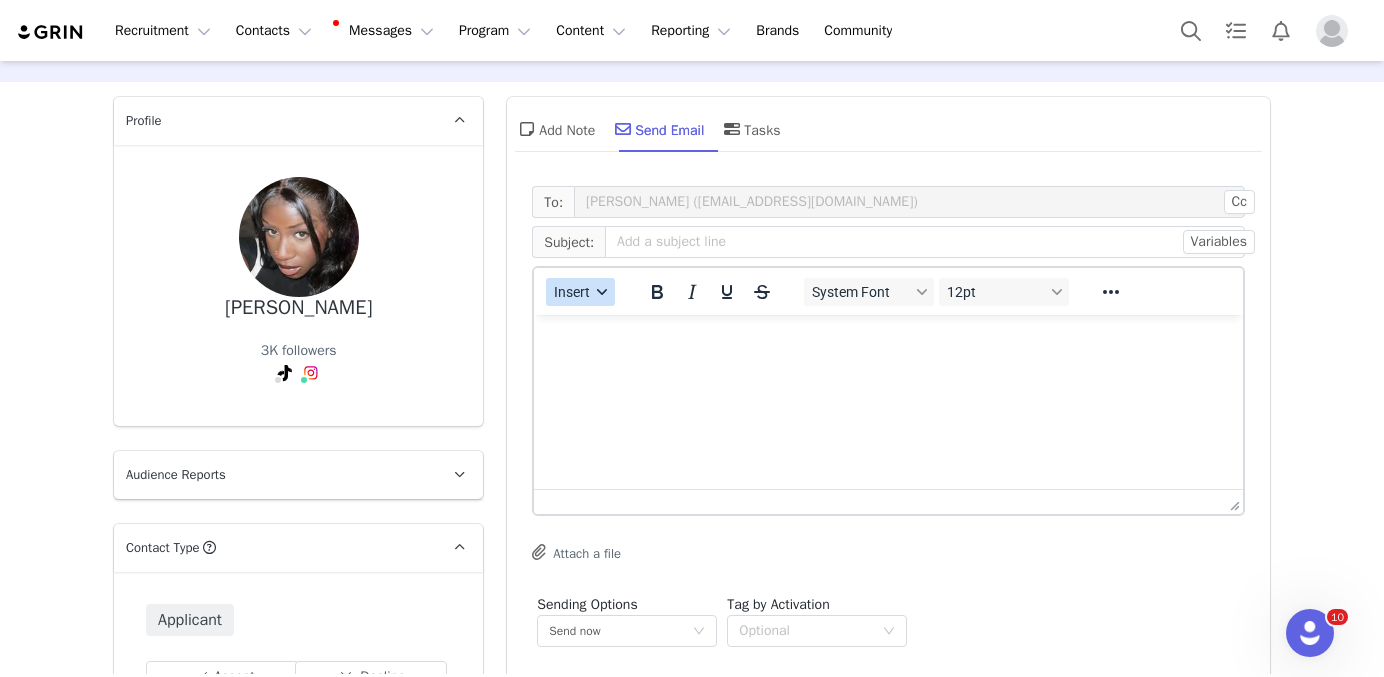 click on "Insert" at bounding box center [580, 292] 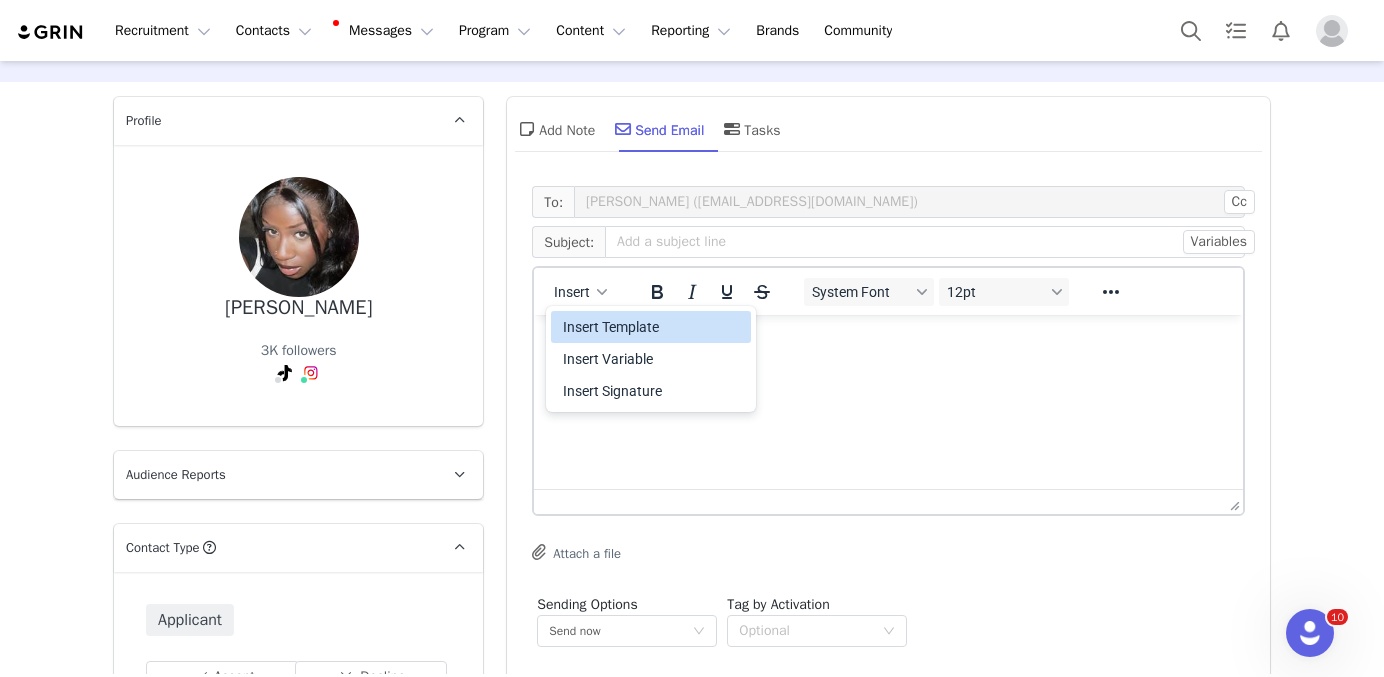 click on "Insert Template" at bounding box center [653, 327] 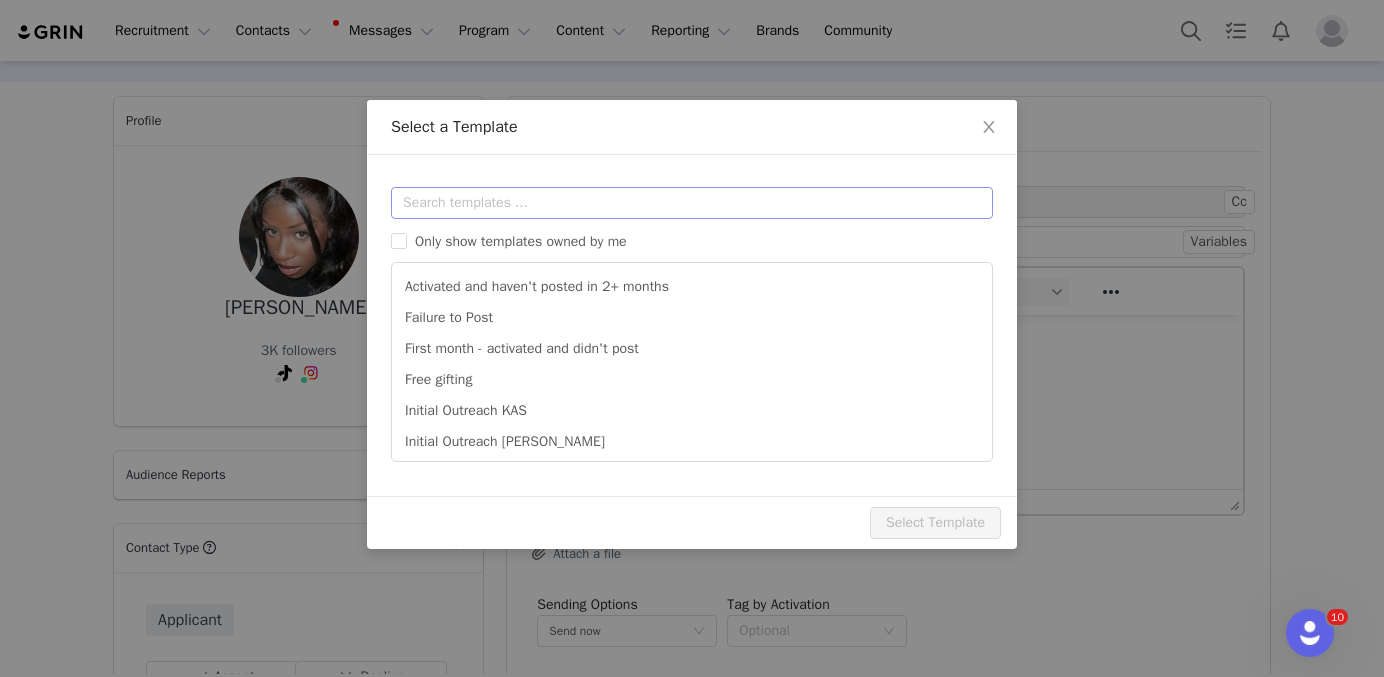 scroll, scrollTop: 0, scrollLeft: 0, axis: both 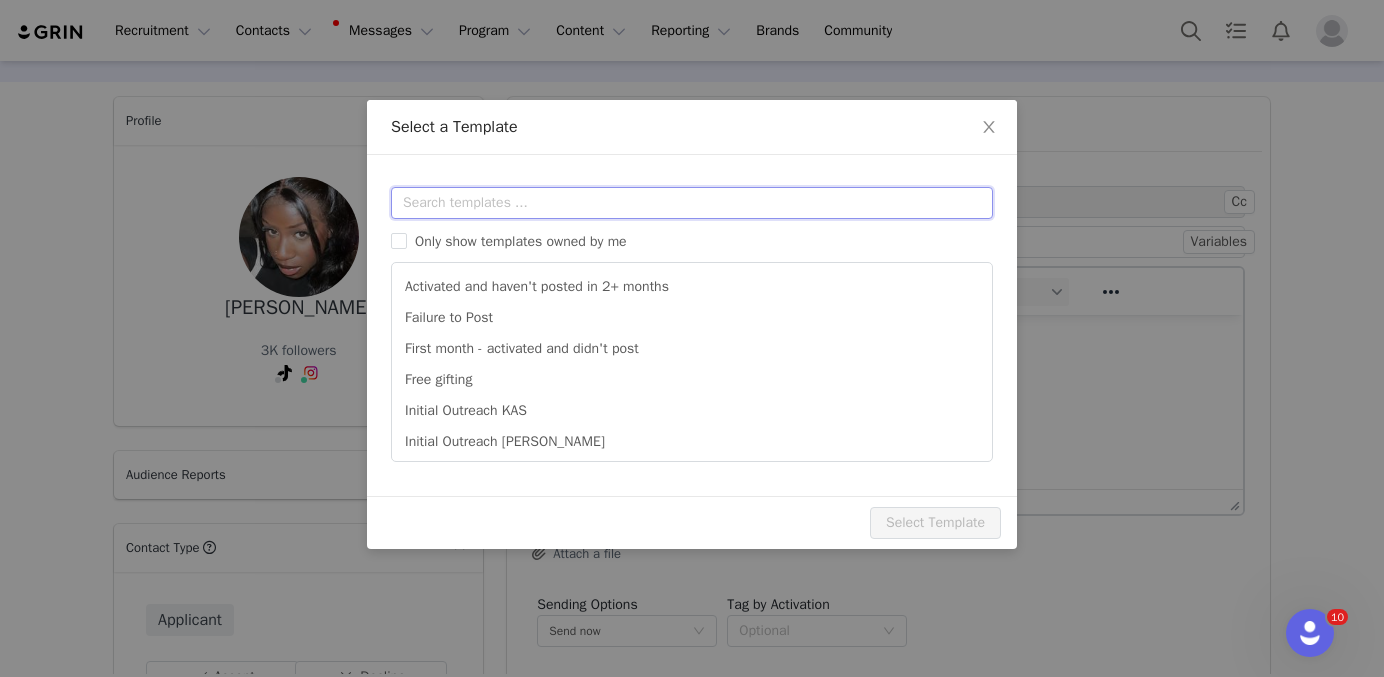 click at bounding box center (692, 203) 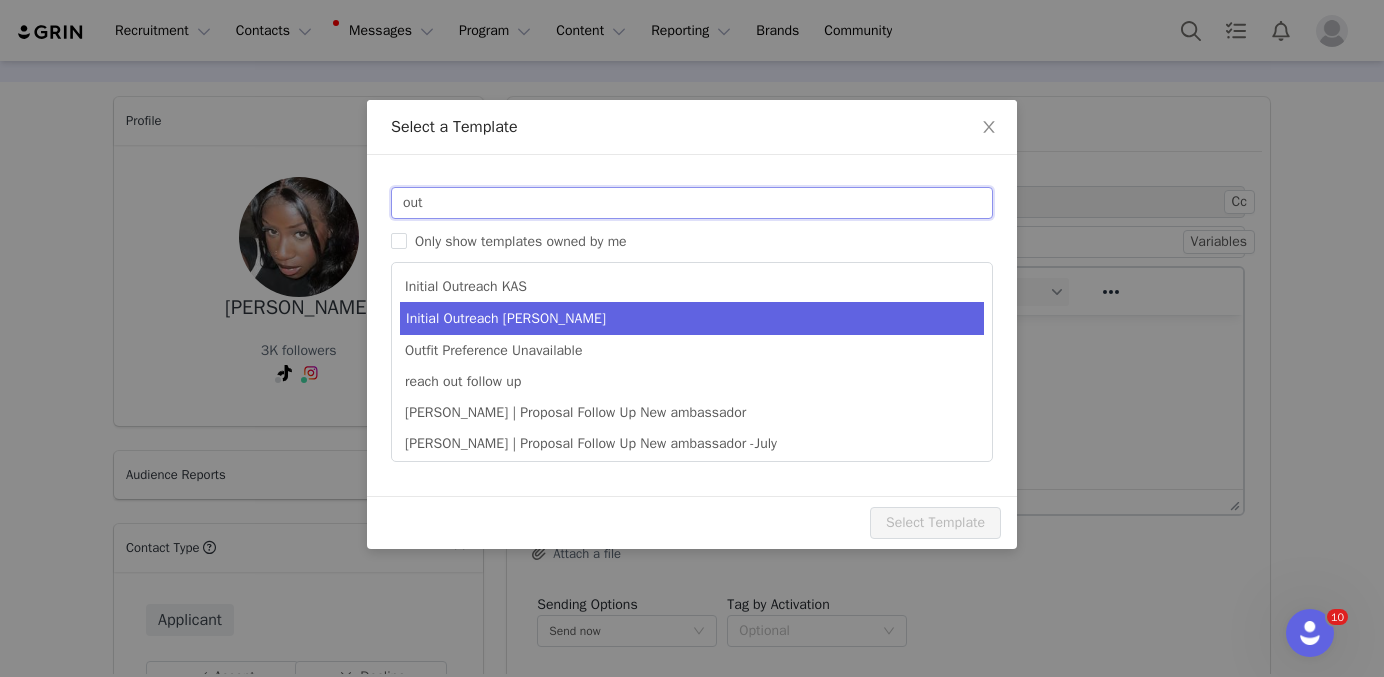 type on "out" 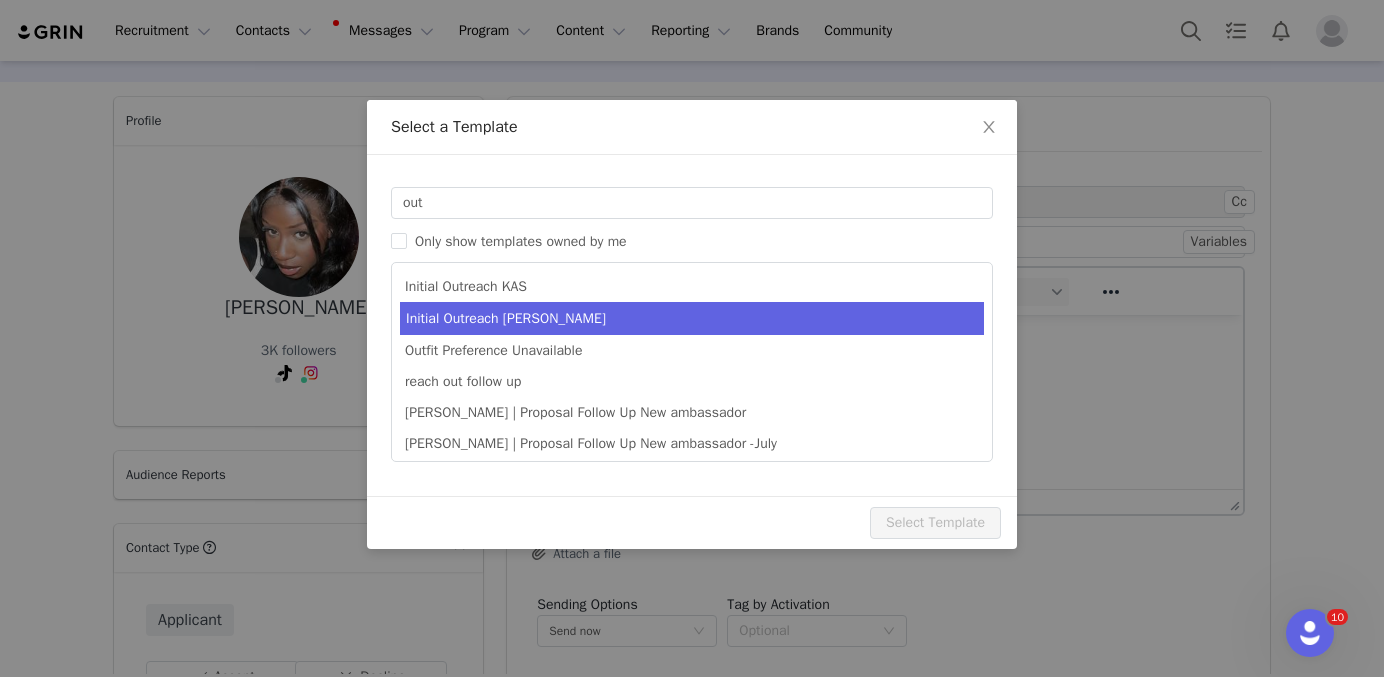type on "Invitation to Become a #YITTYAmbassador" 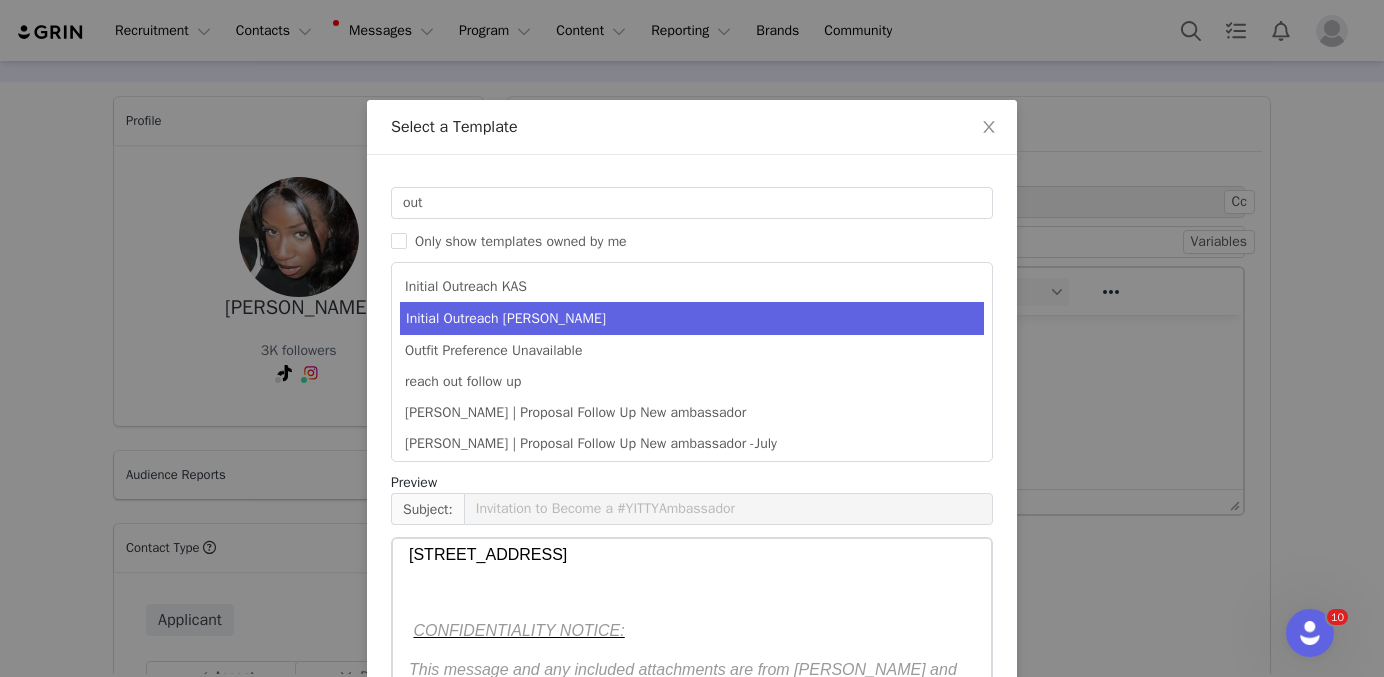 scroll, scrollTop: 1331, scrollLeft: 0, axis: vertical 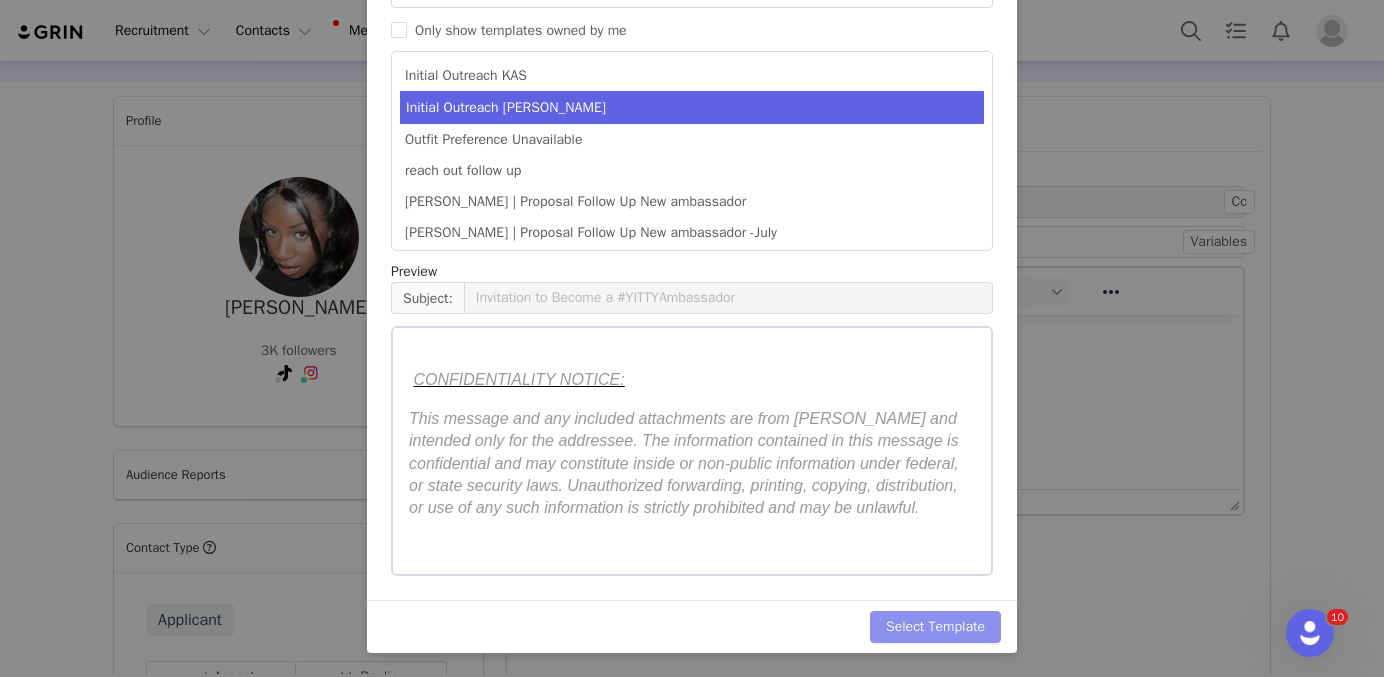 click on "Select Template" at bounding box center (935, 627) 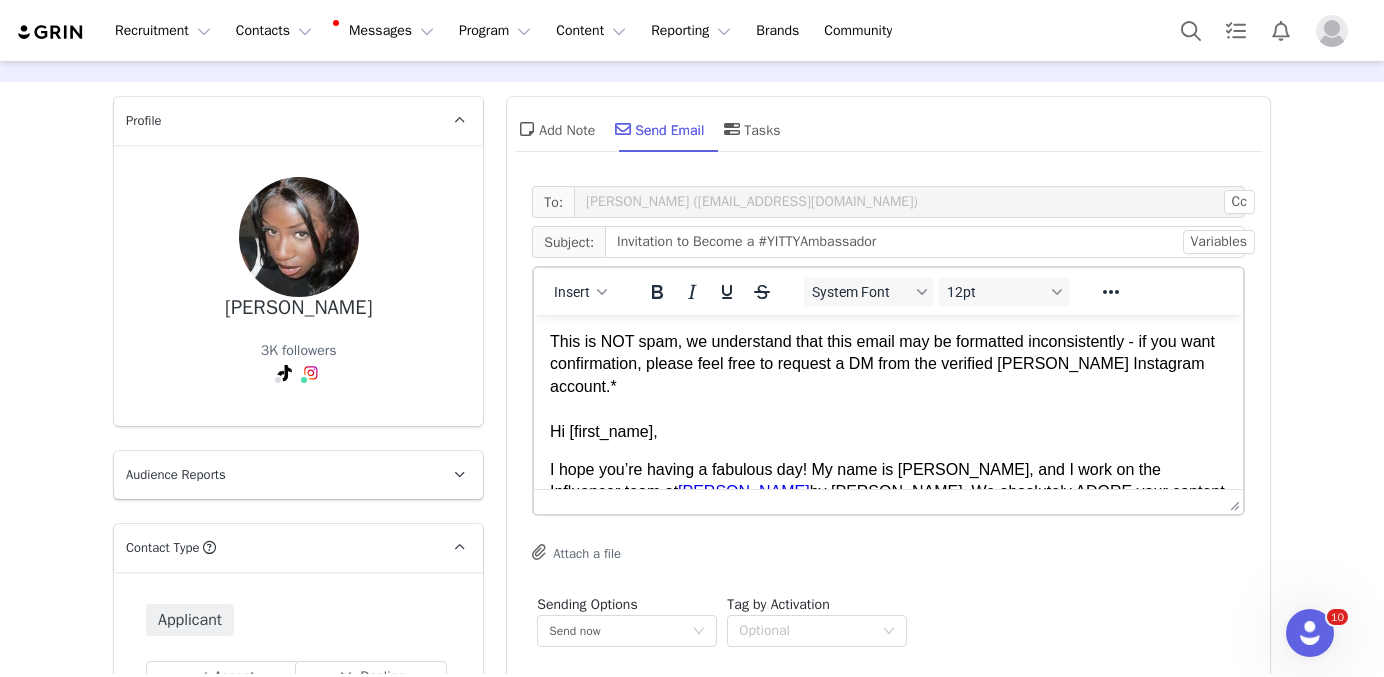 scroll, scrollTop: 0, scrollLeft: 0, axis: both 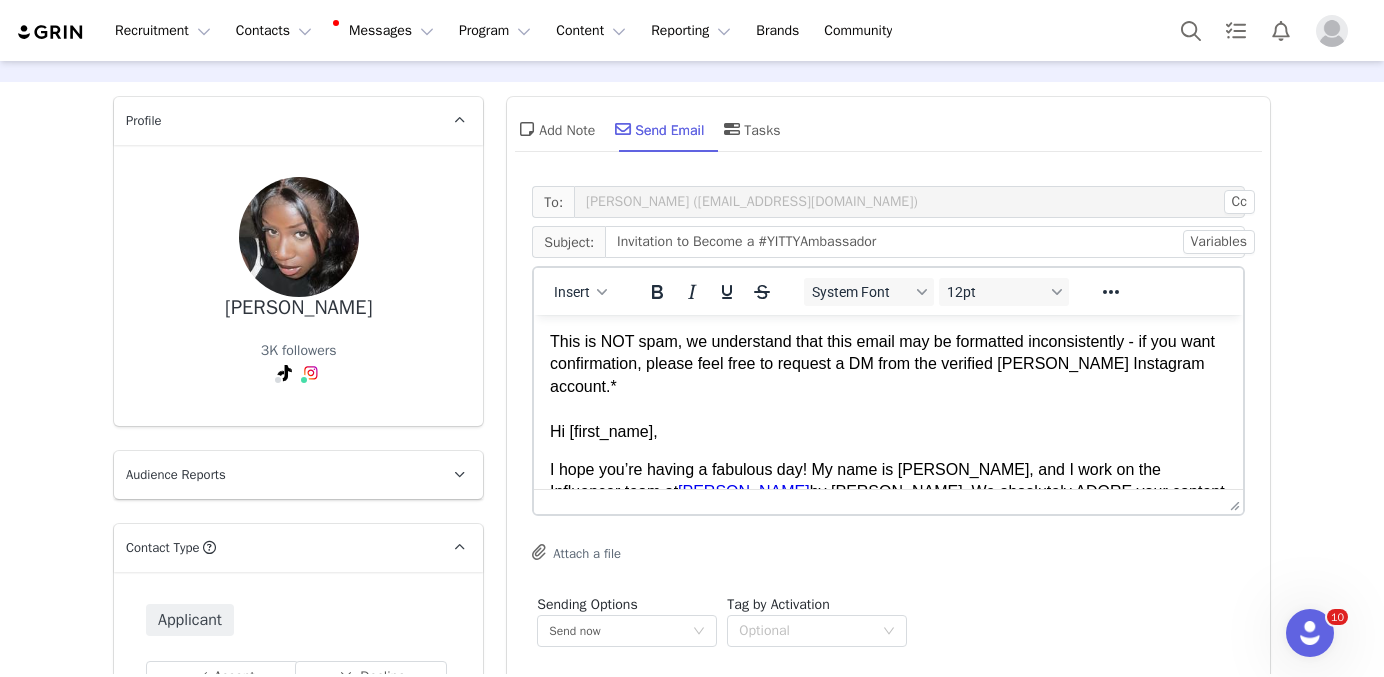 click on "I hope you’re having a fabulous day! My name is [PERSON_NAME], and I work on the Influencer team at  [PERSON_NAME]  by [PERSON_NAME]. We absolutely ADORE your content—it’s stunning, empowering and unapologetically YOU. You truly embody everything that [PERSON_NAME] stands for, and we’d be thrilled to invite you to join us as an official brand ambassador!" at bounding box center [888, 515] 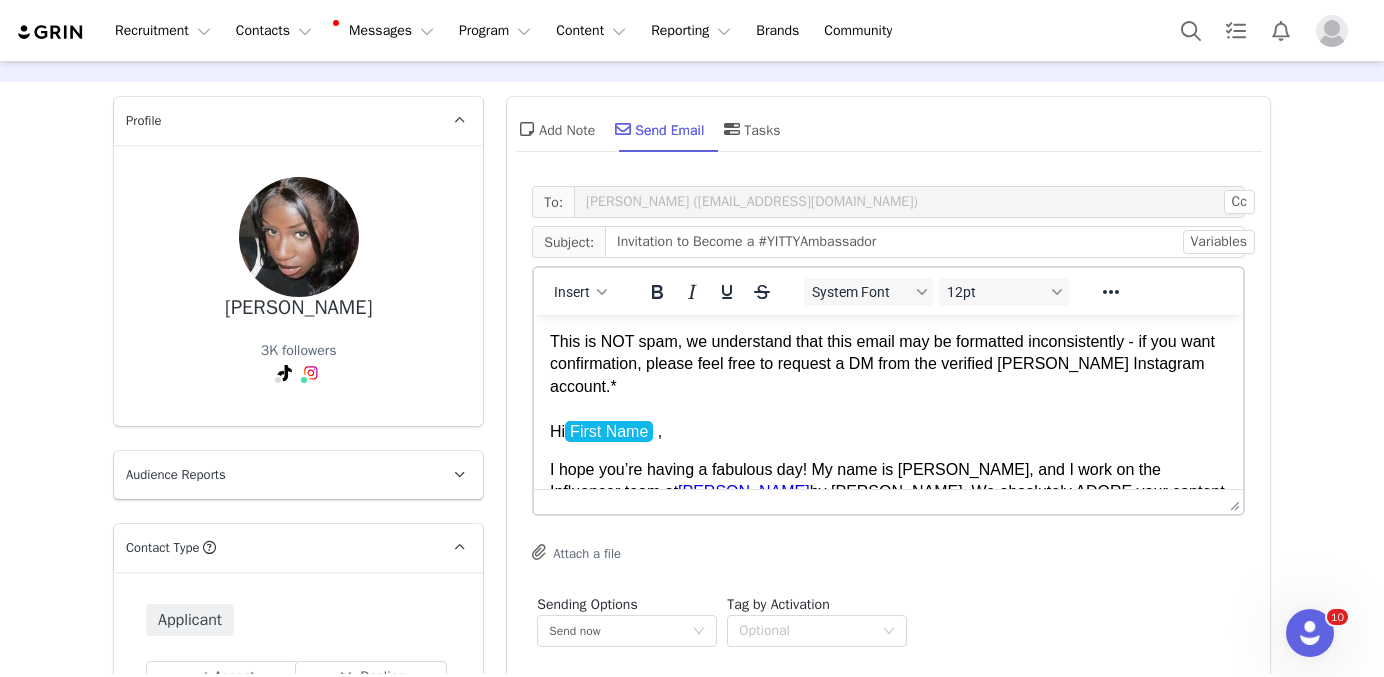 scroll, scrollTop: 181, scrollLeft: 0, axis: vertical 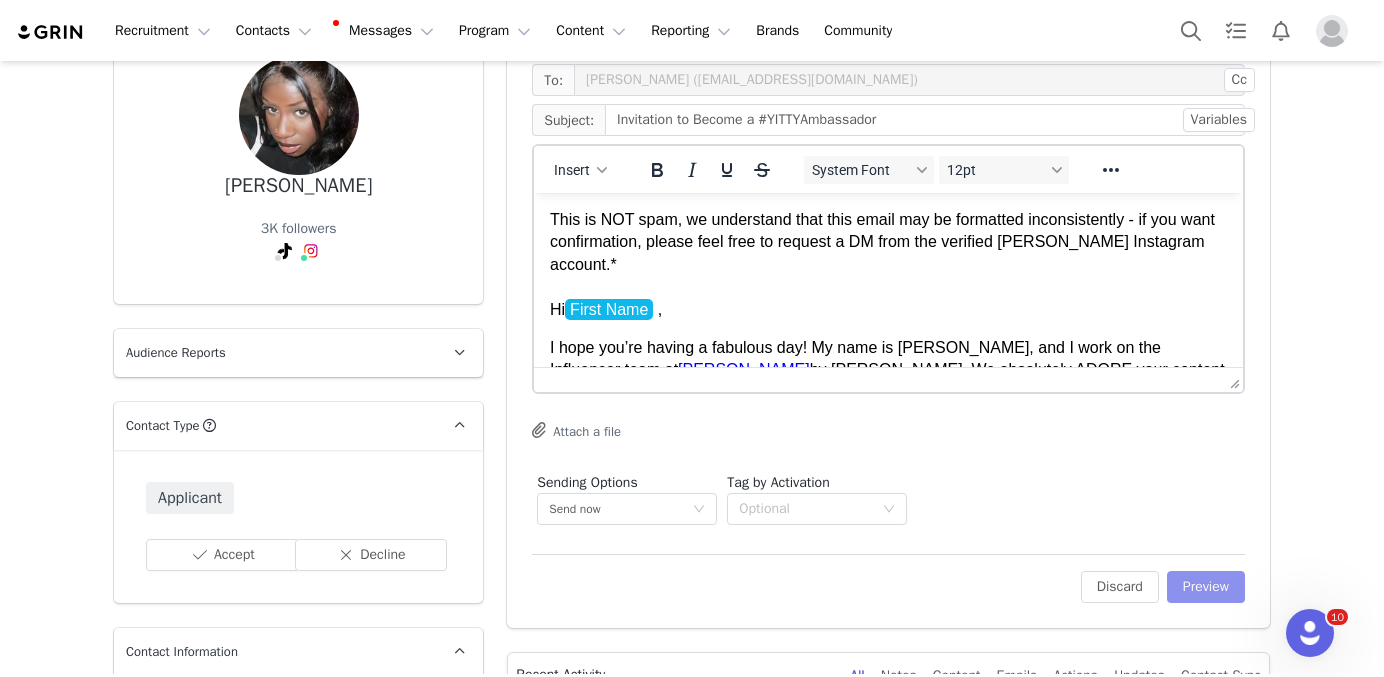click on "Preview" at bounding box center (1206, 587) 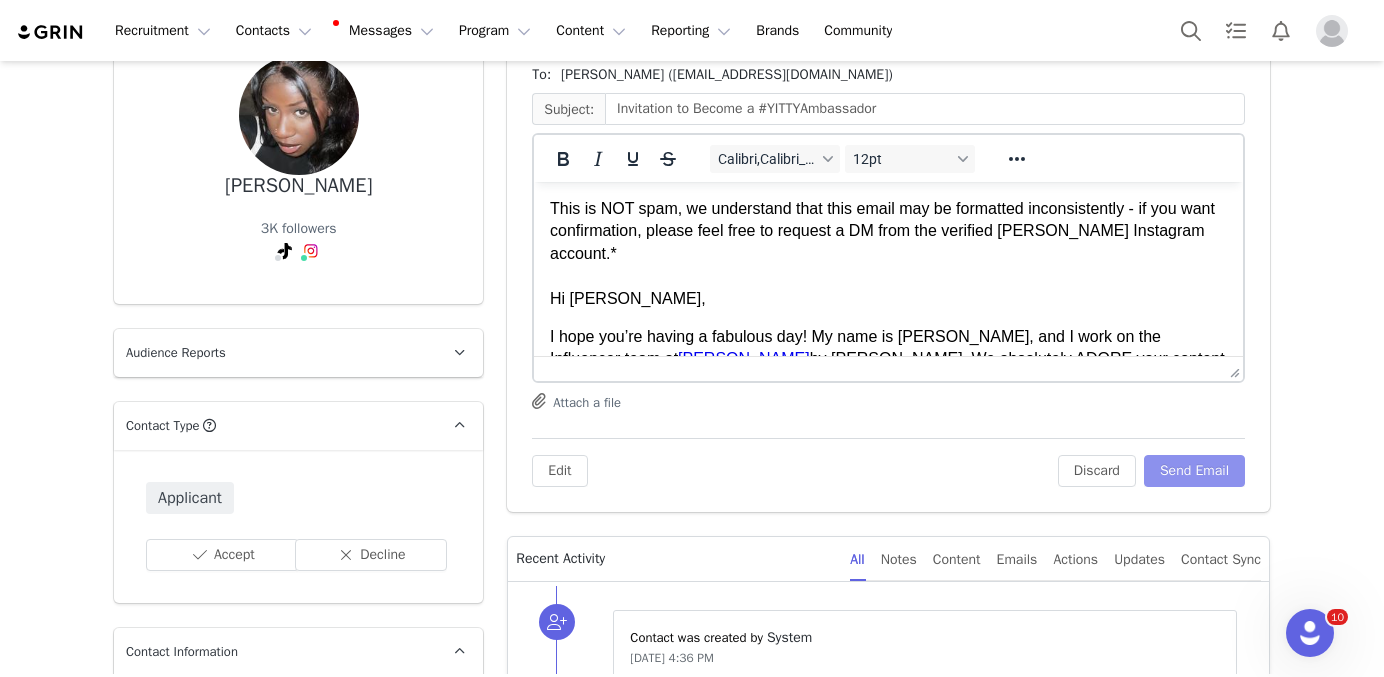 scroll, scrollTop: 0, scrollLeft: 0, axis: both 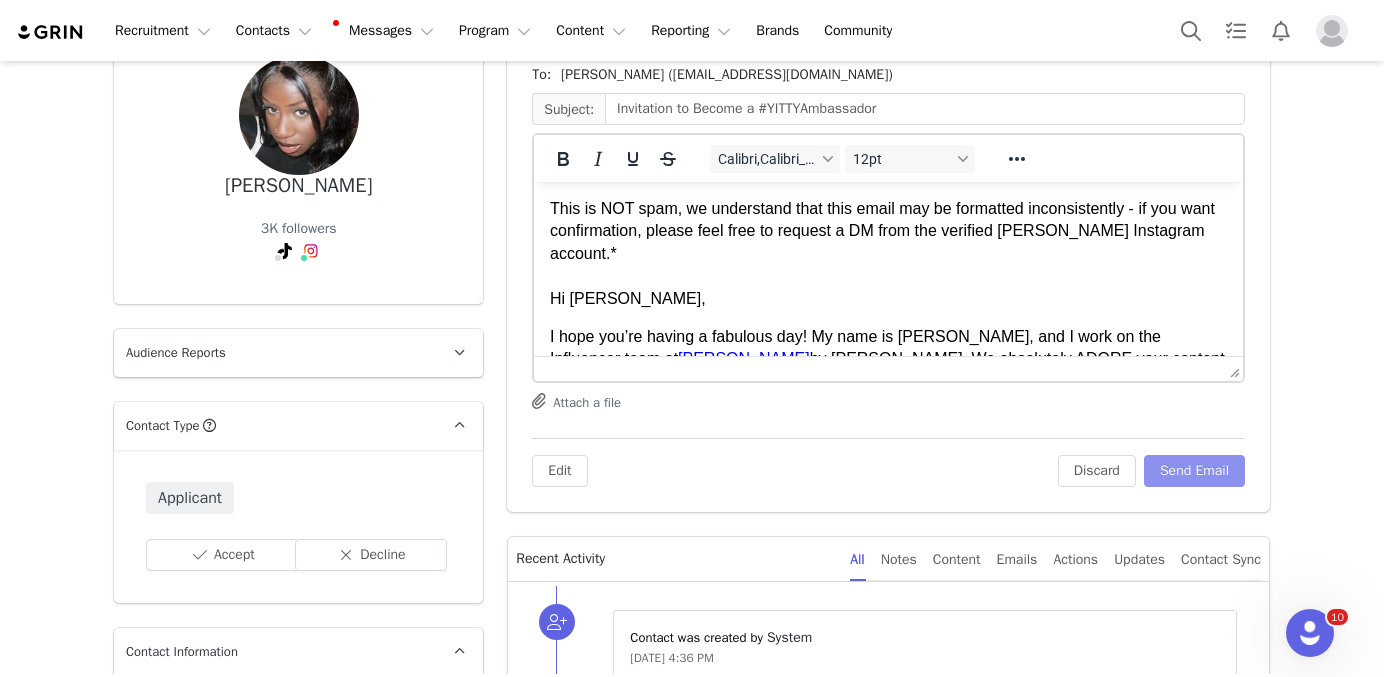 click on "Send Email" at bounding box center [1194, 471] 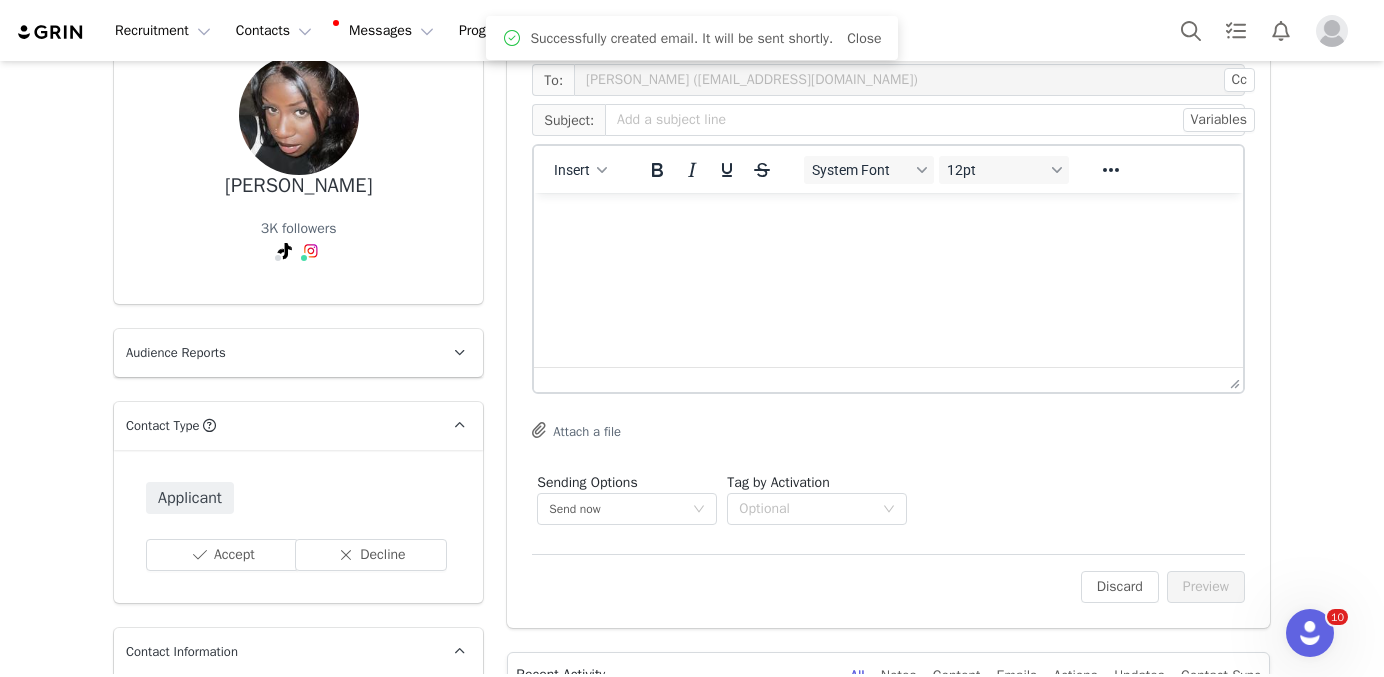 scroll, scrollTop: 0, scrollLeft: 0, axis: both 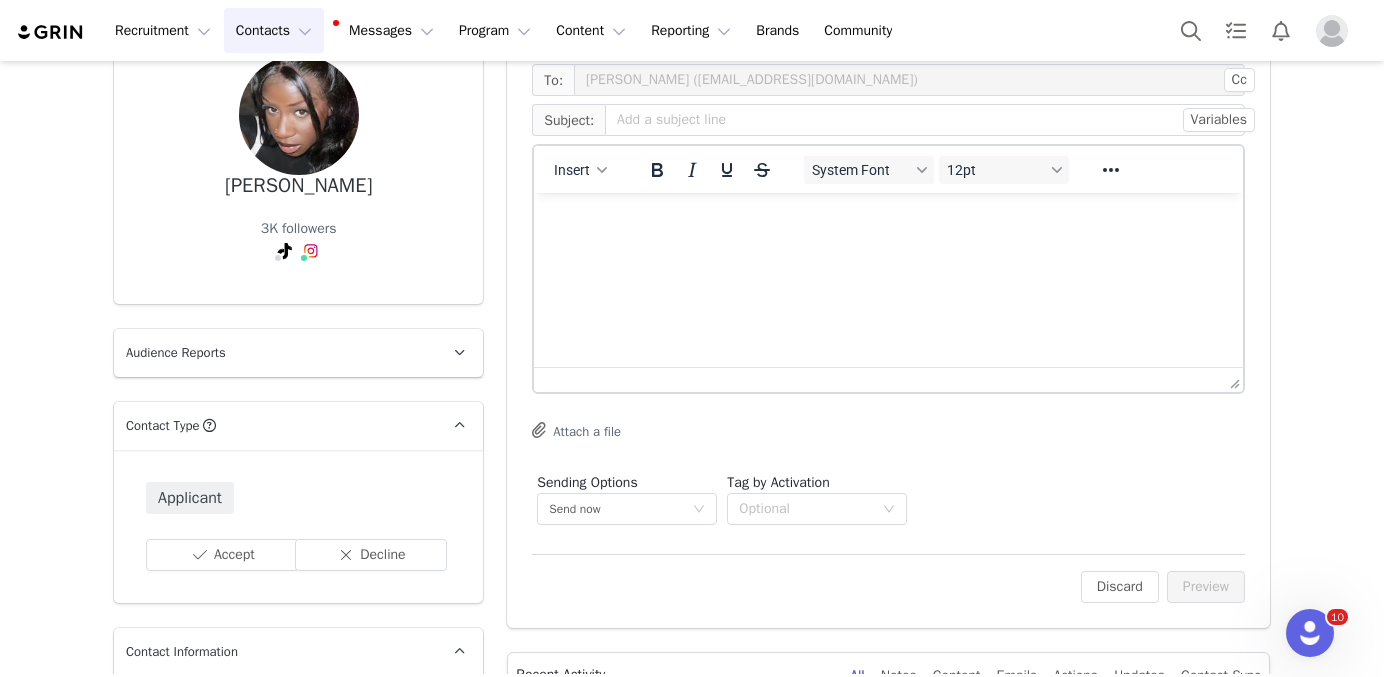 drag, startPoint x: 260, startPoint y: 25, endPoint x: 264, endPoint y: 41, distance: 16.492422 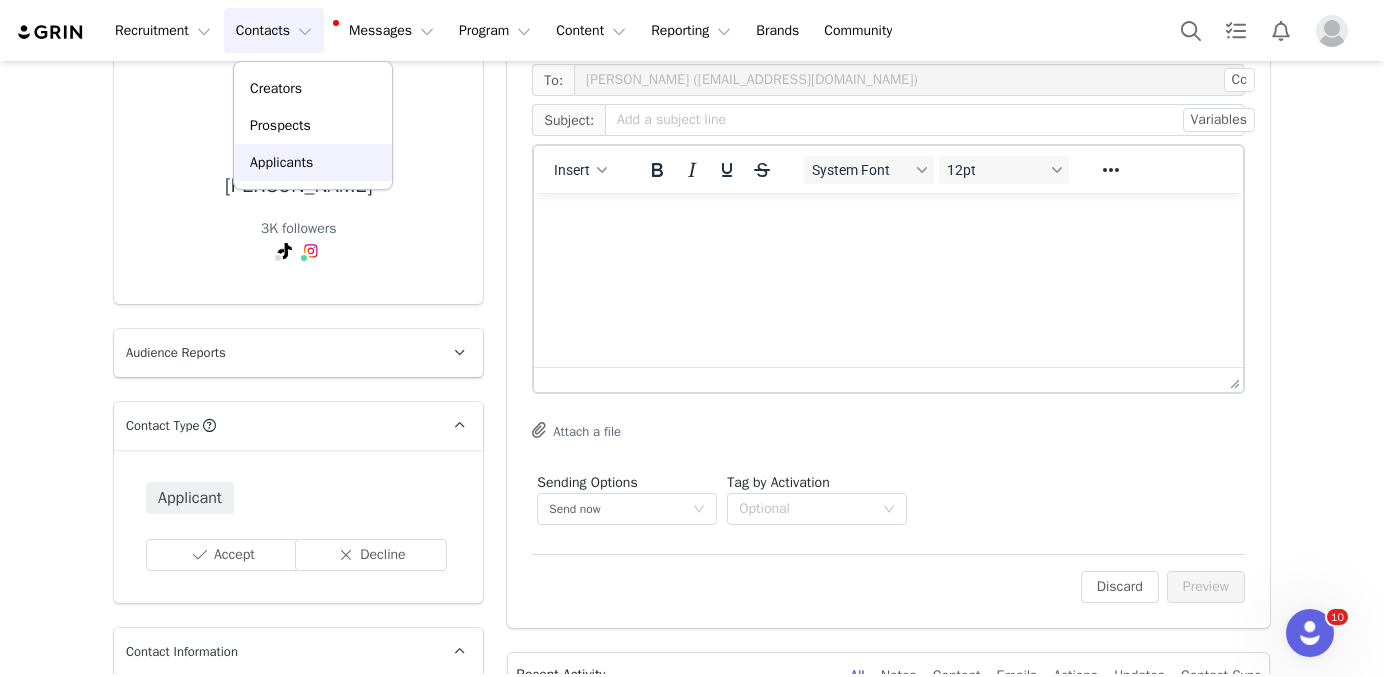 click on "Applicants" at bounding box center (313, 162) 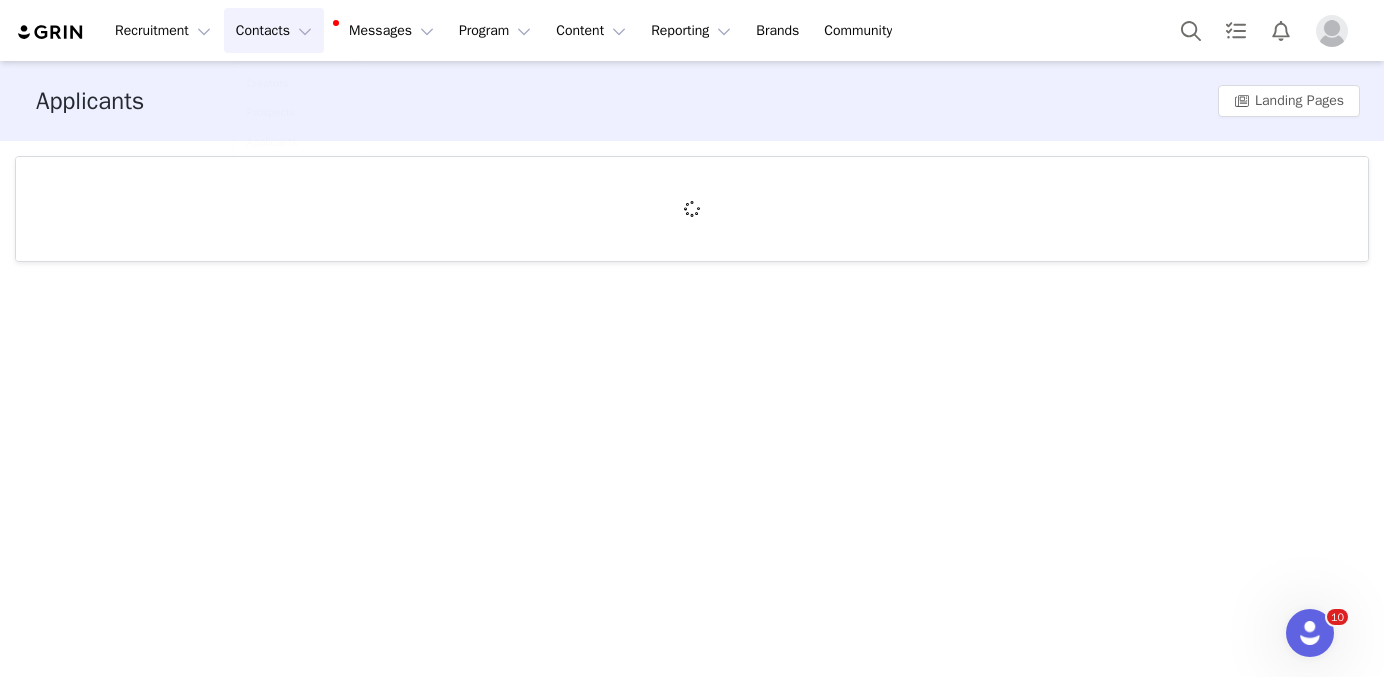 scroll, scrollTop: 0, scrollLeft: 0, axis: both 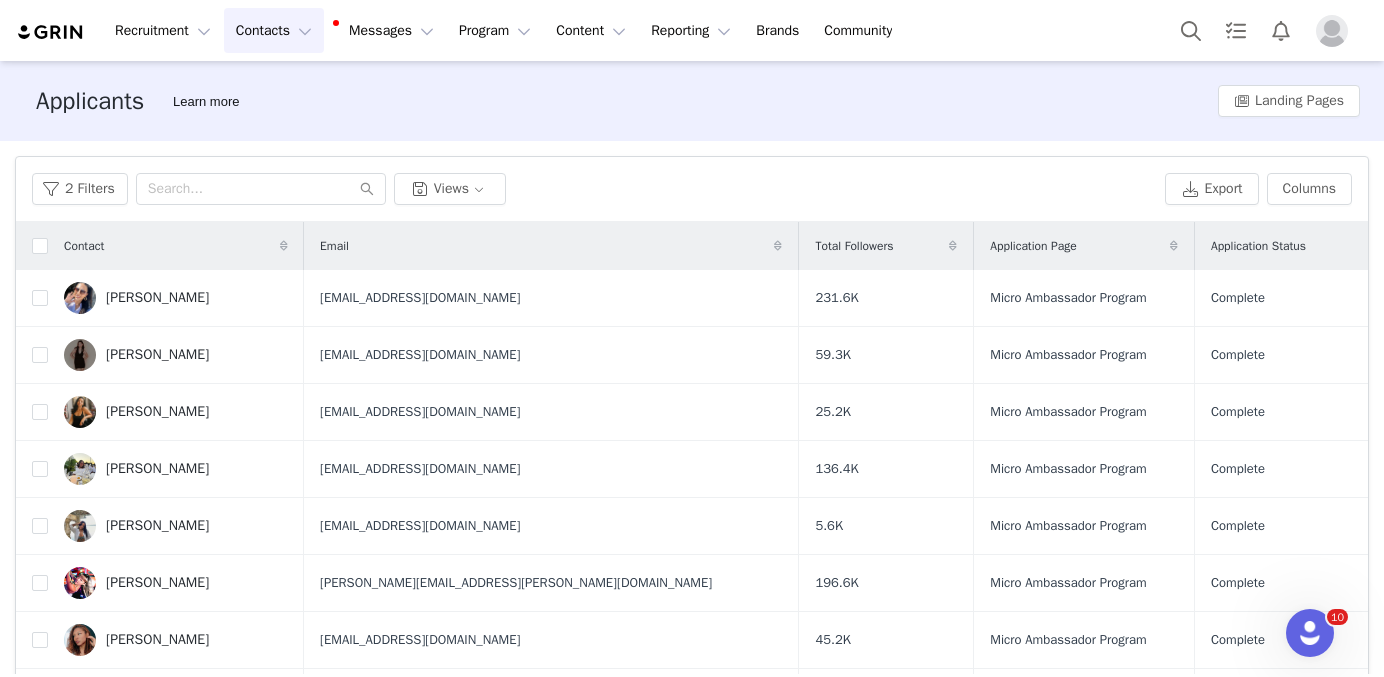click on "Contacts Contacts" at bounding box center (274, 30) 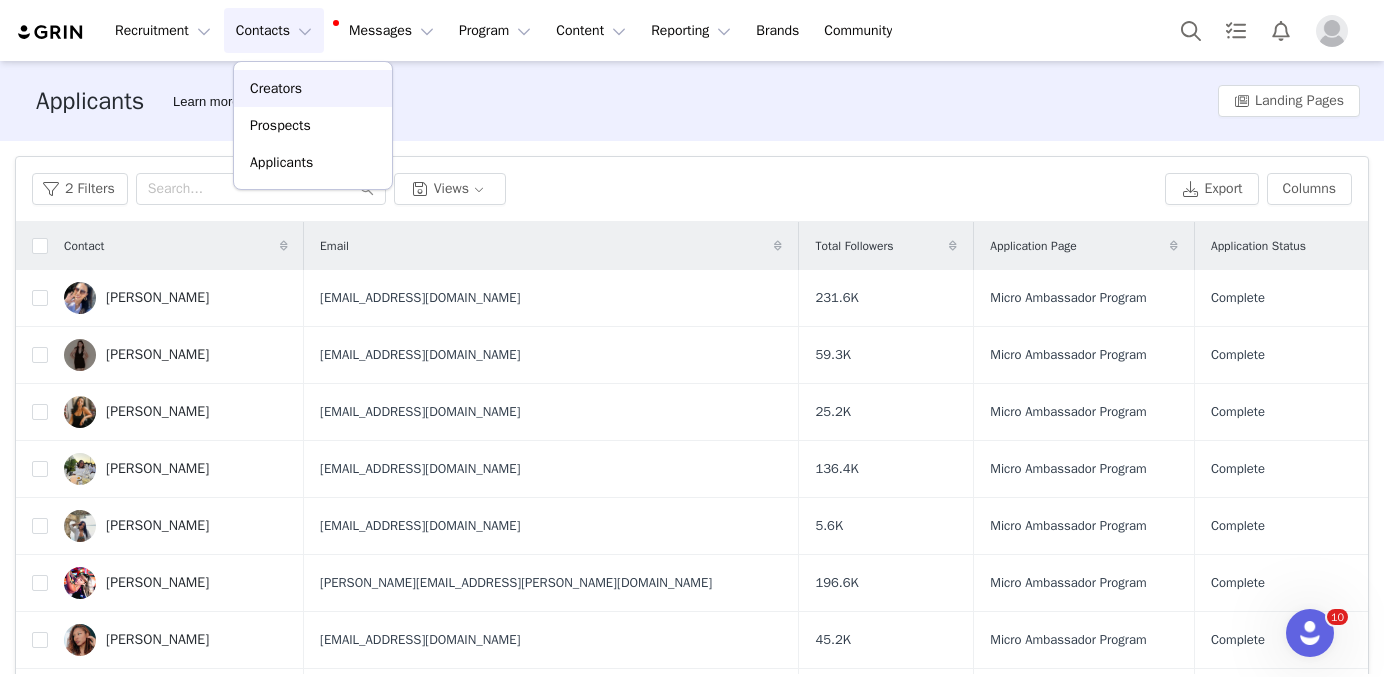 click on "Creators" at bounding box center (313, 88) 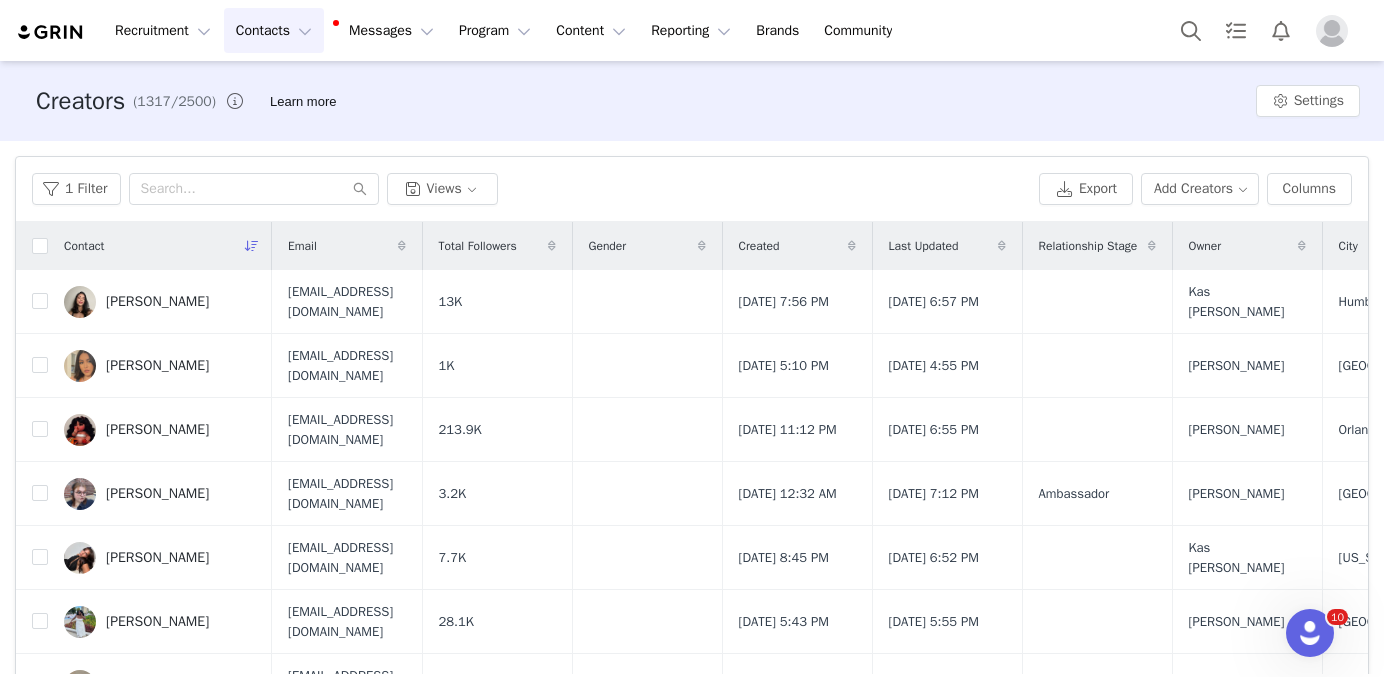 click on "Contacts Contacts" at bounding box center (274, 30) 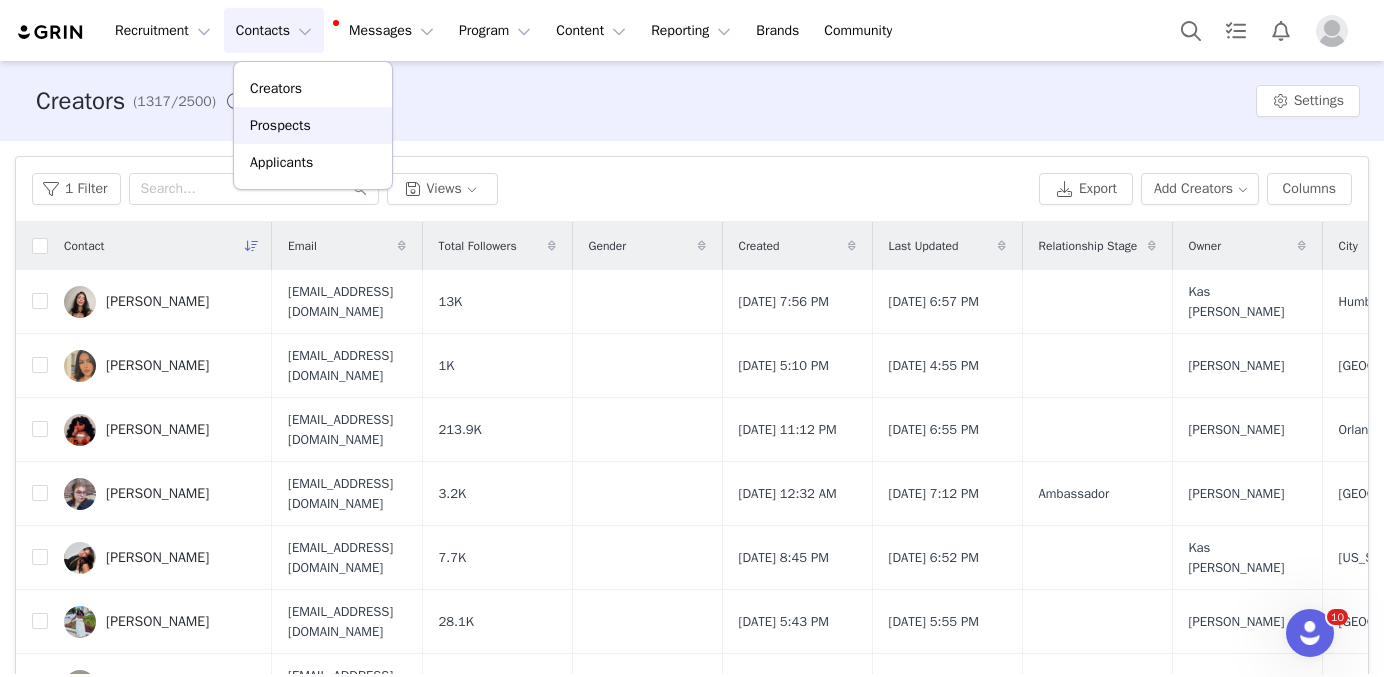 click on "Prospects" at bounding box center (280, 125) 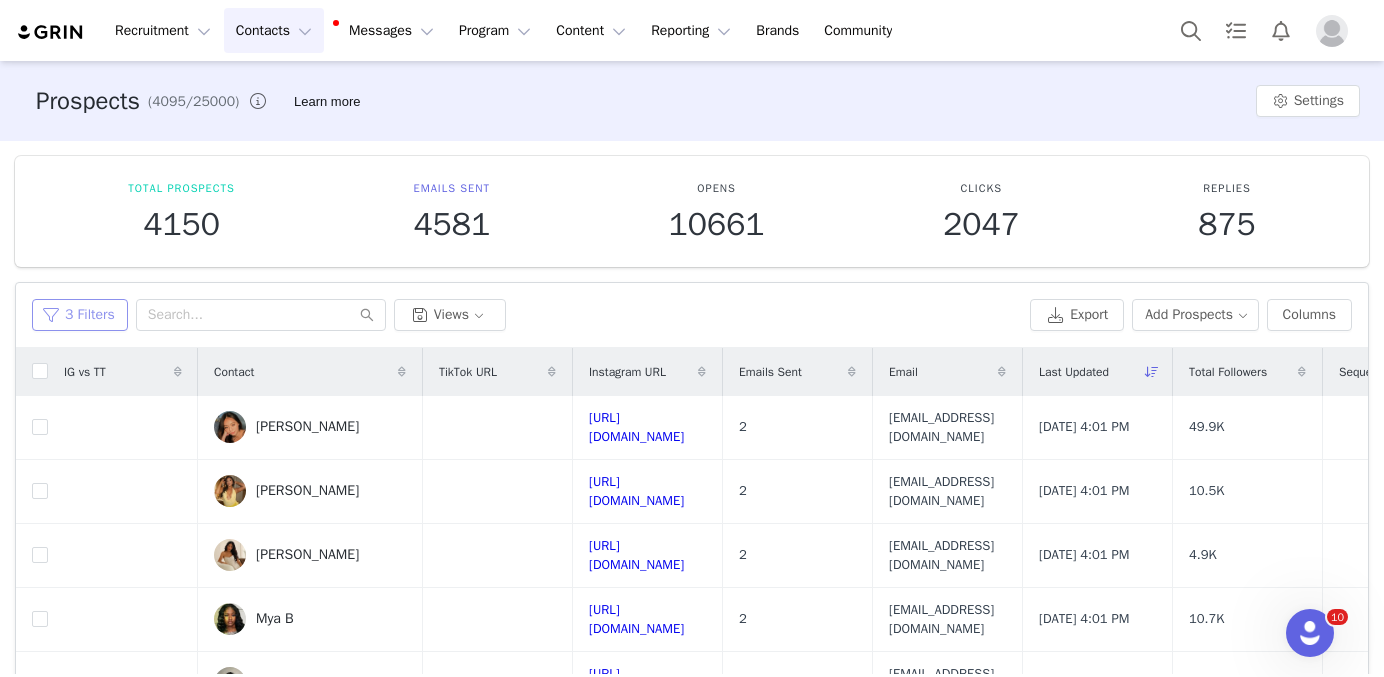 click on "3 Filters" at bounding box center (80, 315) 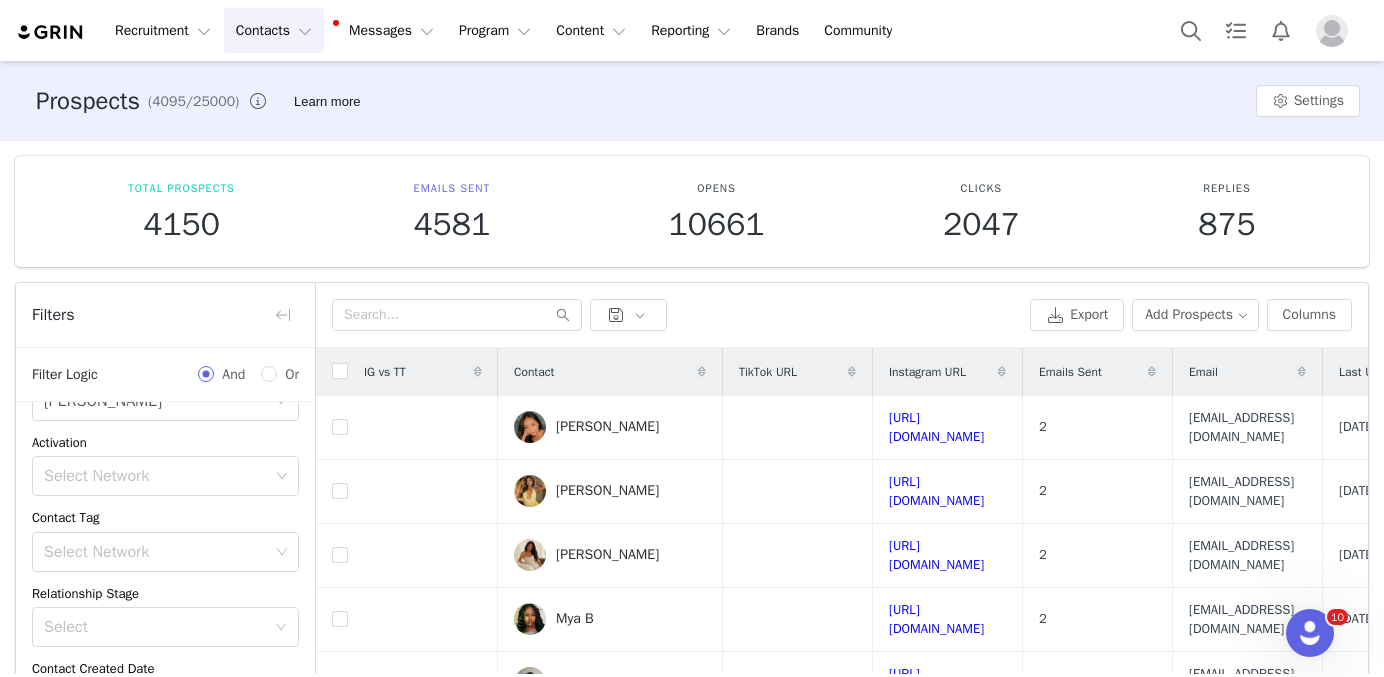 scroll, scrollTop: 0, scrollLeft: 0, axis: both 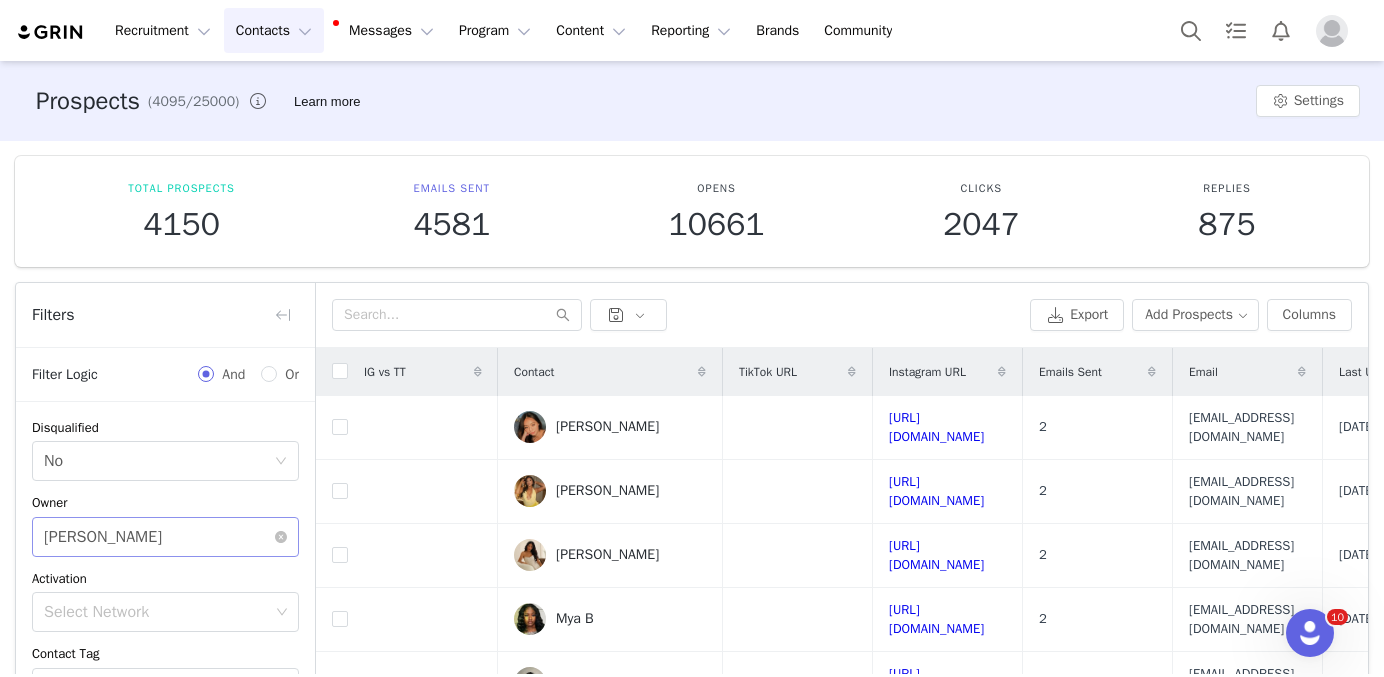 click on "Select Melissa Larson" at bounding box center (165, 537) 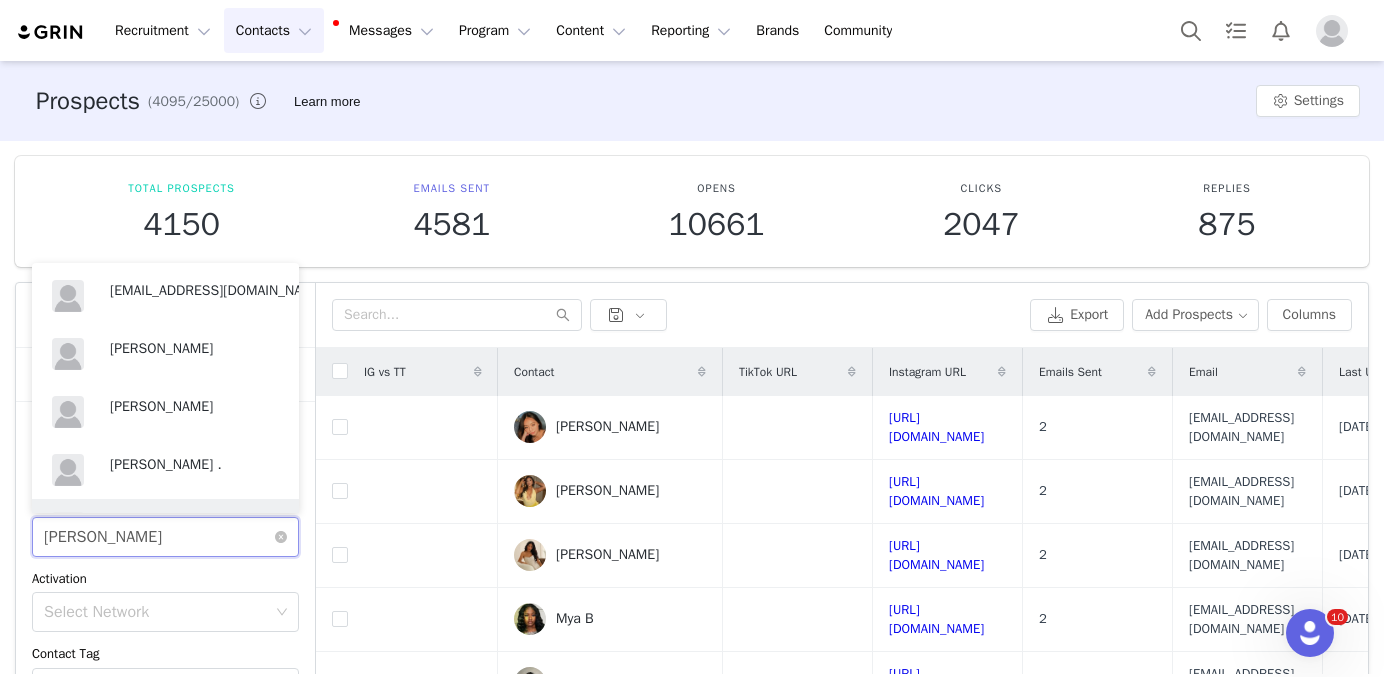 scroll, scrollTop: 44, scrollLeft: 0, axis: vertical 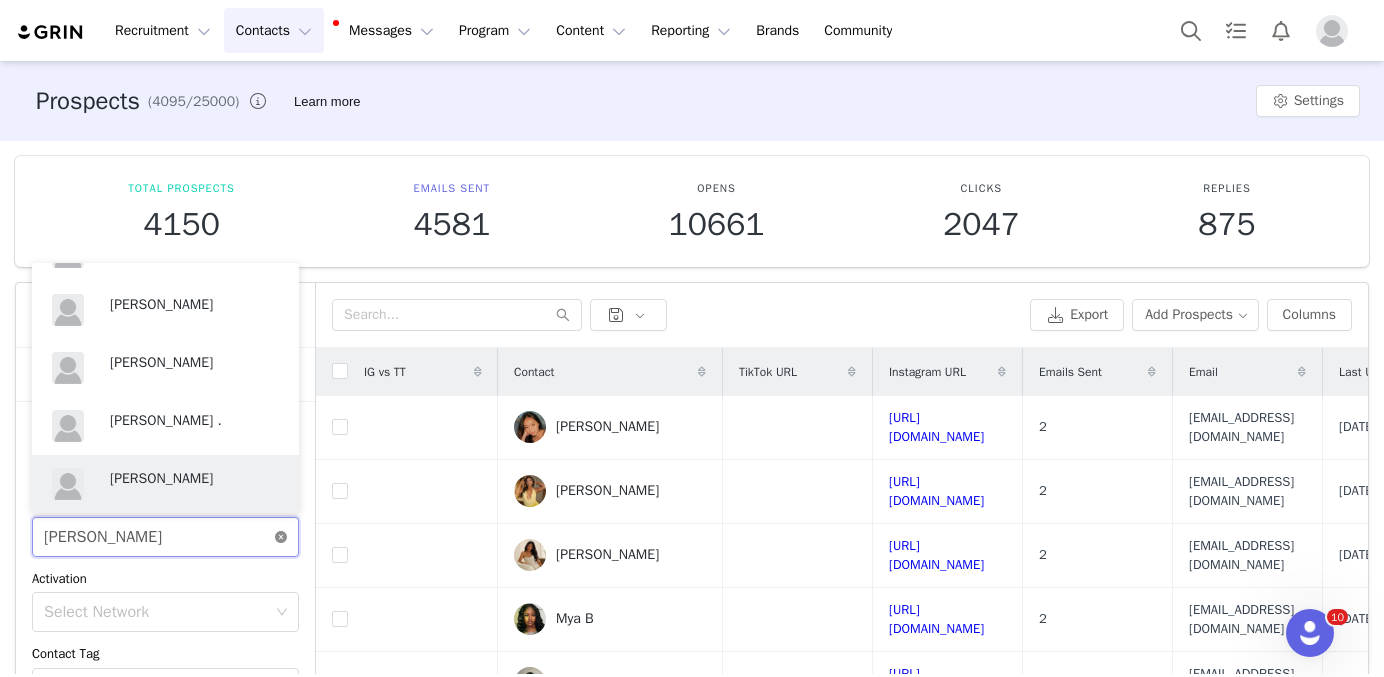 click 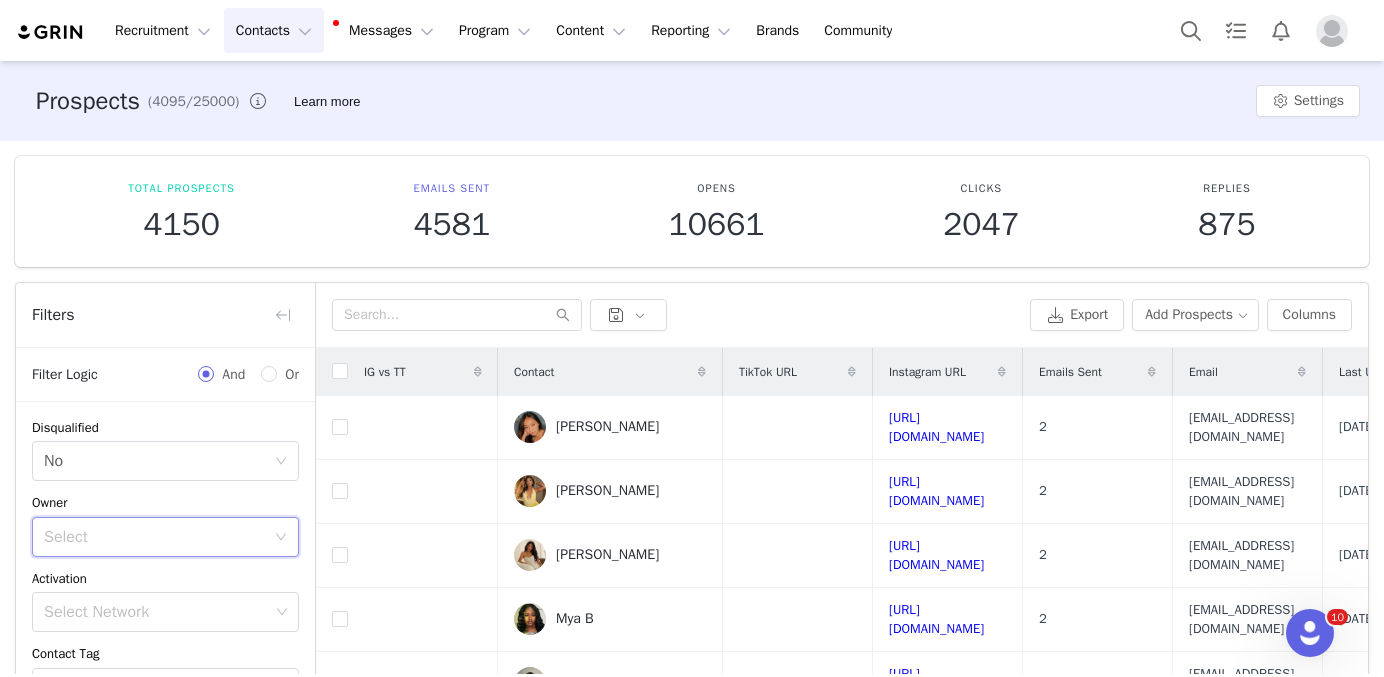 click on "Activation" at bounding box center [165, 579] 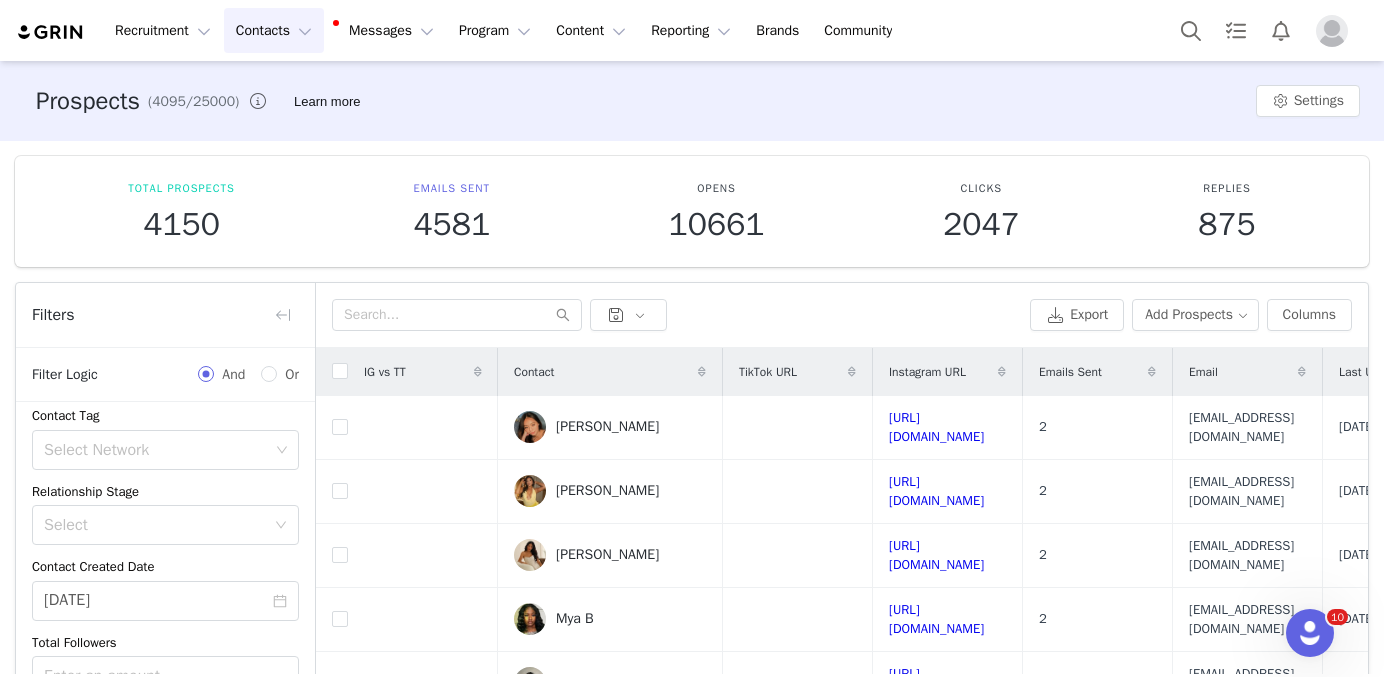 scroll, scrollTop: 241, scrollLeft: 0, axis: vertical 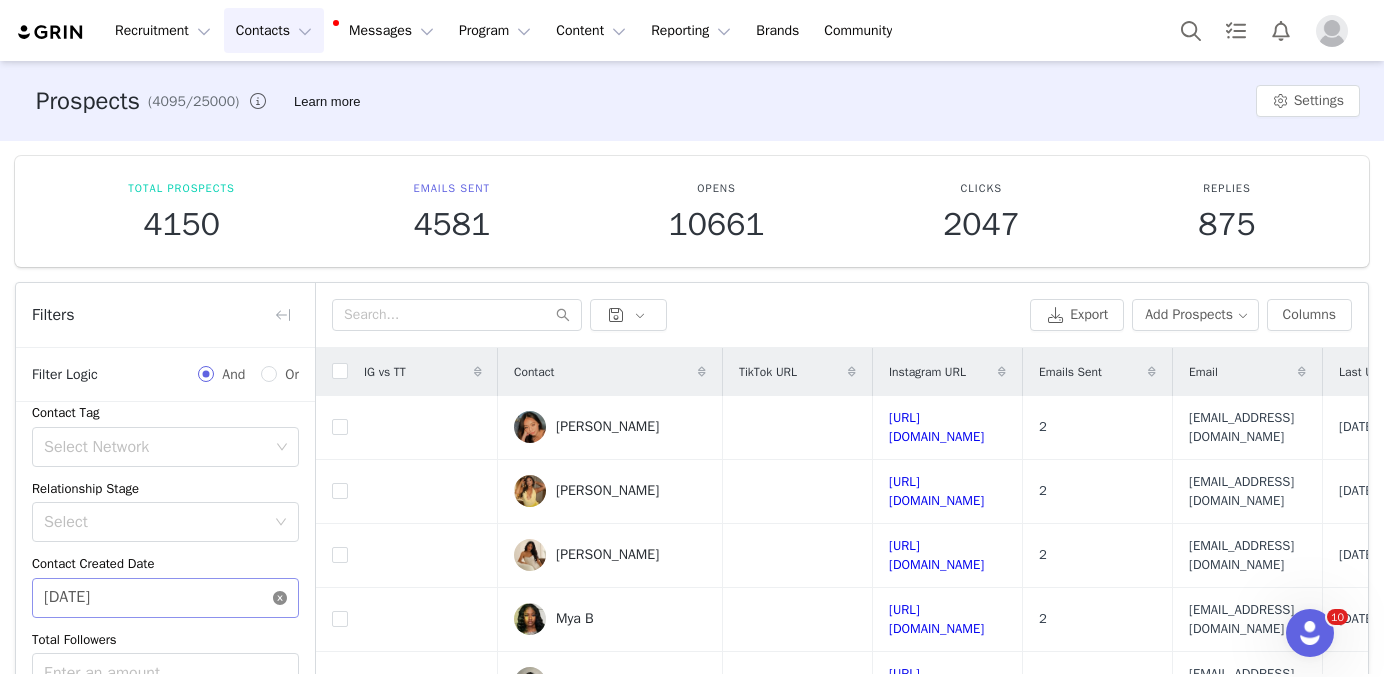 click 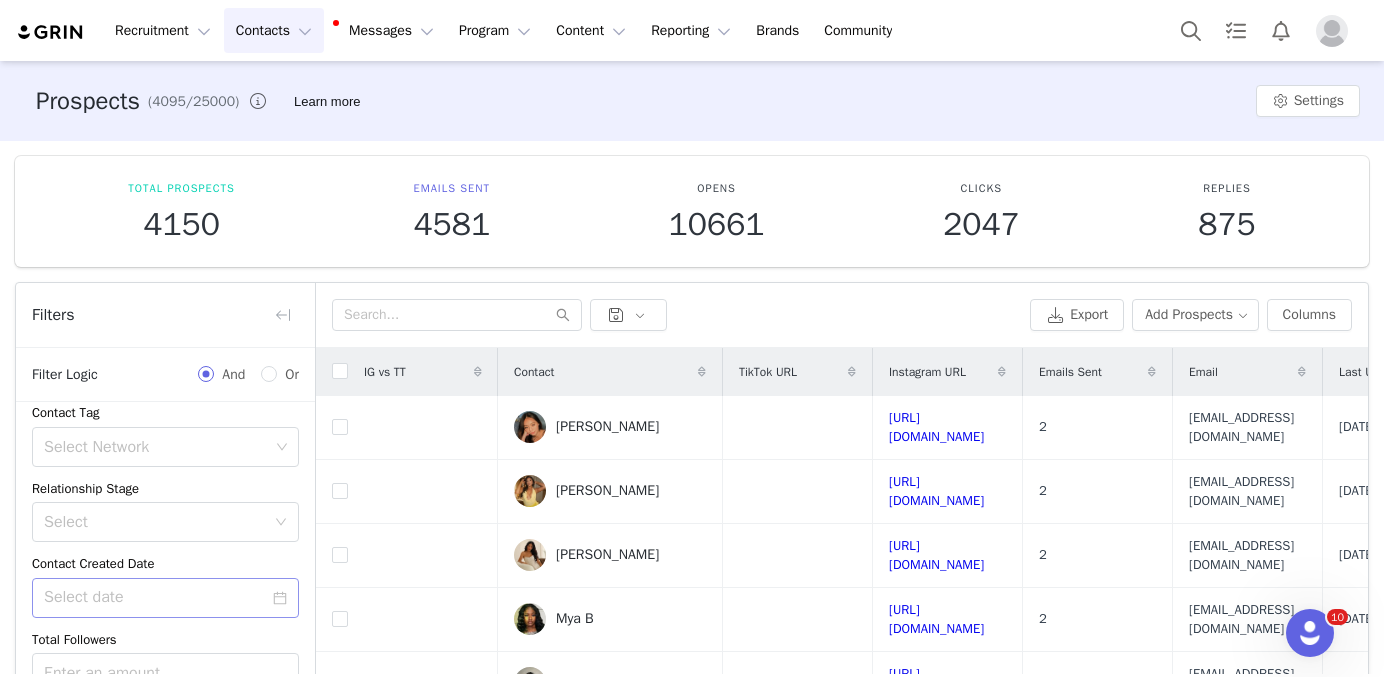 scroll, scrollTop: 145, scrollLeft: 0, axis: vertical 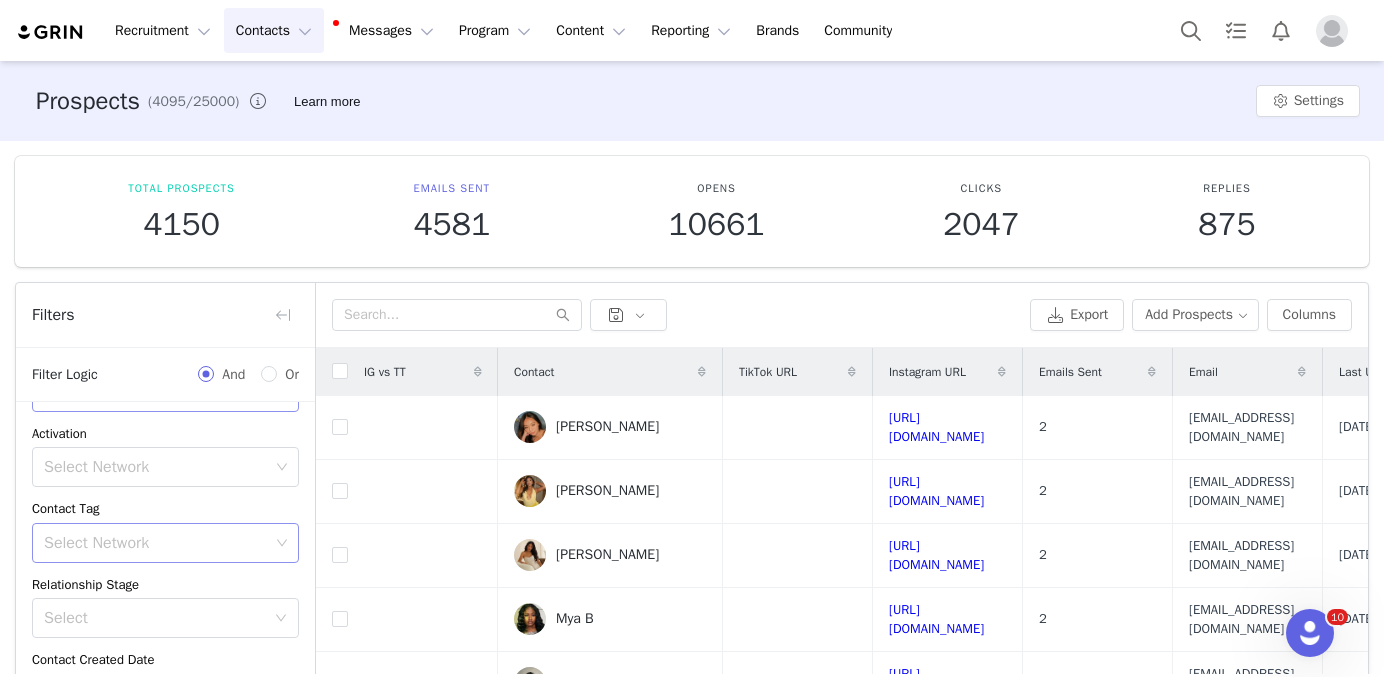 click on "Select Network" at bounding box center (156, 543) 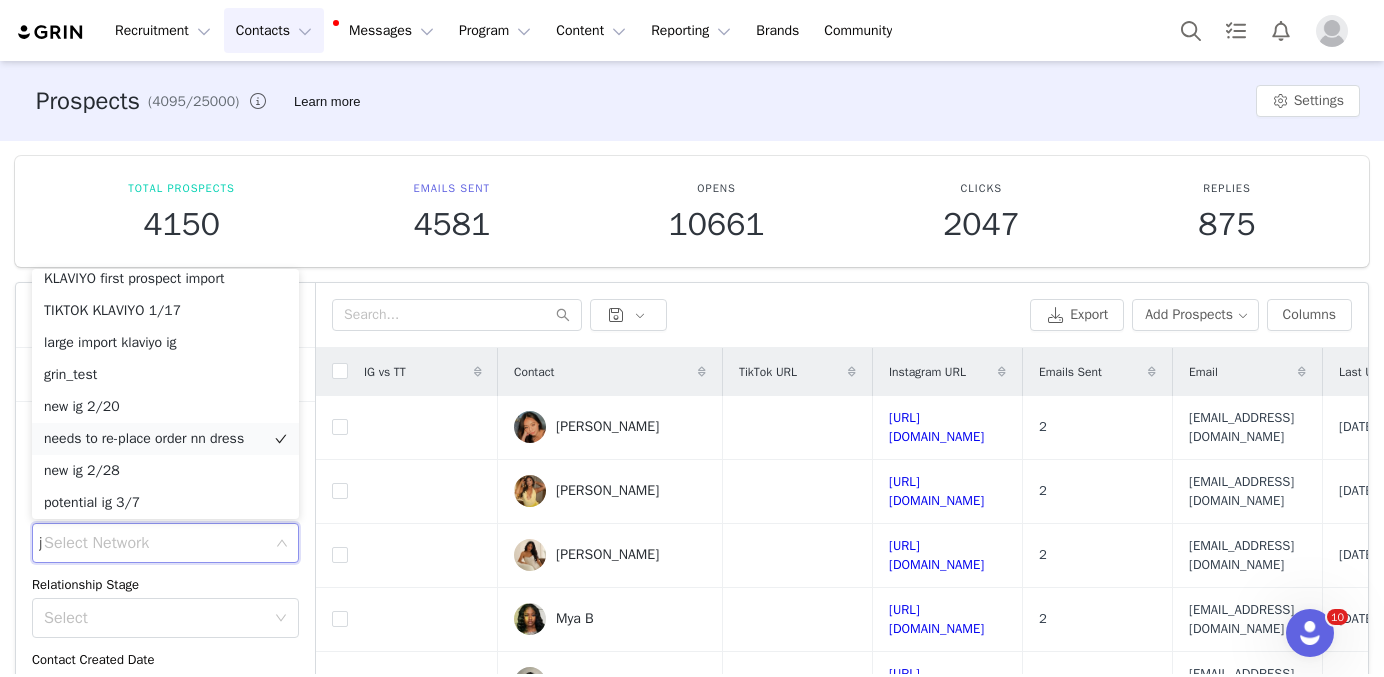 scroll, scrollTop: 4, scrollLeft: 0, axis: vertical 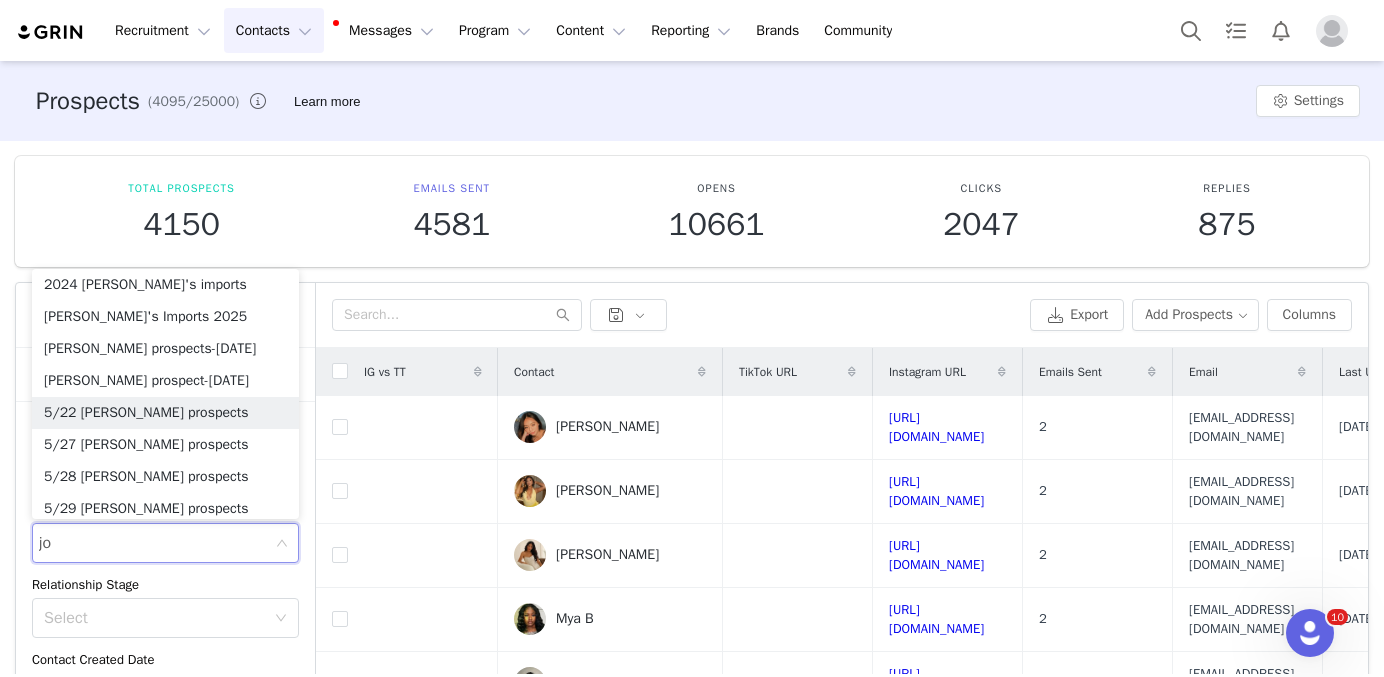 type on "joh" 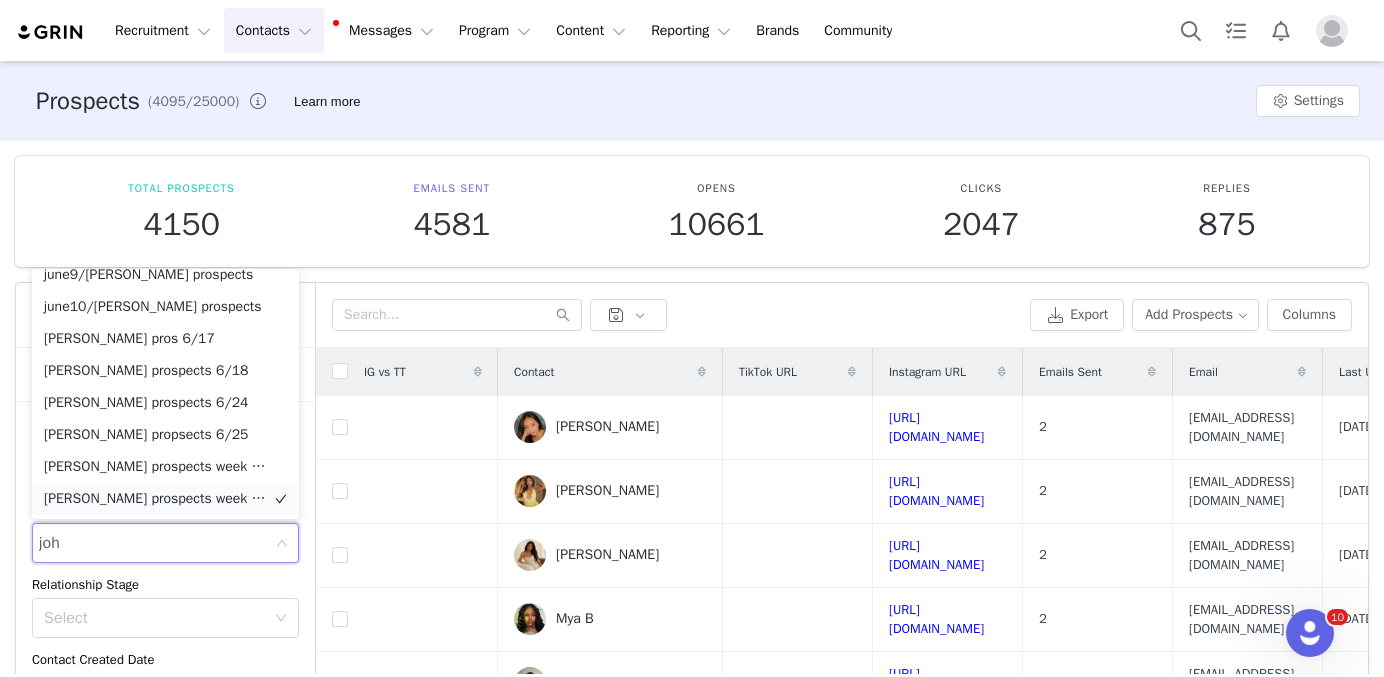 click on "[PERSON_NAME] prospects week [DATE]-[DATE]" at bounding box center (165, 499) 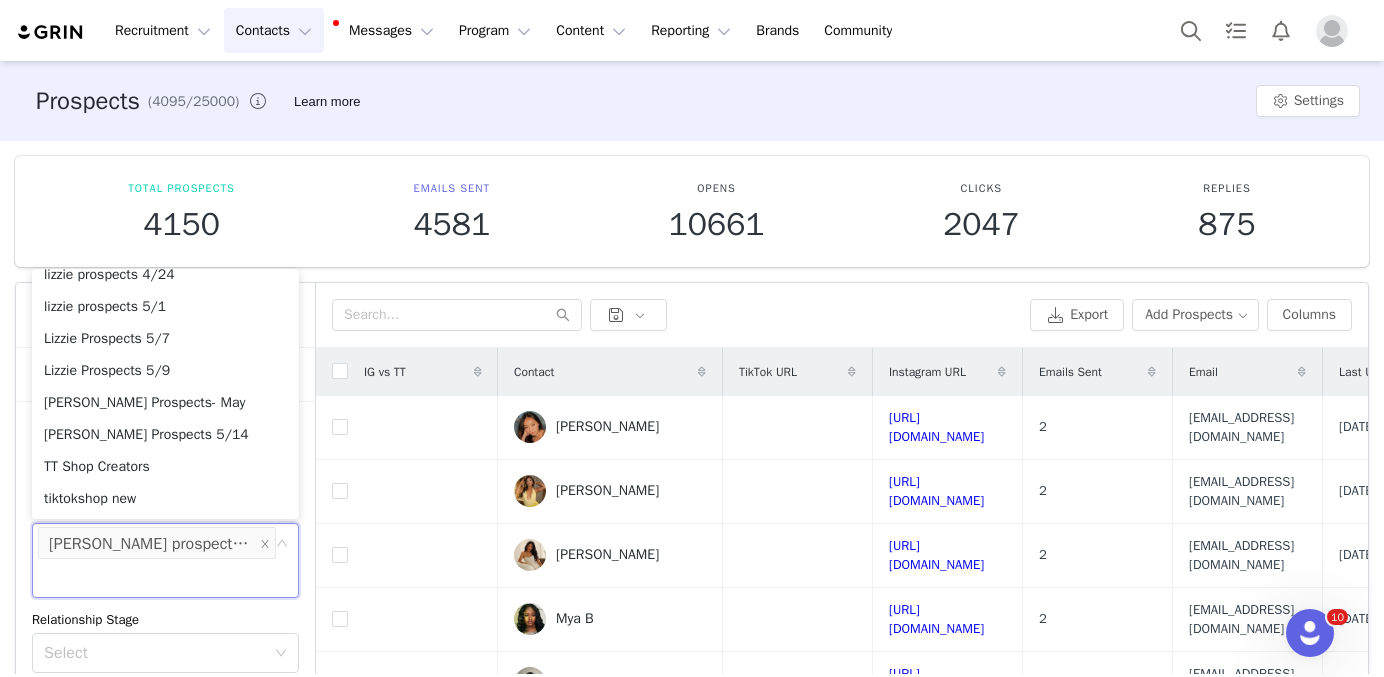 scroll, scrollTop: 10, scrollLeft: 0, axis: vertical 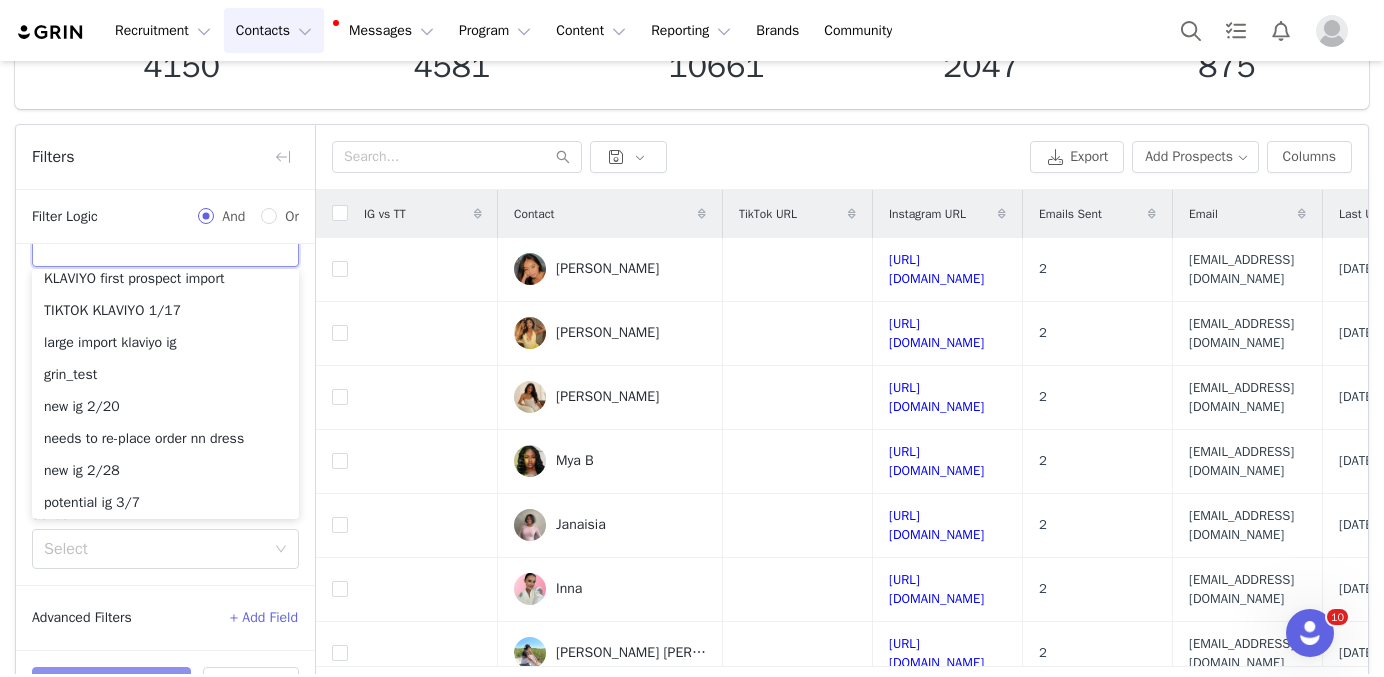 click on "Apply Filters" at bounding box center [111, 687] 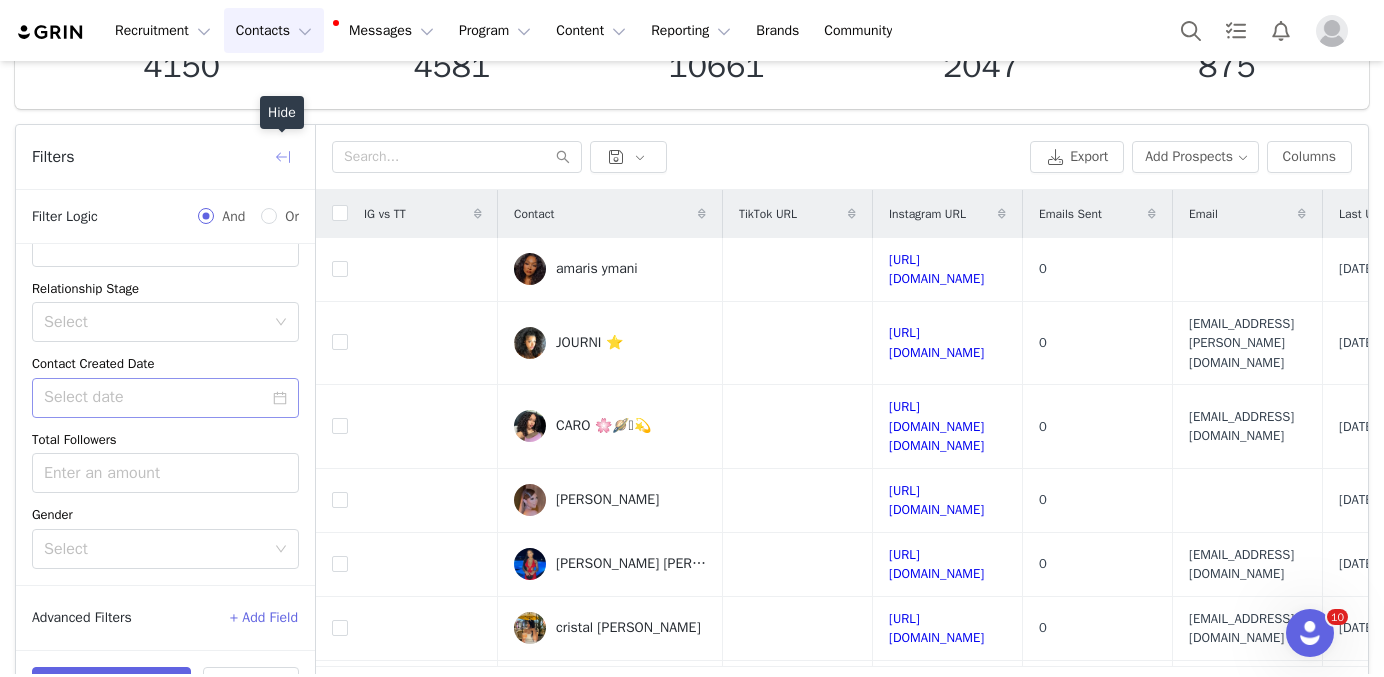 click at bounding box center [283, 157] 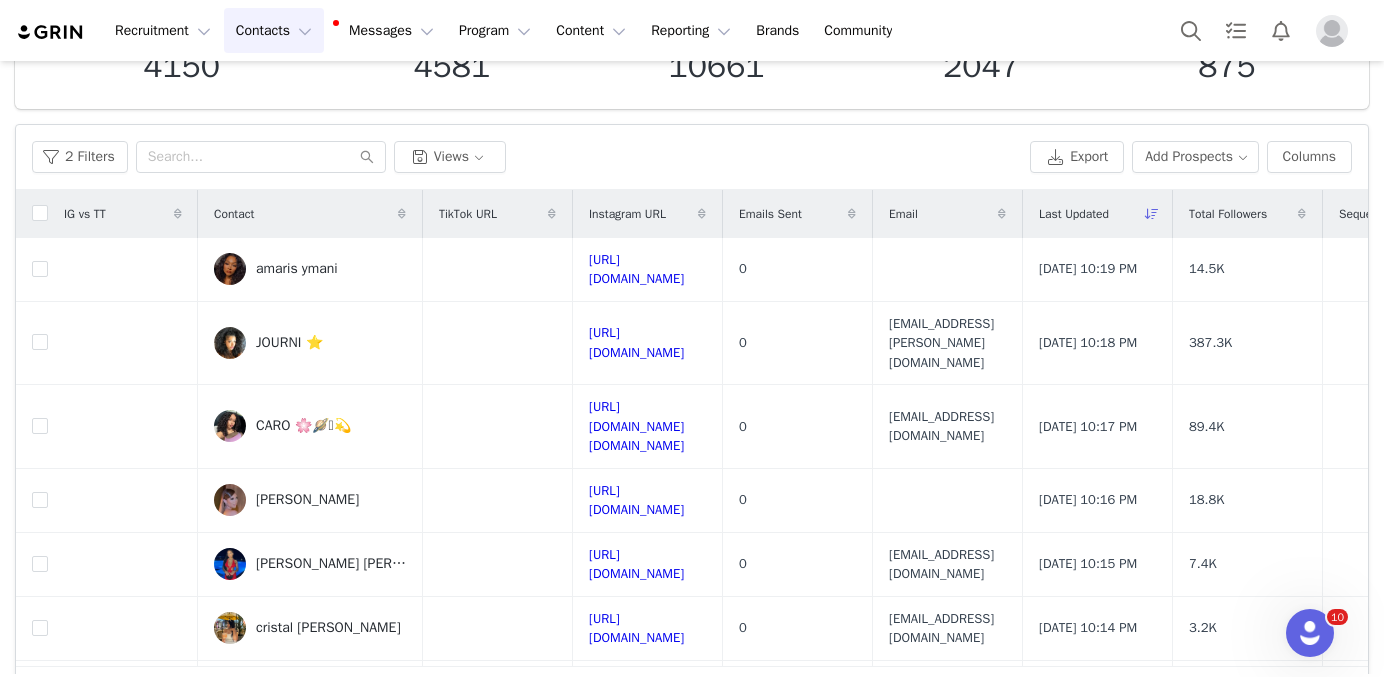 scroll, scrollTop: 283, scrollLeft: 0, axis: vertical 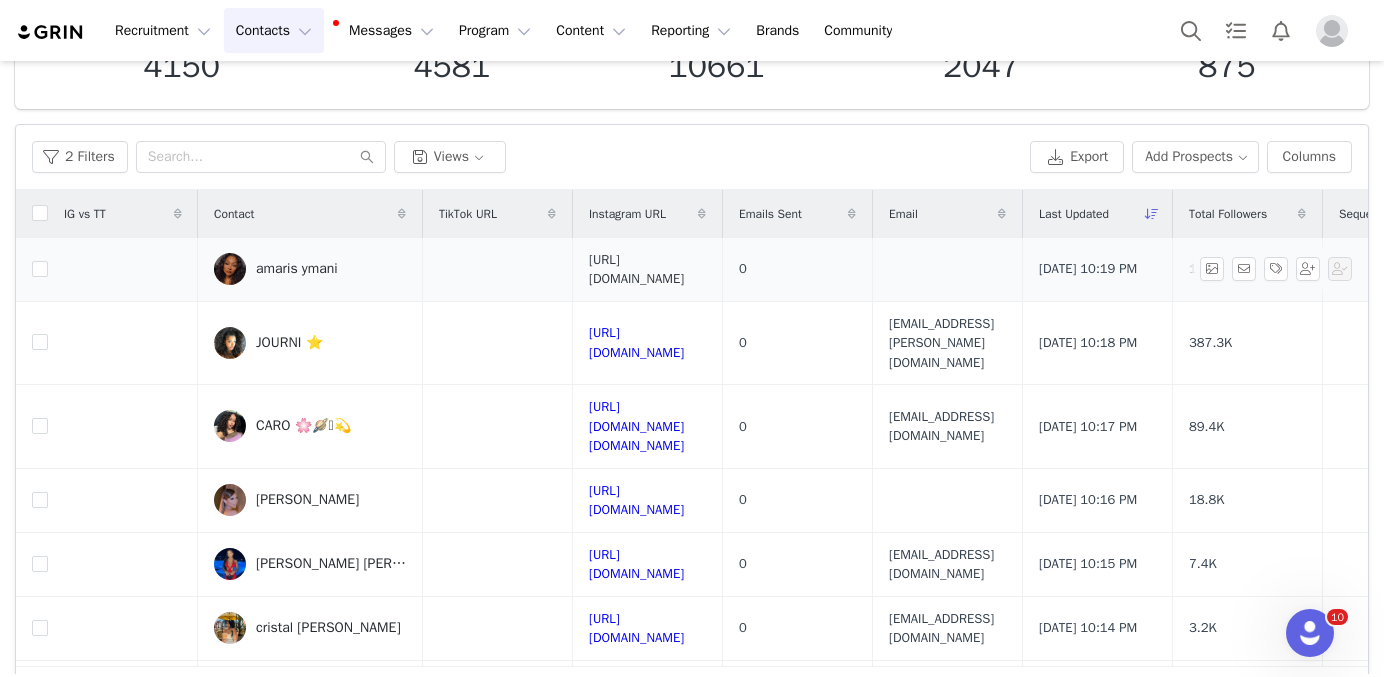click on "[URL][DOMAIN_NAME]" at bounding box center (636, 269) 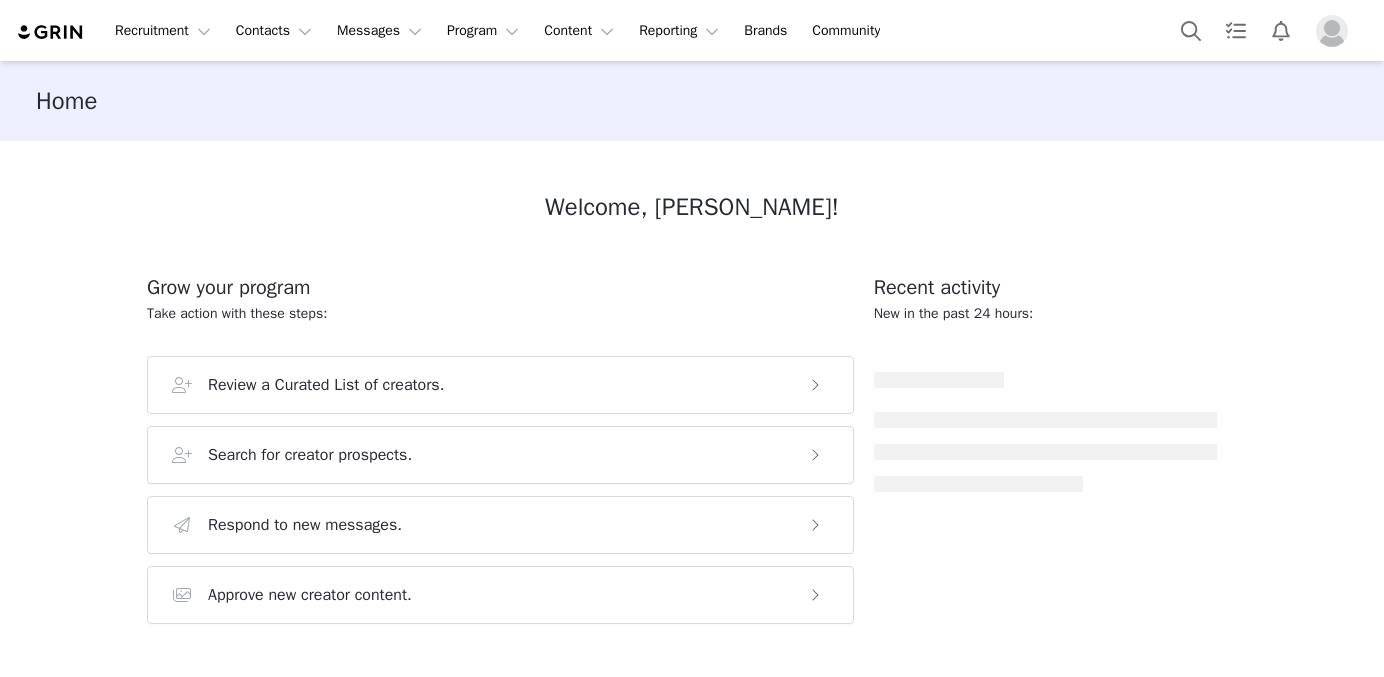 scroll, scrollTop: 0, scrollLeft: 0, axis: both 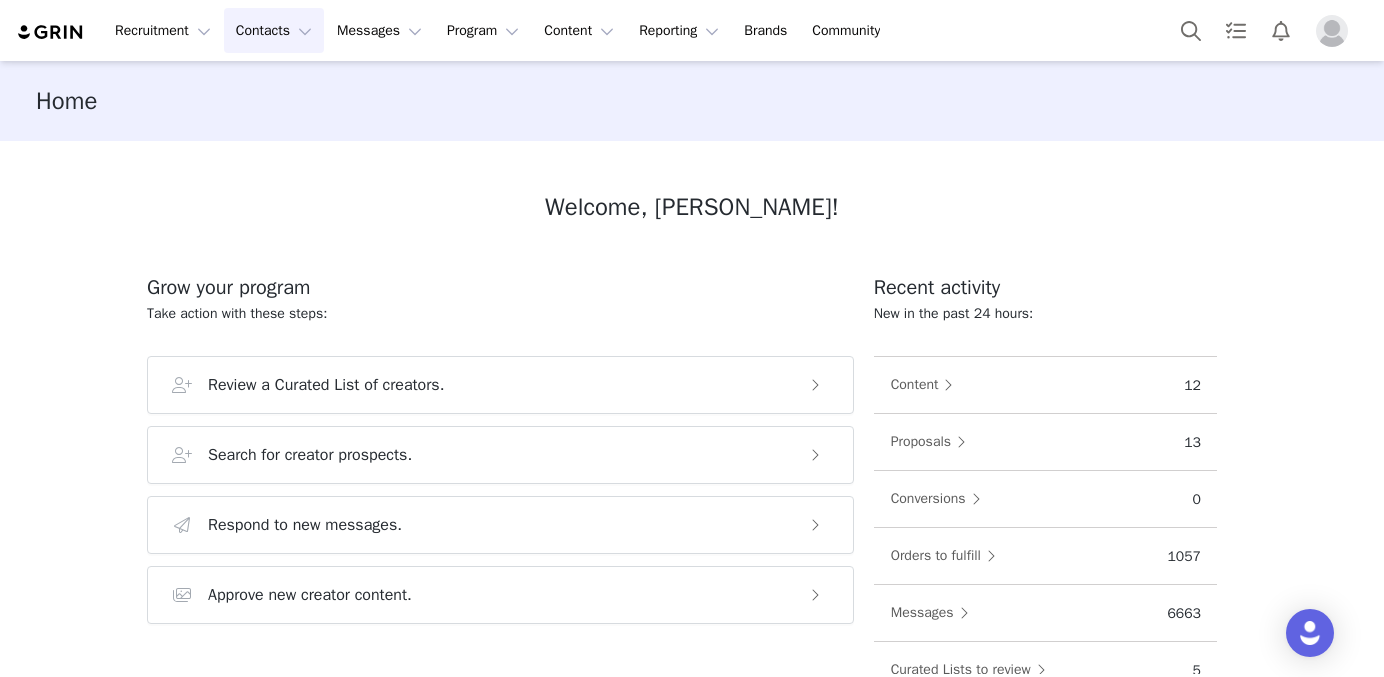 click on "Contacts Contacts" at bounding box center (274, 30) 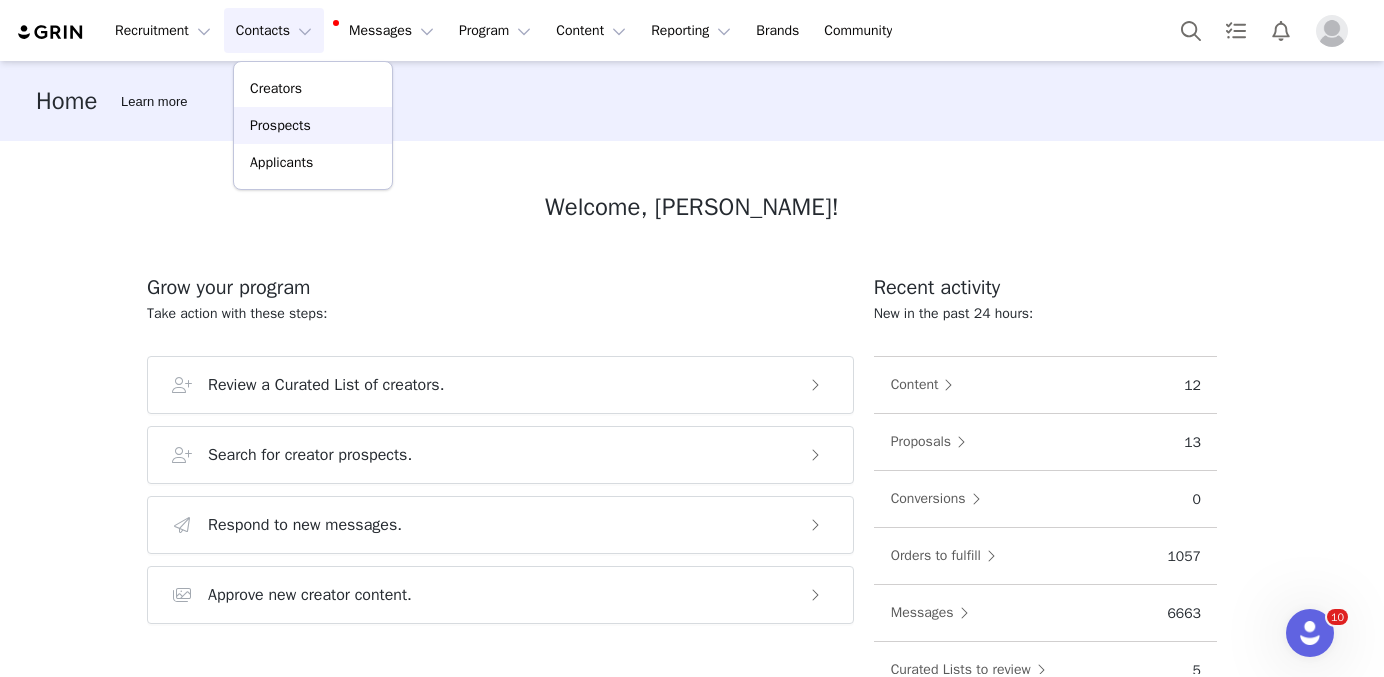 scroll, scrollTop: 0, scrollLeft: 0, axis: both 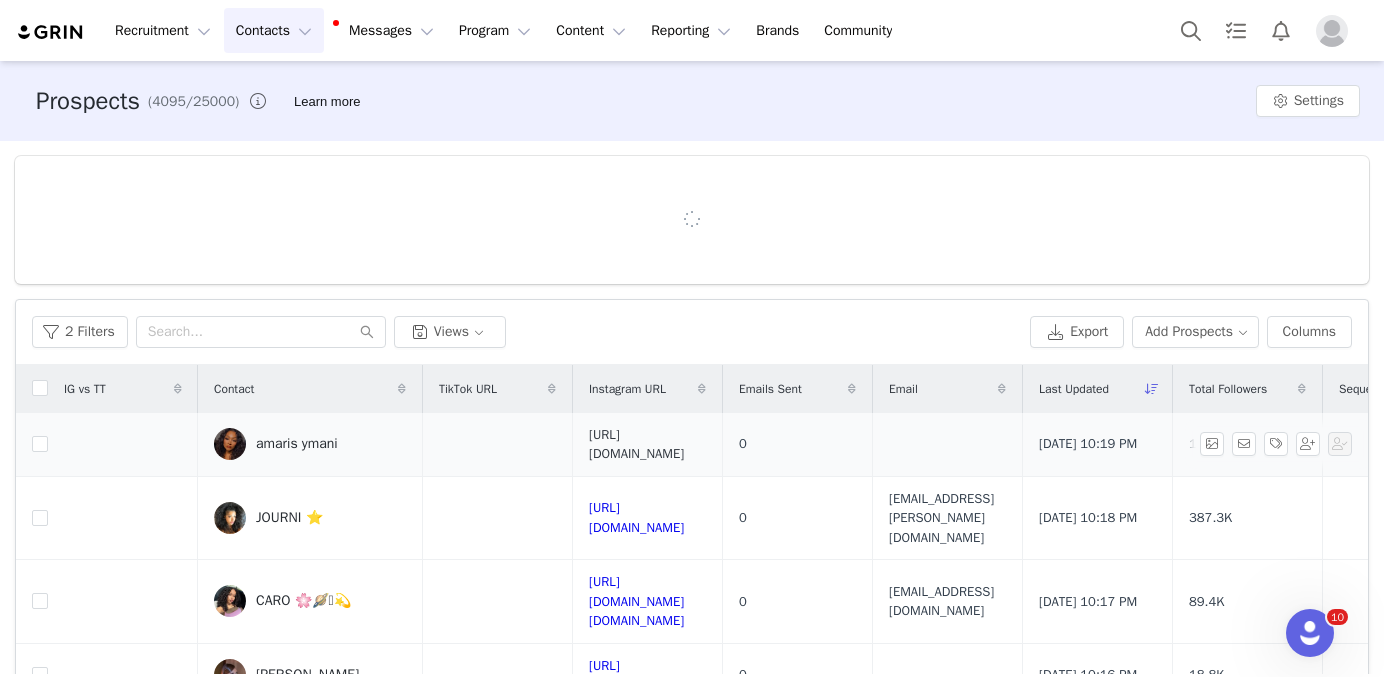click on "[URL][DOMAIN_NAME]" at bounding box center (636, 444) 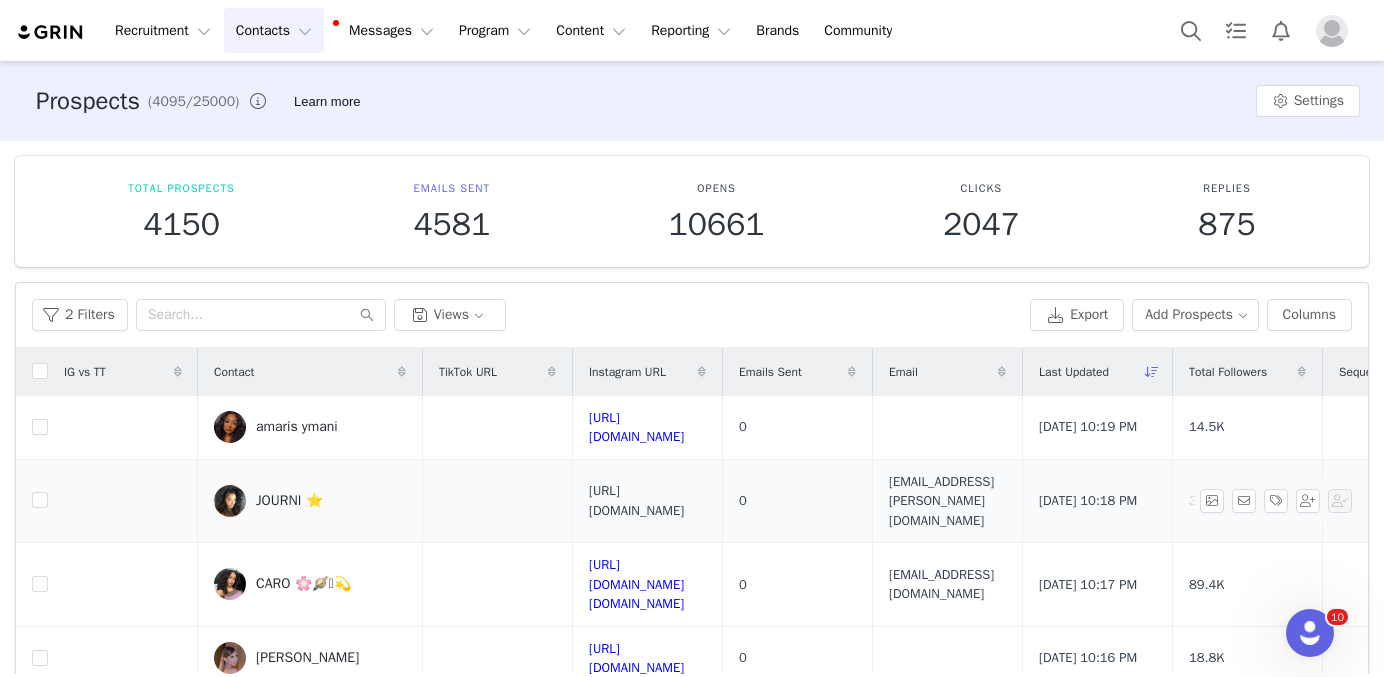 click on "[URL][DOMAIN_NAME]" at bounding box center (636, 500) 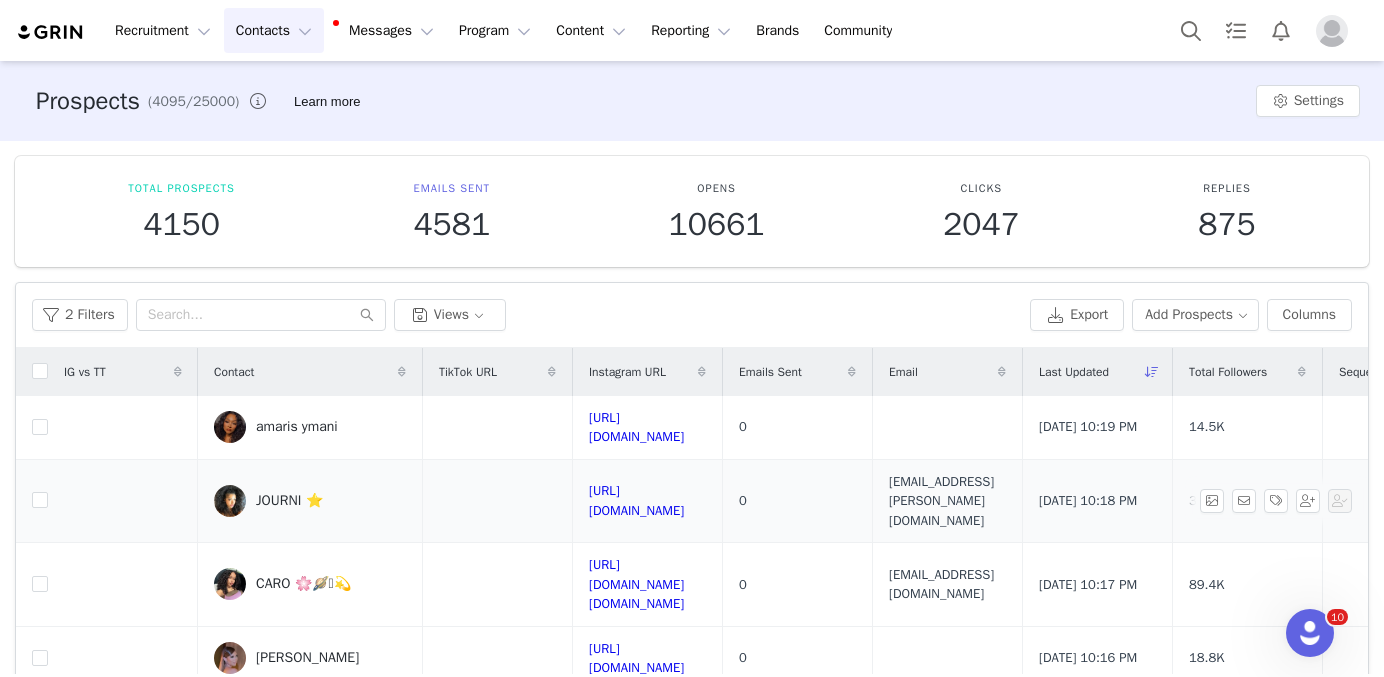 click on "JOURNI ⭐️" at bounding box center (289, 501) 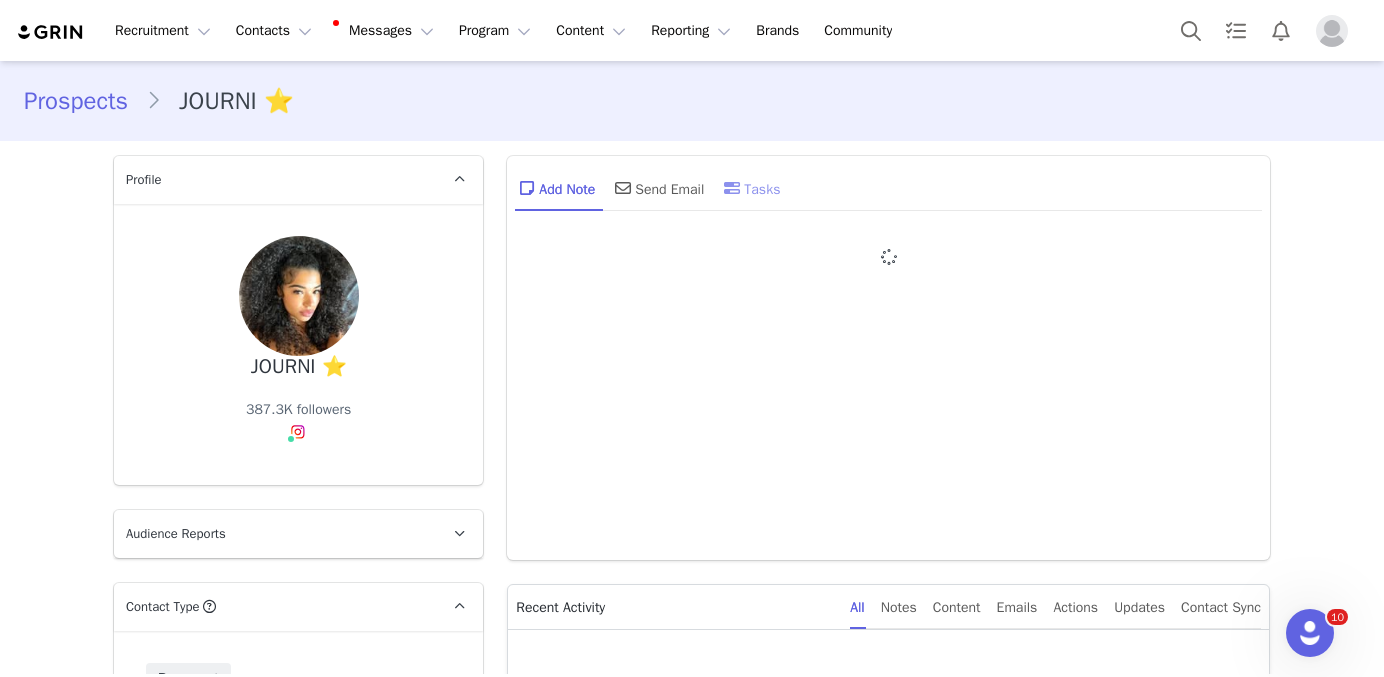 type on "+1 ([GEOGRAPHIC_DATA])" 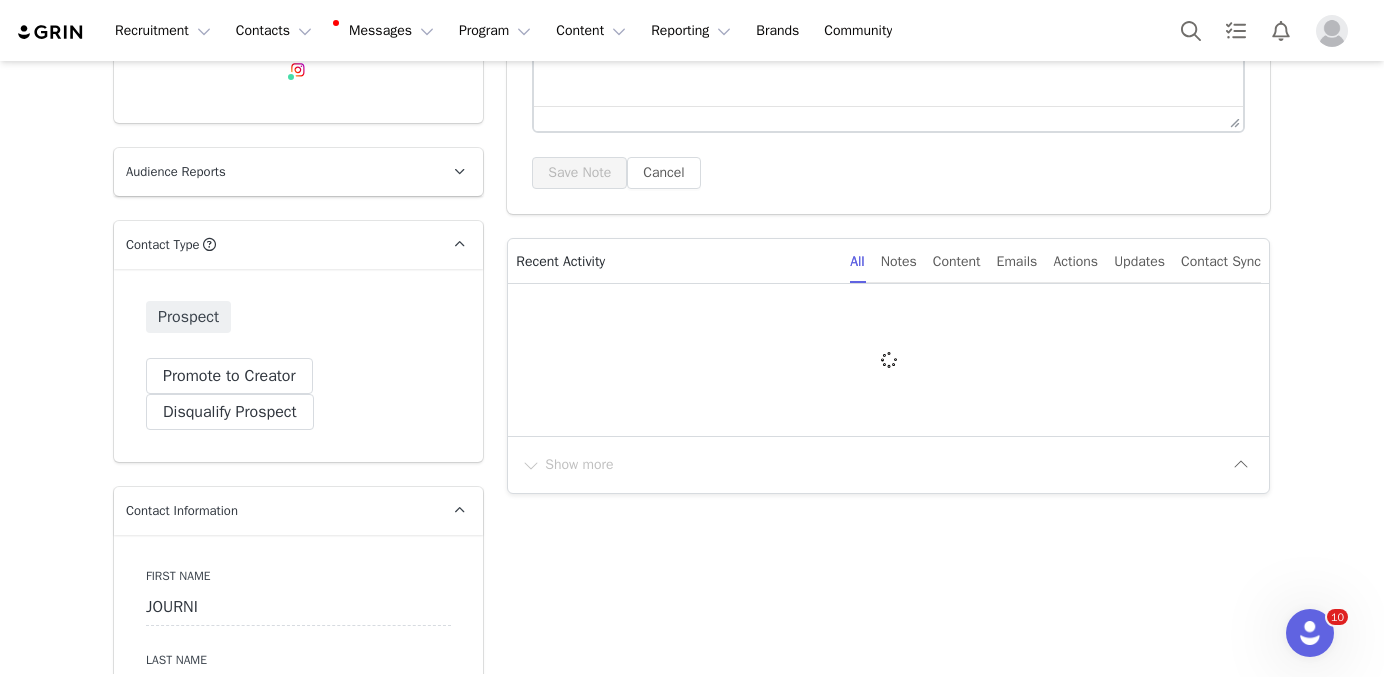scroll, scrollTop: 0, scrollLeft: 0, axis: both 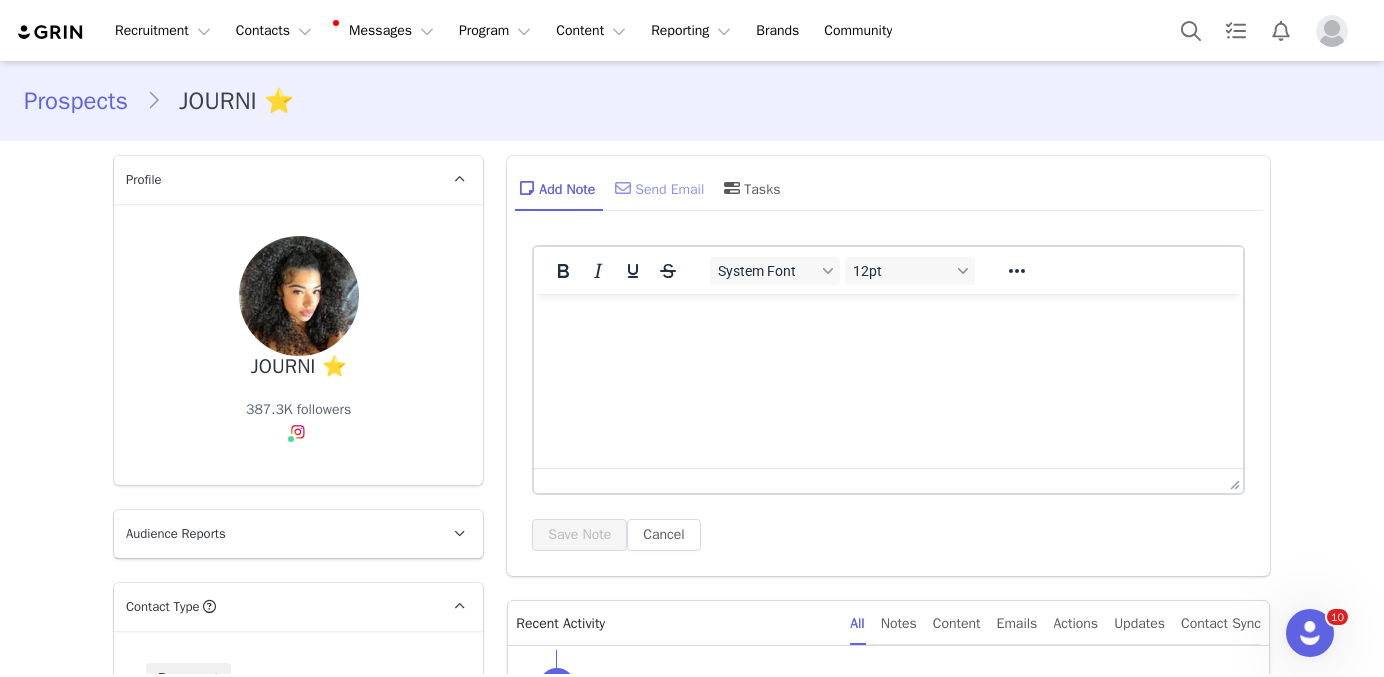 click on "Send Email" at bounding box center (657, 188) 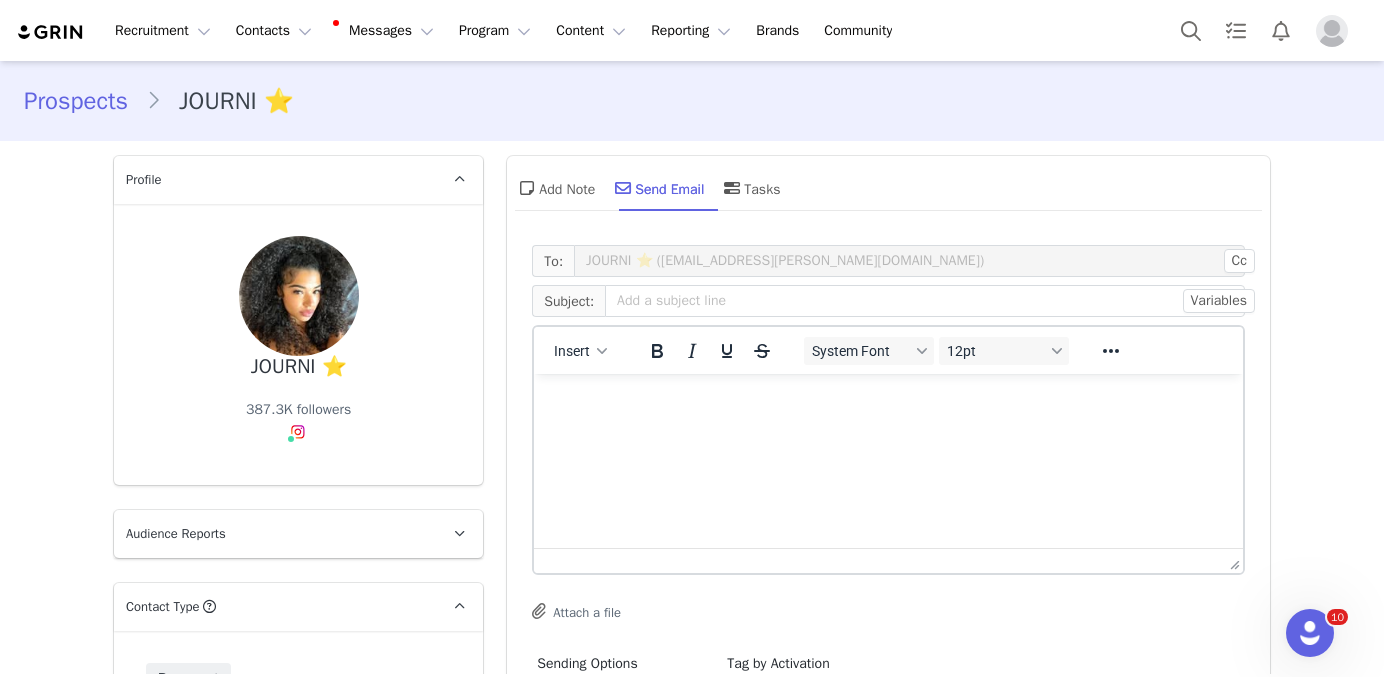 scroll, scrollTop: 0, scrollLeft: 0, axis: both 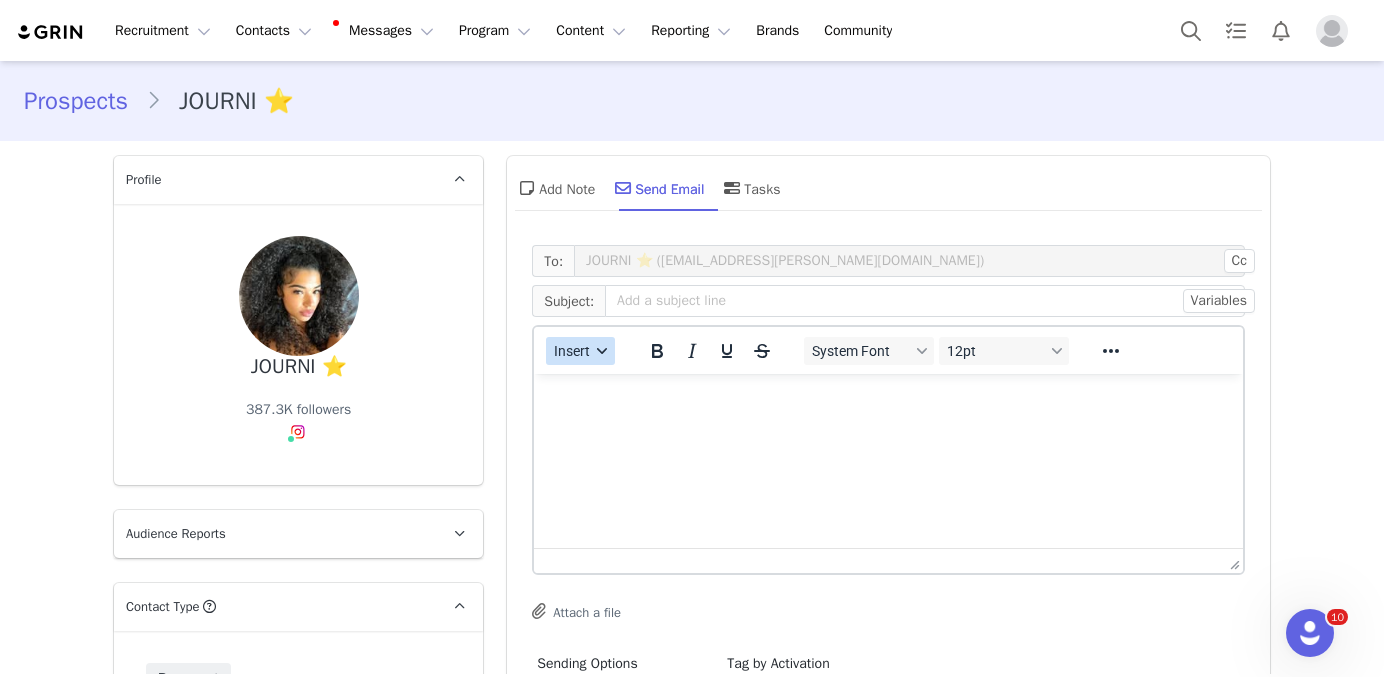 click on "Insert" at bounding box center [573, 351] 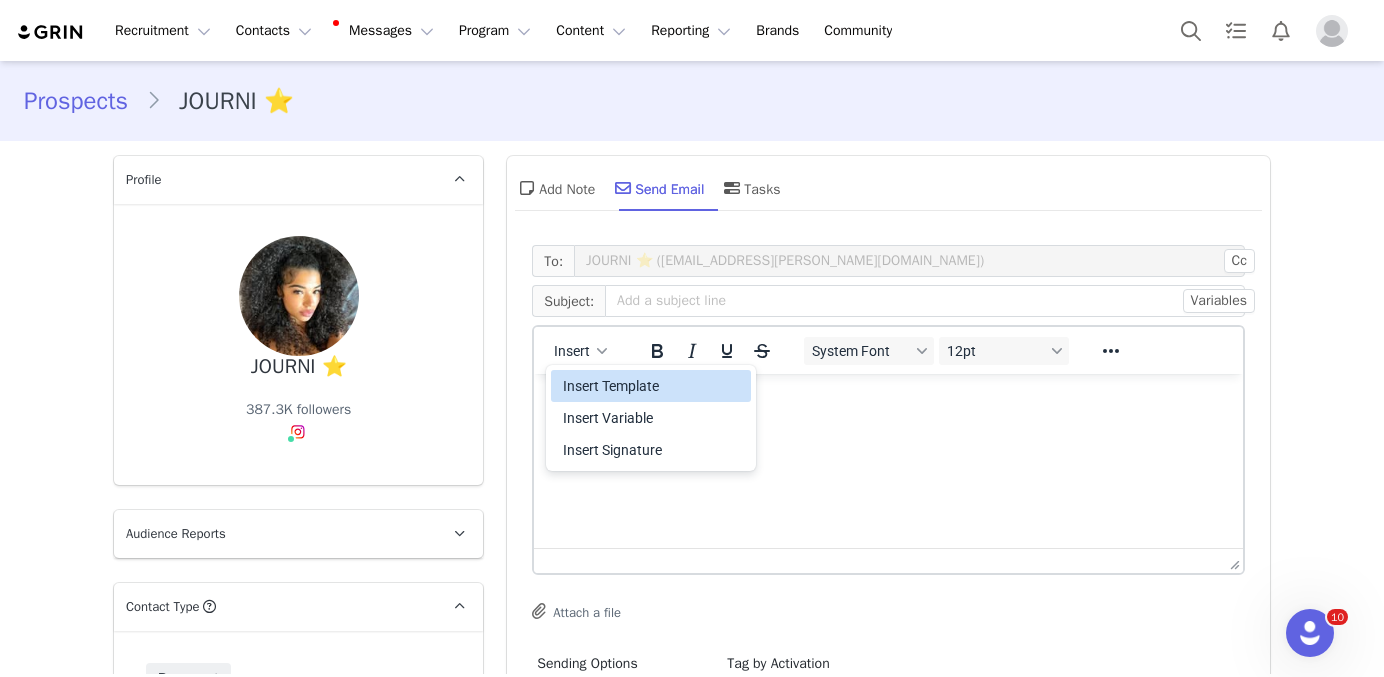 click on "Insert Template" at bounding box center (653, 386) 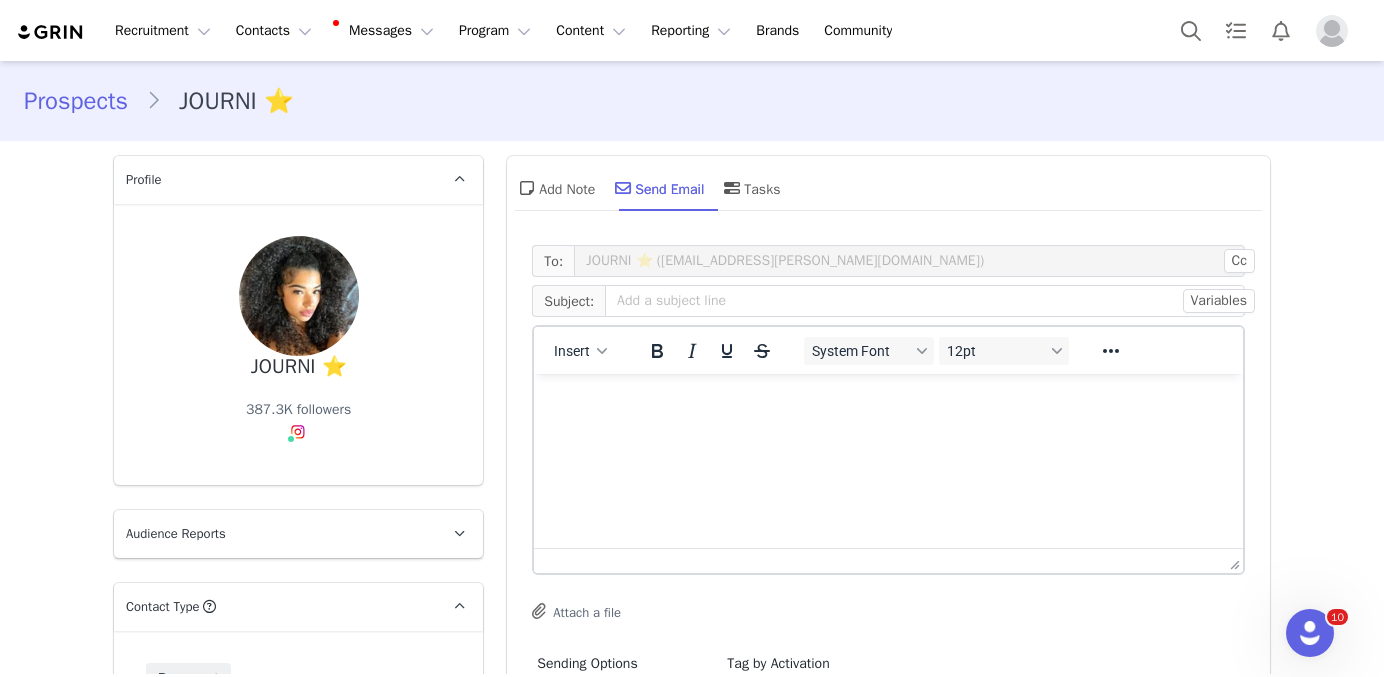 scroll, scrollTop: 0, scrollLeft: 0, axis: both 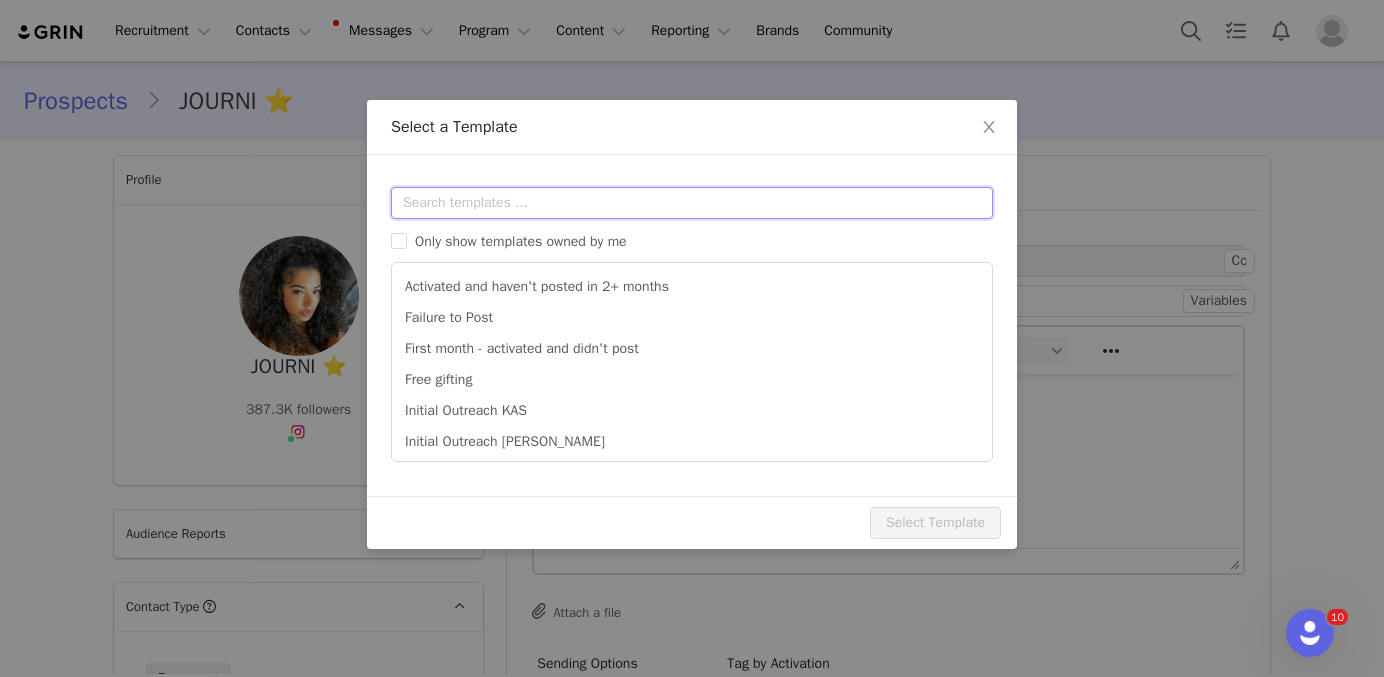 click at bounding box center [692, 203] 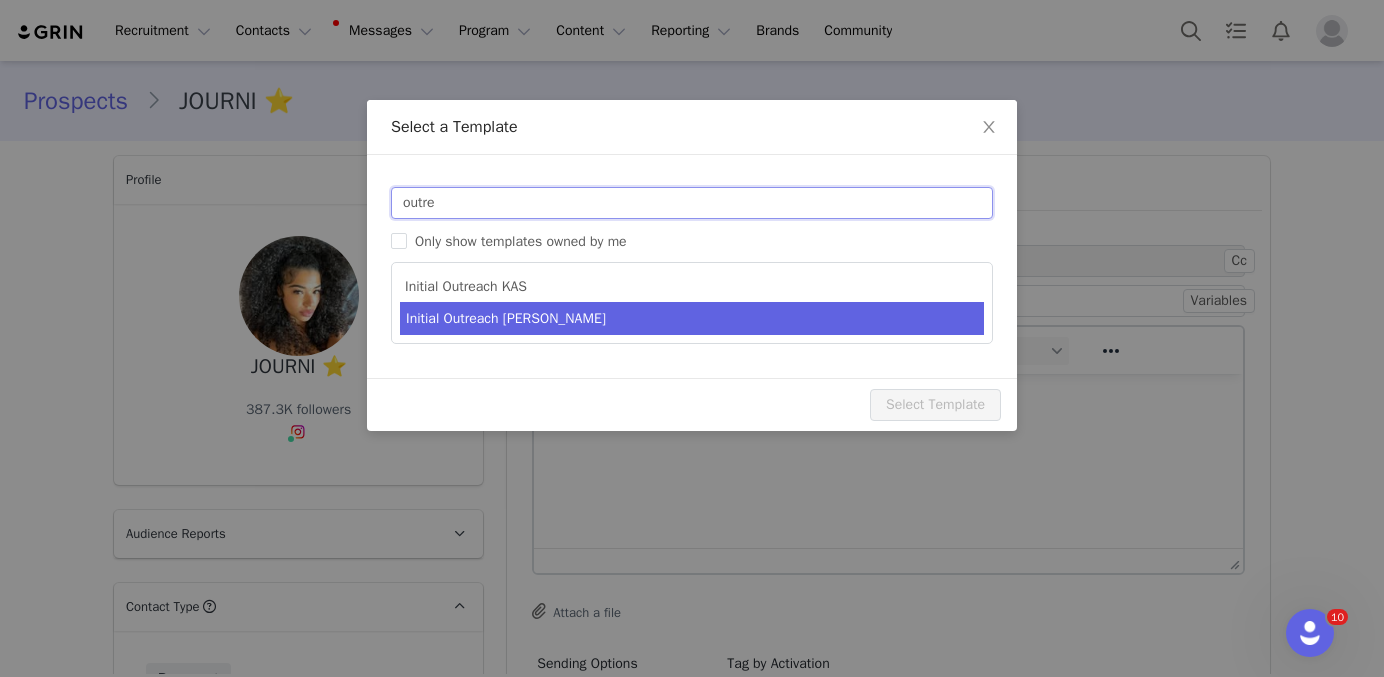 type on "outre" 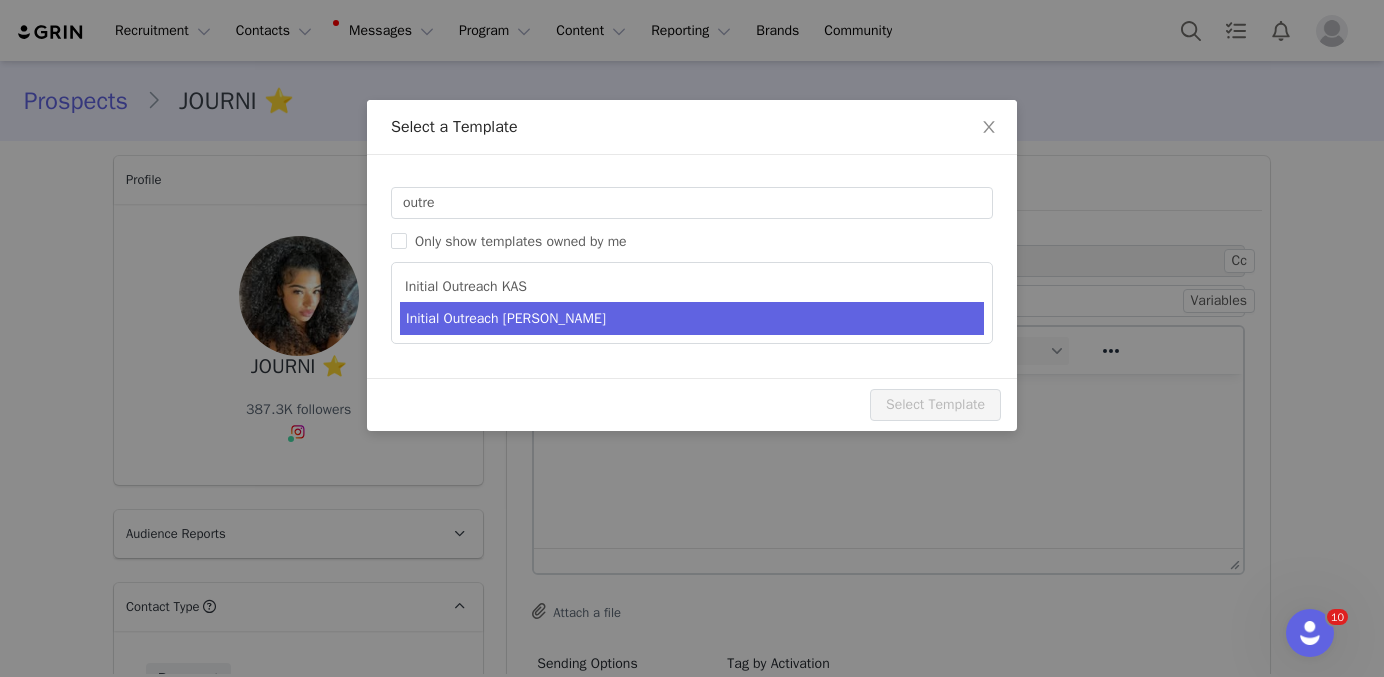 type on "Invitation to Become a #YITTYAmbassador" 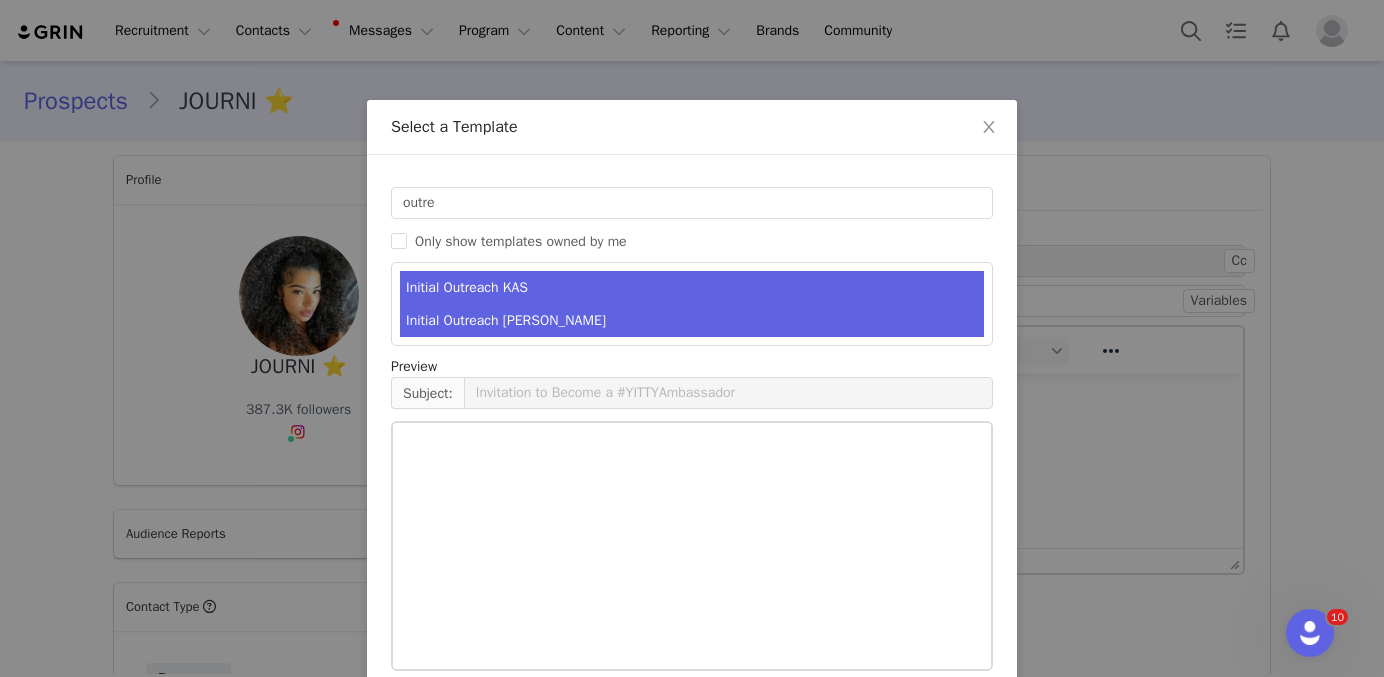 click on "Initial Outreach [PERSON_NAME]" at bounding box center [692, 320] 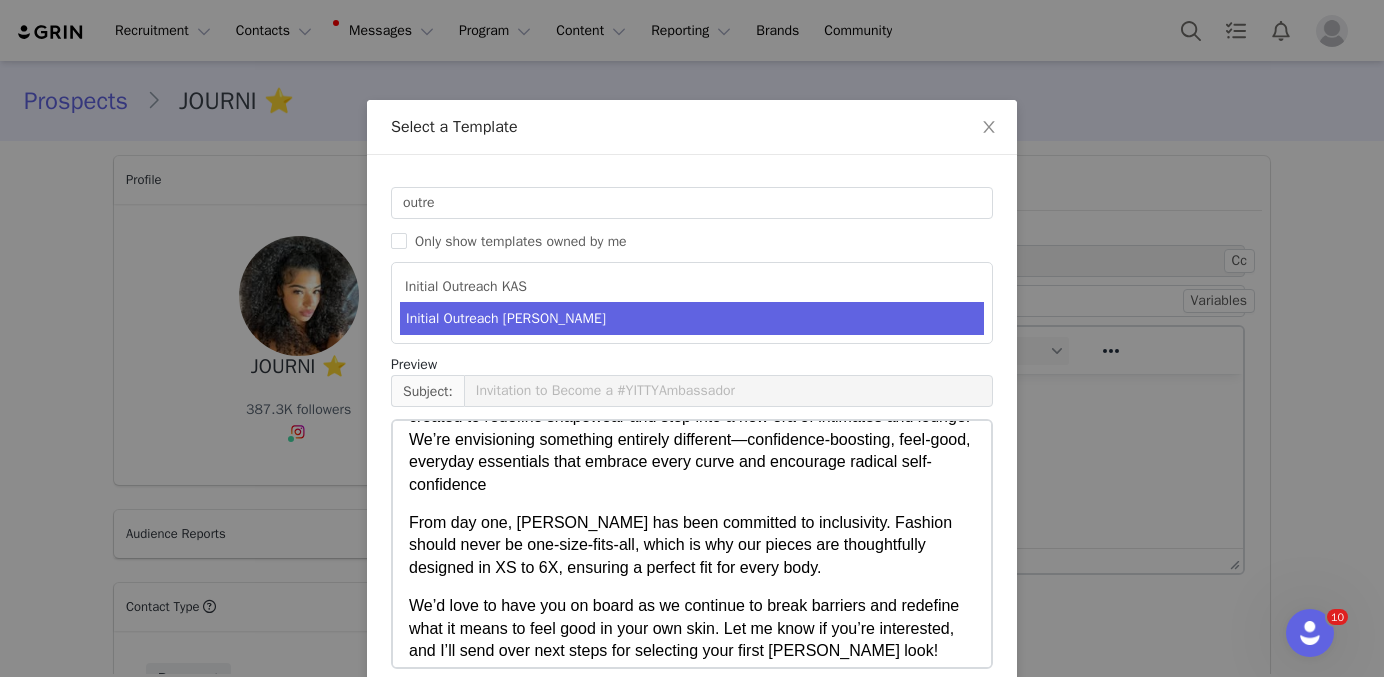 scroll, scrollTop: 1331, scrollLeft: 0, axis: vertical 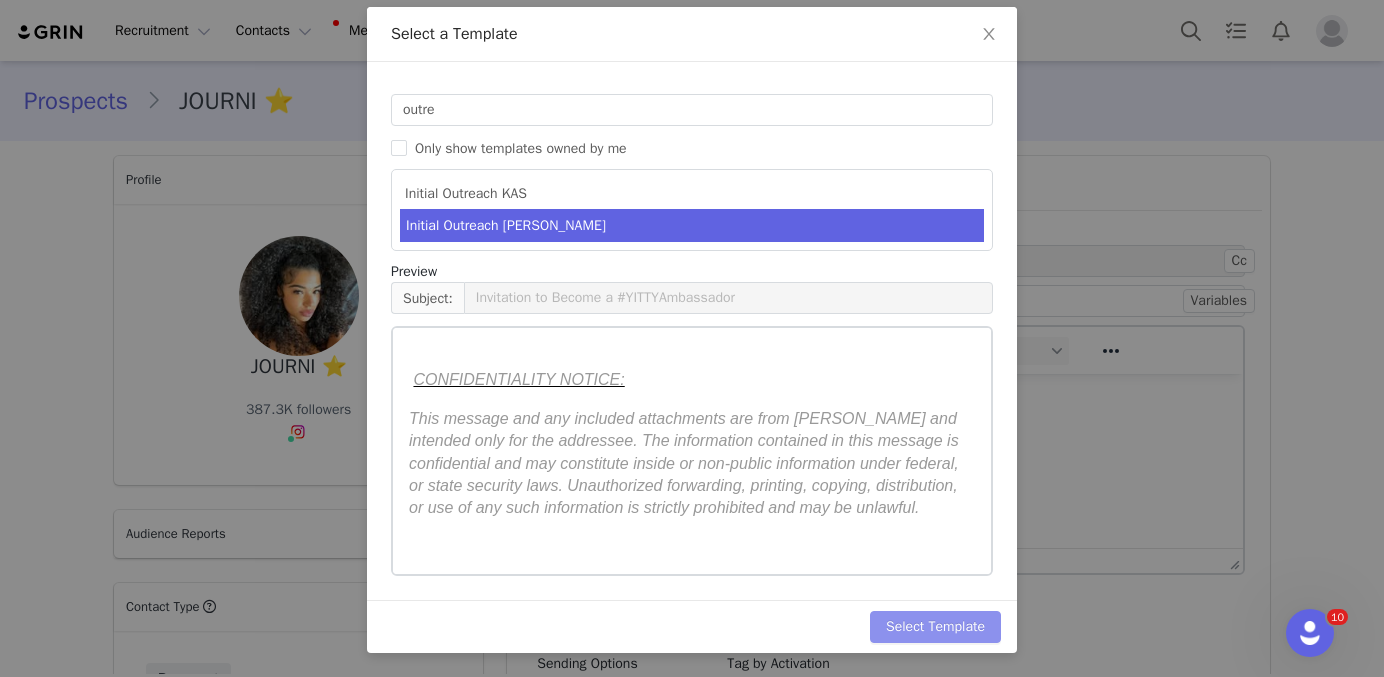 click on "Select Template" at bounding box center (935, 627) 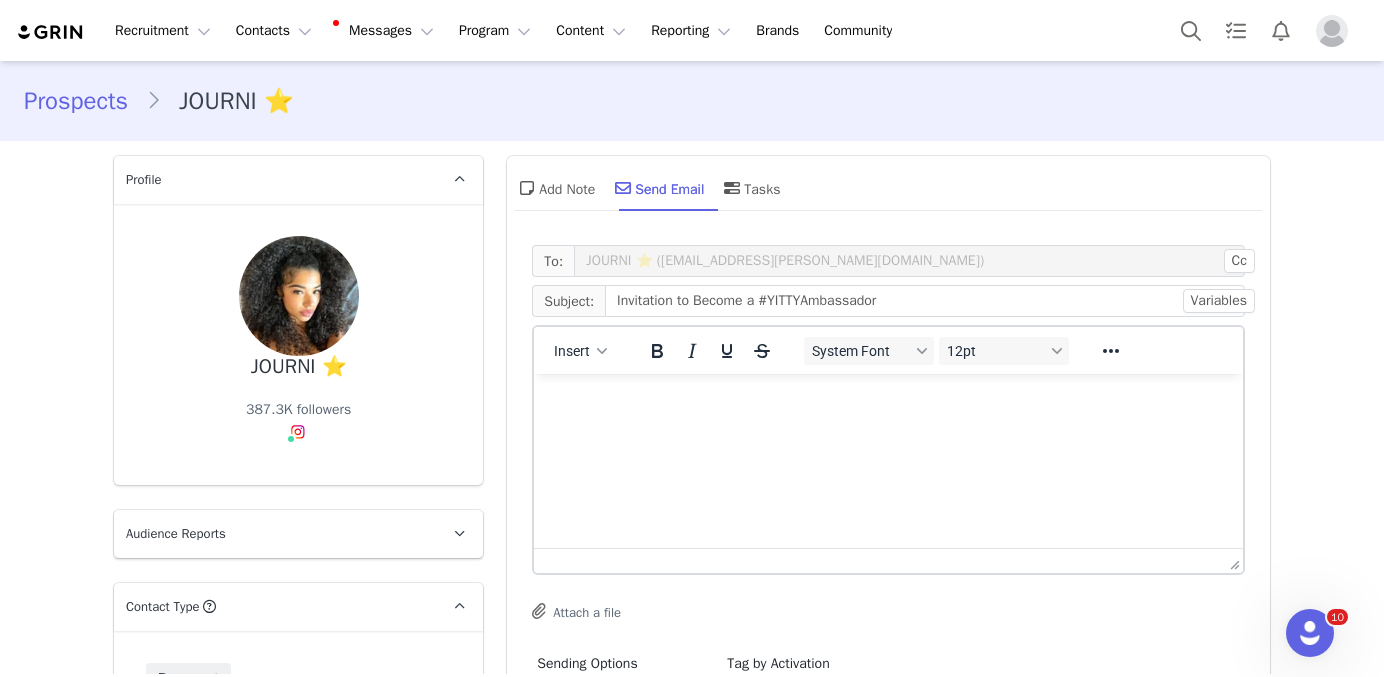 scroll, scrollTop: 0, scrollLeft: 0, axis: both 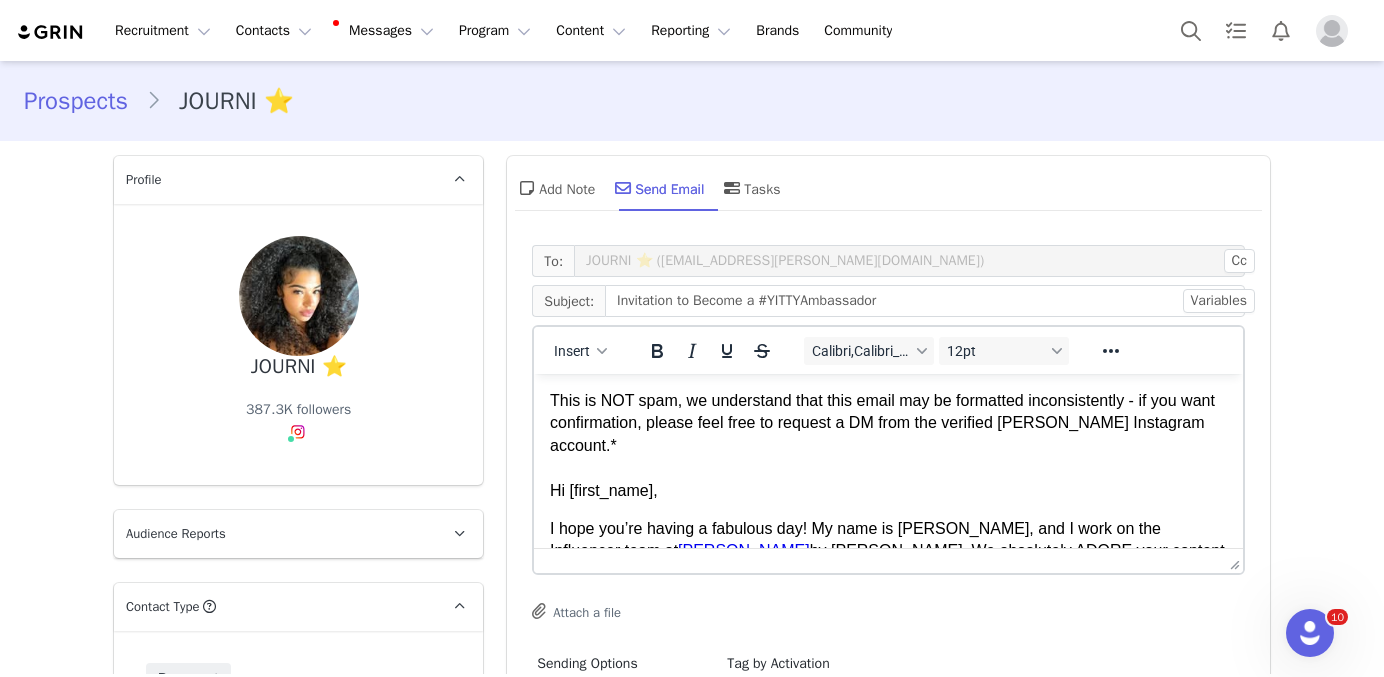 click on "I hope you’re having a fabulous day! My name is [PERSON_NAME], and I work on the Influencer team at  [PERSON_NAME]  by [PERSON_NAME]. We absolutely ADORE your content—it’s stunning, empowering and unapologetically YOU. You truly embody everything that [PERSON_NAME] stands for, and we’d be thrilled to invite you to join us as an official brand ambassador!" at bounding box center (888, 574) 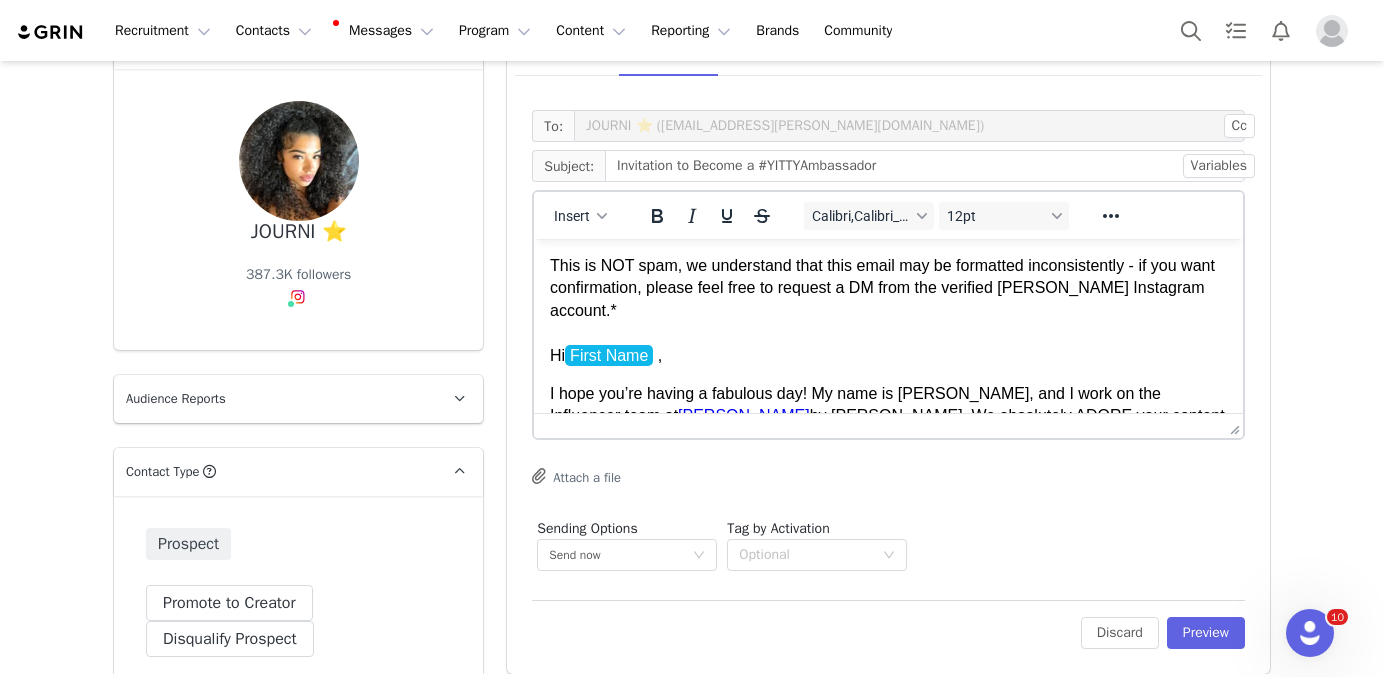 scroll, scrollTop: 173, scrollLeft: 0, axis: vertical 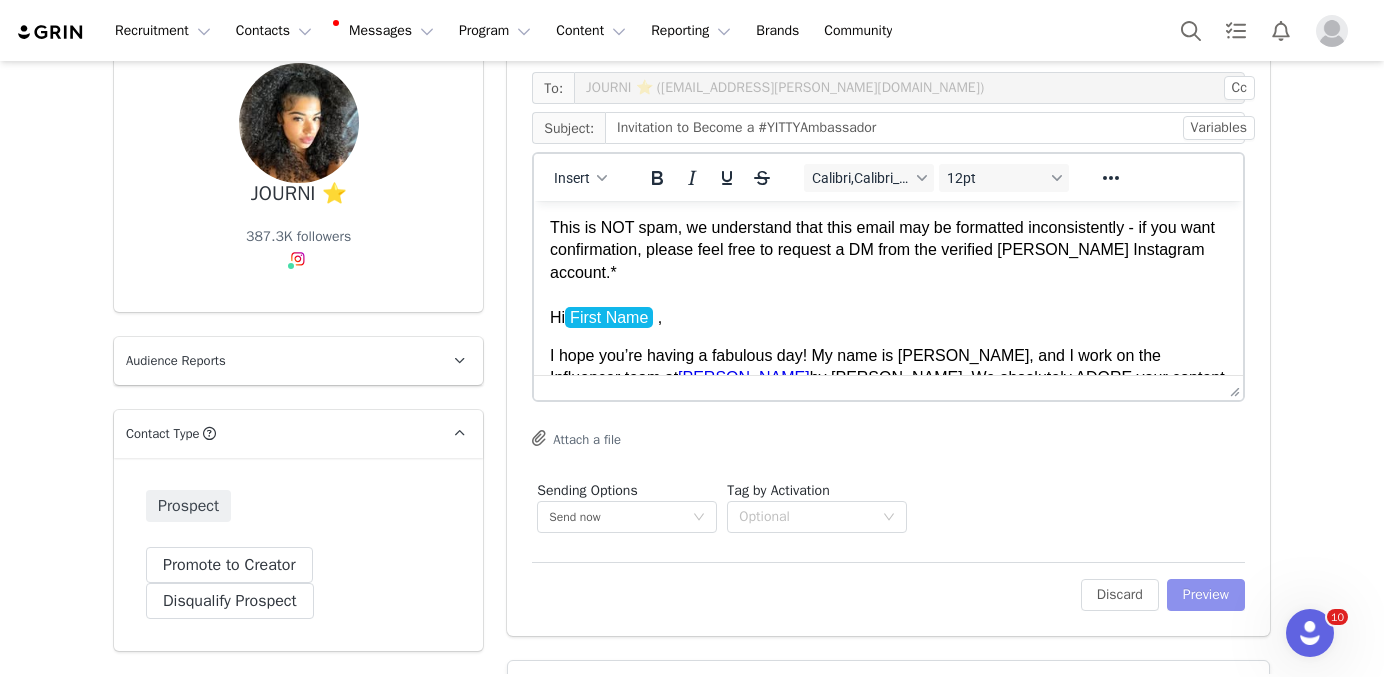 click on "Preview" at bounding box center [1206, 595] 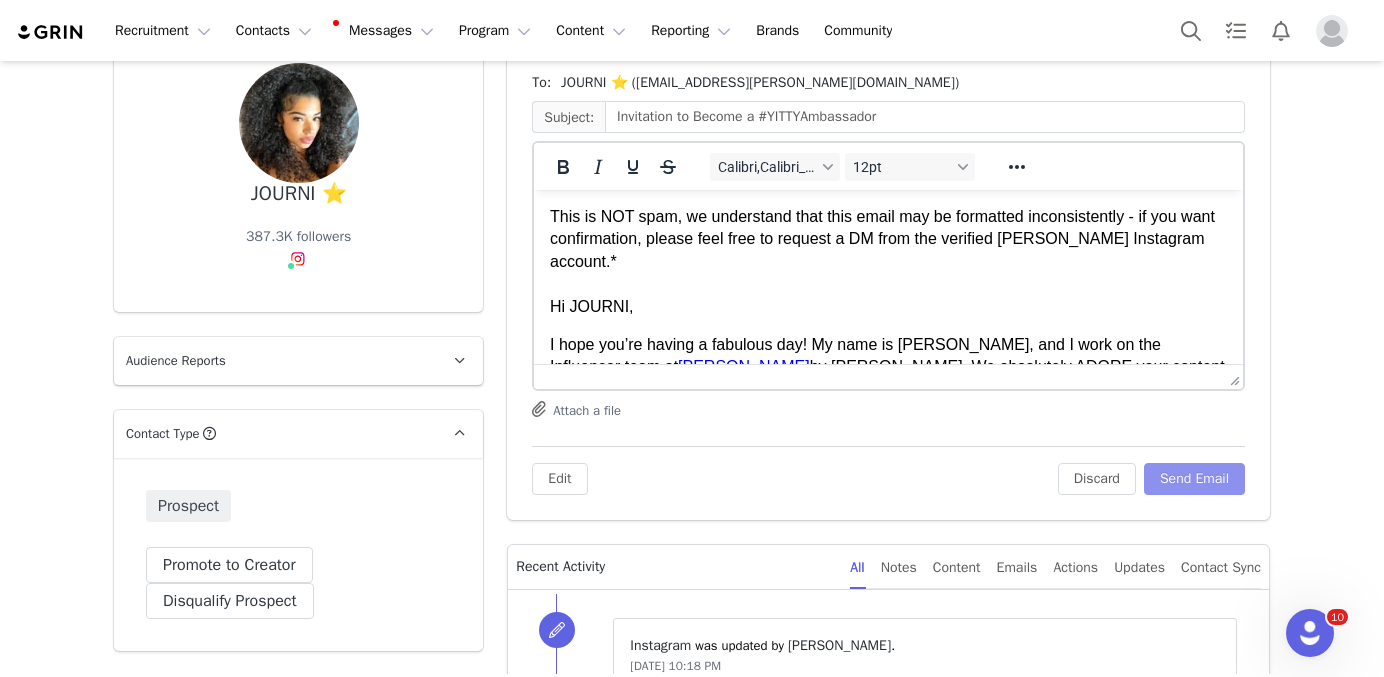scroll, scrollTop: 0, scrollLeft: 0, axis: both 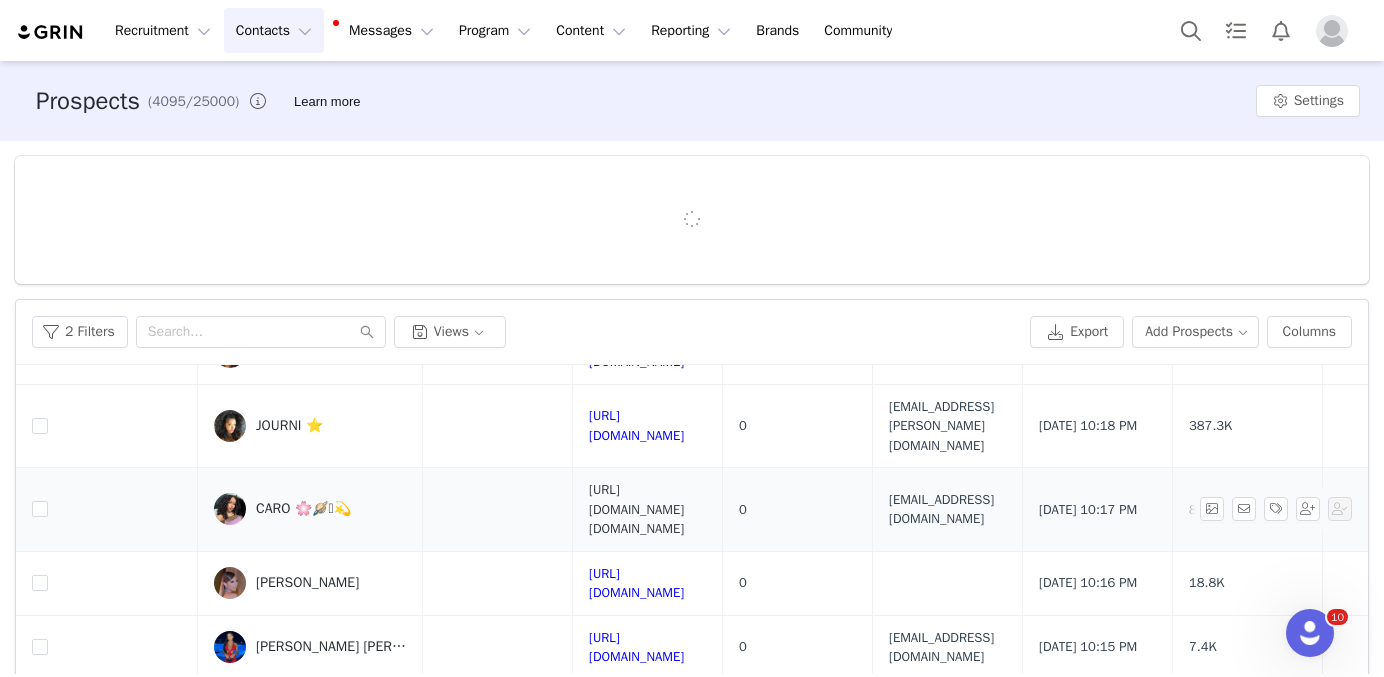 click on "[URL][DOMAIN_NAME][DOMAIN_NAME]" at bounding box center (636, 509) 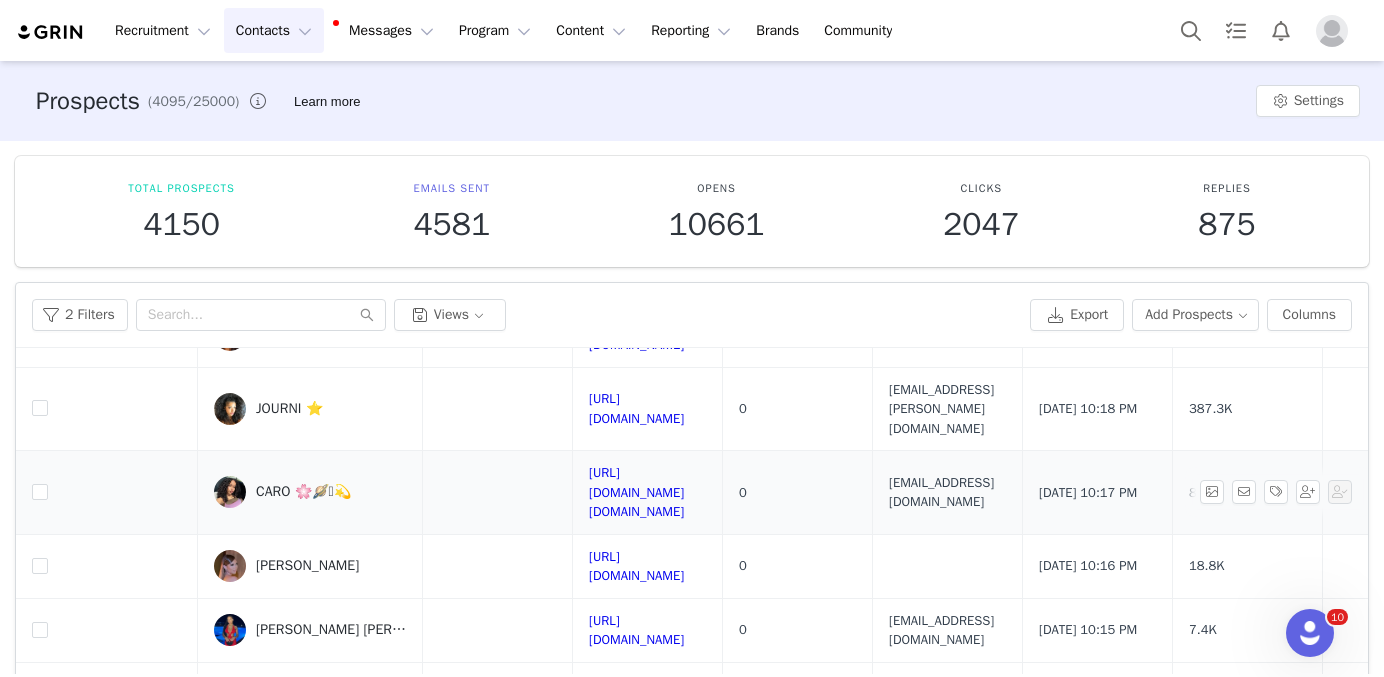 click on "CARO 🌸🪐🩷💫" at bounding box center (303, 492) 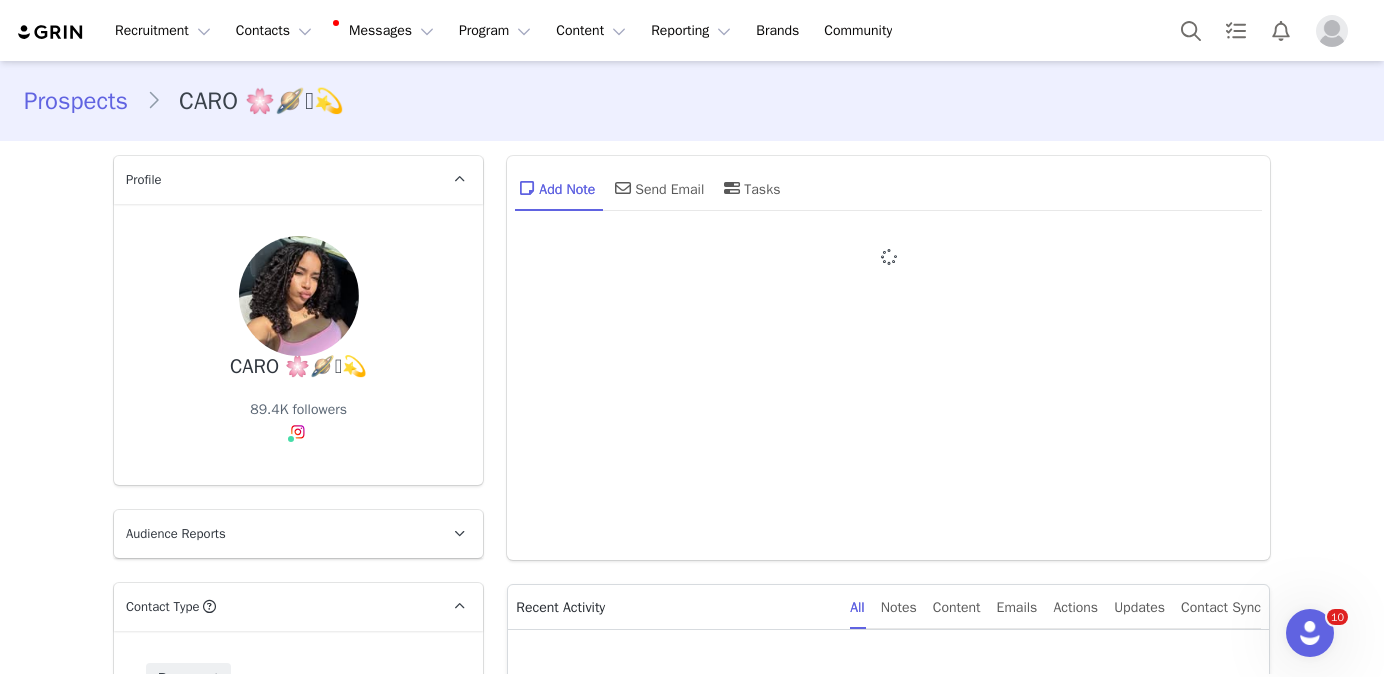 type on "+1 ([GEOGRAPHIC_DATA])" 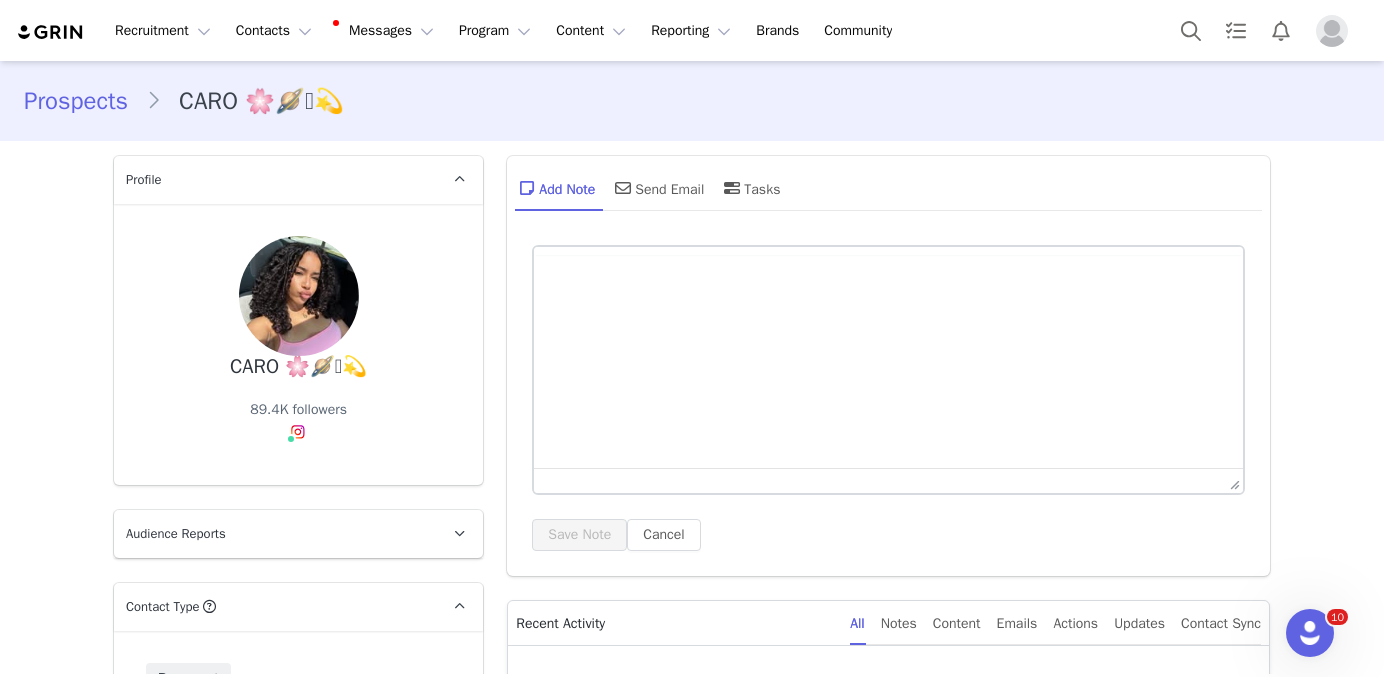 scroll, scrollTop: 0, scrollLeft: 0, axis: both 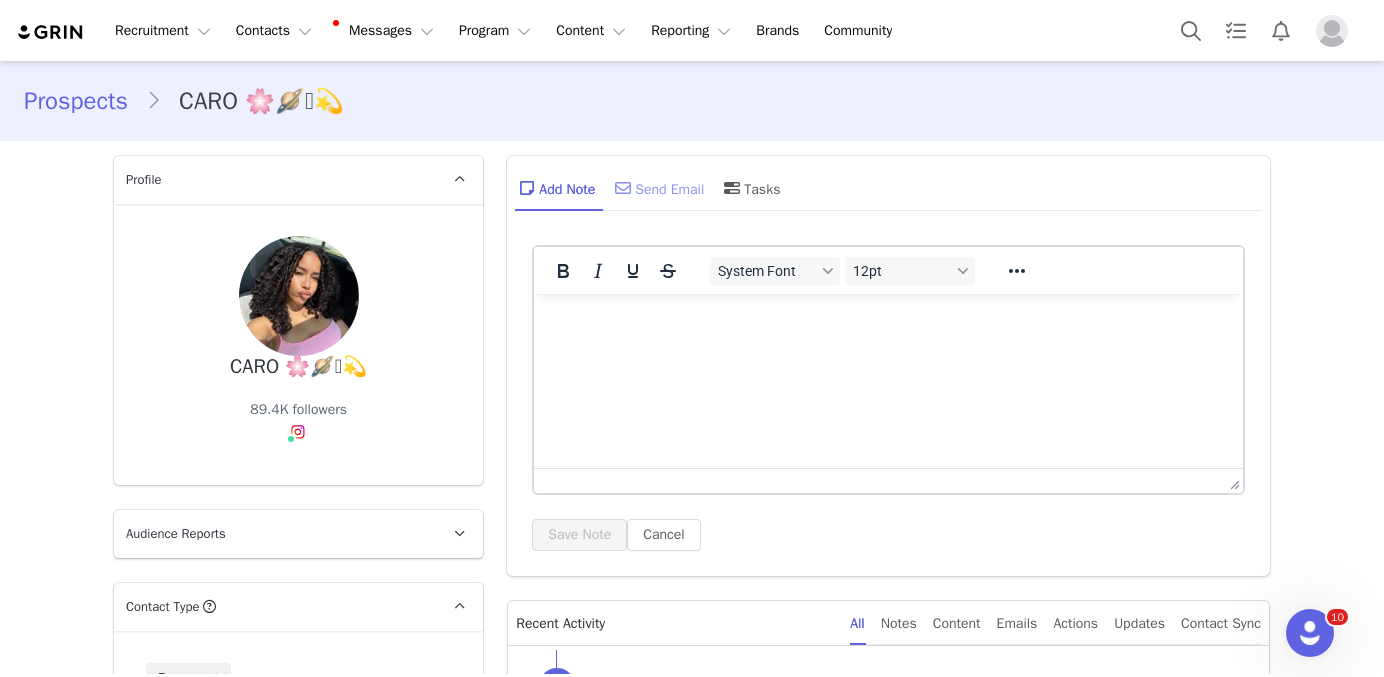 click at bounding box center [623, 188] 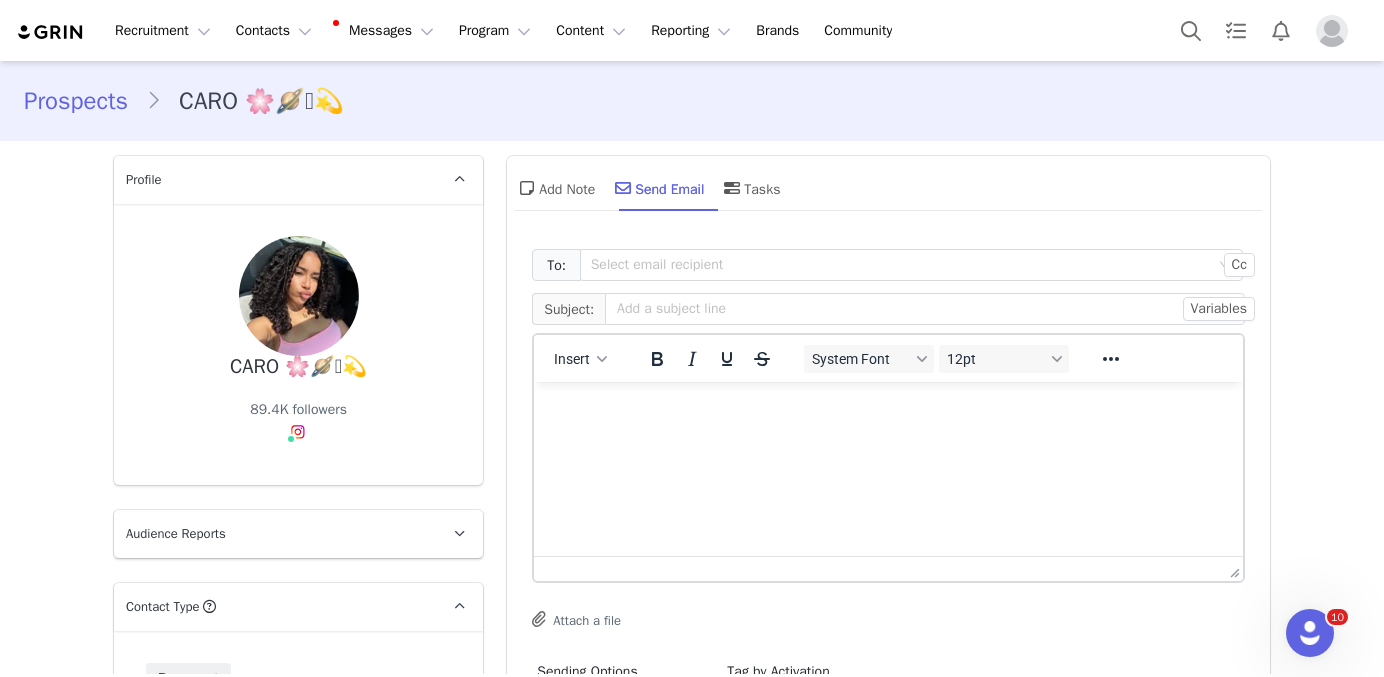 scroll, scrollTop: 0, scrollLeft: 0, axis: both 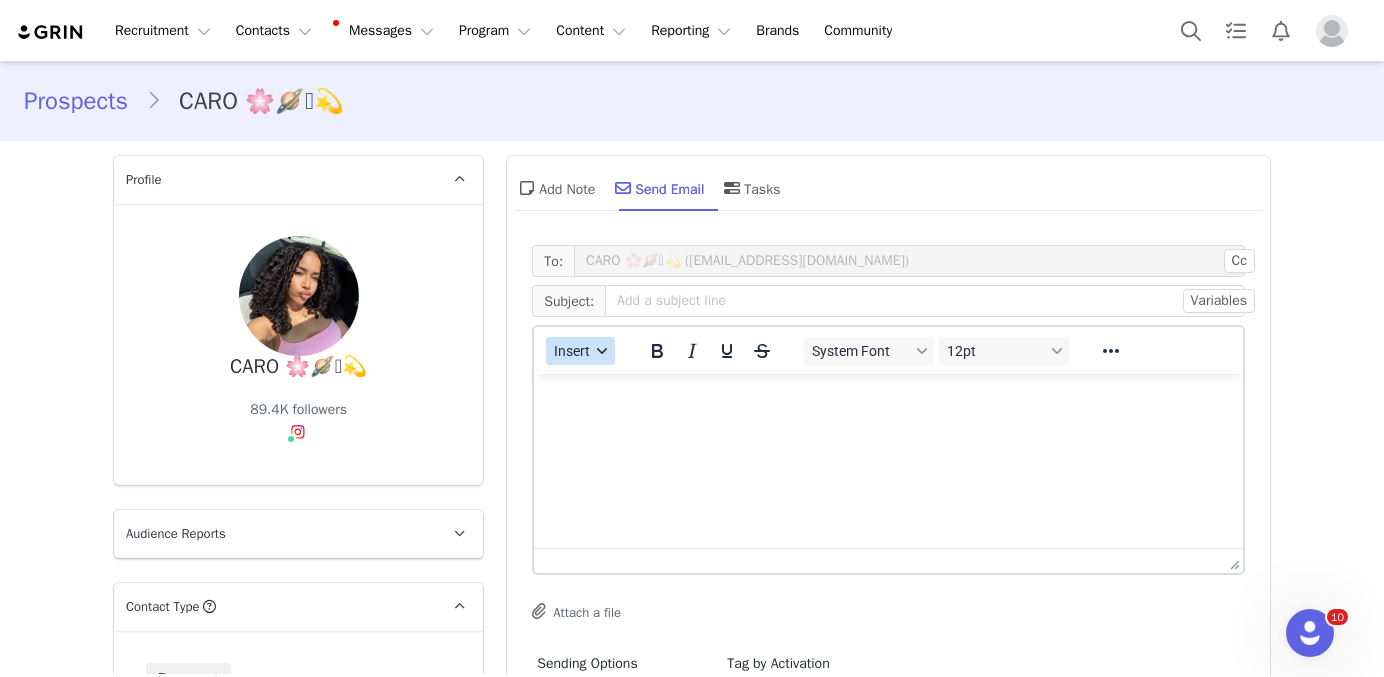 click on "Insert" at bounding box center (580, 351) 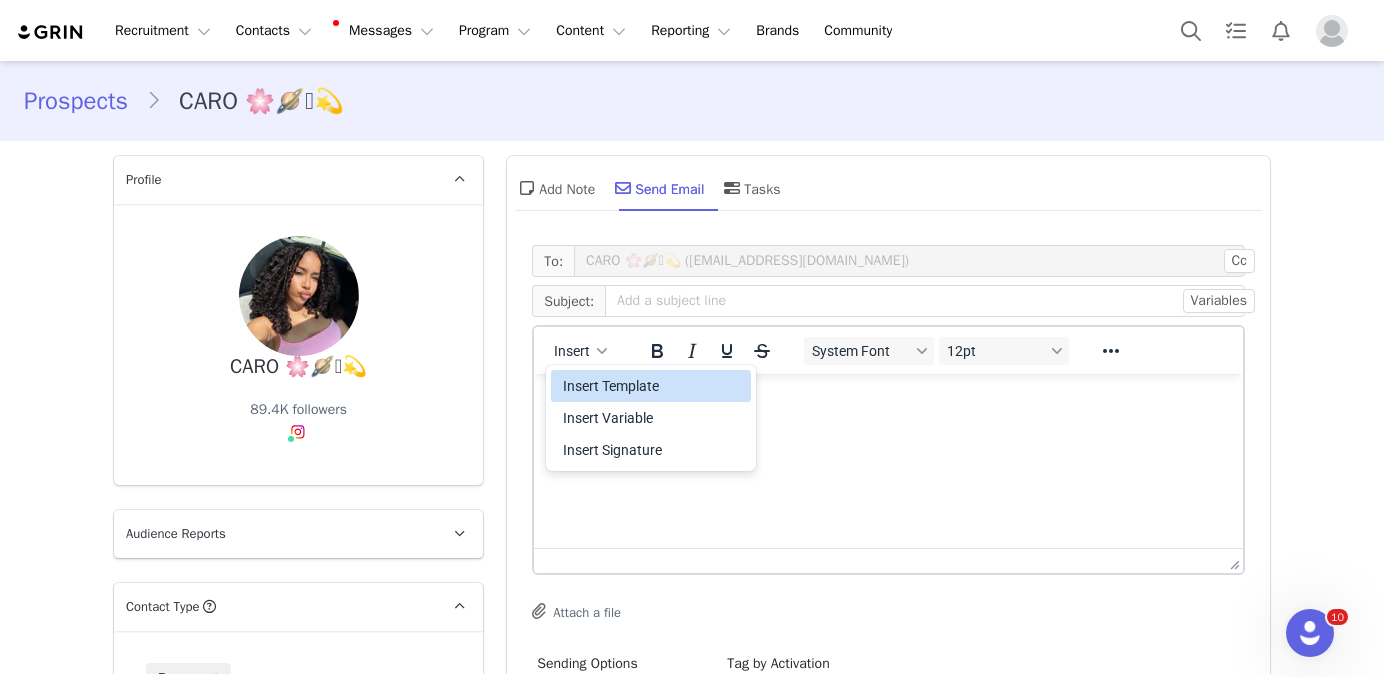 click on "Insert Template" at bounding box center [653, 386] 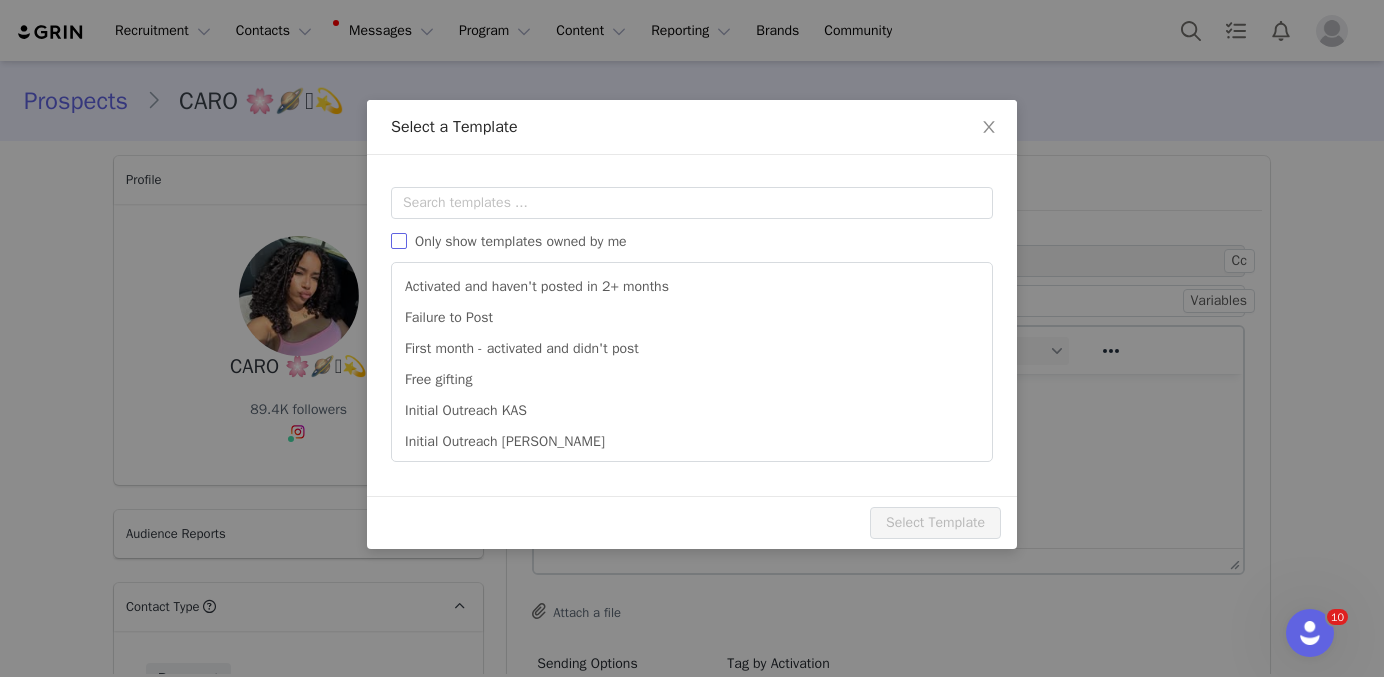 scroll, scrollTop: 0, scrollLeft: 0, axis: both 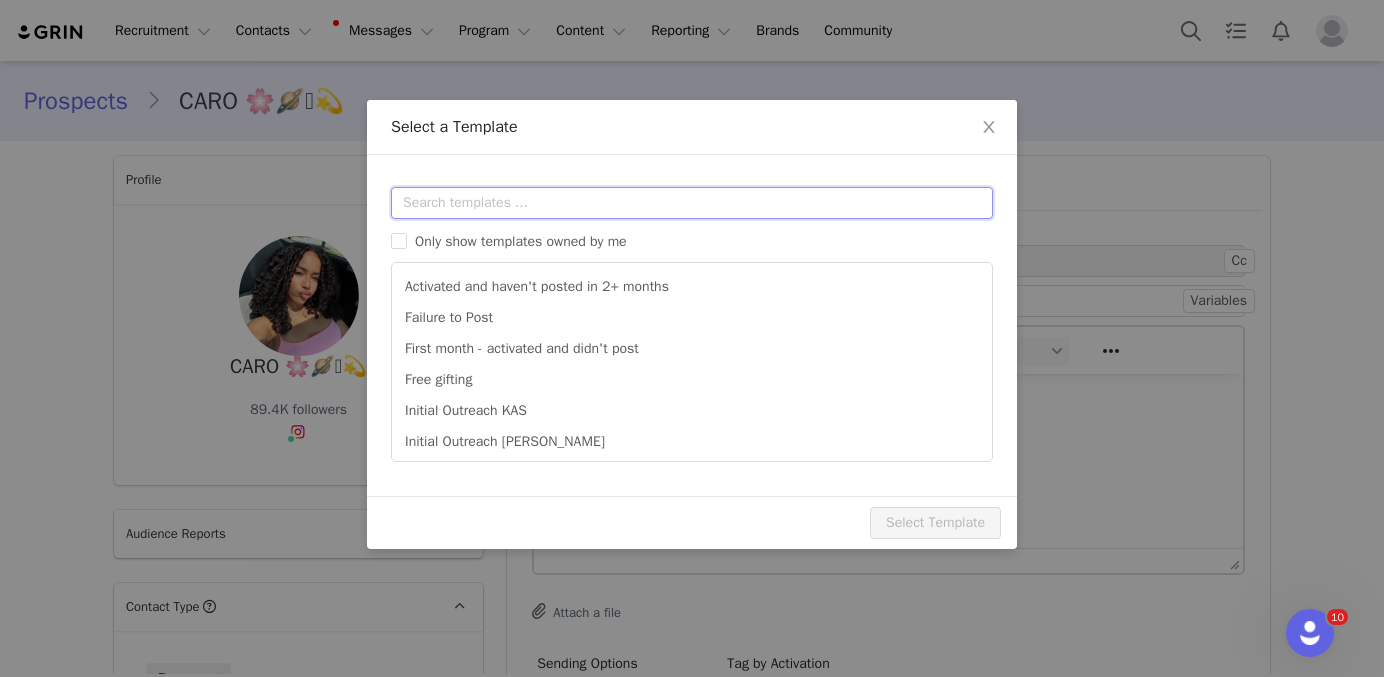 click at bounding box center [692, 203] 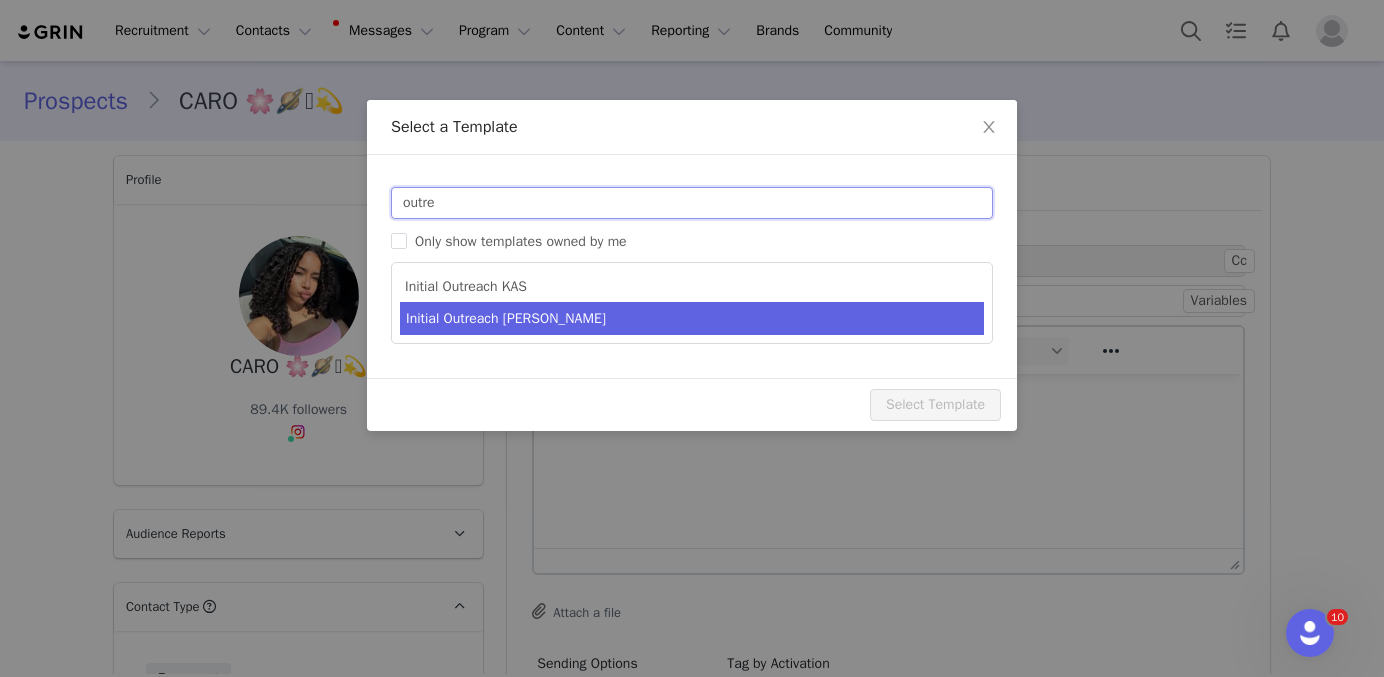 type on "outre" 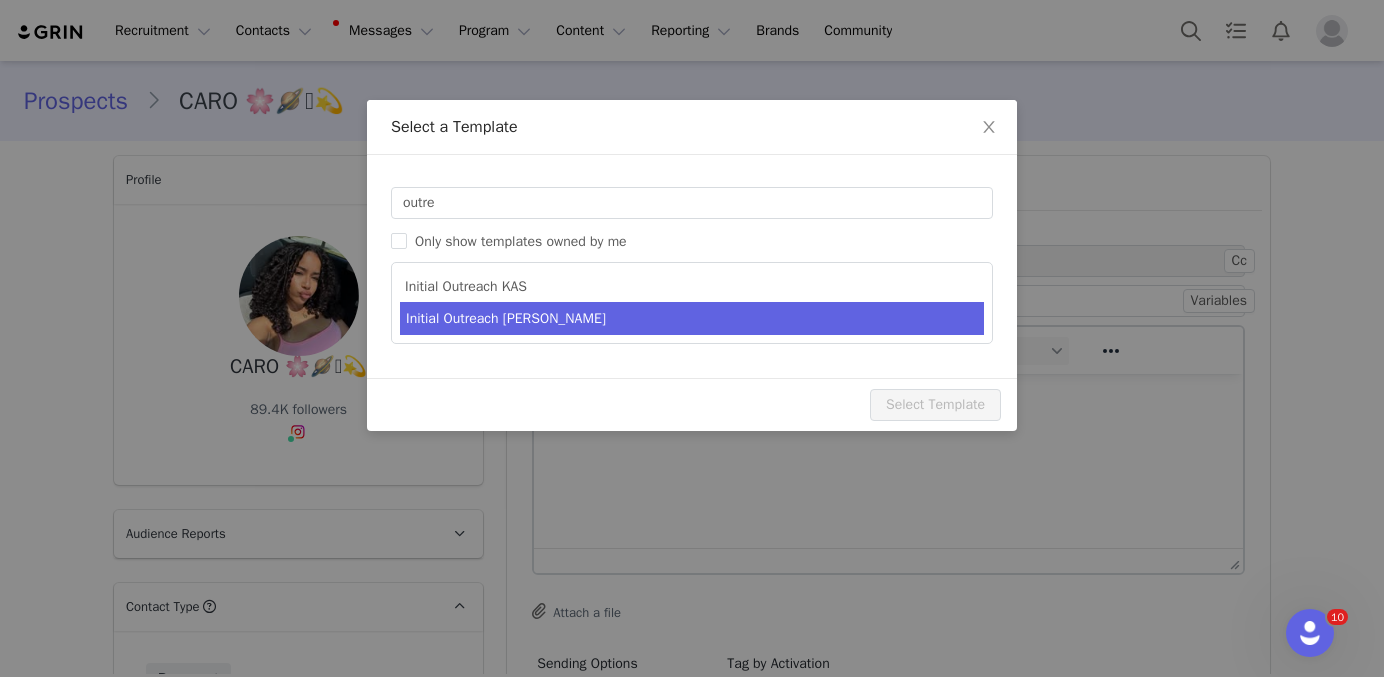 type on "Invitation to Become a #YITTYAmbassador" 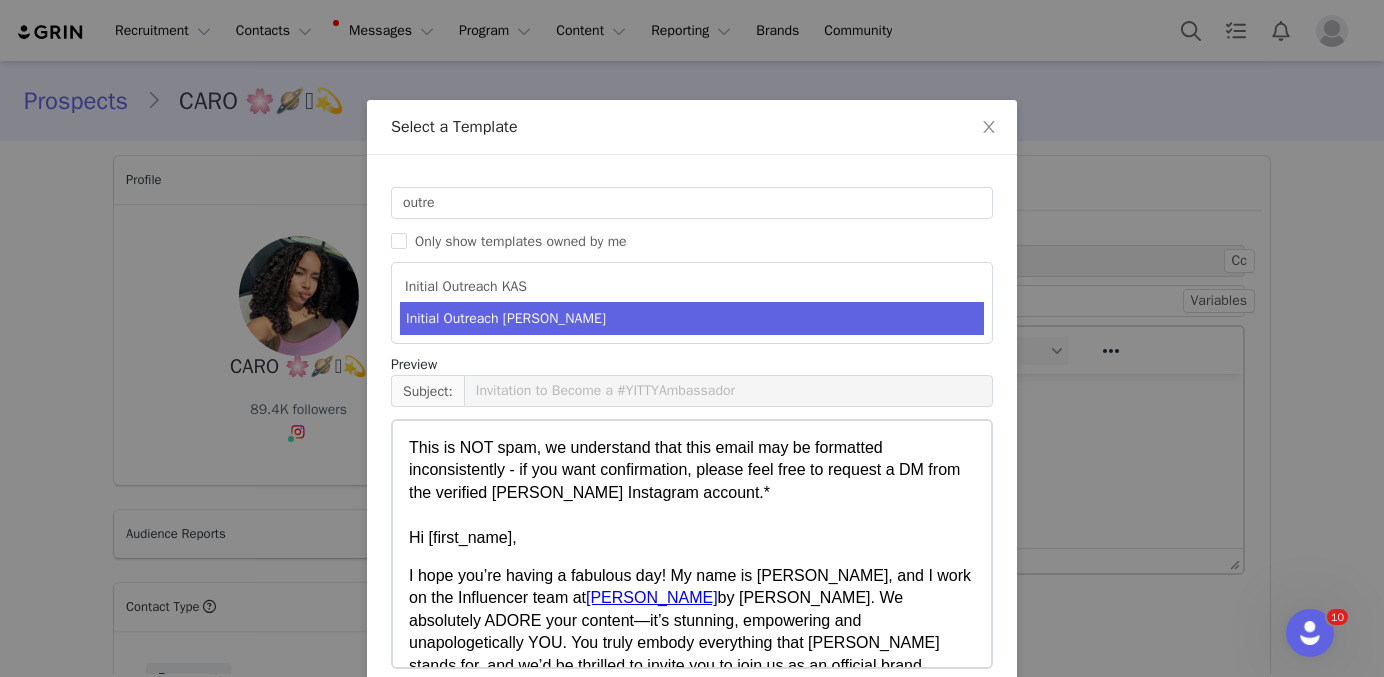 scroll, scrollTop: 1331, scrollLeft: 0, axis: vertical 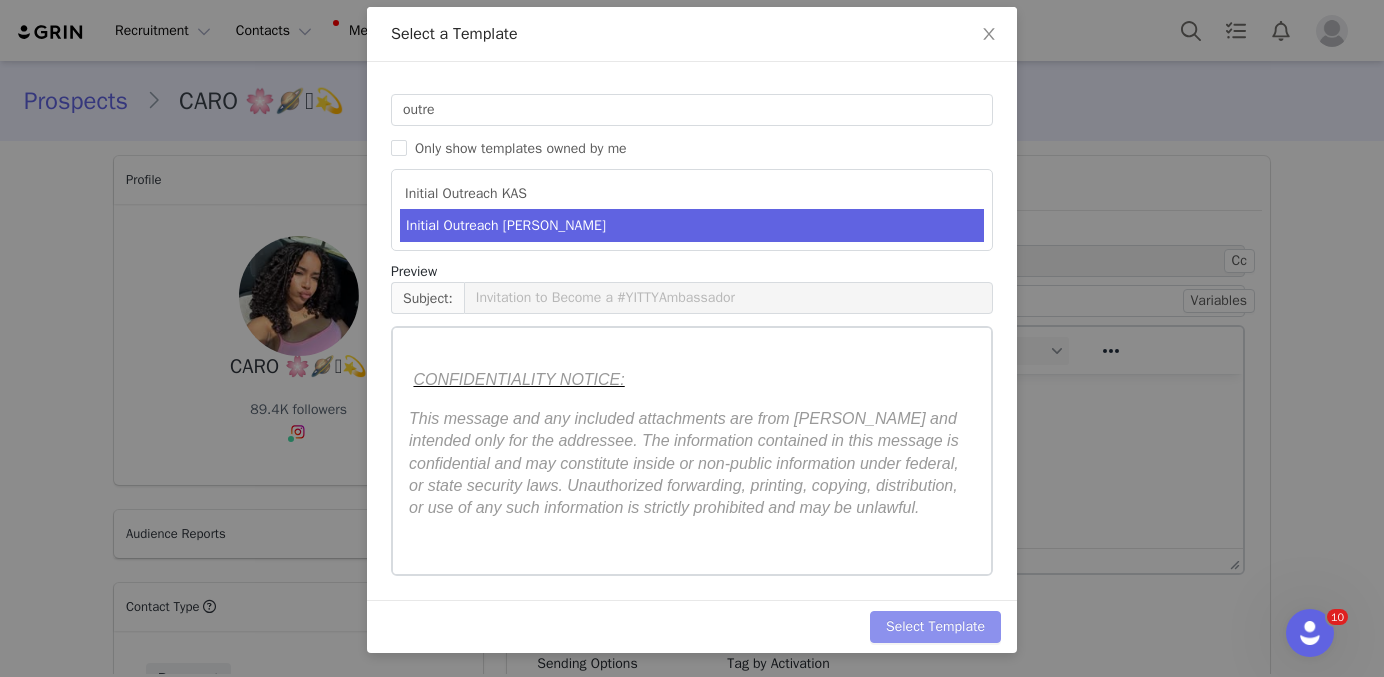 click on "Select Template" at bounding box center (935, 627) 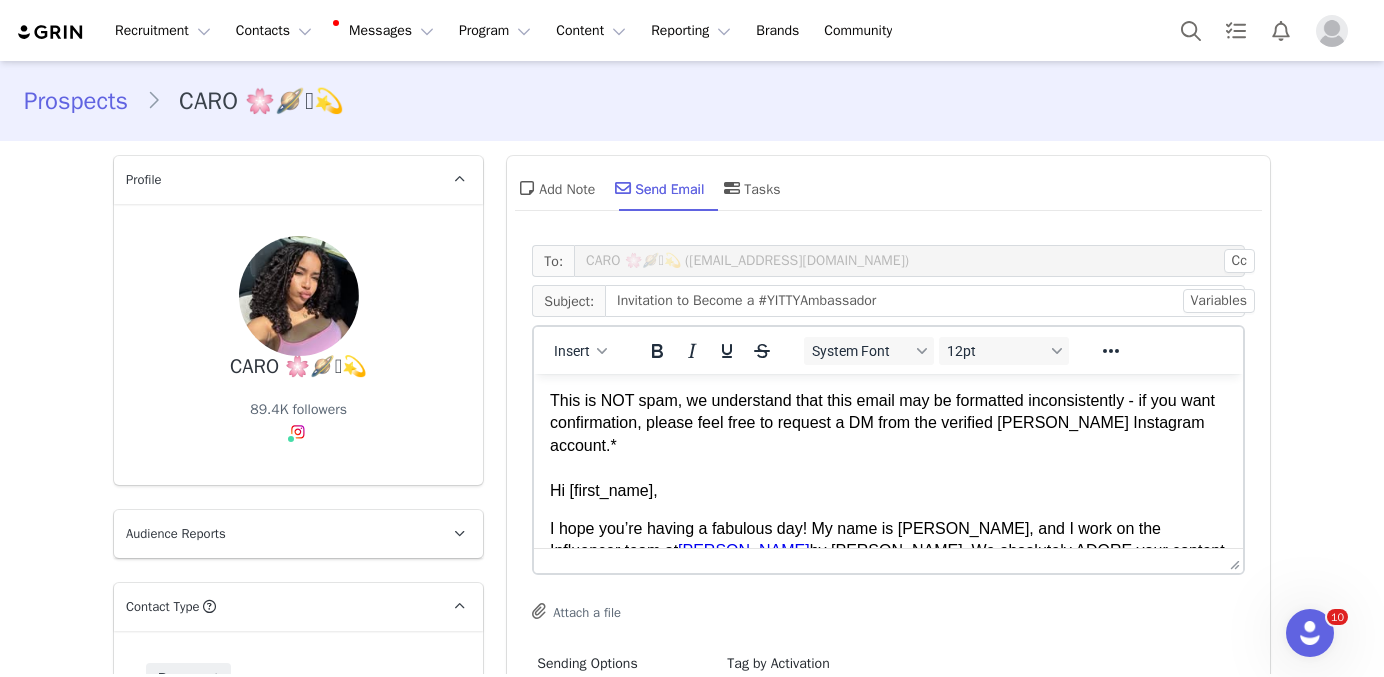 scroll, scrollTop: 0, scrollLeft: 0, axis: both 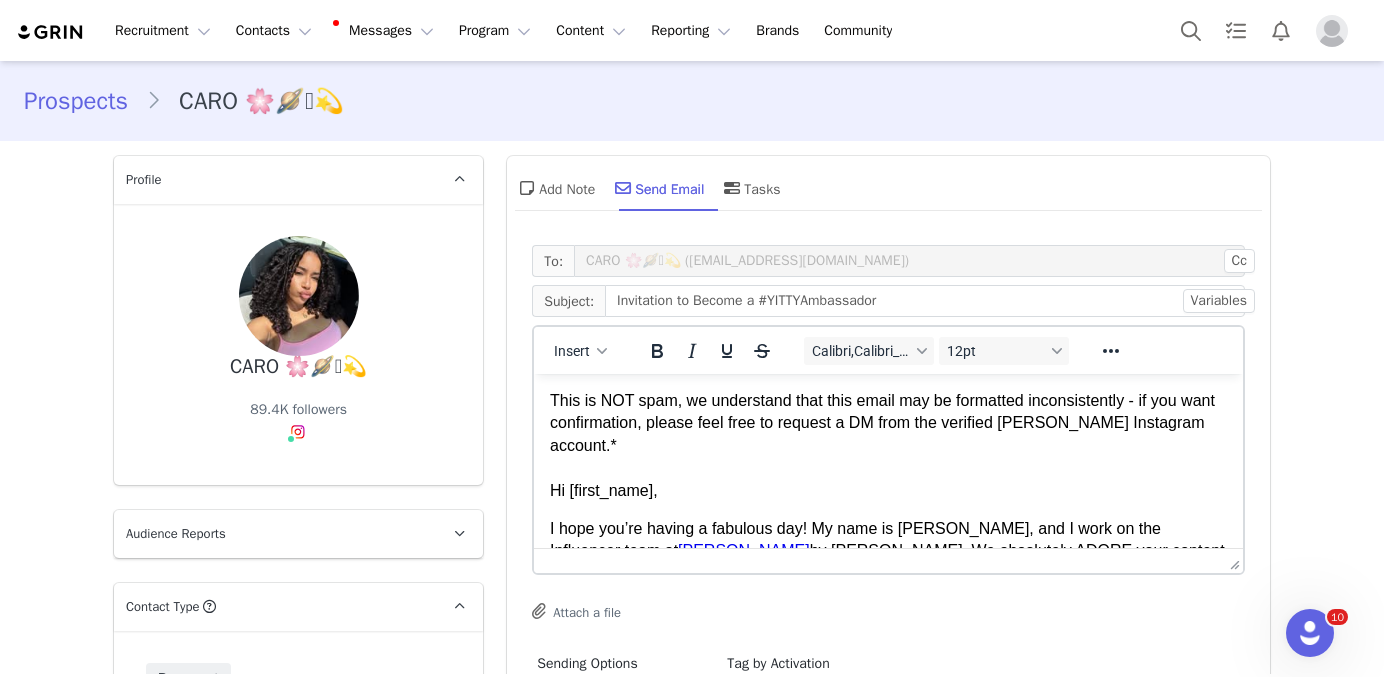 drag, startPoint x: 1718, startPoint y: 795, endPoint x: 1184, endPoint y: 439, distance: 641.78815 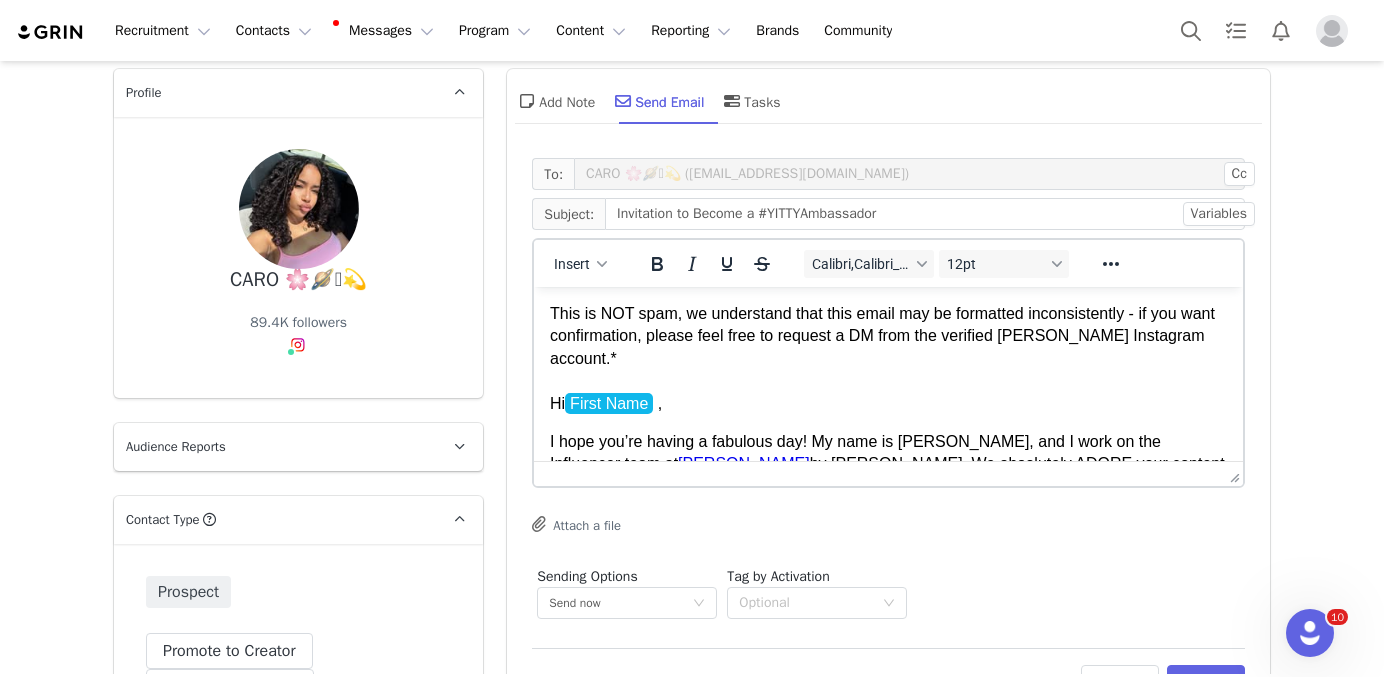 scroll, scrollTop: 101, scrollLeft: 0, axis: vertical 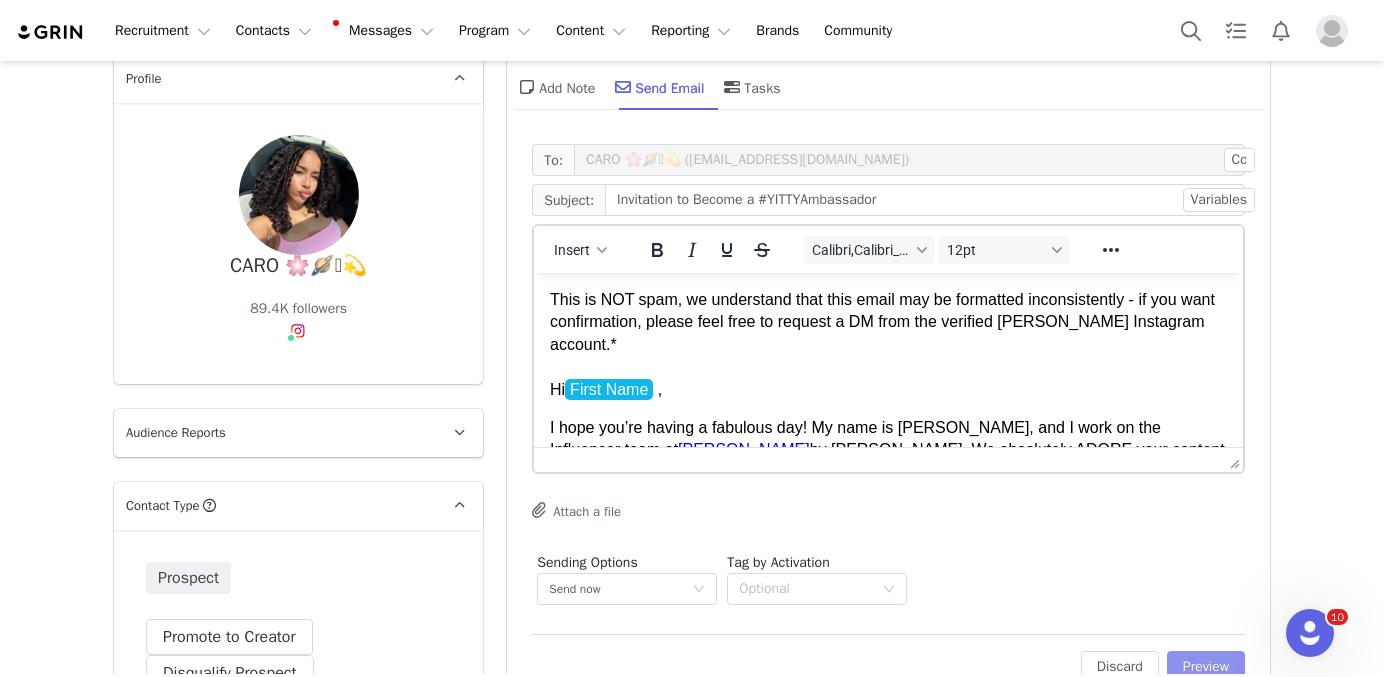 click on "Preview" at bounding box center [1206, 667] 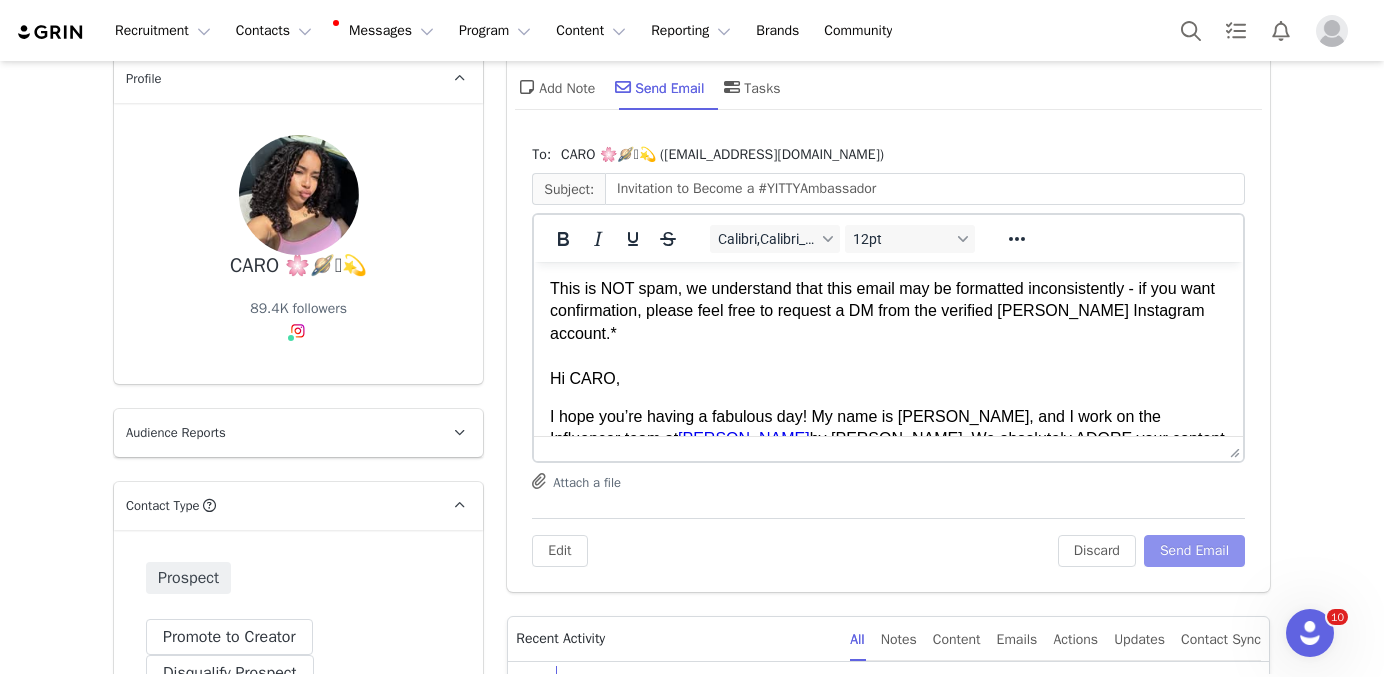 scroll, scrollTop: 0, scrollLeft: 0, axis: both 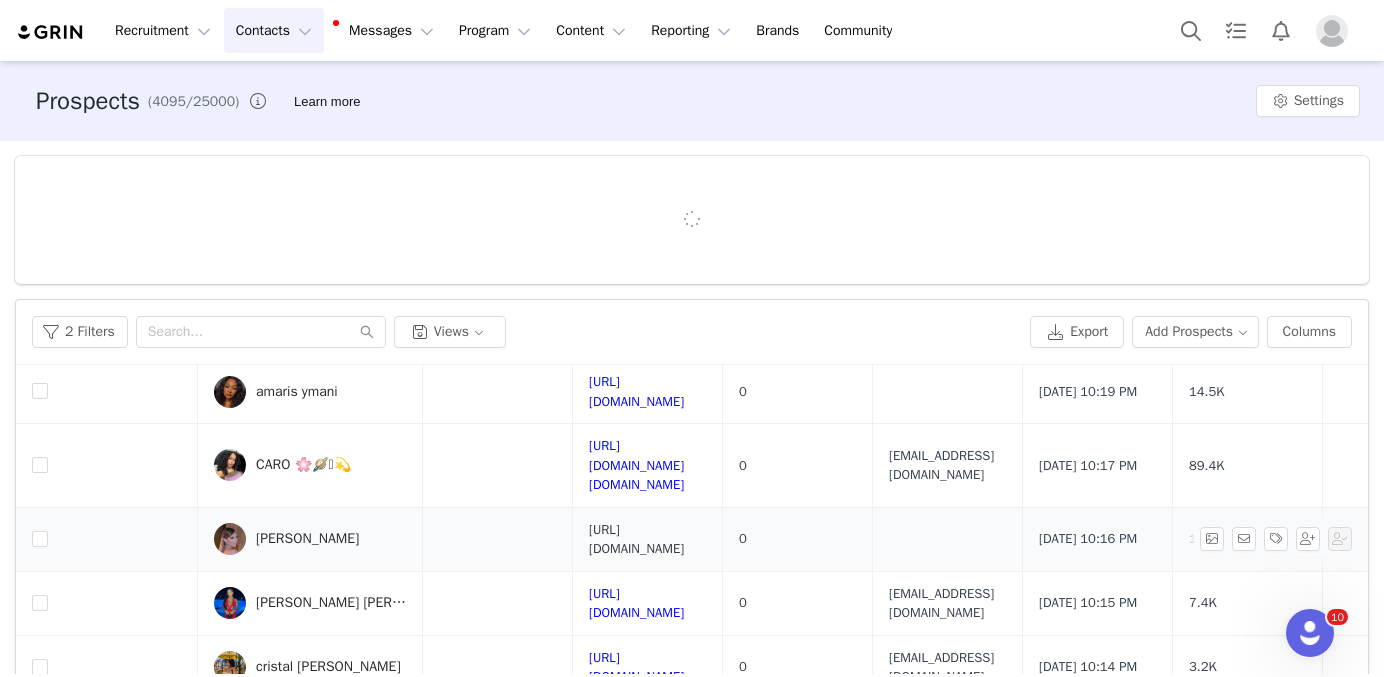 click on "[URL][DOMAIN_NAME]" at bounding box center [636, 539] 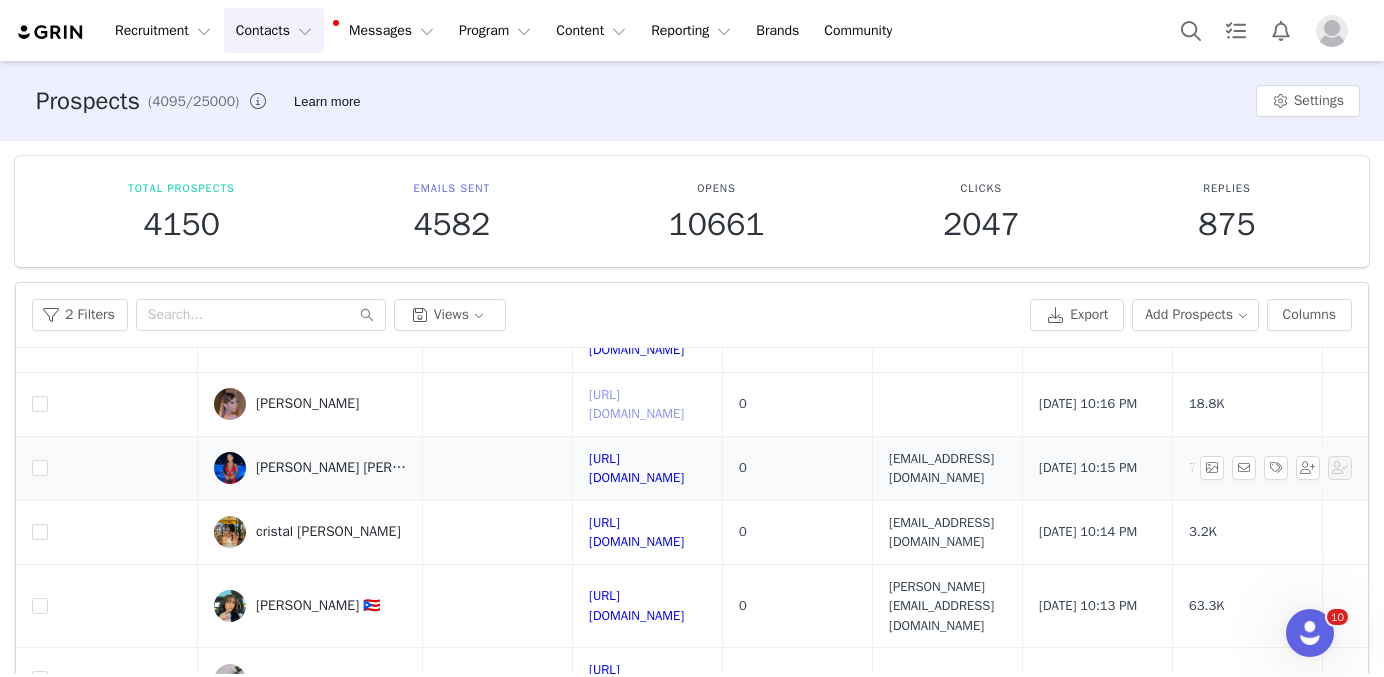 scroll, scrollTop: 205, scrollLeft: 0, axis: vertical 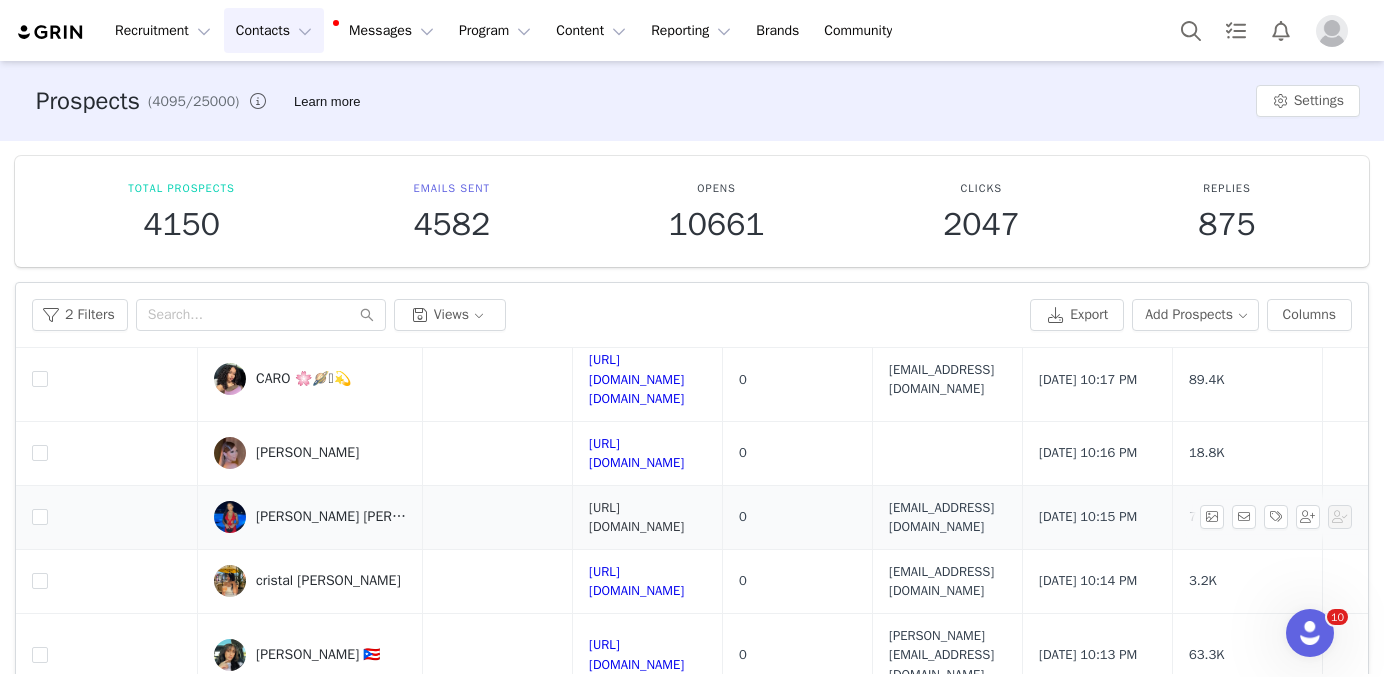 click on "[URL][DOMAIN_NAME]" at bounding box center [636, 517] 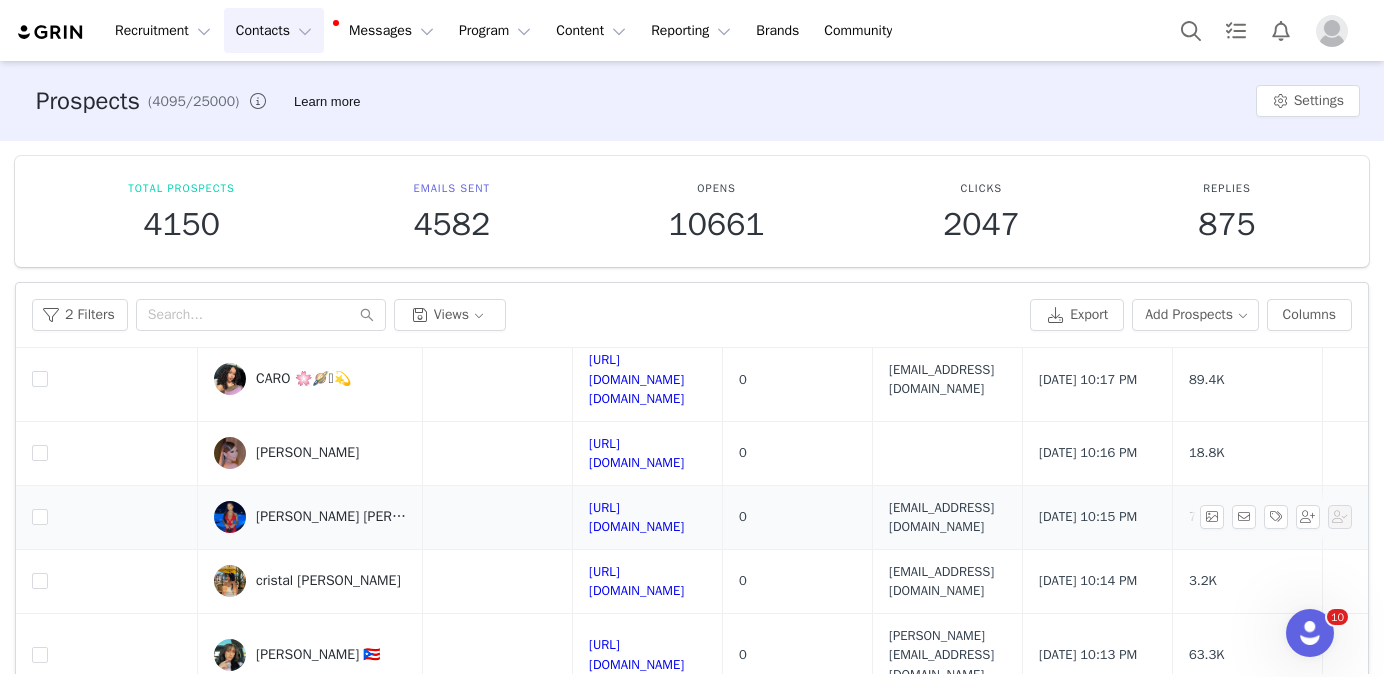 click on "[PERSON_NAME] [PERSON_NAME] 🇩🇴" at bounding box center [331, 517] 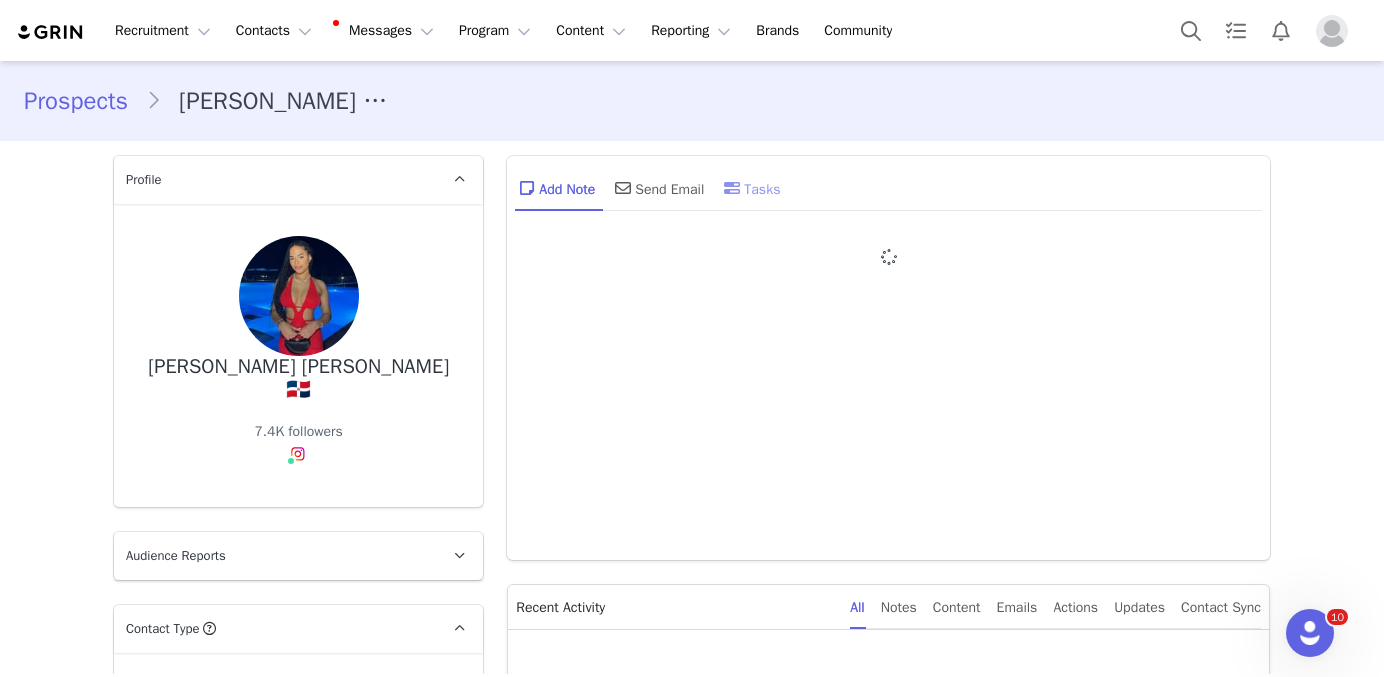 type on "+1 ([GEOGRAPHIC_DATA])" 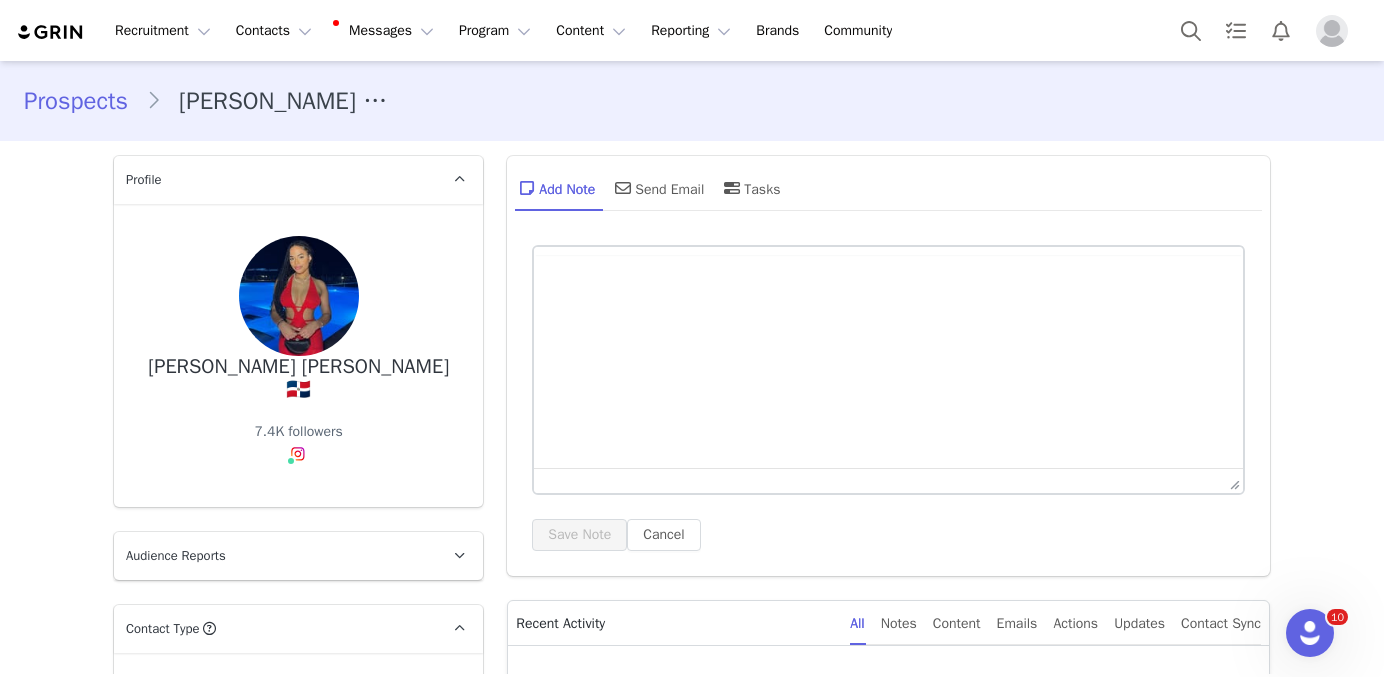 scroll, scrollTop: 0, scrollLeft: 0, axis: both 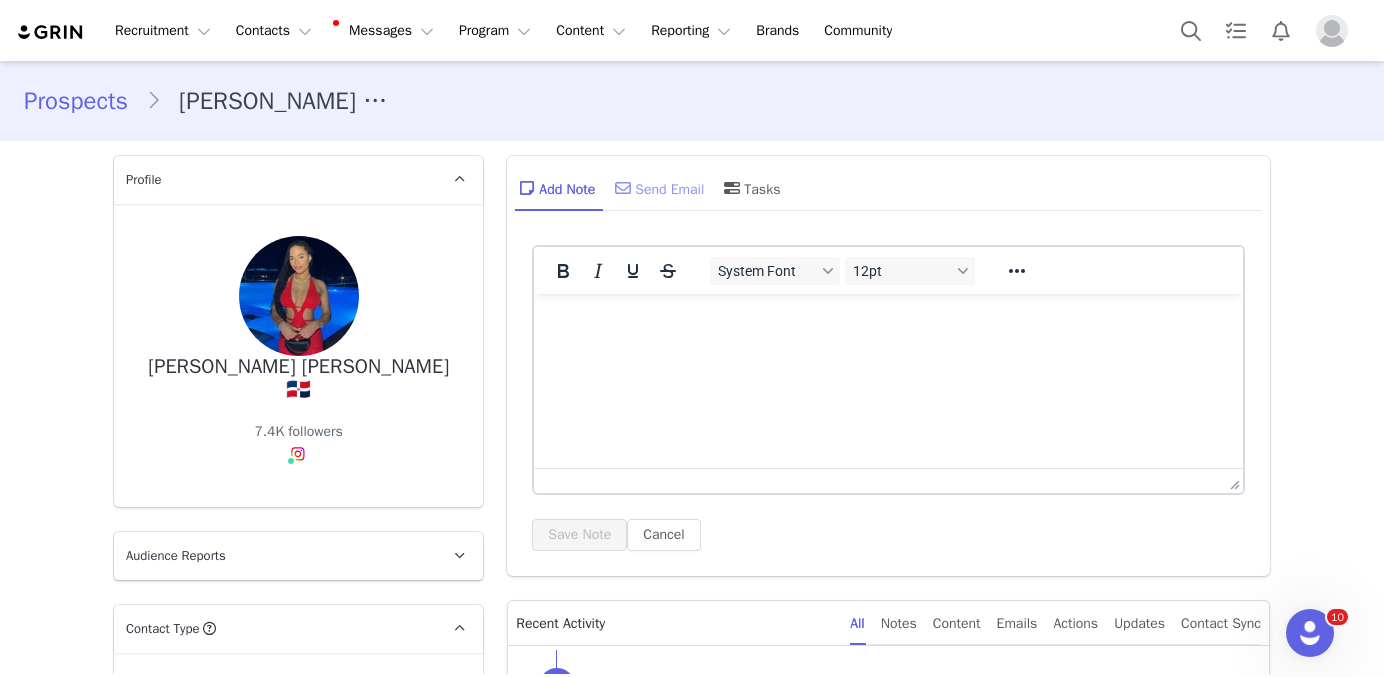 click on "Send Email" at bounding box center (657, 188) 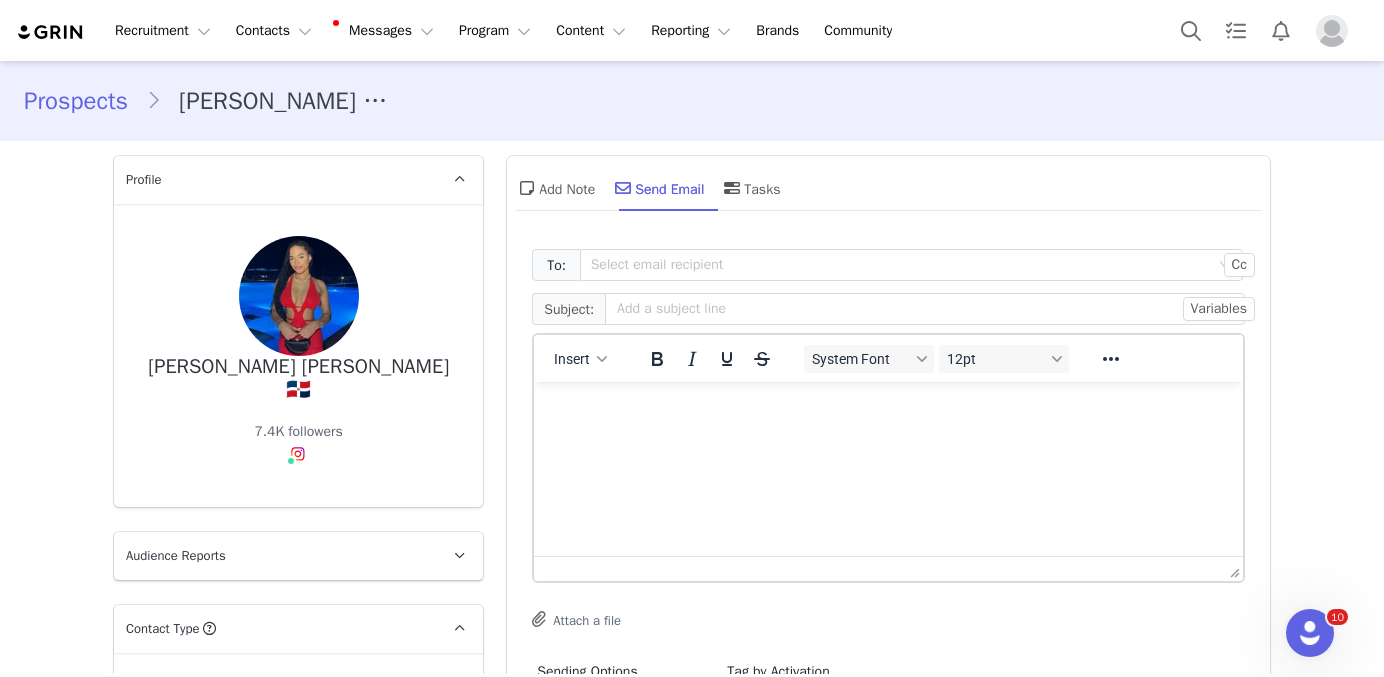 scroll, scrollTop: 0, scrollLeft: 0, axis: both 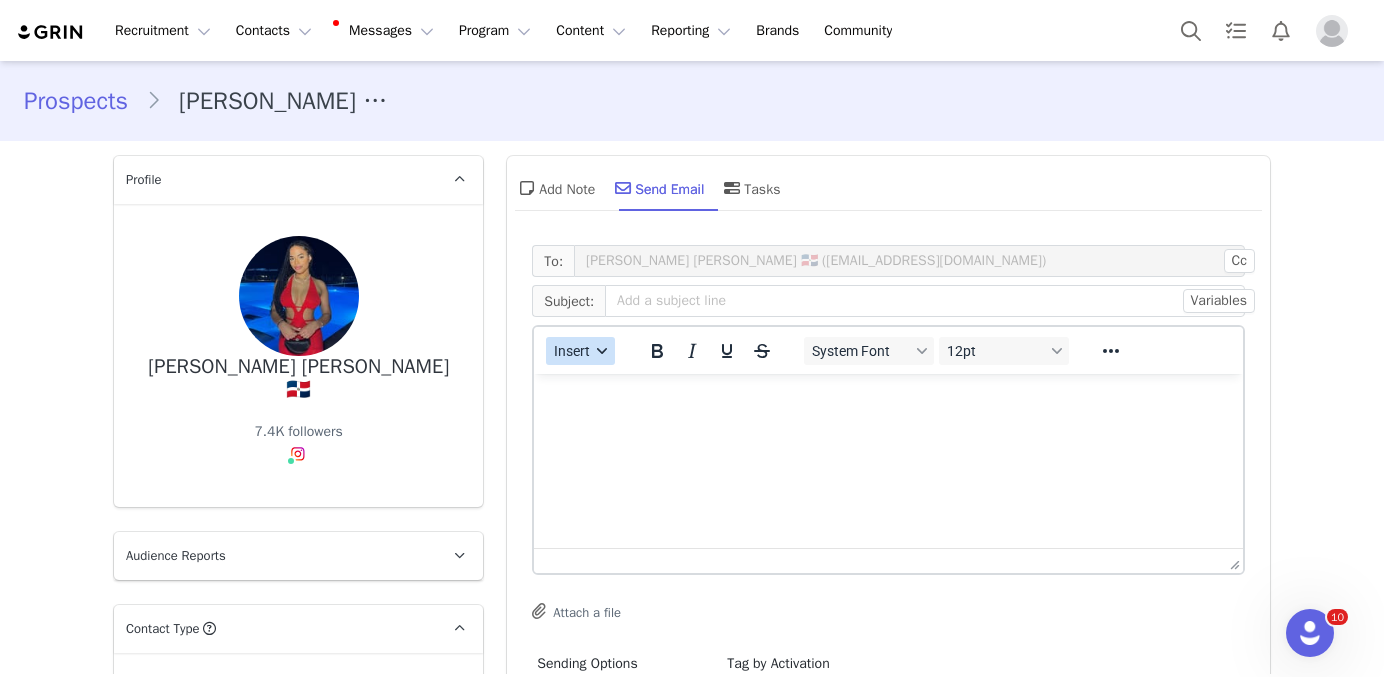 click on "Insert" at bounding box center [580, 351] 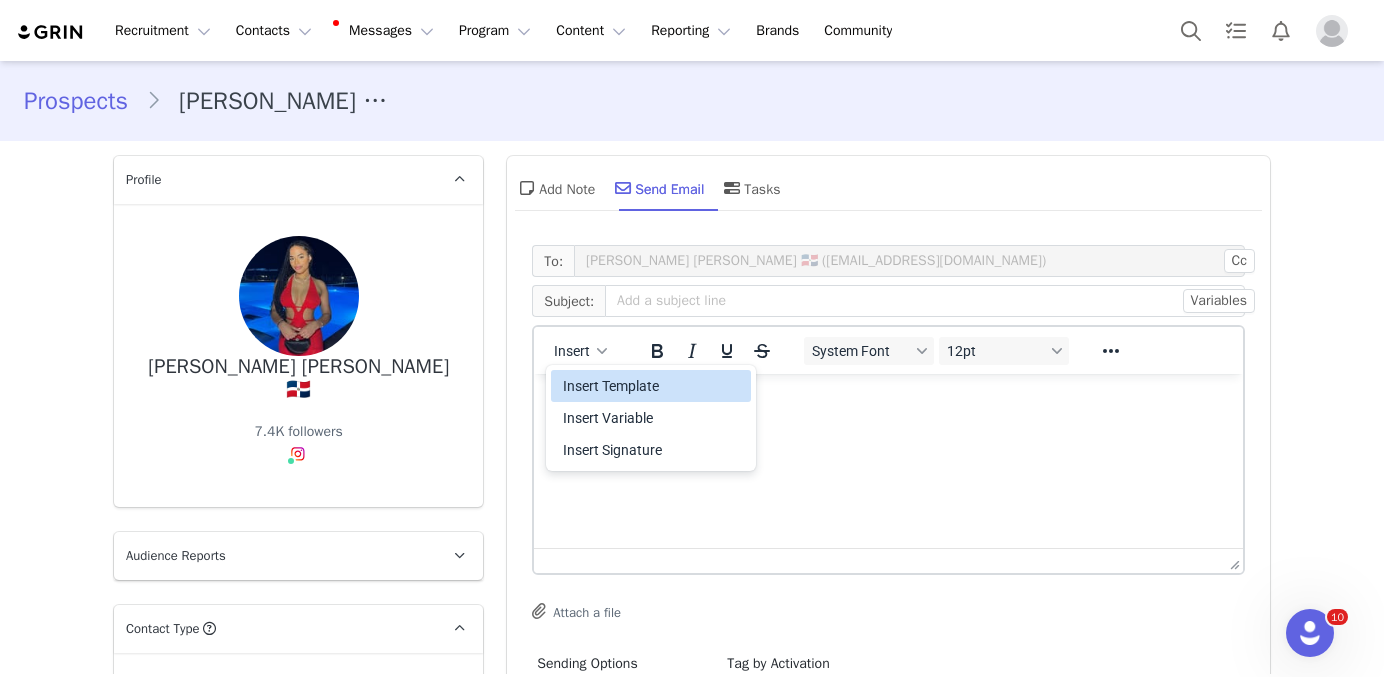 click on "Insert Template Insert Variable Insert Signature" at bounding box center (651, 418) 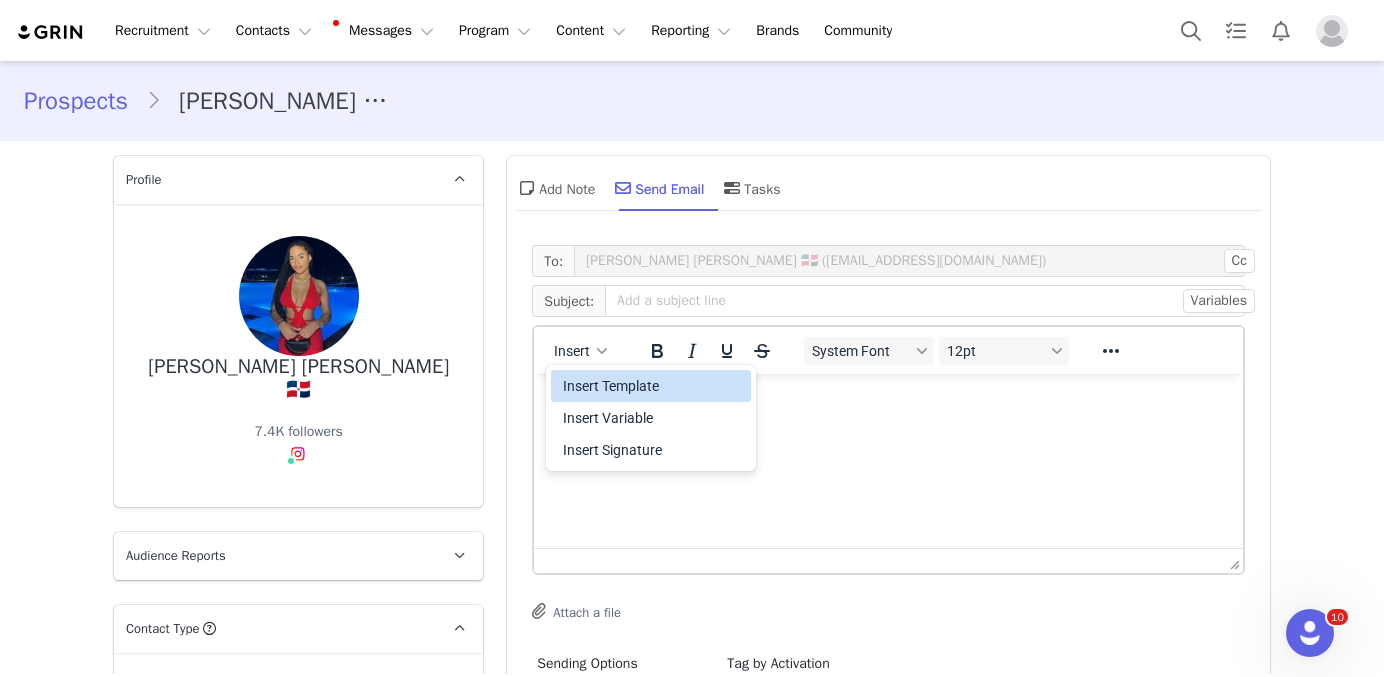 click on "Insert Template" at bounding box center (653, 386) 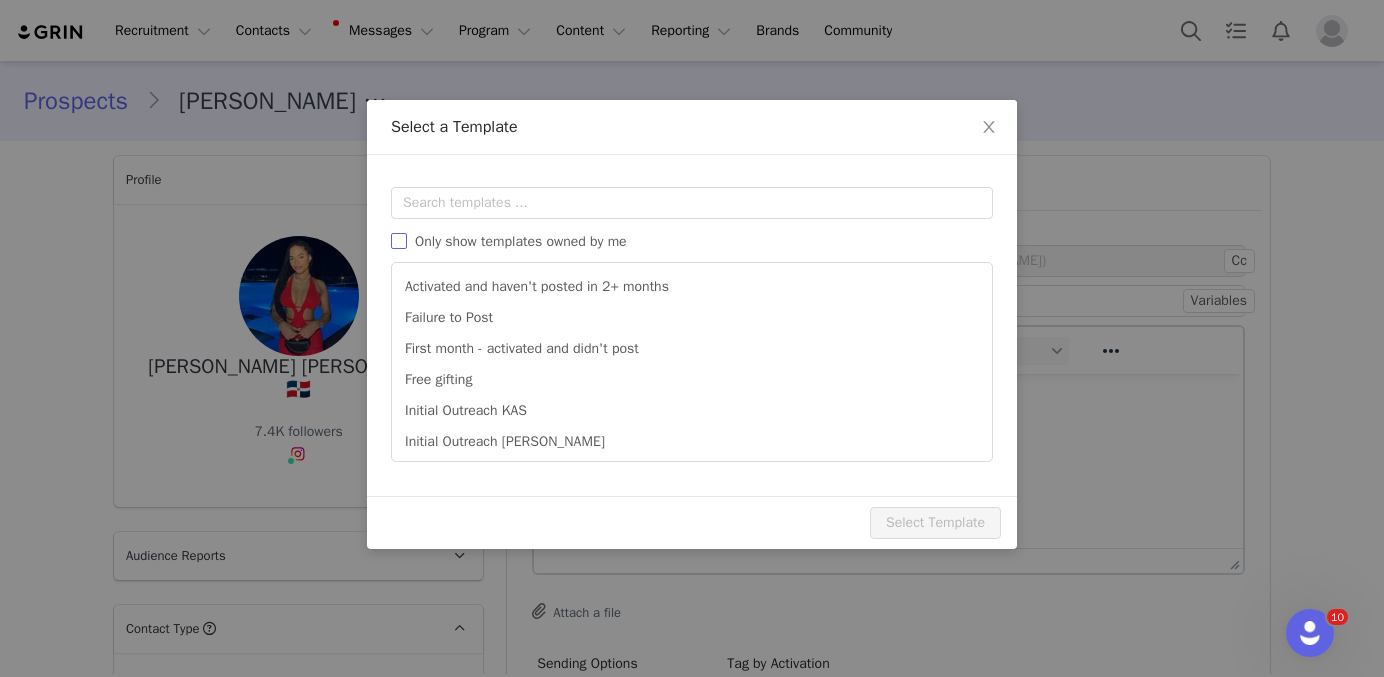 scroll, scrollTop: 0, scrollLeft: 0, axis: both 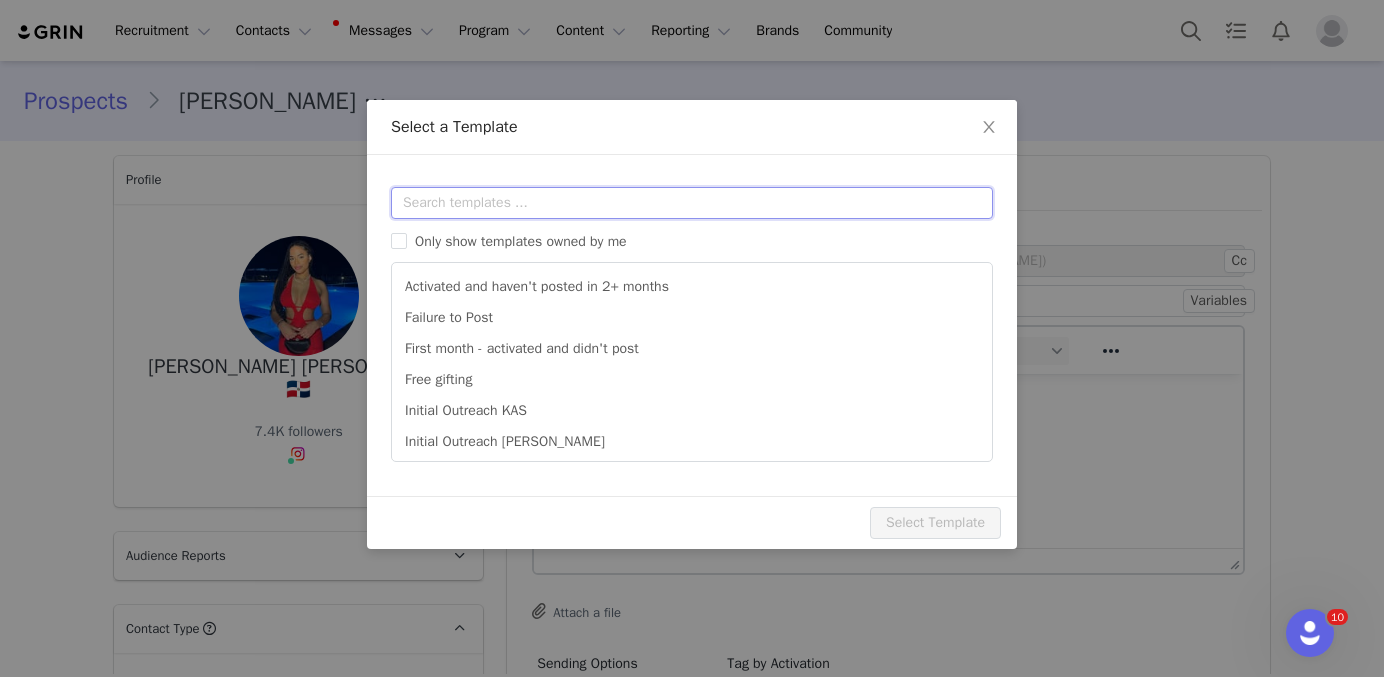 click at bounding box center (692, 203) 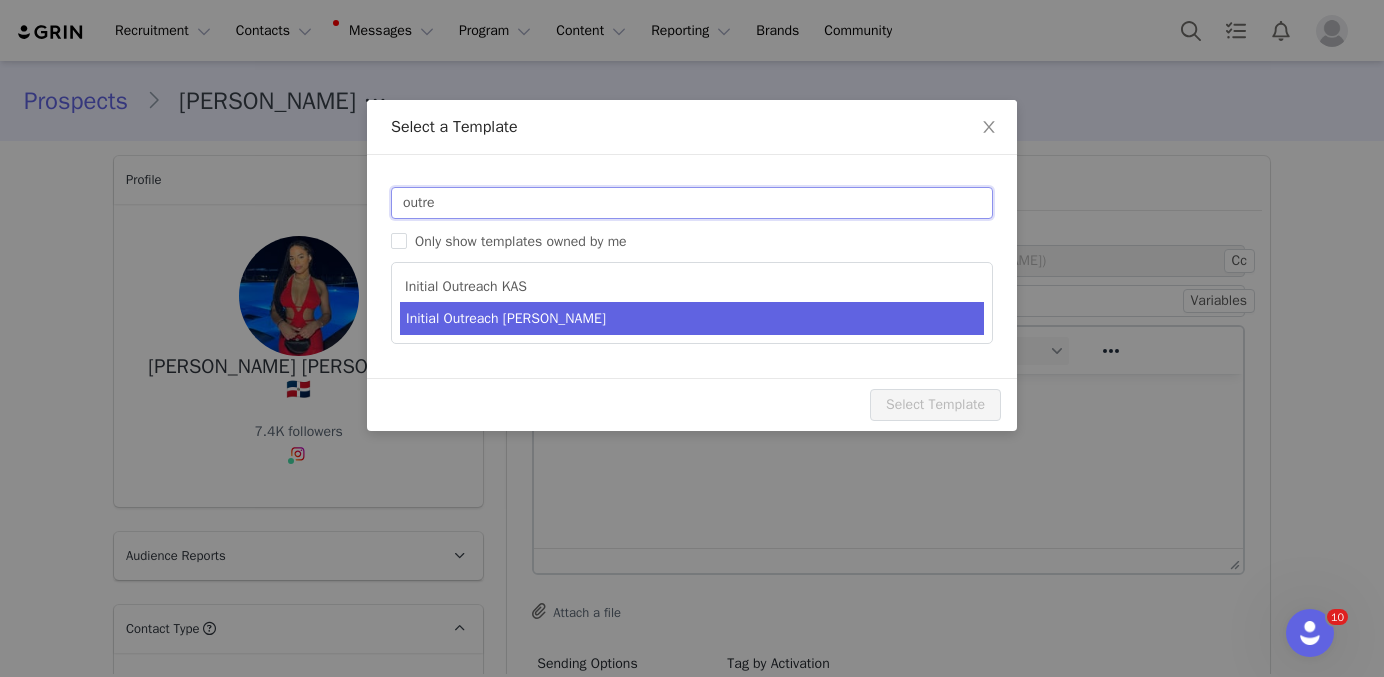 type on "outre" 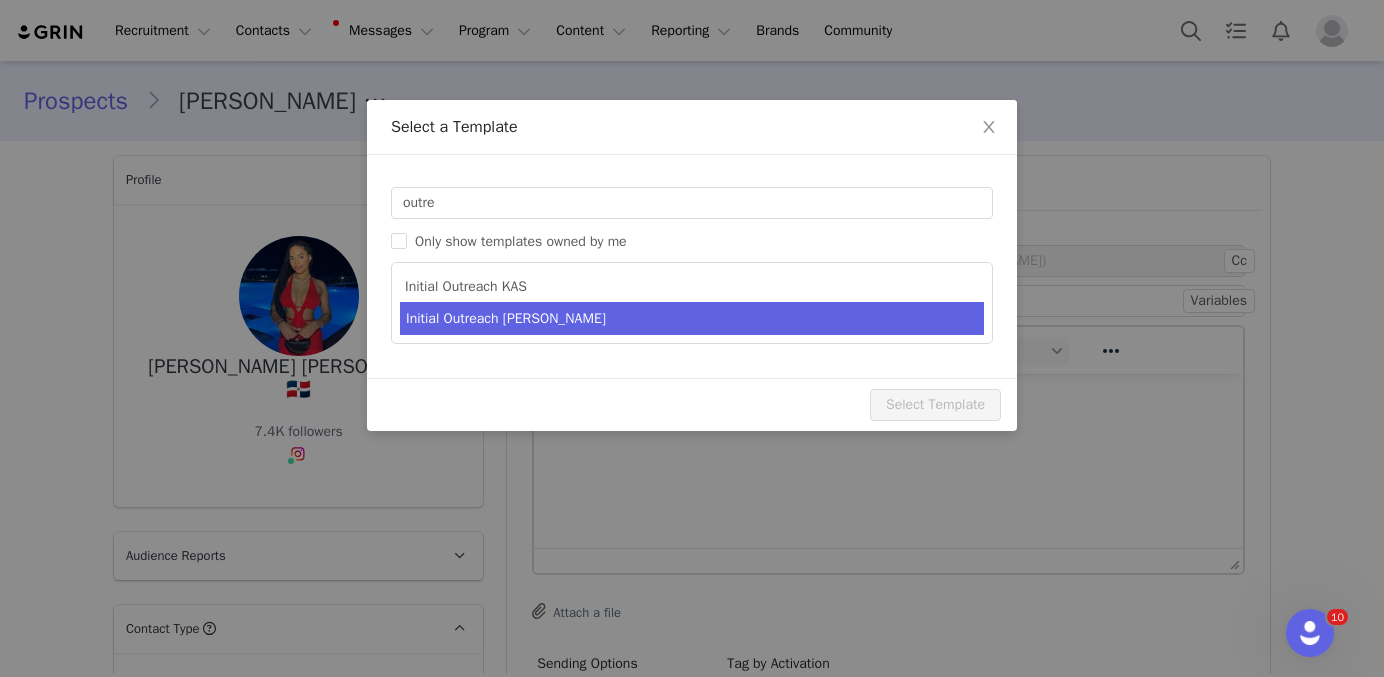 type on "Invitation to Become a #YITTYAmbassador" 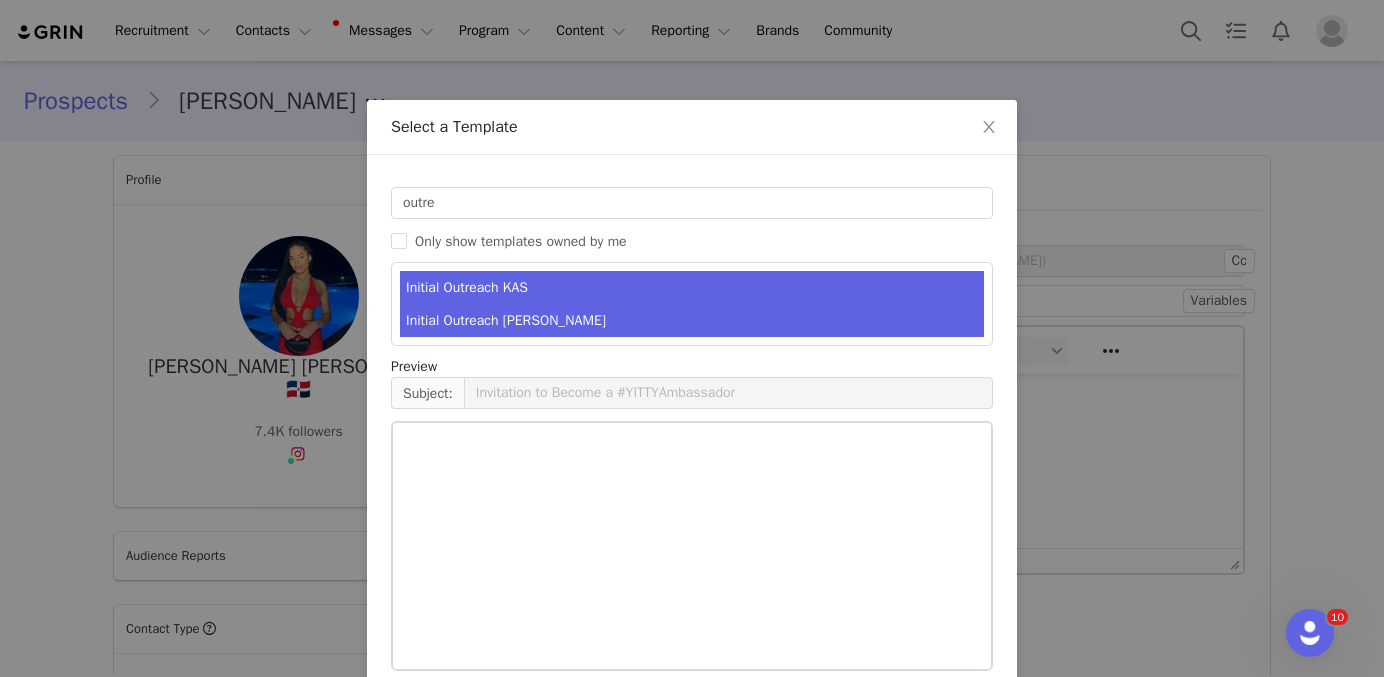 drag, startPoint x: 533, startPoint y: 318, endPoint x: 306, endPoint y: 52, distance: 349.69272 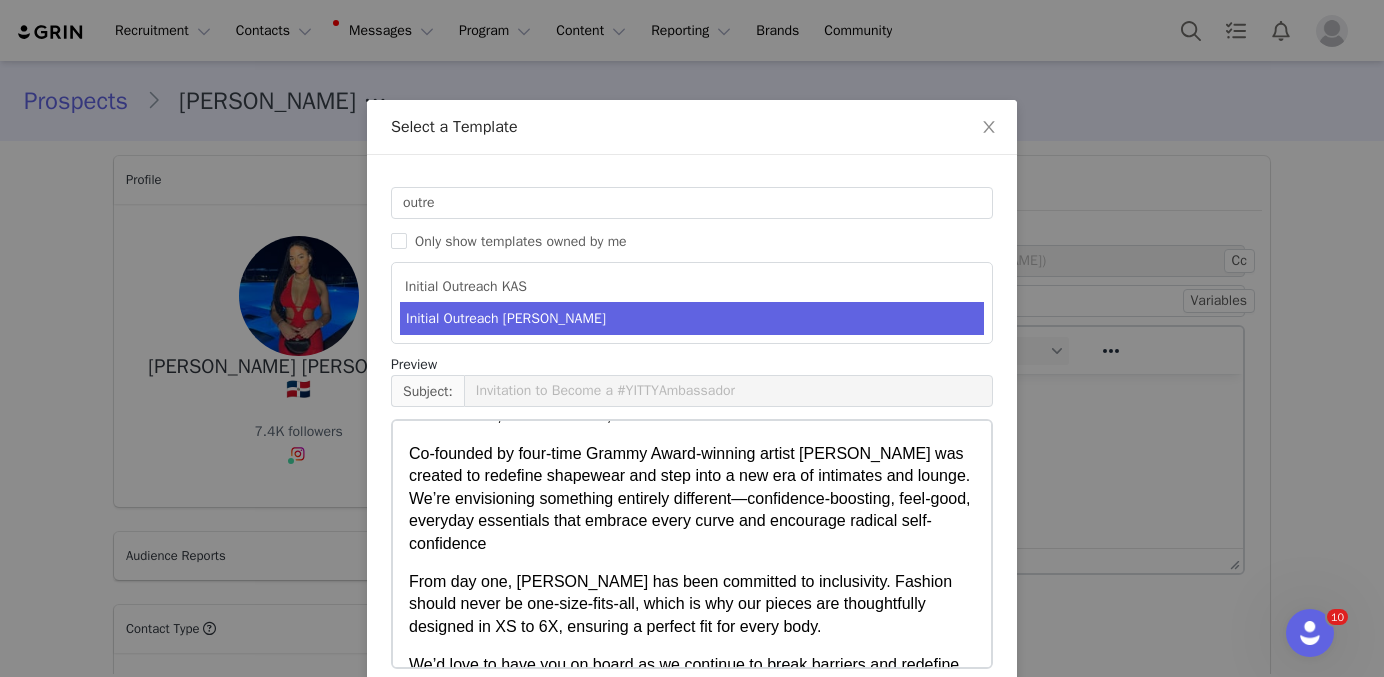 scroll, scrollTop: 1331, scrollLeft: 0, axis: vertical 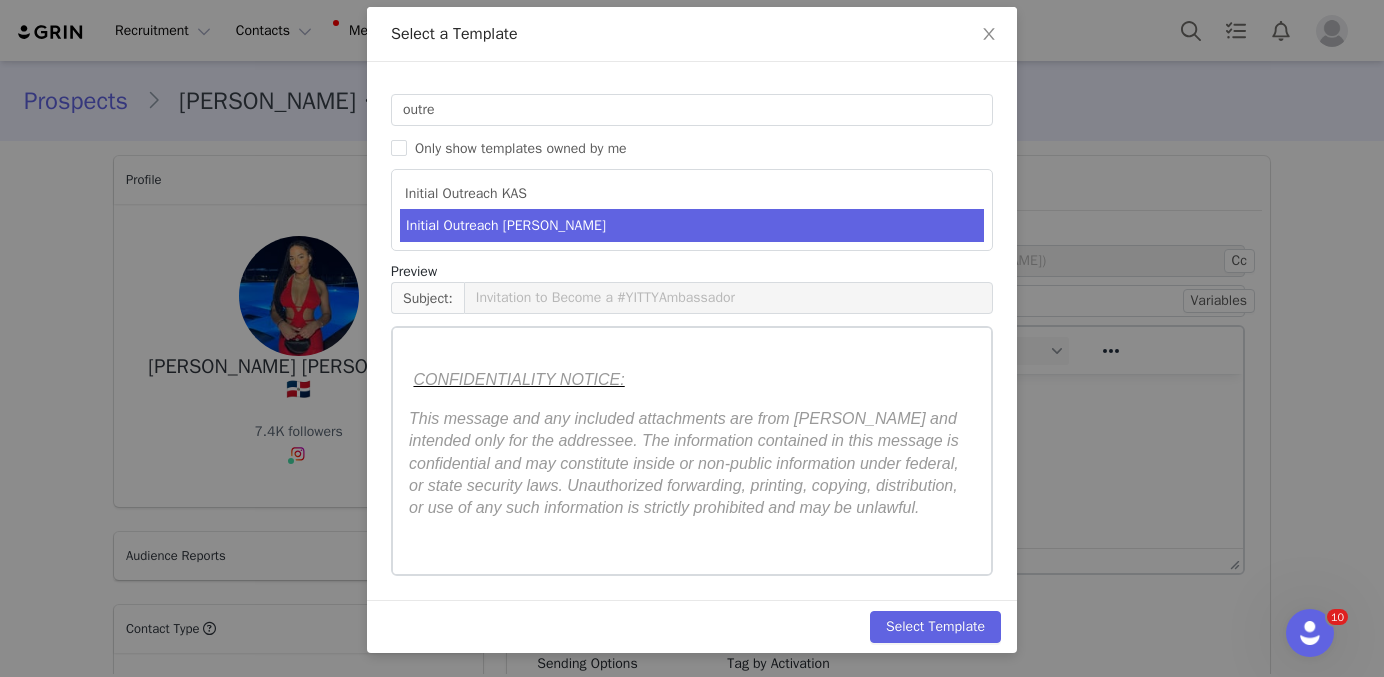 click on "Select Template" at bounding box center [692, 626] 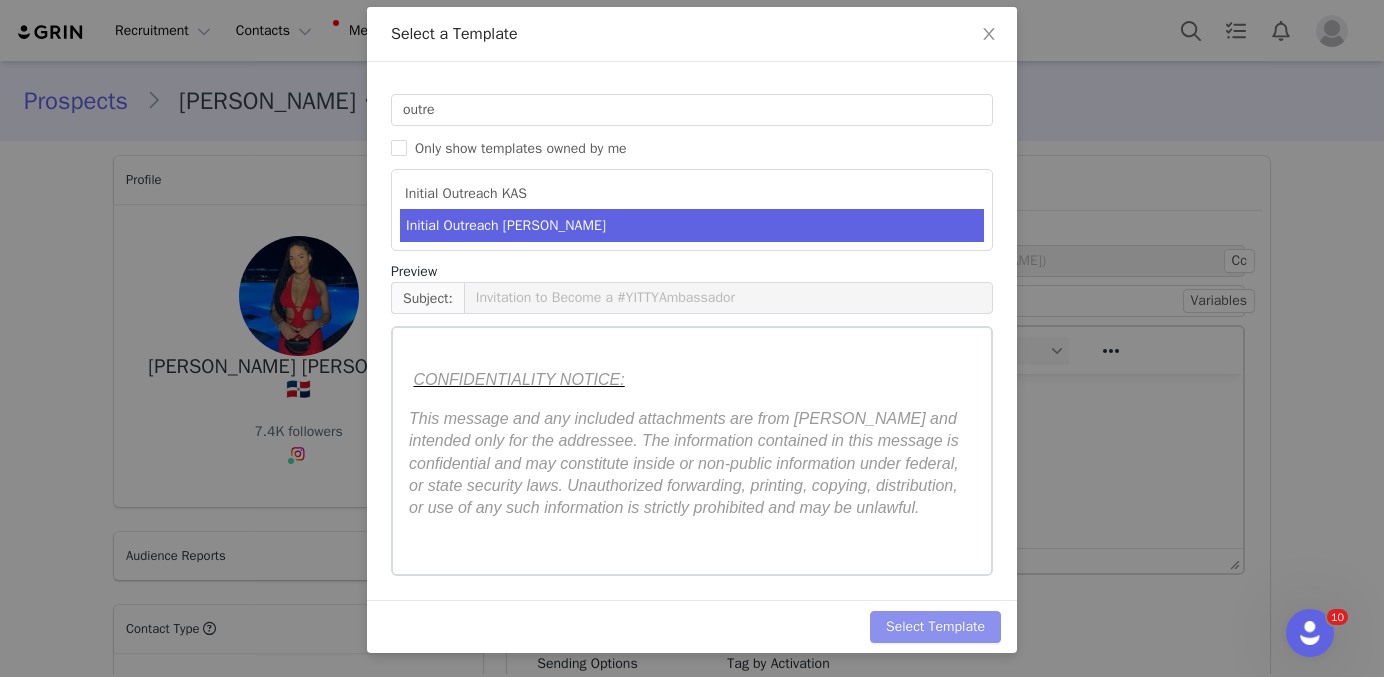 click on "Select Template" at bounding box center [935, 627] 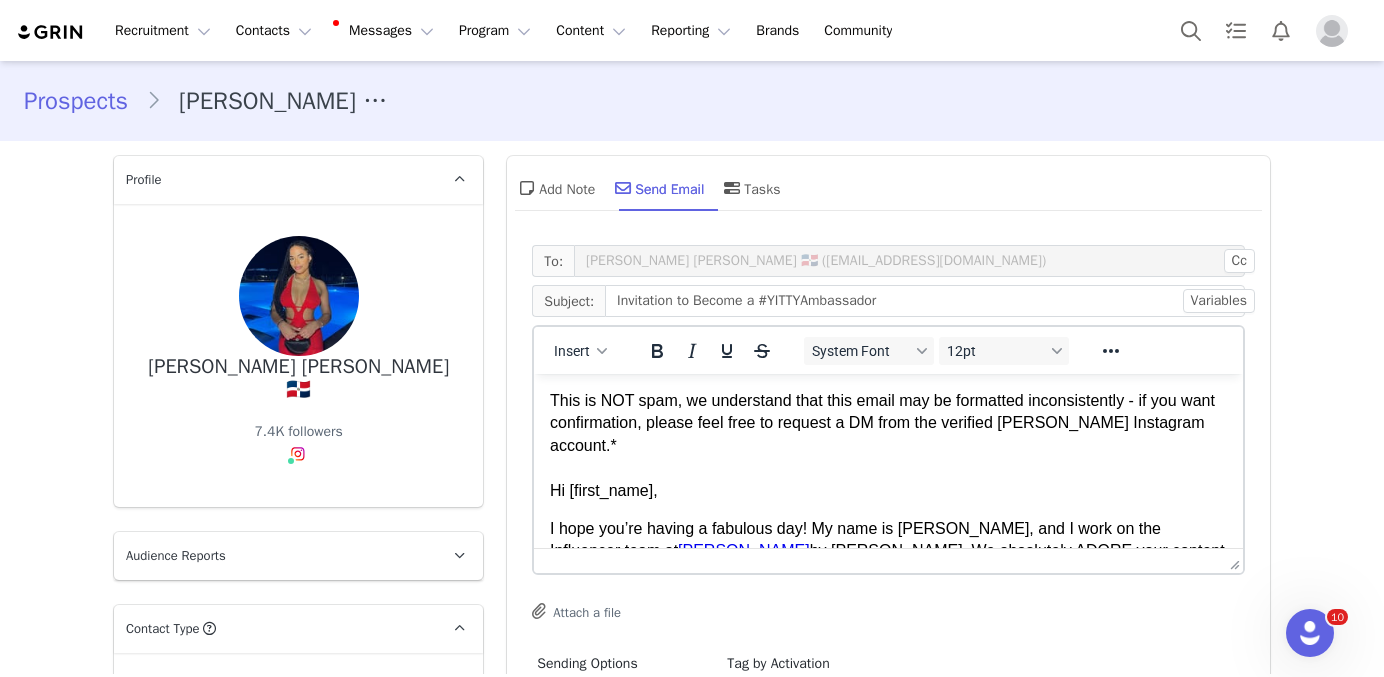 scroll, scrollTop: 0, scrollLeft: 0, axis: both 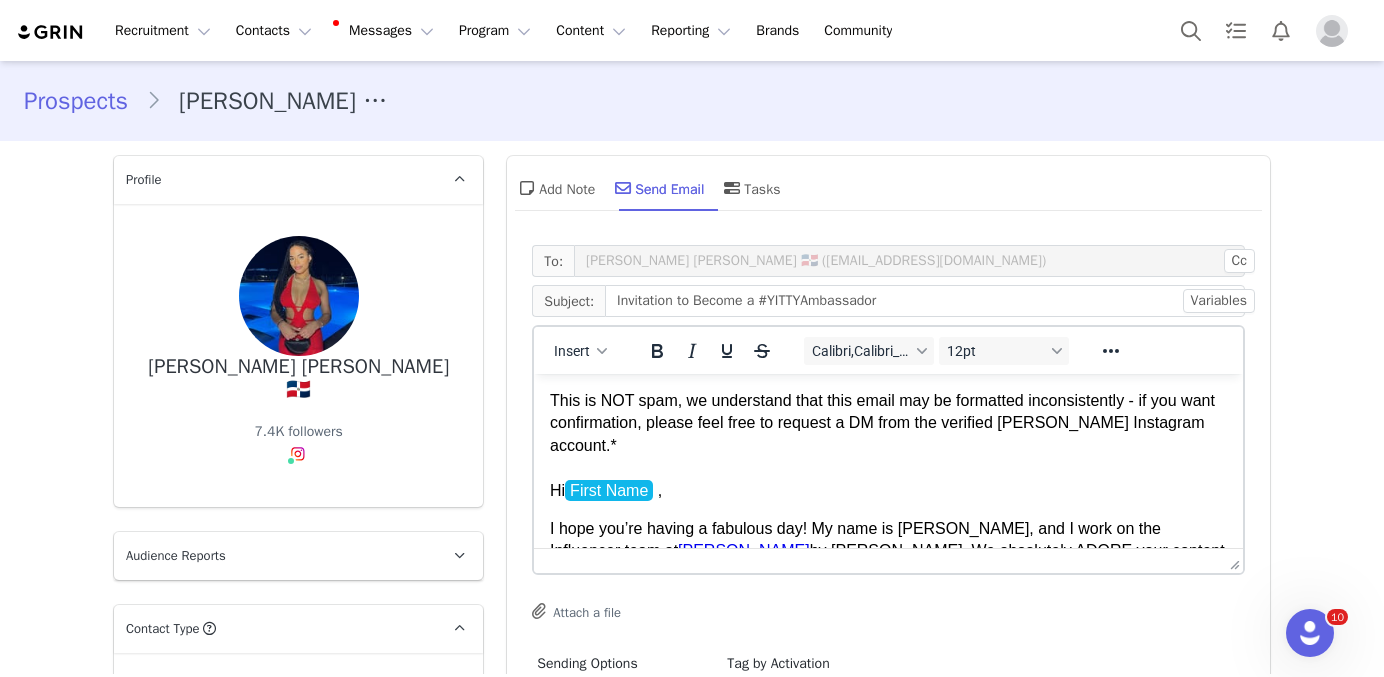 click on "This is NOT spam, we understand that this email may be formatted inconsistently - if you want confirmation, please feel free to request a DM from the verified [PERSON_NAME] Instagram account.* Hi  First Name ﻿   ,   I hope you’re having a fabulous day! My name is [PERSON_NAME], and I work on the Influencer team at  [PERSON_NAME]  by [PERSON_NAME]. We absolutely ADORE your content—it’s stunning, empowering and unapologetically YOU. You truly embody everything that [PERSON_NAME] stands for, and we’d be thrilled to invite you to join us as an official brand ambassador! As a [PERSON_NAME] ambassador, you’ll receive exclusive pieces from our latest collections—because you deserve to feel as incredible as you look. Every month  will offer a selection of 8-12 outfits  to choose from, ranging from  intimates, shapewear, lounge and lifewear ! In return, we’d love to feature you across our social channels, celebrating your unique style + confidence, and inspiring others to do so too. This ongoing gifting partnership includes: Xx, -- (she/her)" at bounding box center [888, 1129] 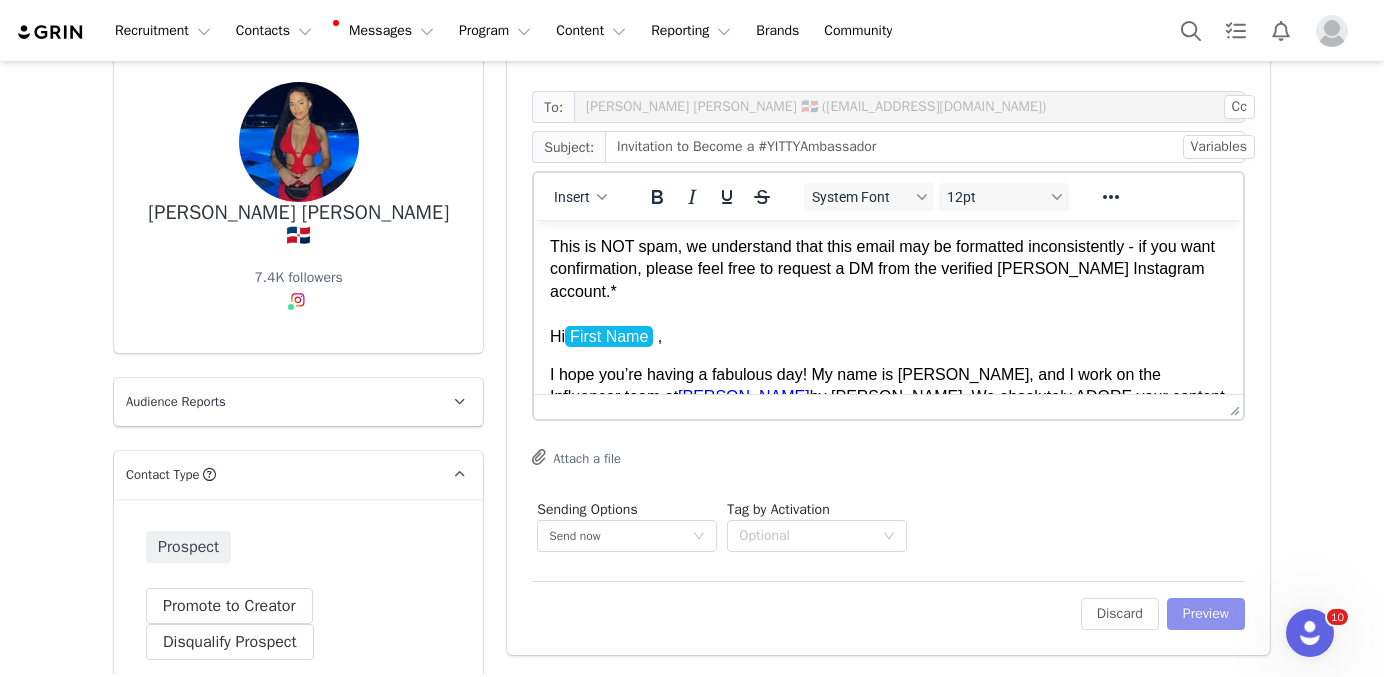 scroll, scrollTop: 163, scrollLeft: 0, axis: vertical 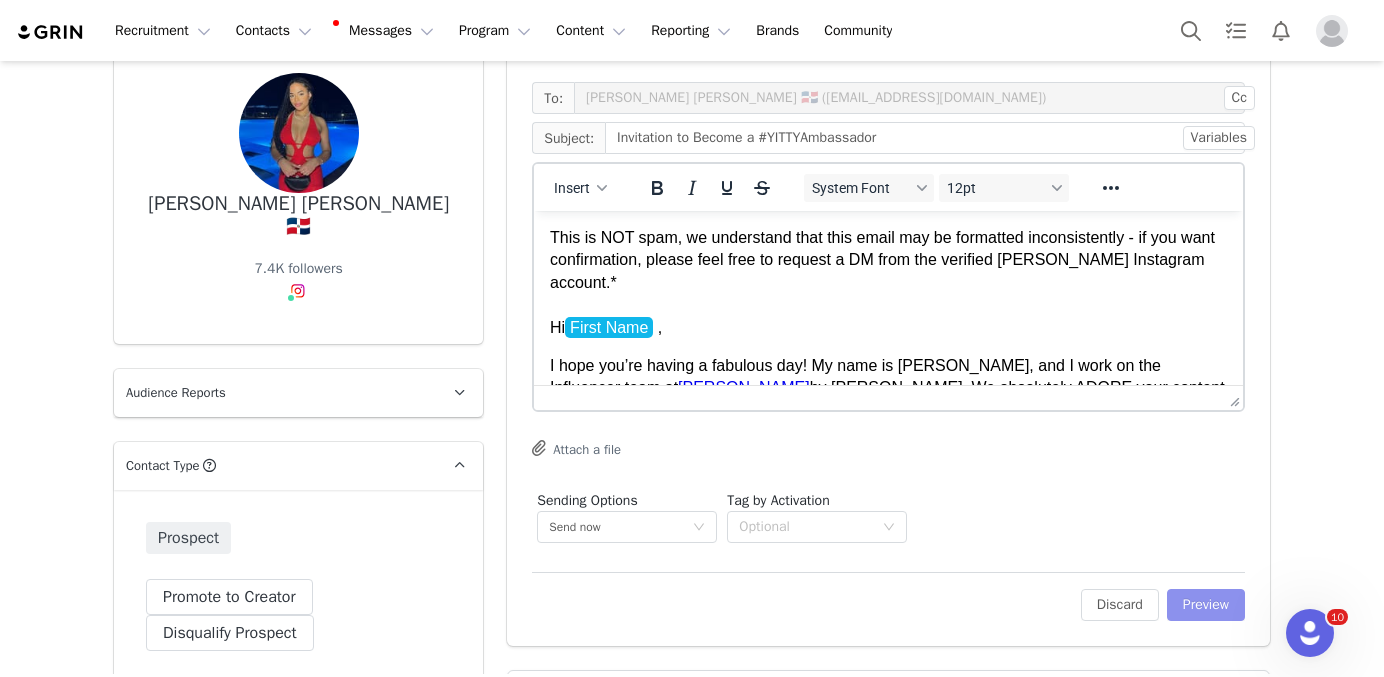 click on "Preview" at bounding box center [1206, 605] 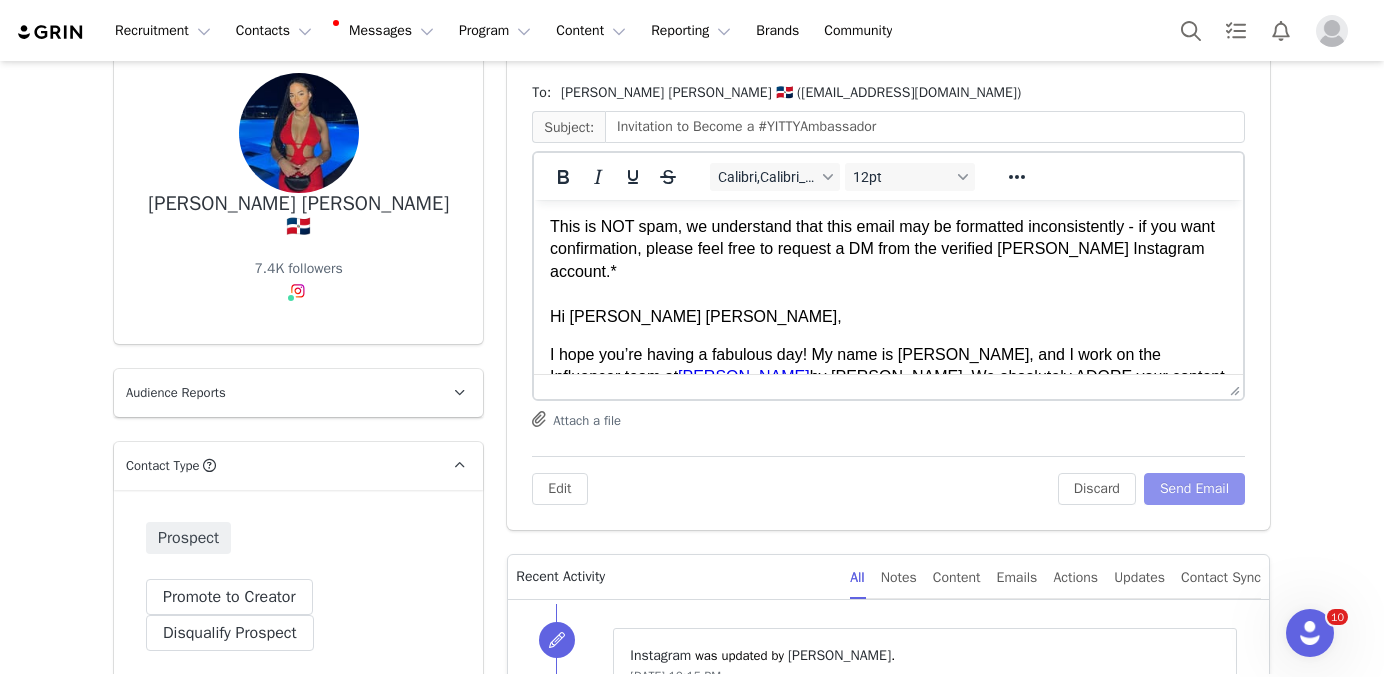 scroll, scrollTop: 0, scrollLeft: 0, axis: both 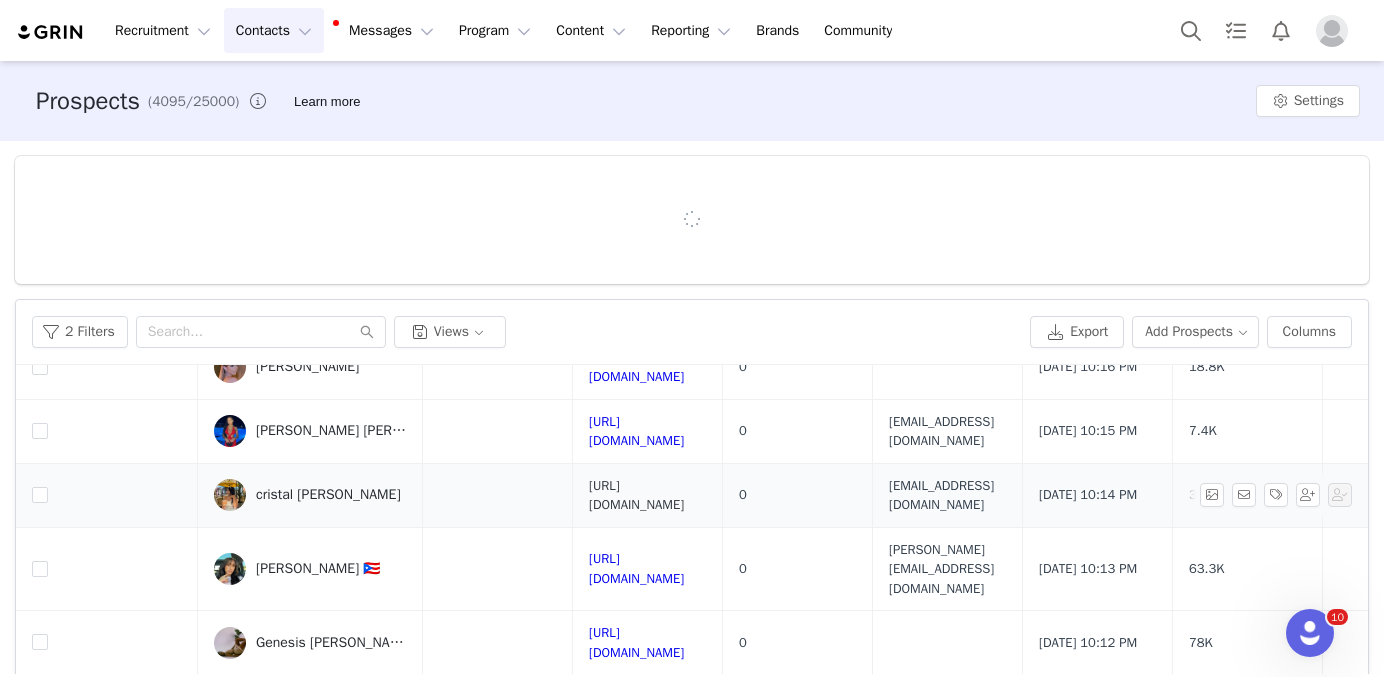 click on "[URL][DOMAIN_NAME]" at bounding box center (636, 495) 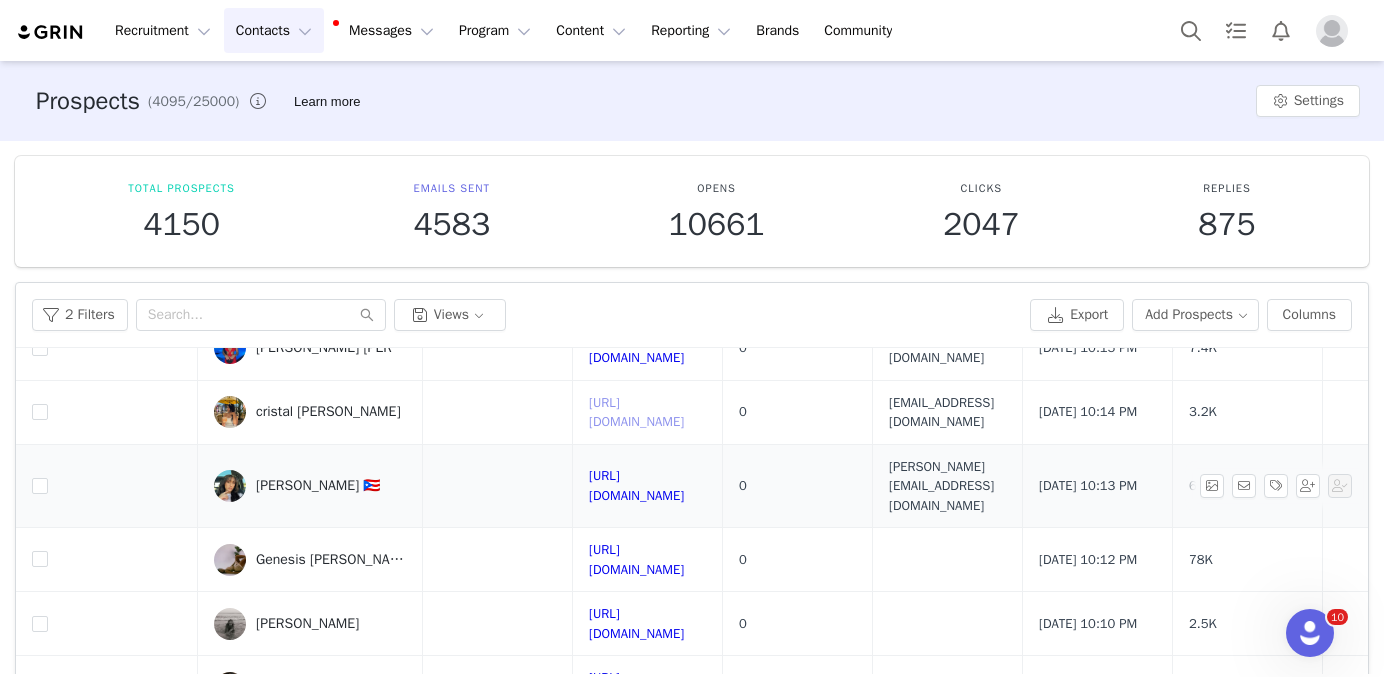 scroll, scrollTop: 379, scrollLeft: 0, axis: vertical 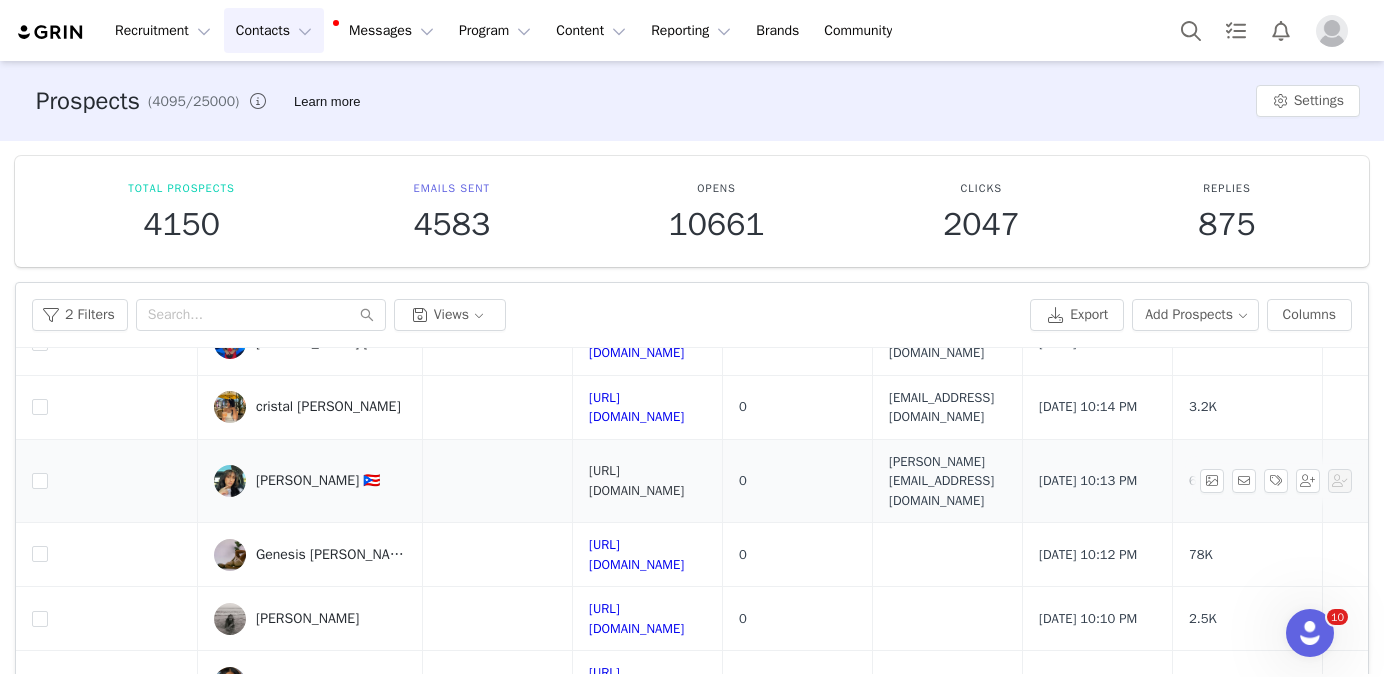 click on "[URL][DOMAIN_NAME]" at bounding box center (636, 480) 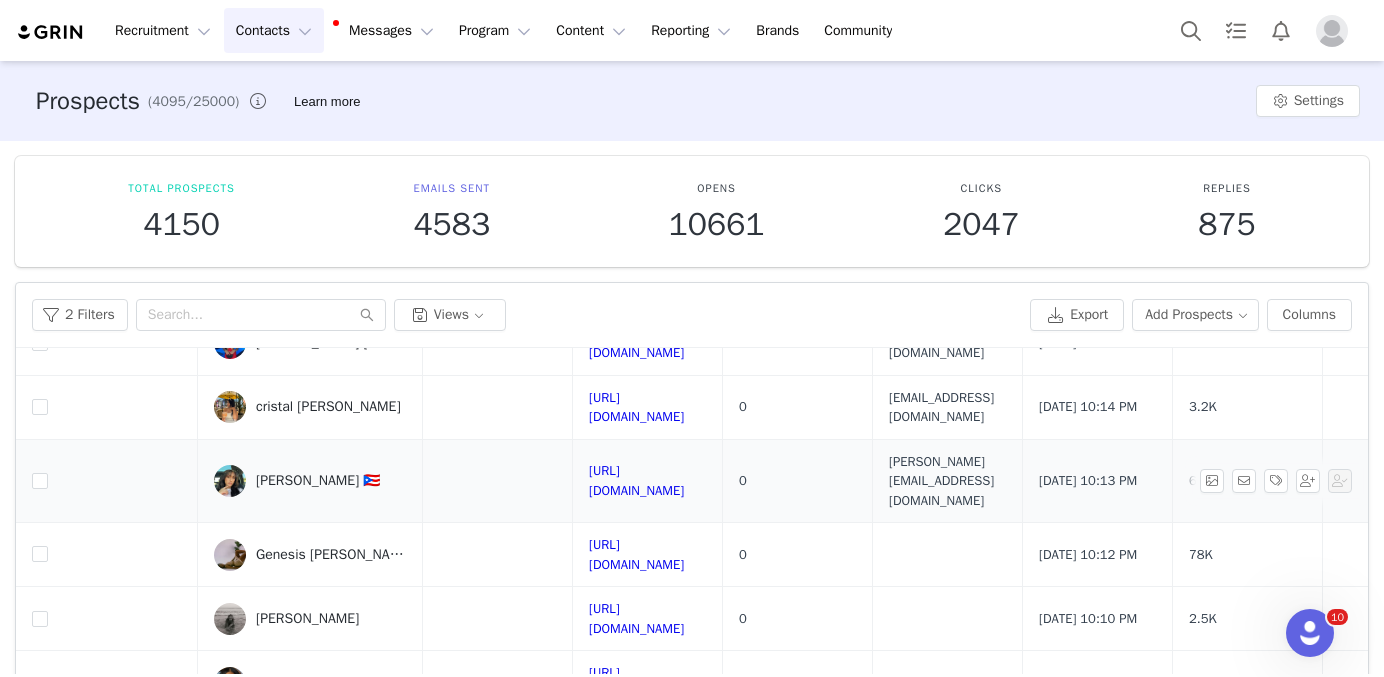 click on "[PERSON_NAME] 🇵🇷" at bounding box center (318, 481) 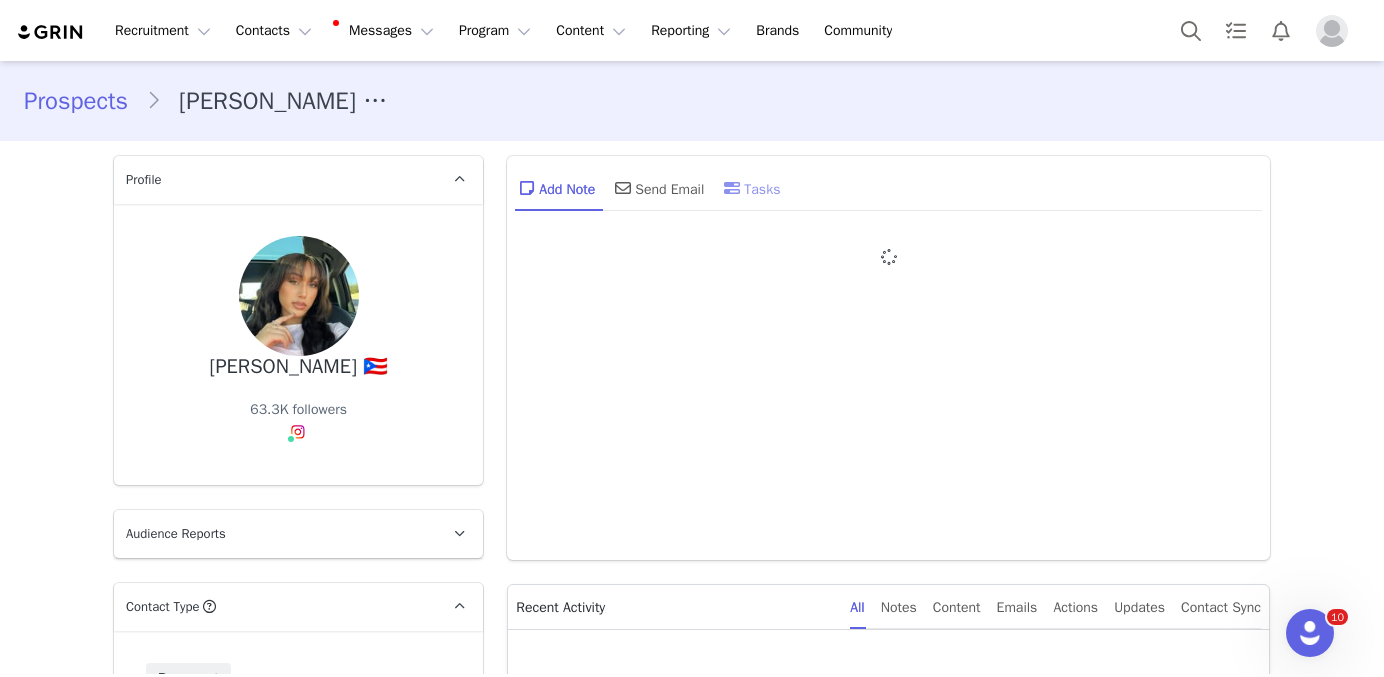 type on "+1 ([GEOGRAPHIC_DATA])" 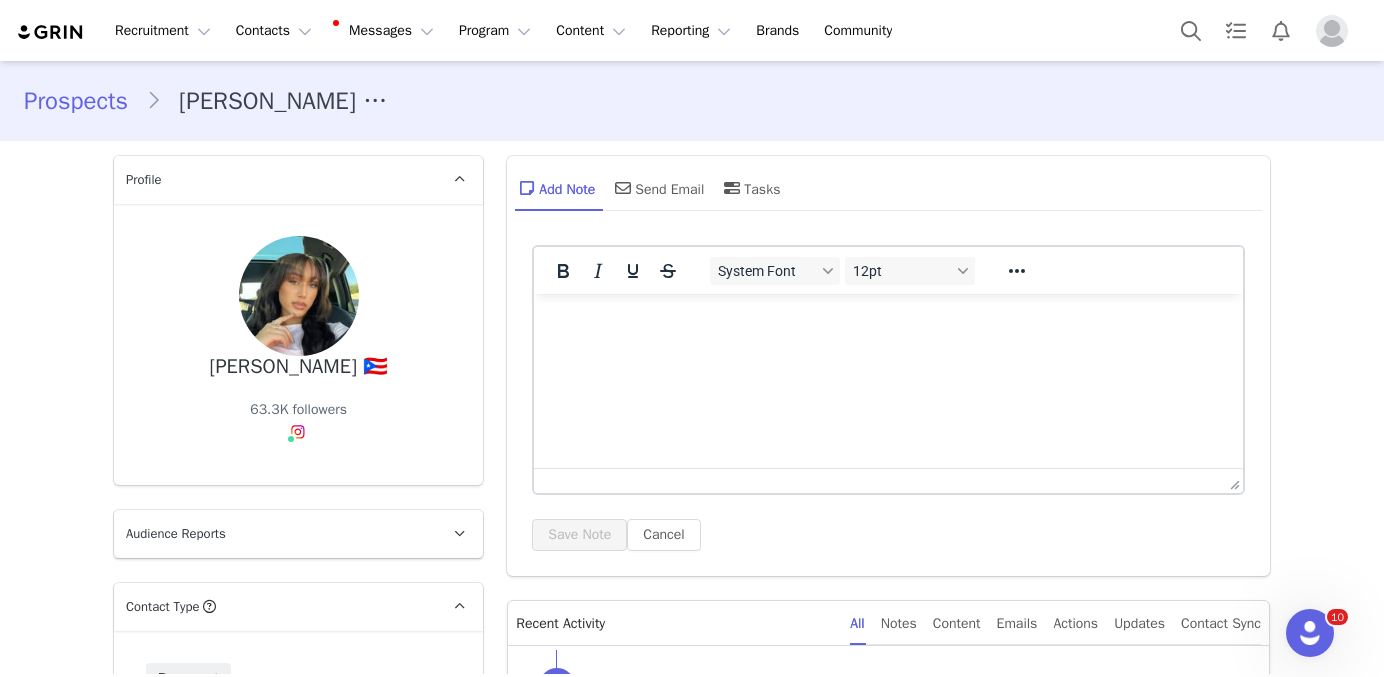 scroll, scrollTop: 0, scrollLeft: 0, axis: both 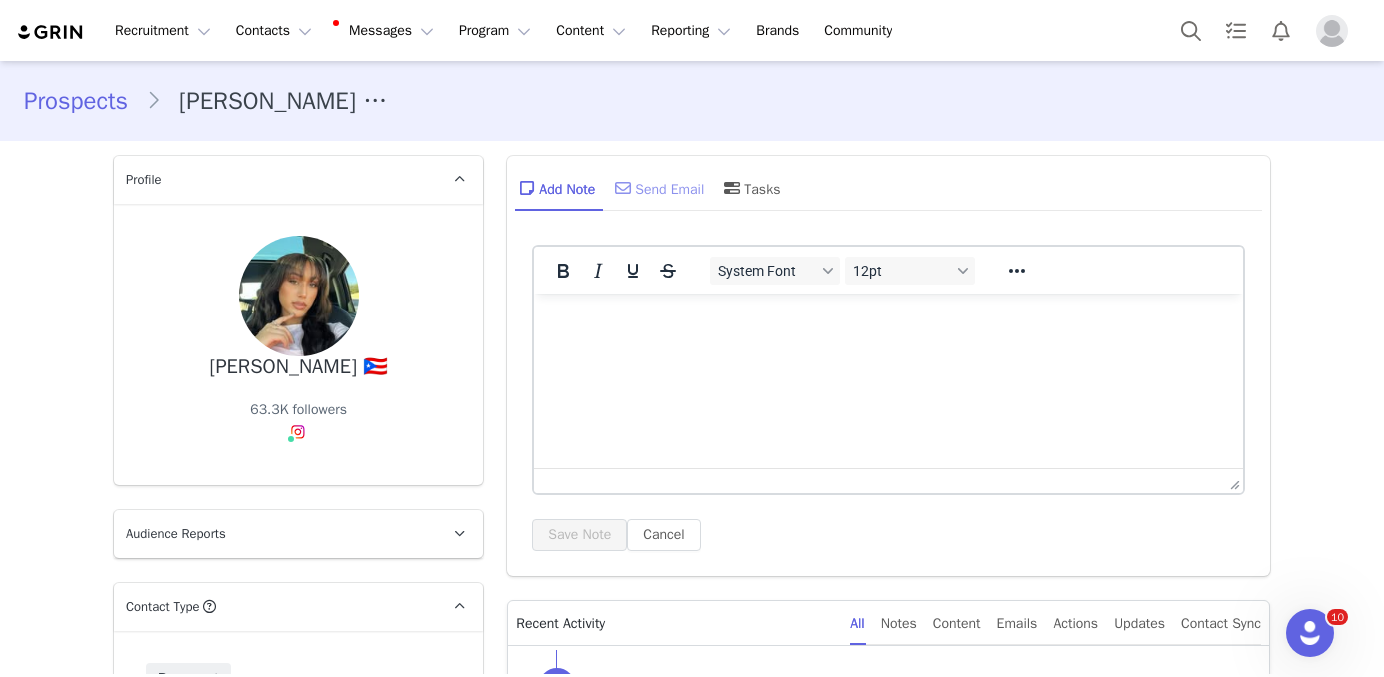 click on "Send Email" at bounding box center (657, 188) 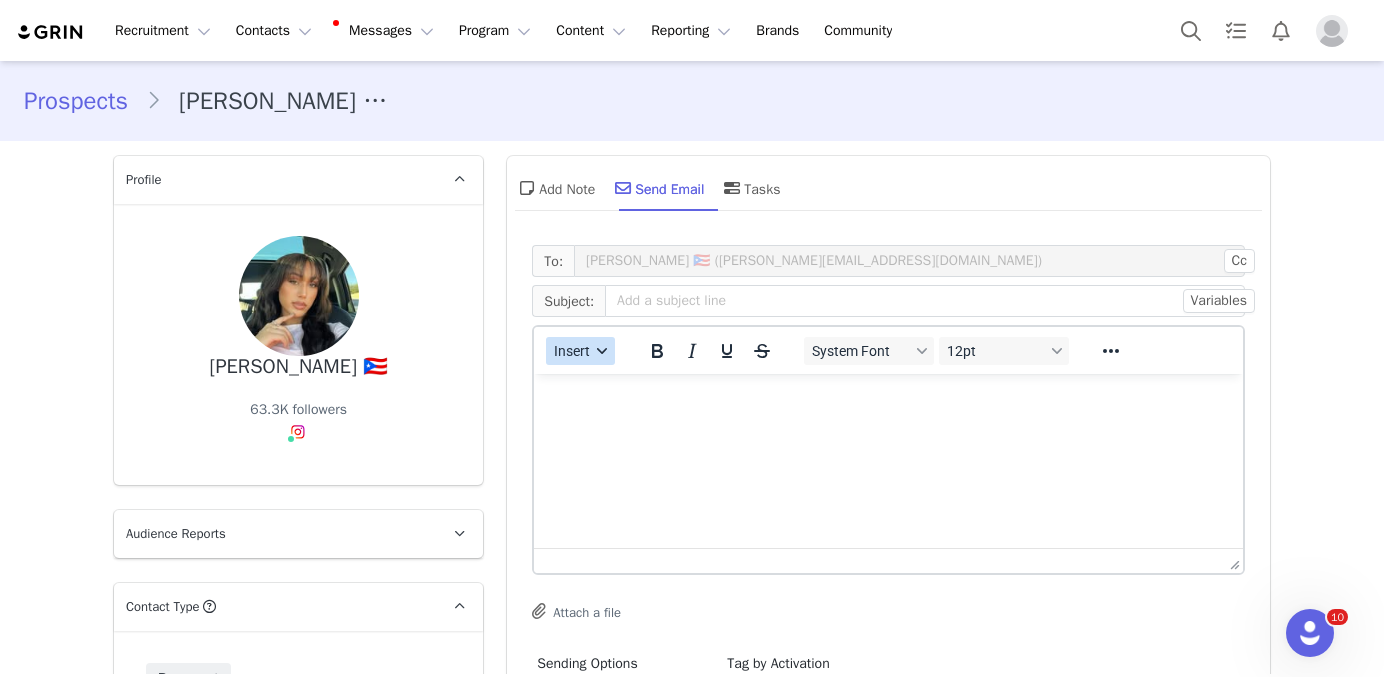 scroll, scrollTop: 0, scrollLeft: 0, axis: both 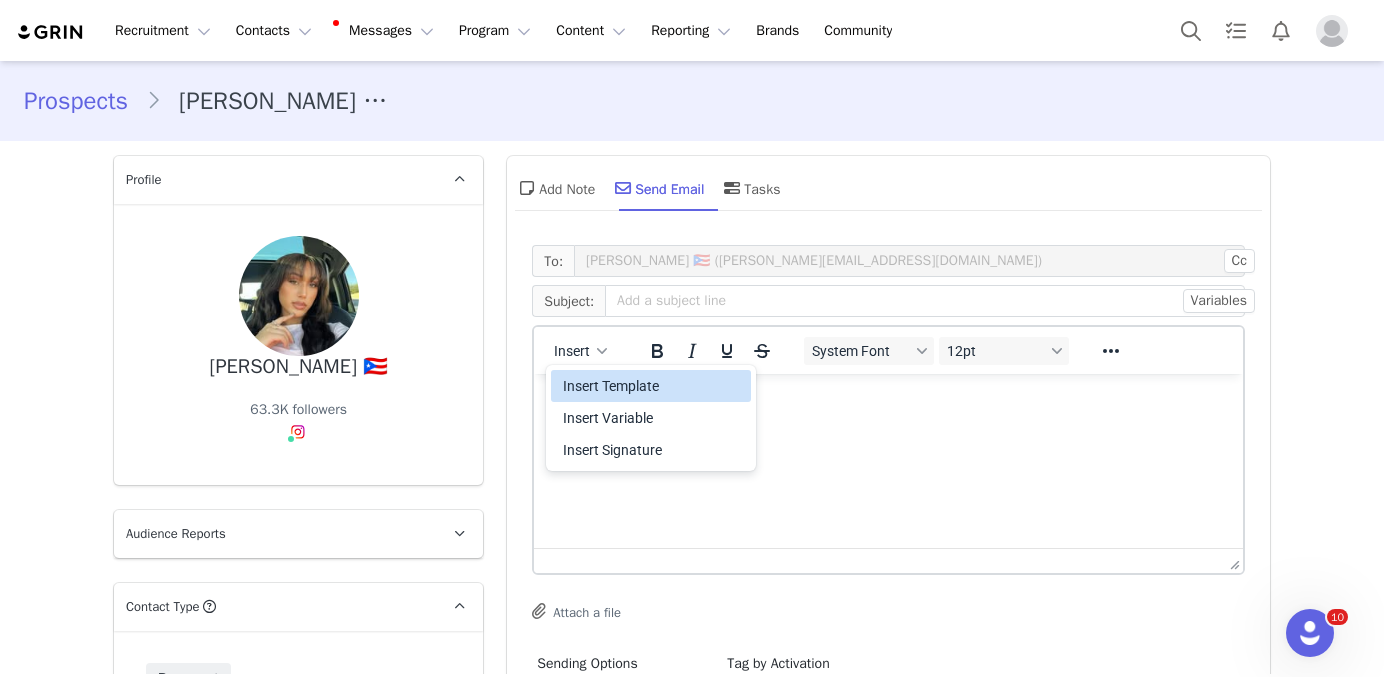 click on "Insert Template" at bounding box center (653, 386) 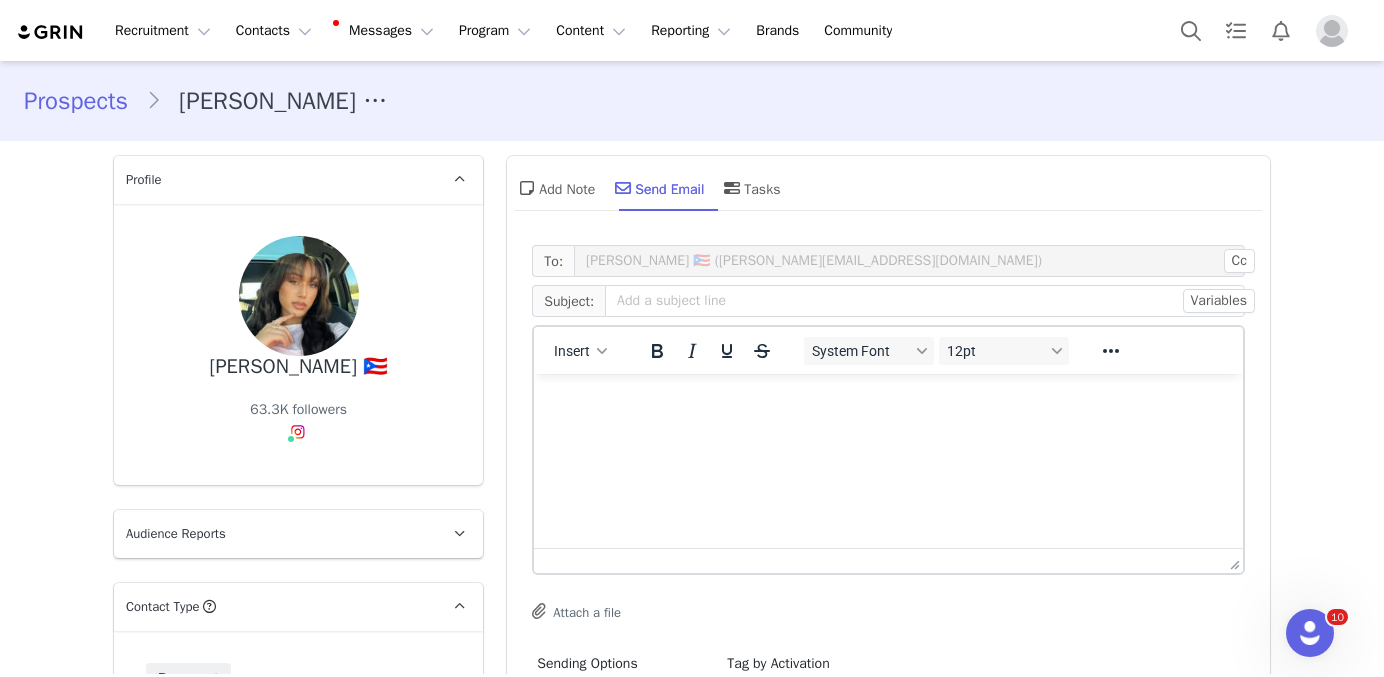 scroll, scrollTop: 0, scrollLeft: 0, axis: both 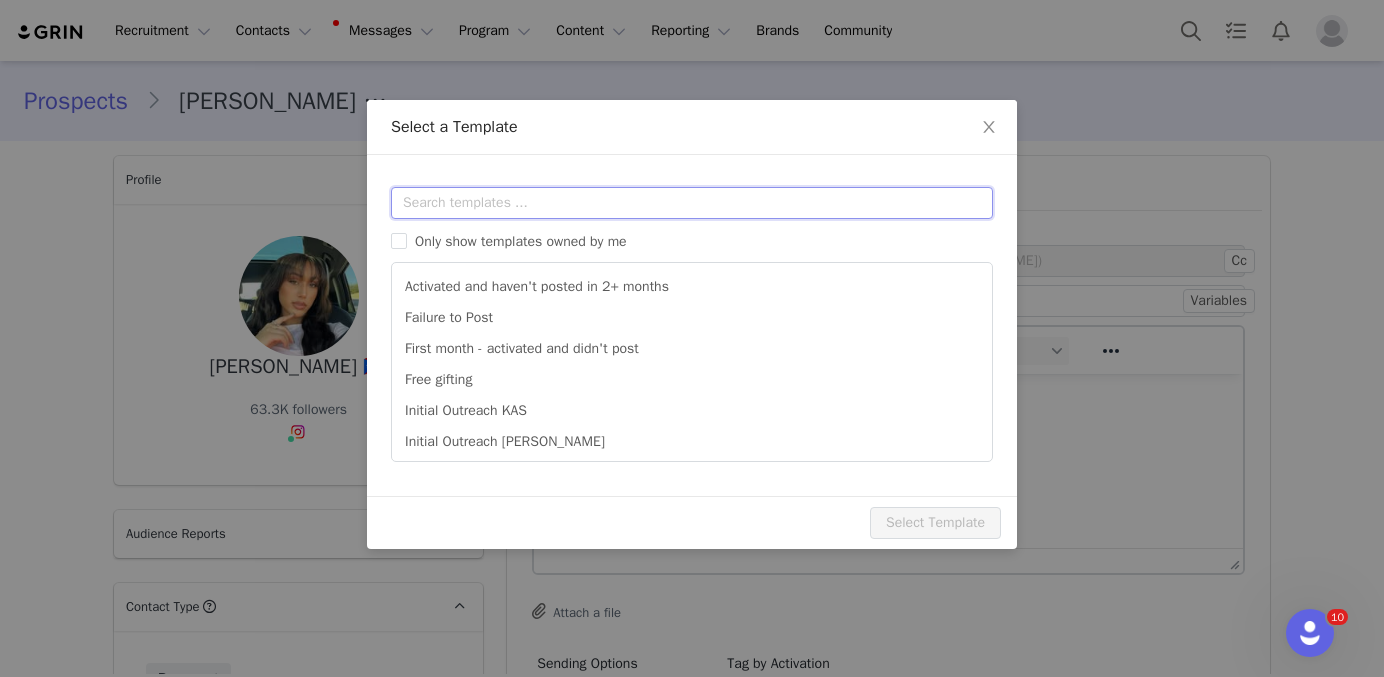 click at bounding box center [692, 203] 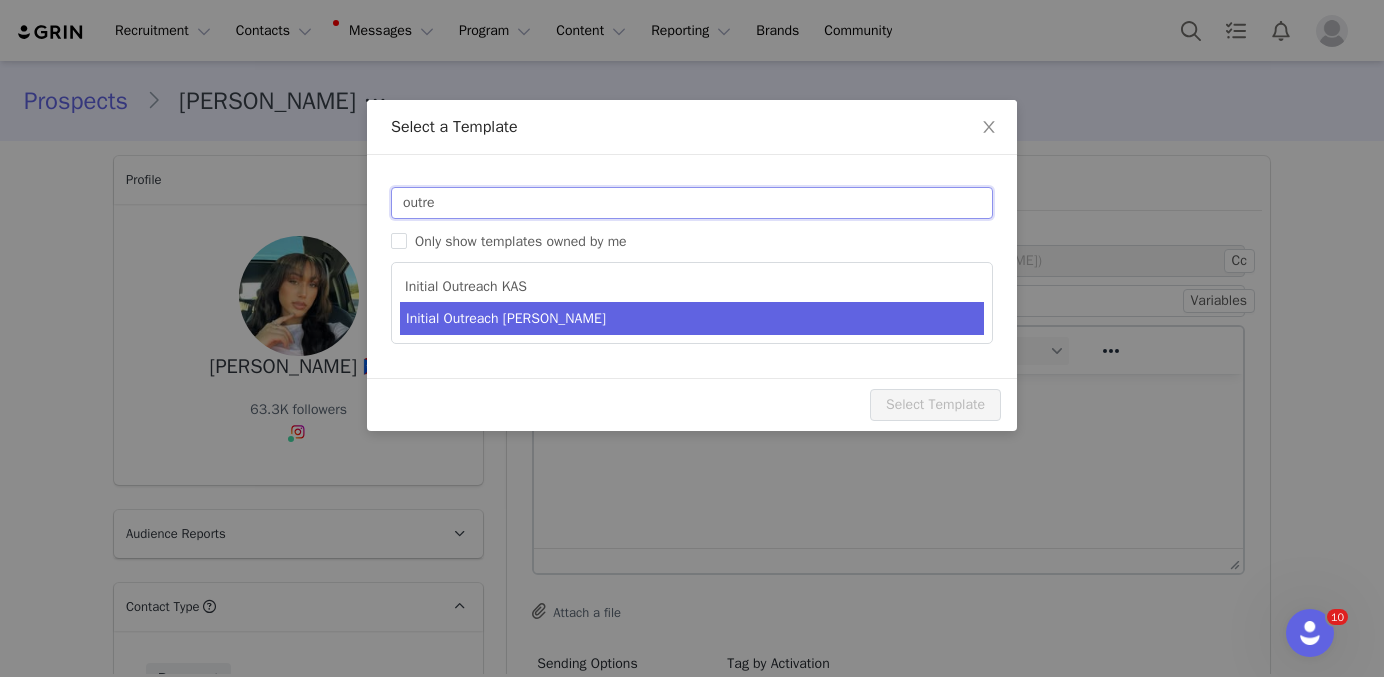 type on "outre" 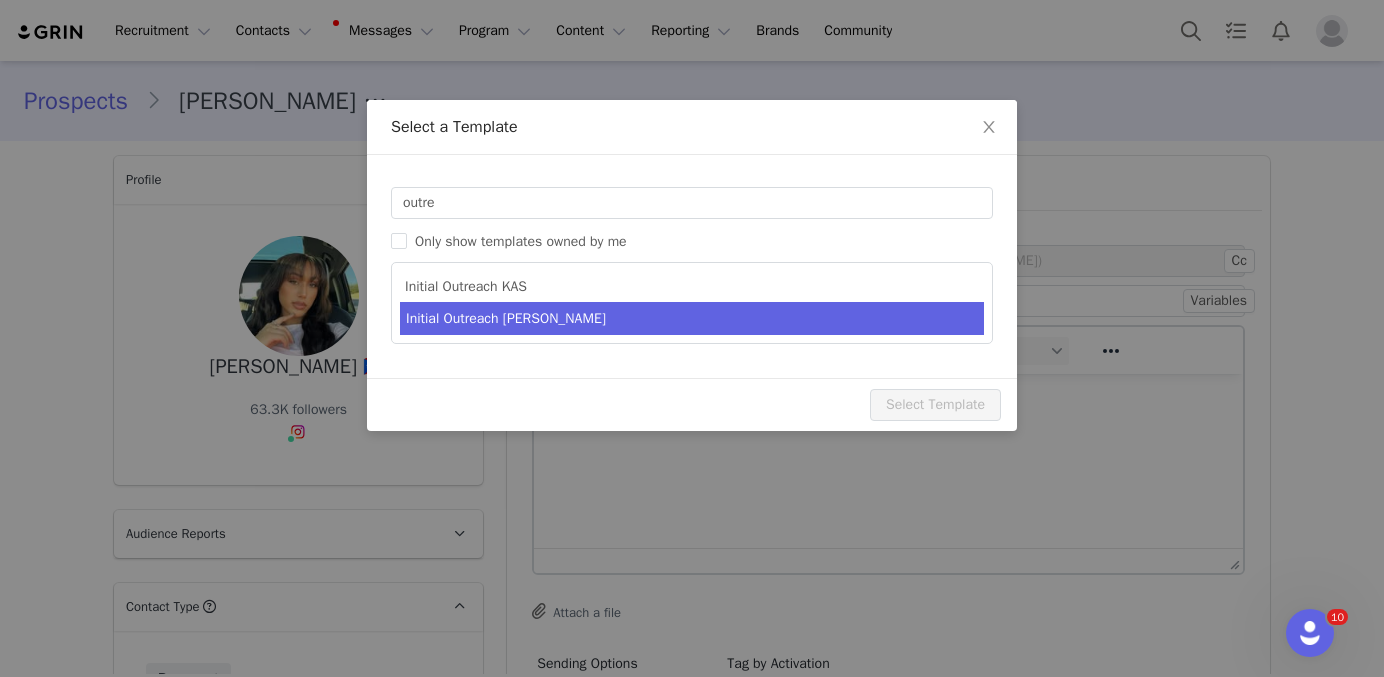 type on "Invitation to Become a #YITTYAmbassador" 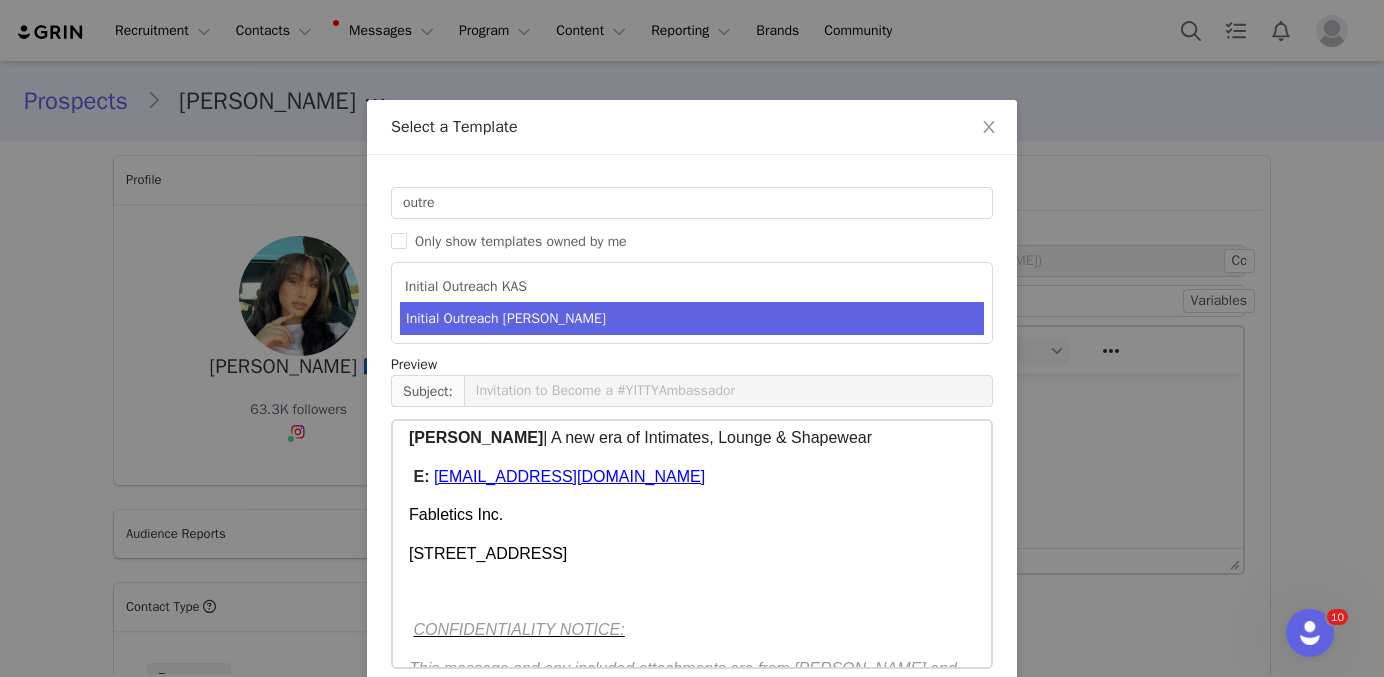 scroll, scrollTop: 1331, scrollLeft: 0, axis: vertical 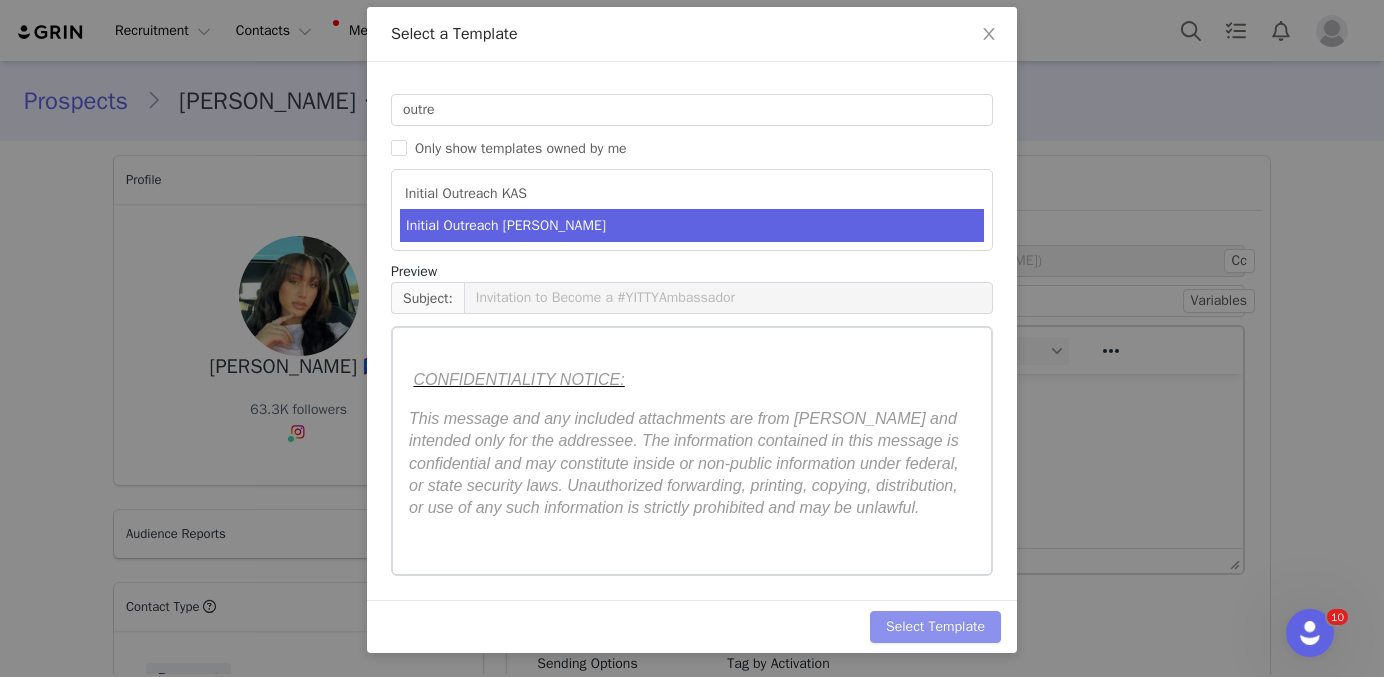 click on "Select Template" at bounding box center [935, 627] 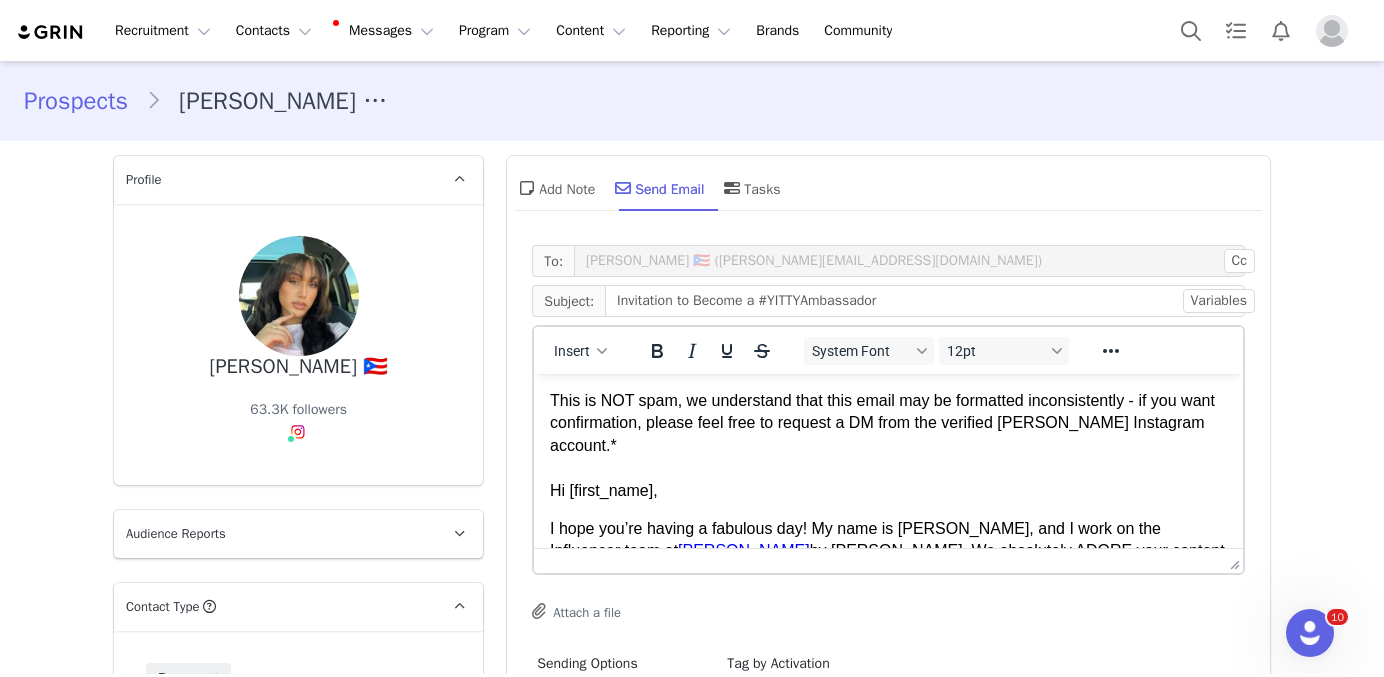 scroll, scrollTop: 0, scrollLeft: 0, axis: both 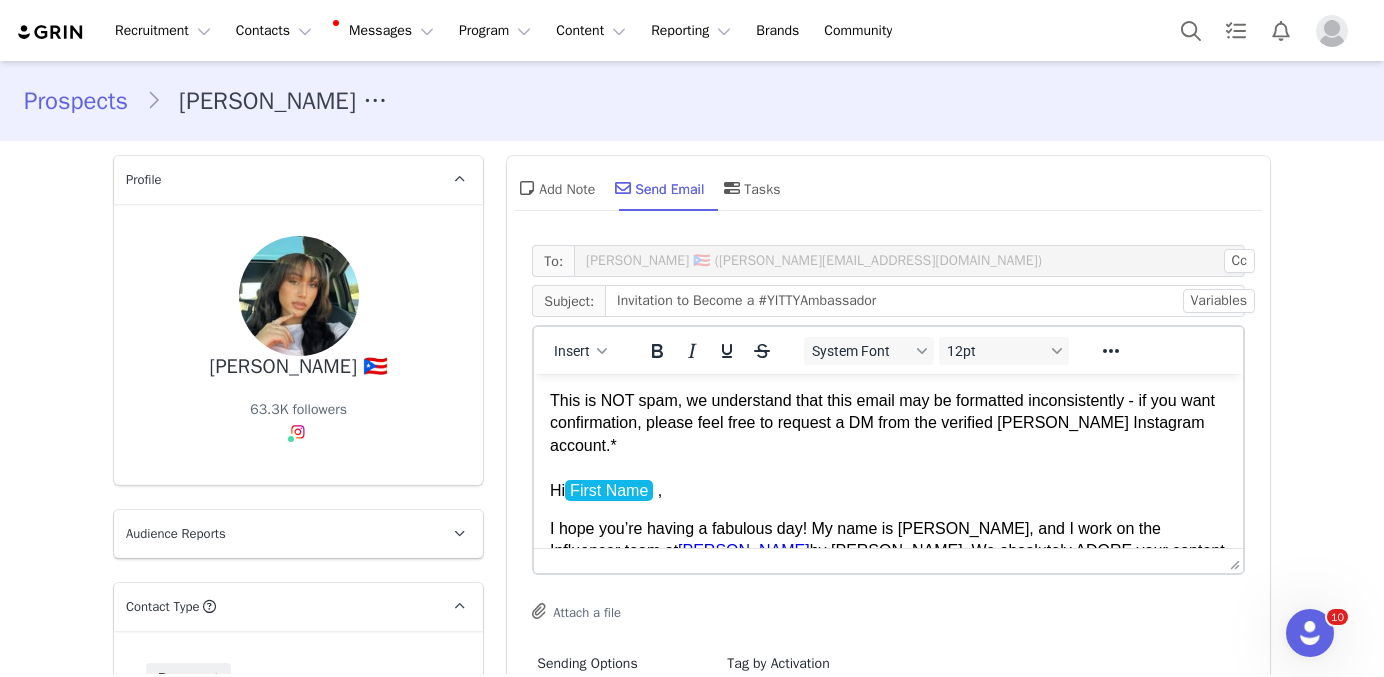 click on "This is NOT spam, we understand that this email may be formatted inconsistently - if you want confirmation, please feel free to request a DM from the verified [PERSON_NAME] Instagram account.*" at bounding box center (884, 423) 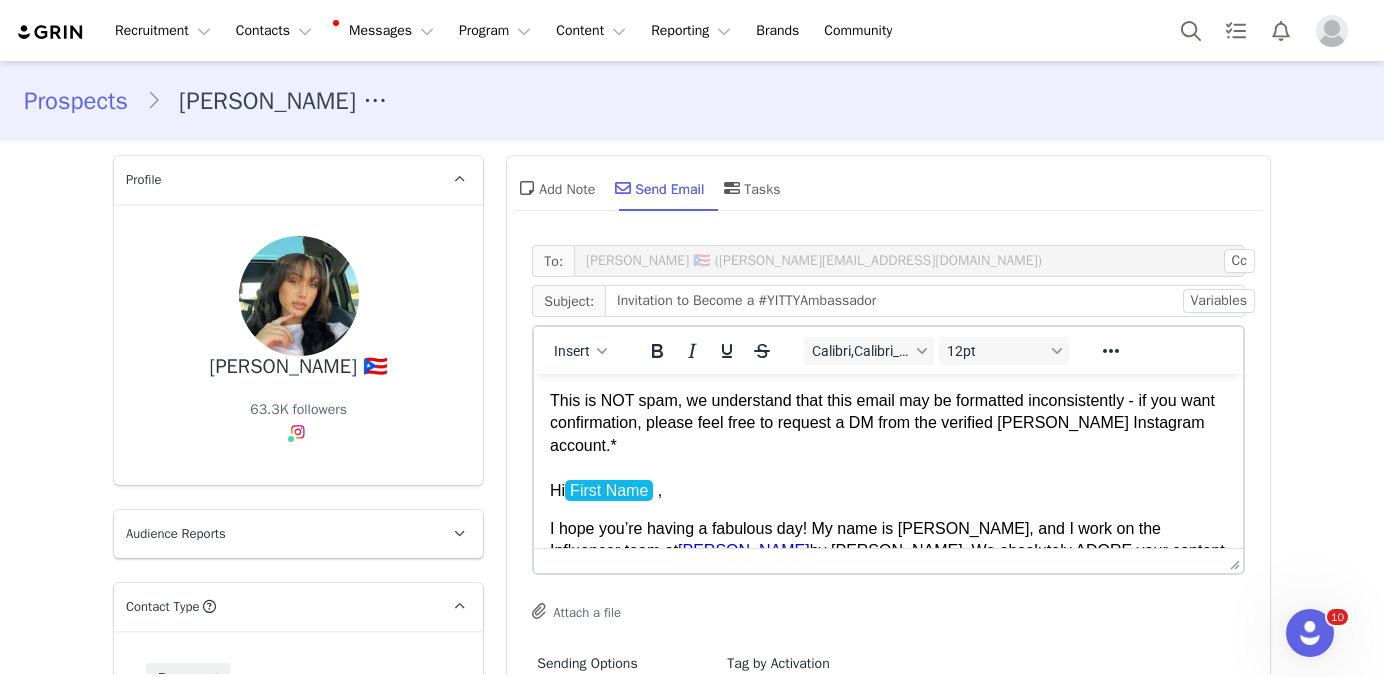 scroll, scrollTop: 102, scrollLeft: 0, axis: vertical 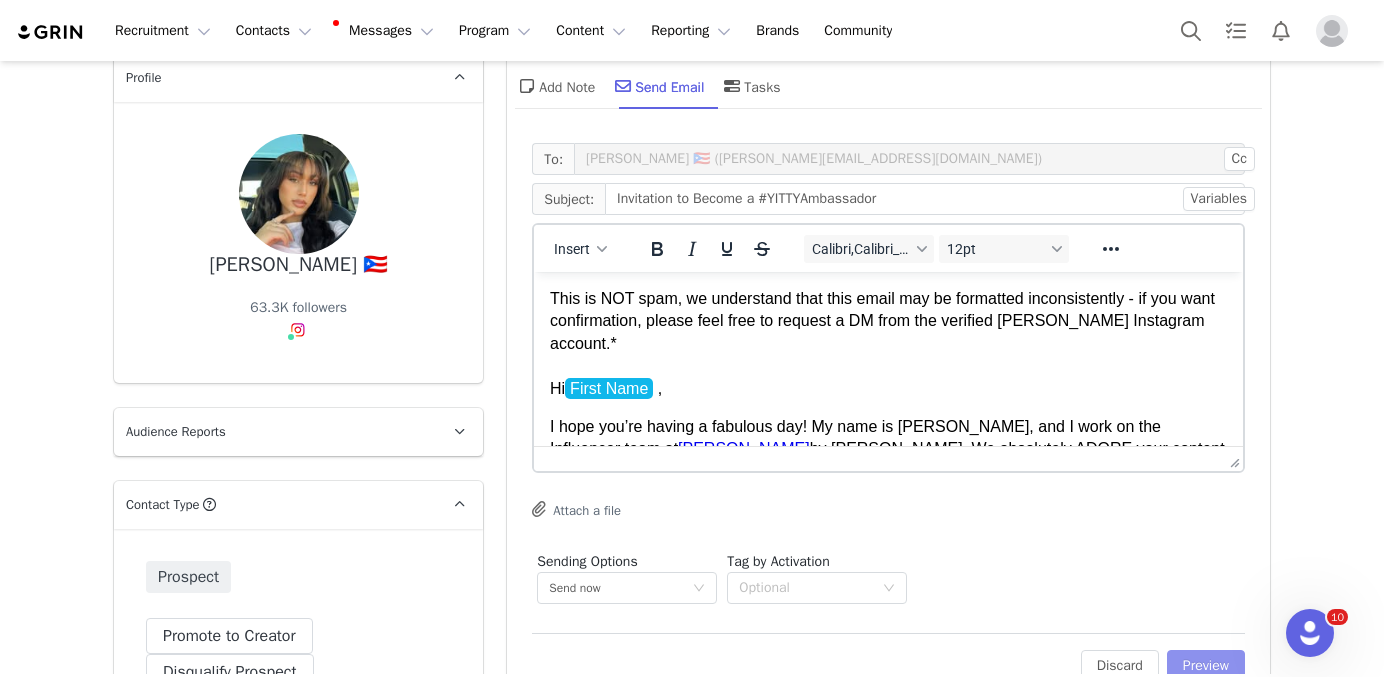 click on "Preview" at bounding box center [1206, 666] 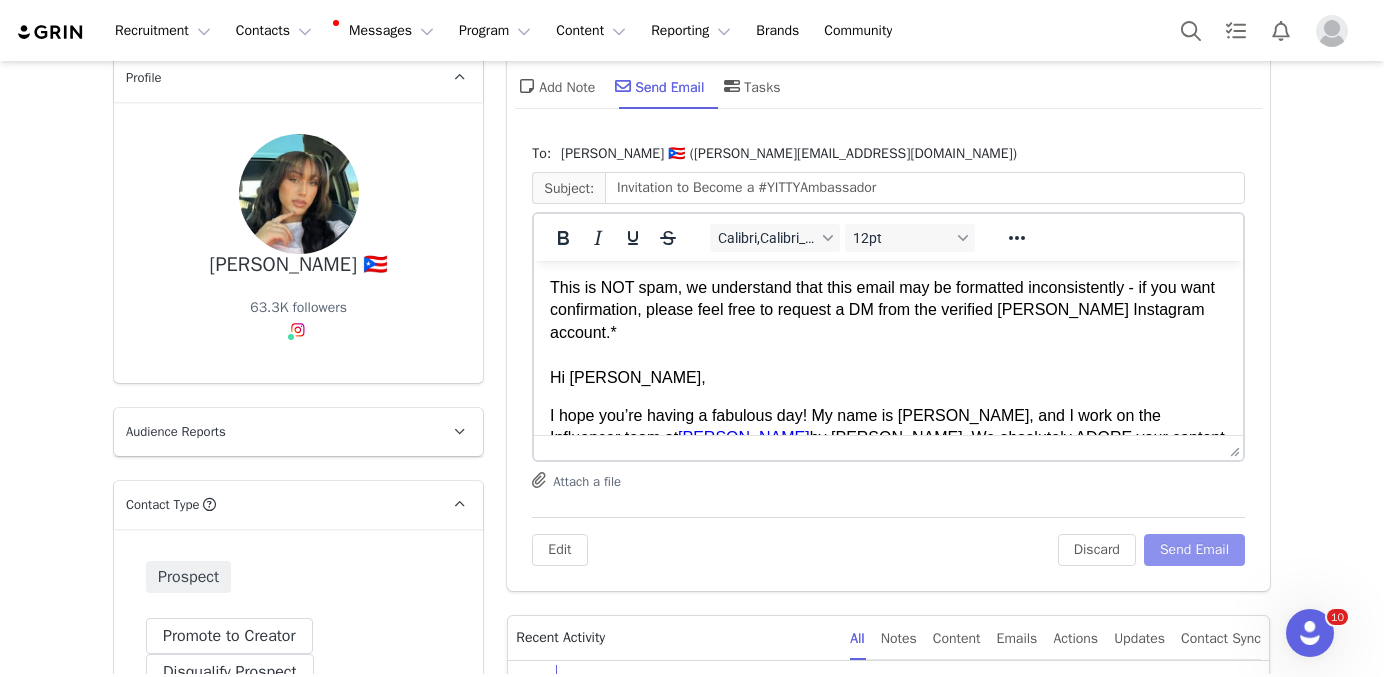 scroll, scrollTop: 0, scrollLeft: 0, axis: both 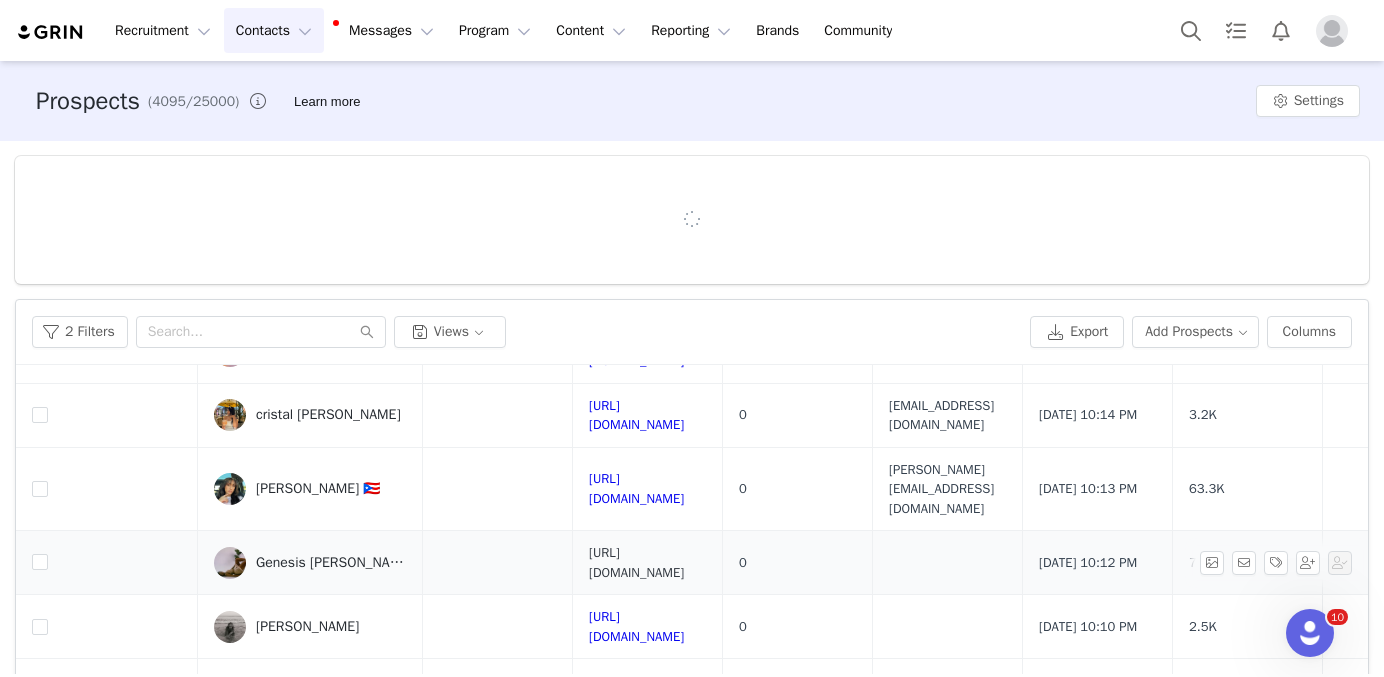 click on "[URL][DOMAIN_NAME]" at bounding box center (636, 562) 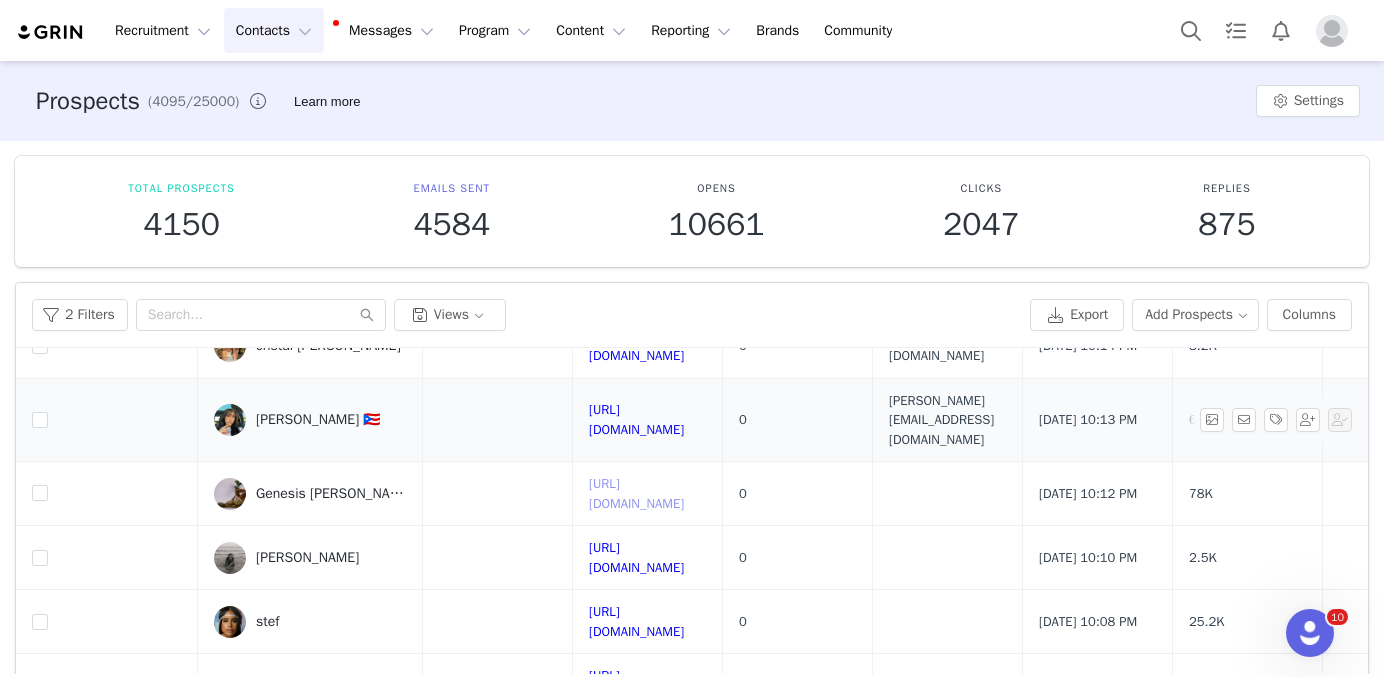 scroll, scrollTop: 450, scrollLeft: 0, axis: vertical 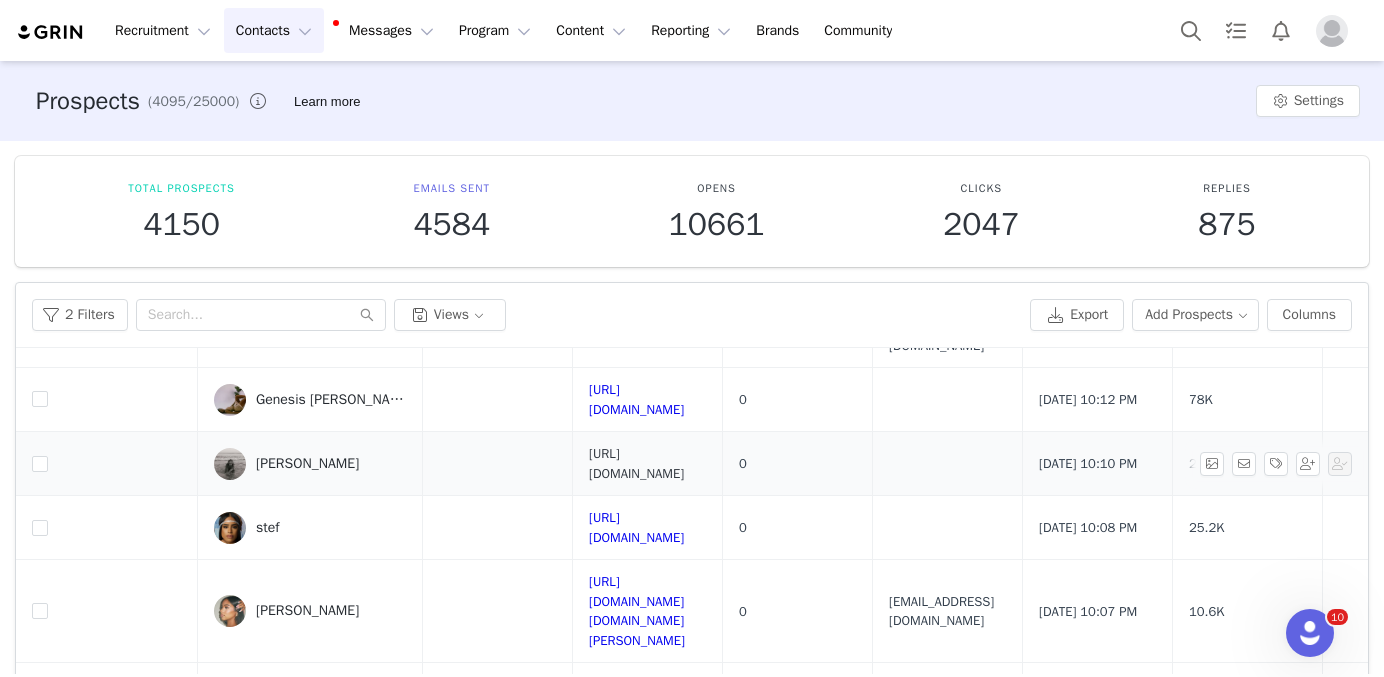 click on "[URL][DOMAIN_NAME]" at bounding box center [636, 463] 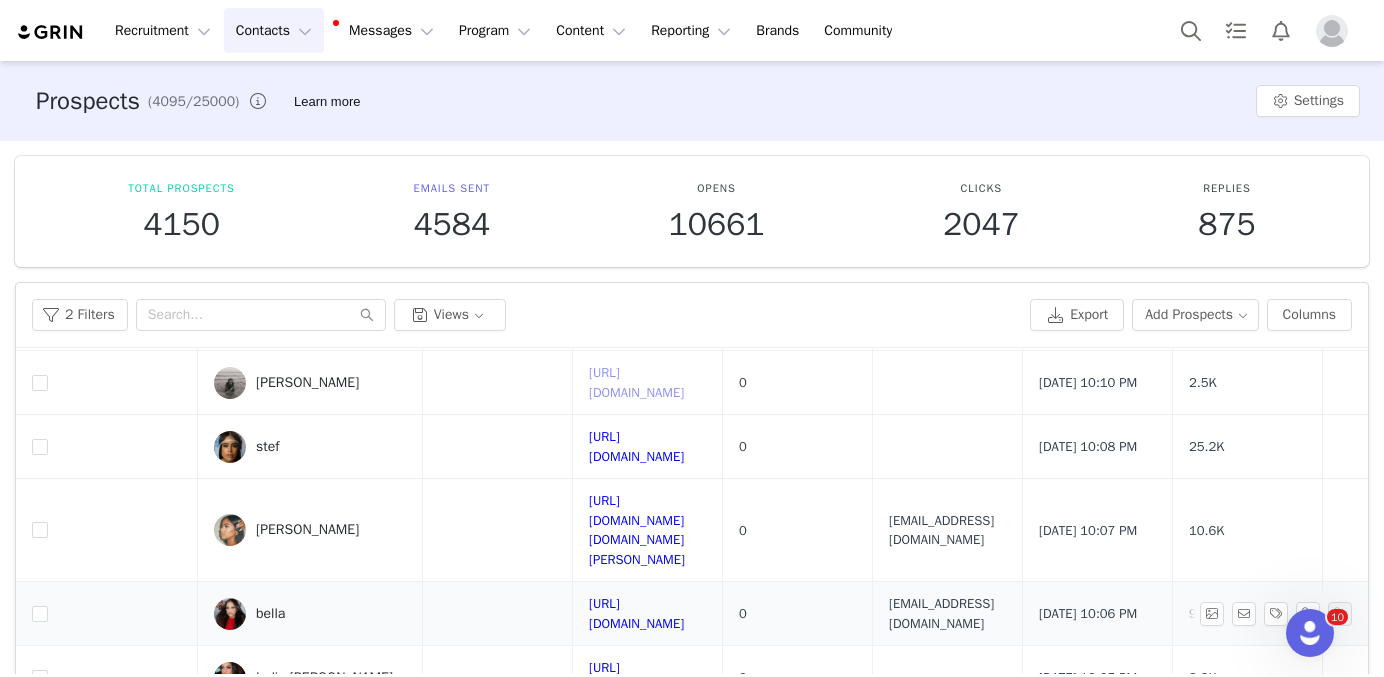 scroll, scrollTop: 619, scrollLeft: 0, axis: vertical 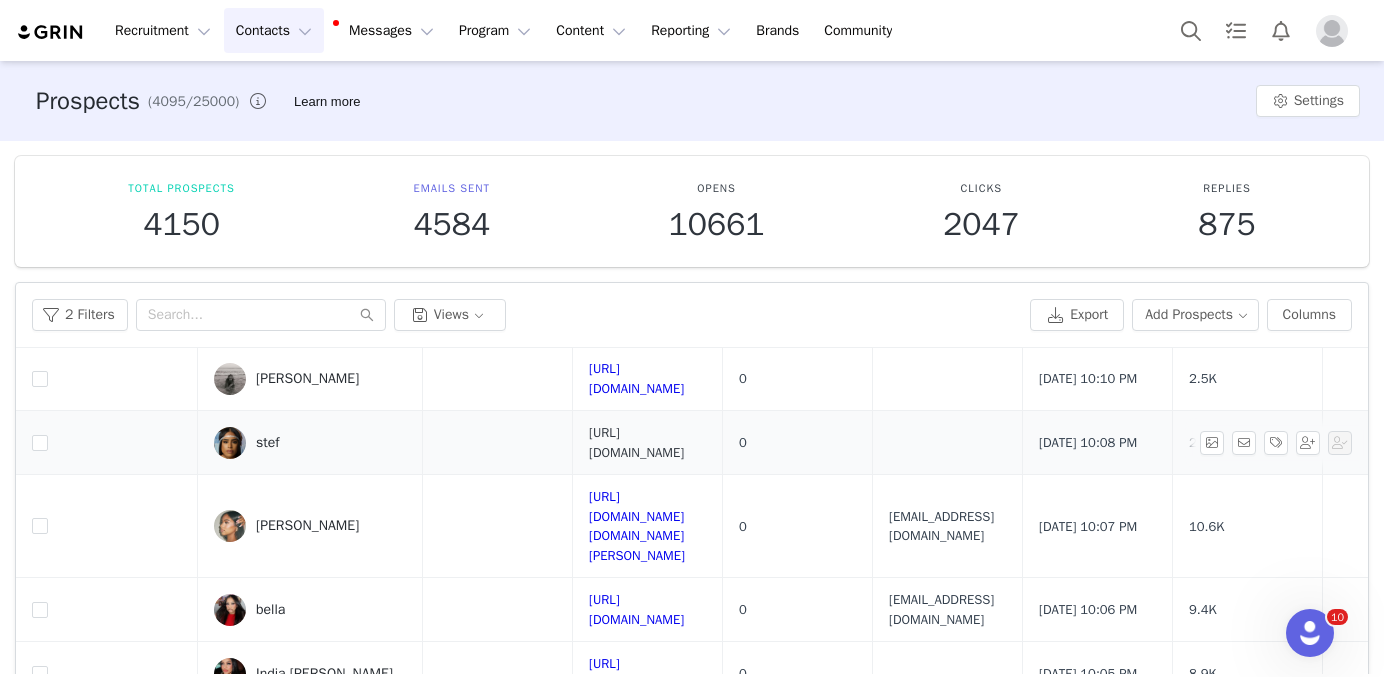 click on "[URL][DOMAIN_NAME]" at bounding box center [636, 442] 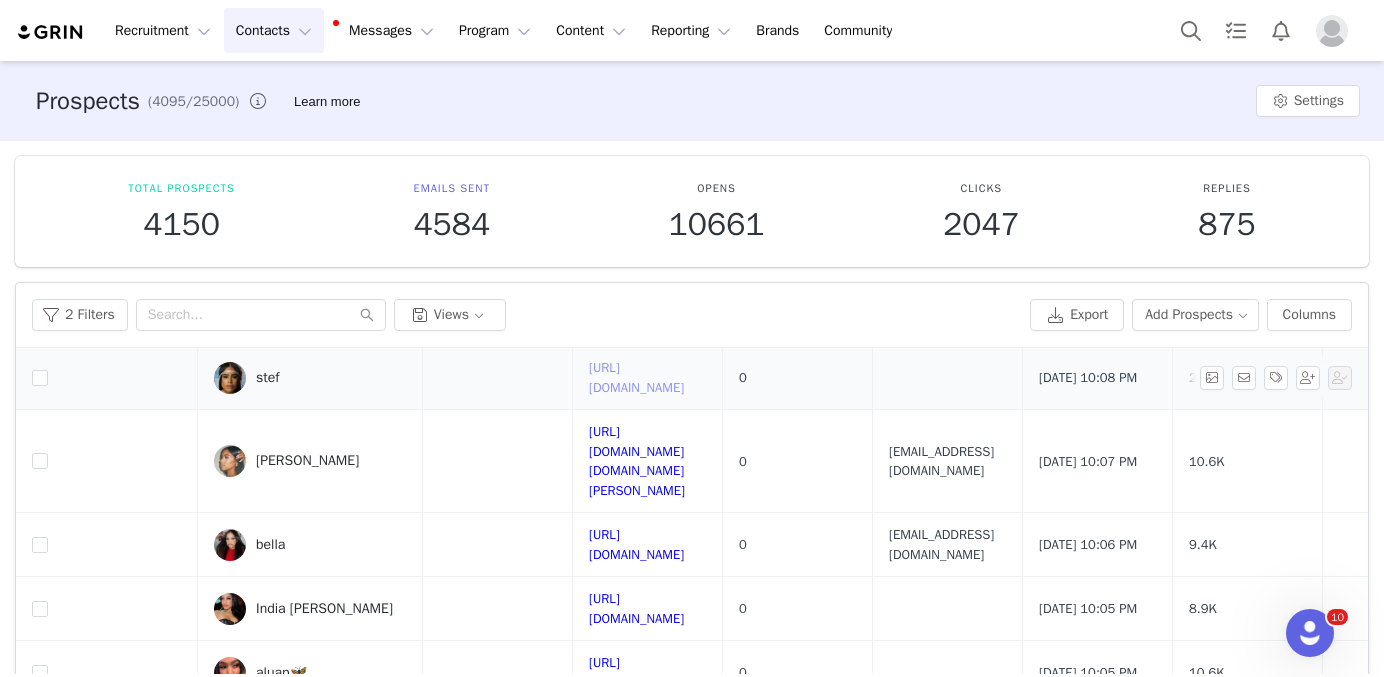 scroll, scrollTop: 683, scrollLeft: 0, axis: vertical 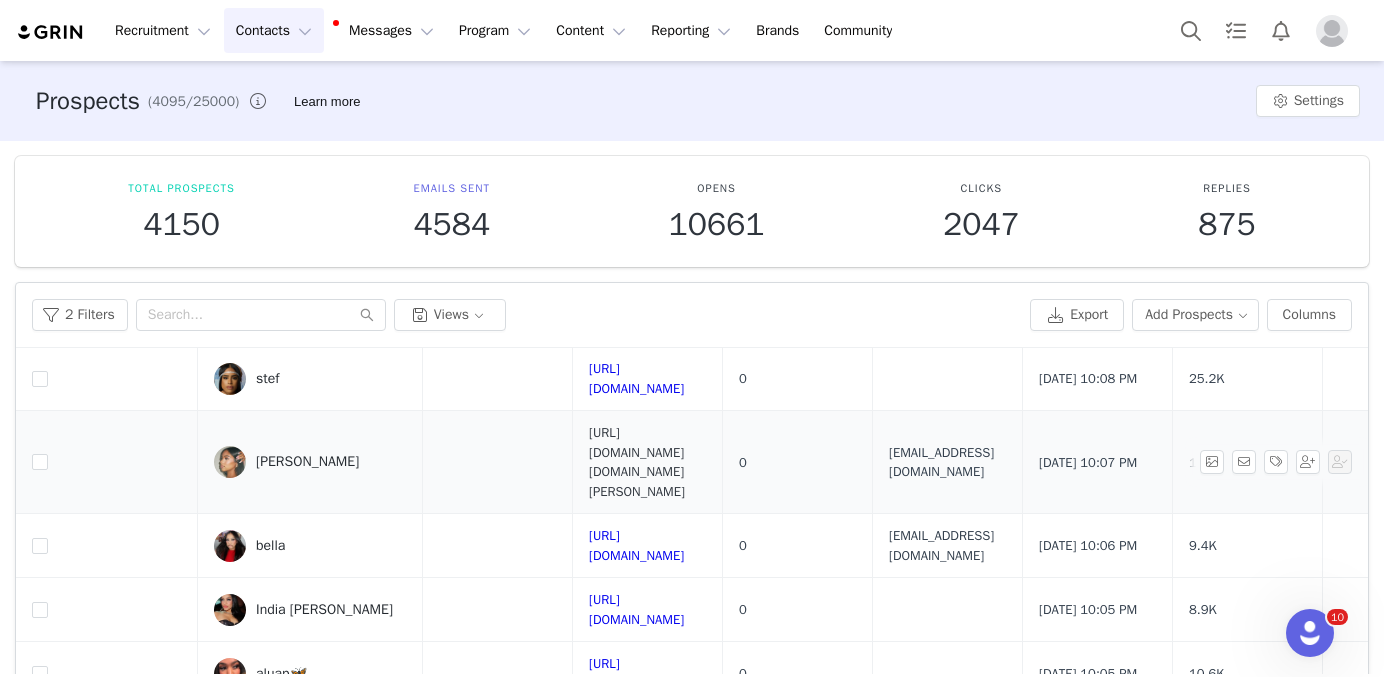 click on "[URL][DOMAIN_NAME][DOMAIN_NAME][PERSON_NAME]" at bounding box center [637, 462] 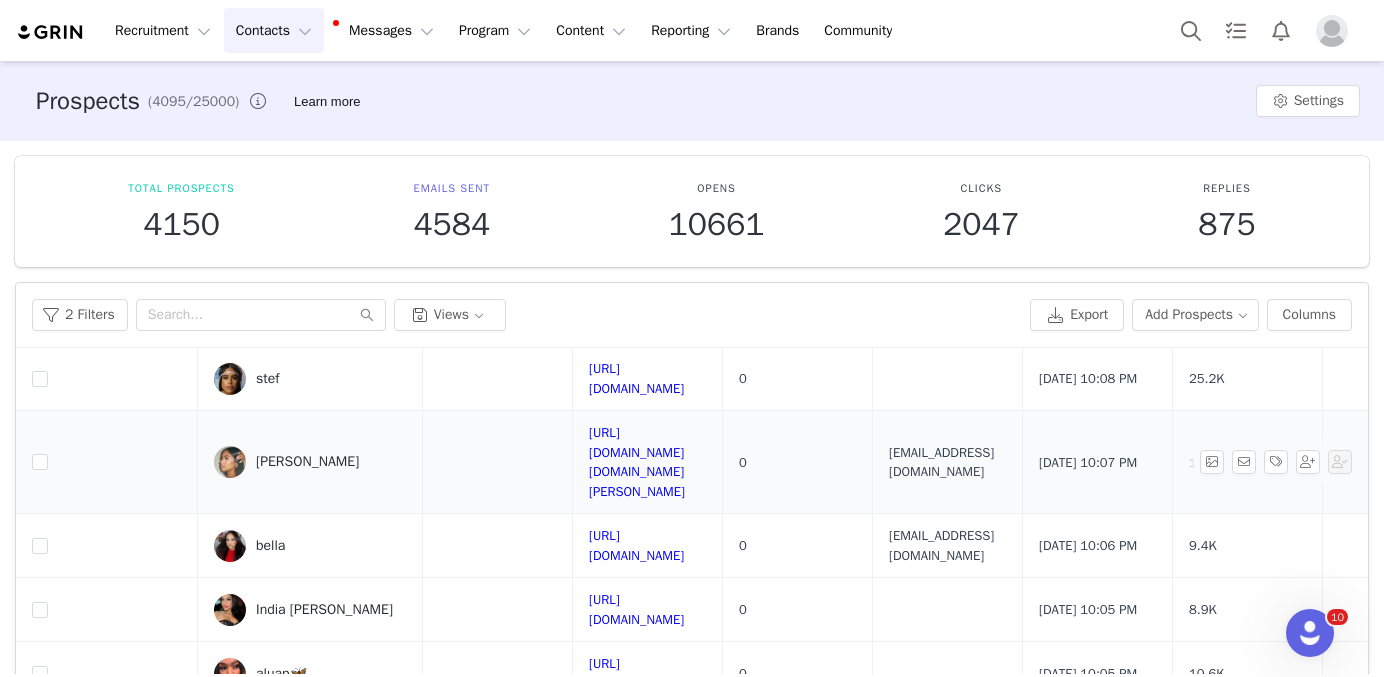 click on "[PERSON_NAME]" at bounding box center (310, 462) 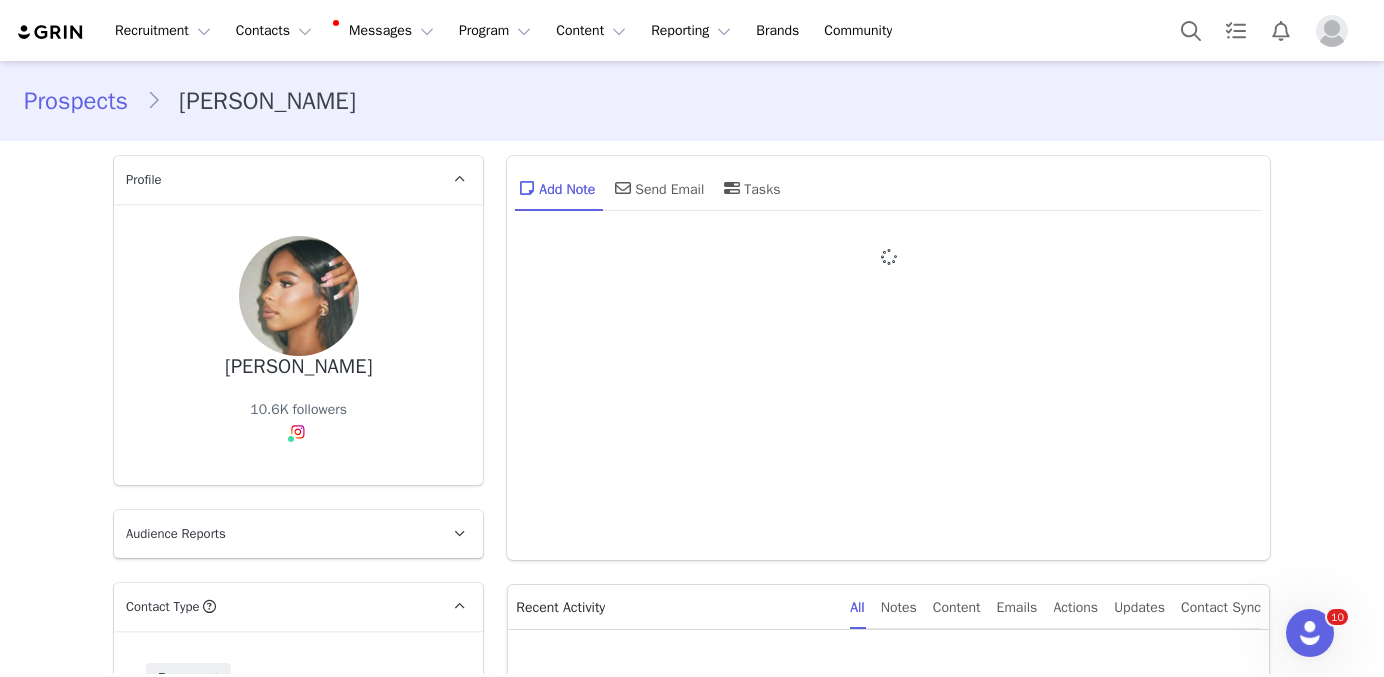 type on "+1 ([GEOGRAPHIC_DATA])" 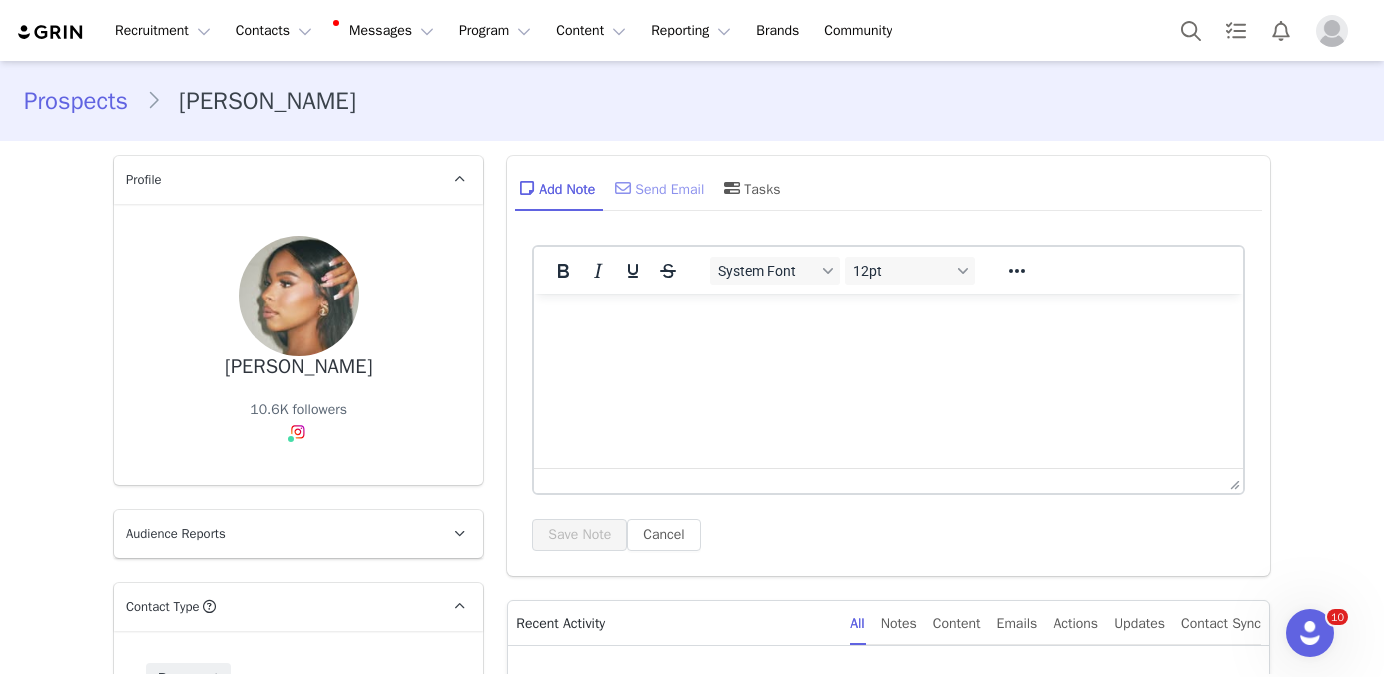 scroll, scrollTop: 0, scrollLeft: 0, axis: both 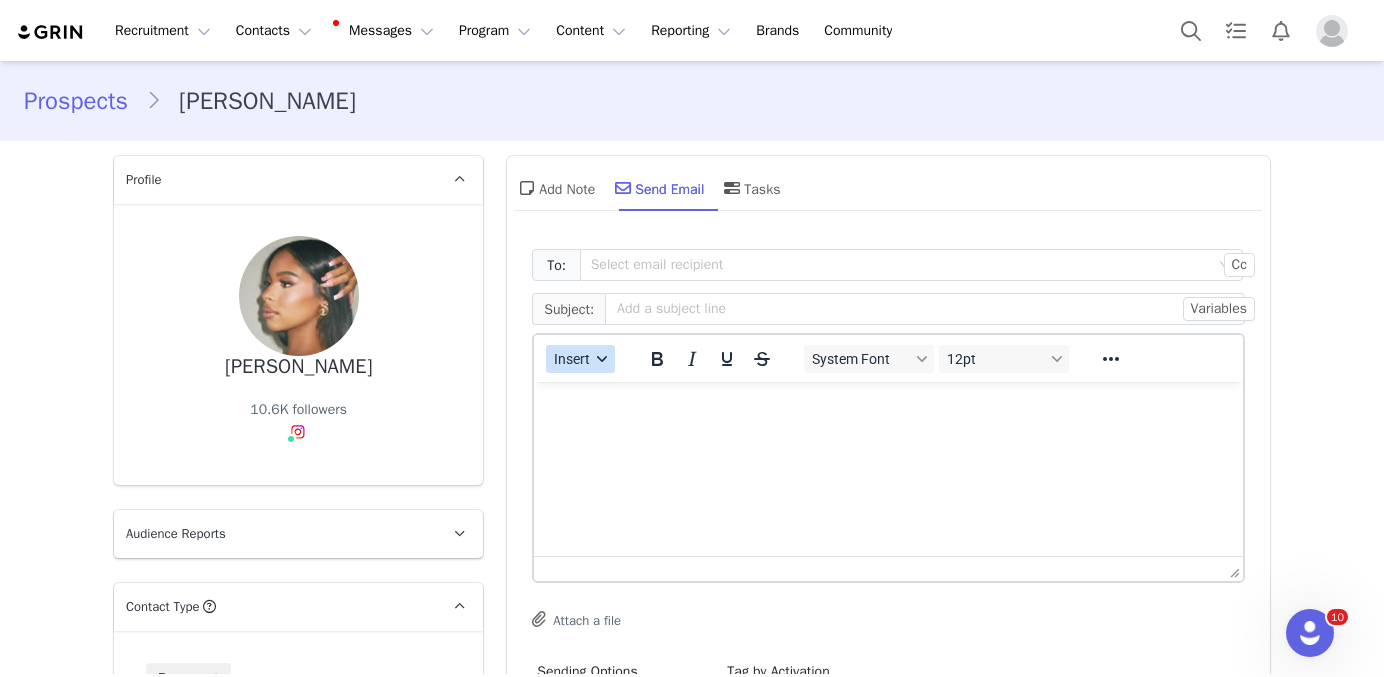 click on "Insert" at bounding box center (573, 359) 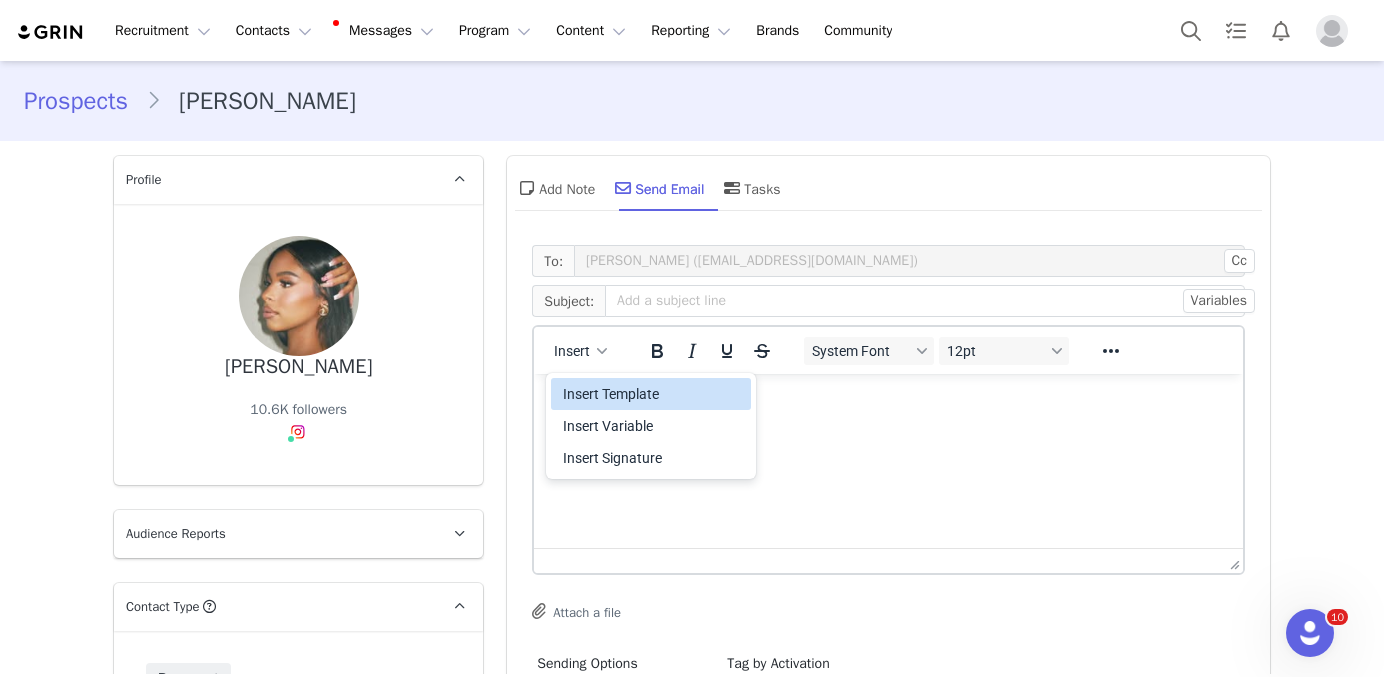 click on "Insert Template" at bounding box center [653, 394] 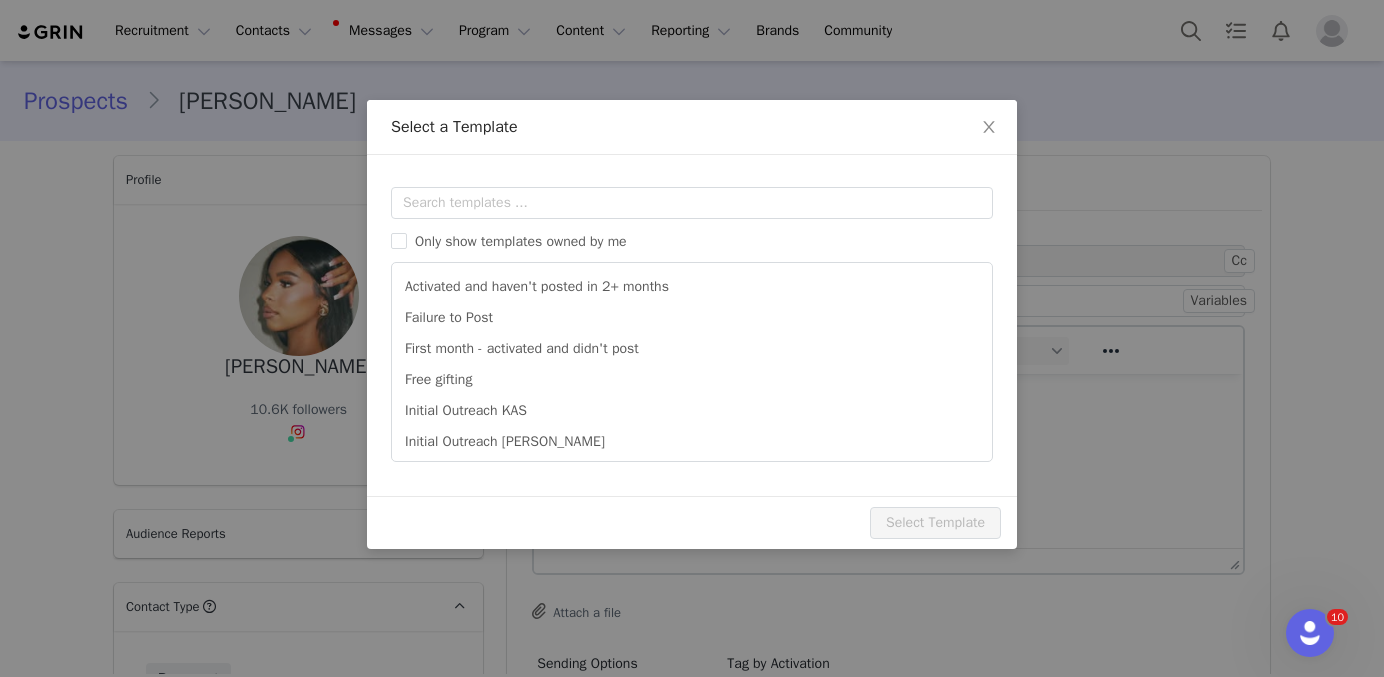 scroll, scrollTop: 0, scrollLeft: 0, axis: both 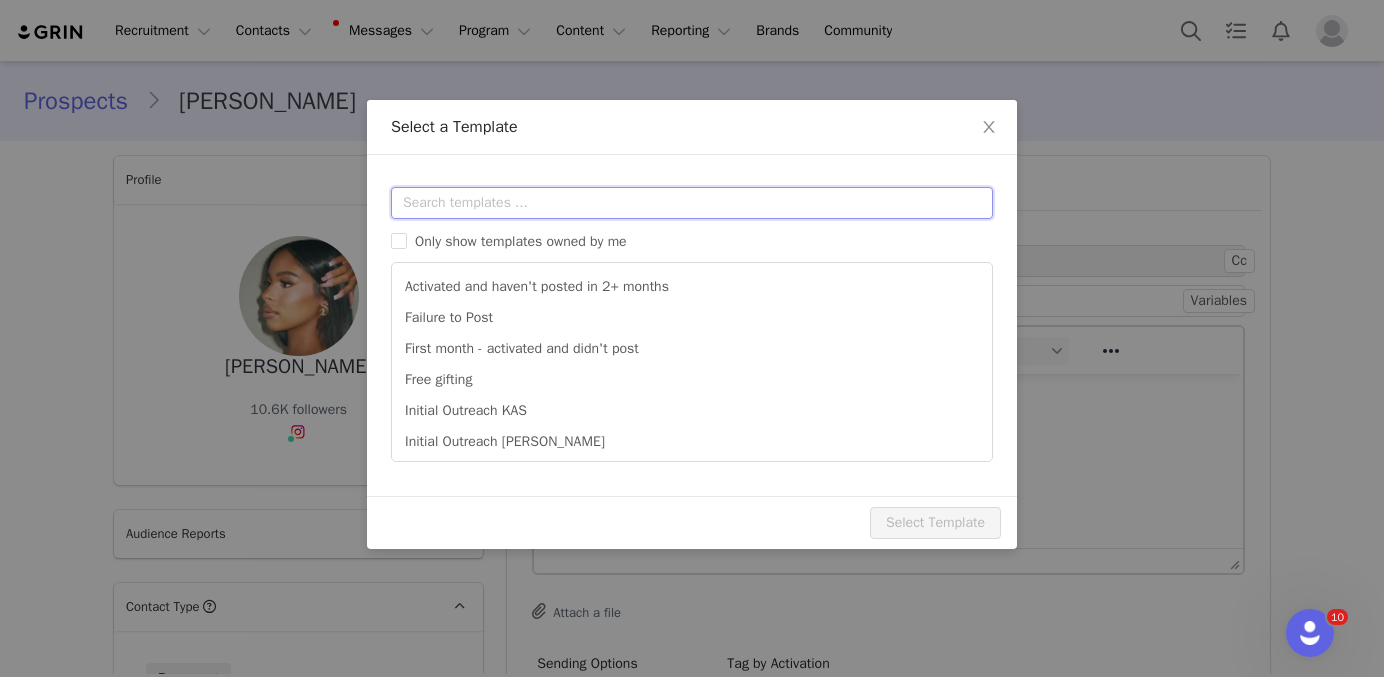 click at bounding box center (692, 203) 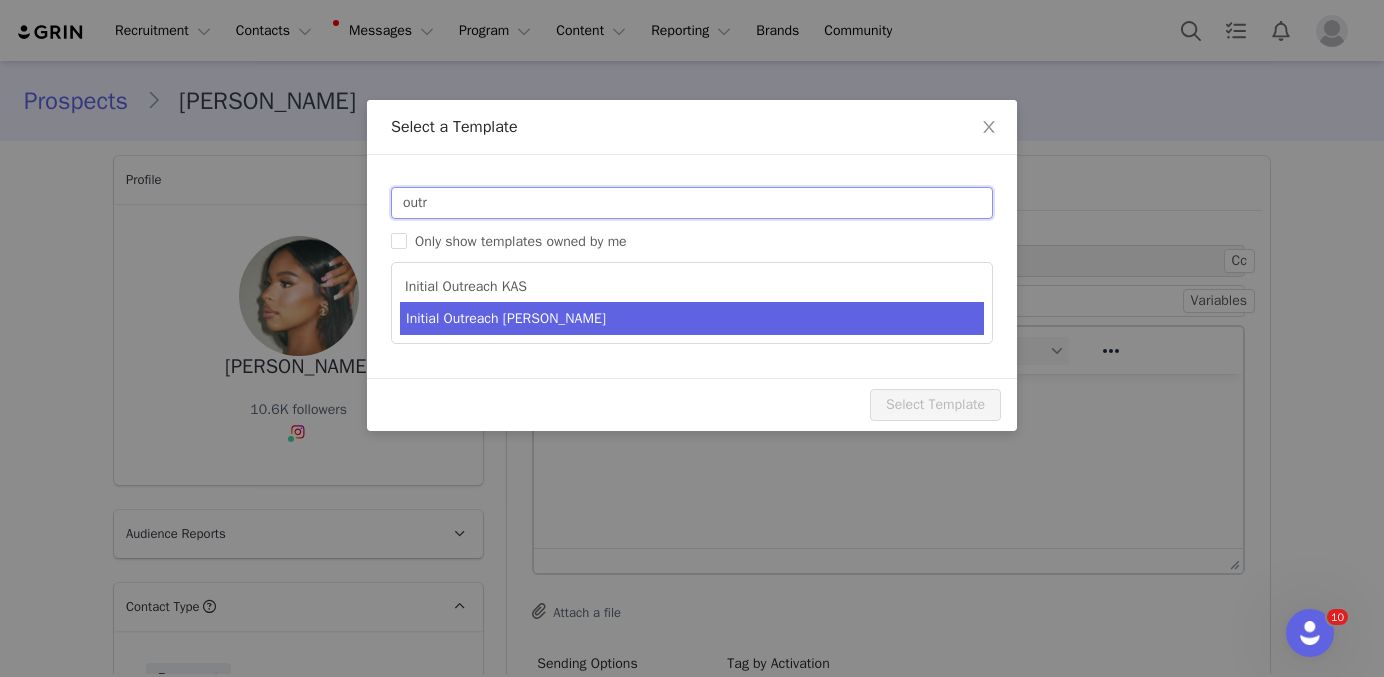 type on "outr" 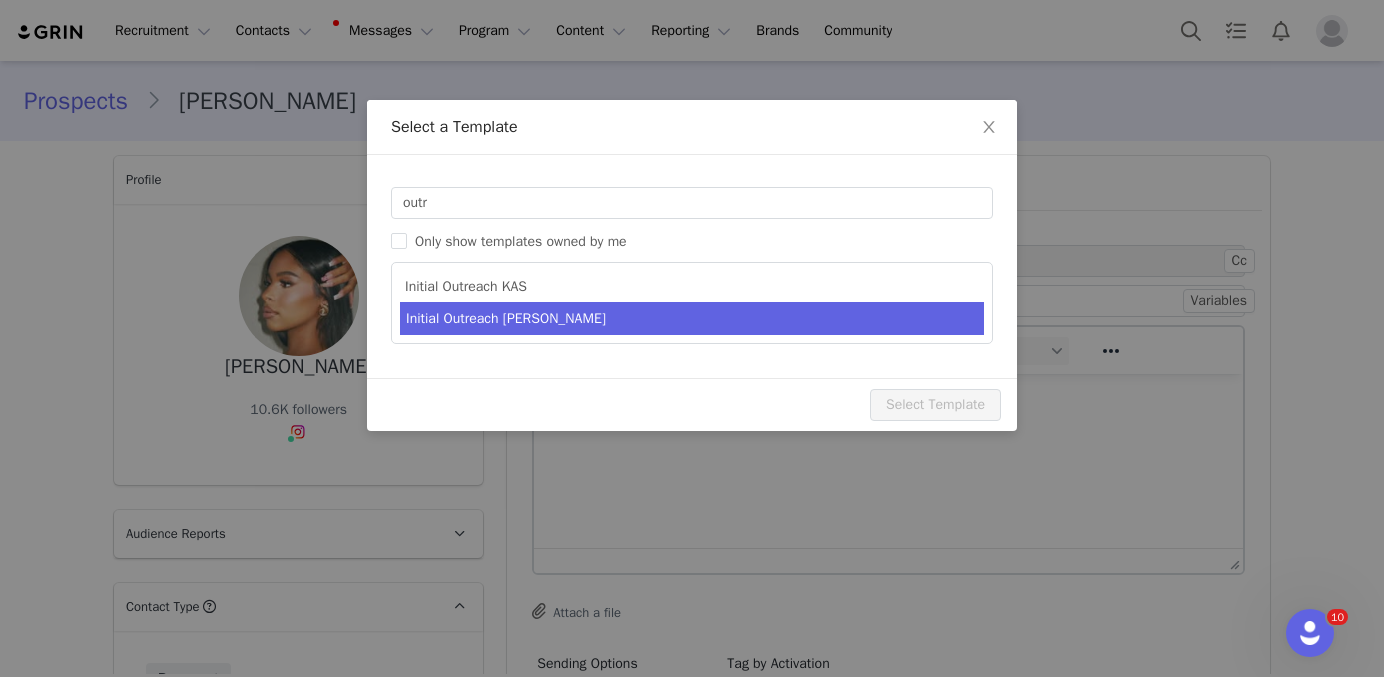 type on "Invitation to Become a #YITTYAmbassador" 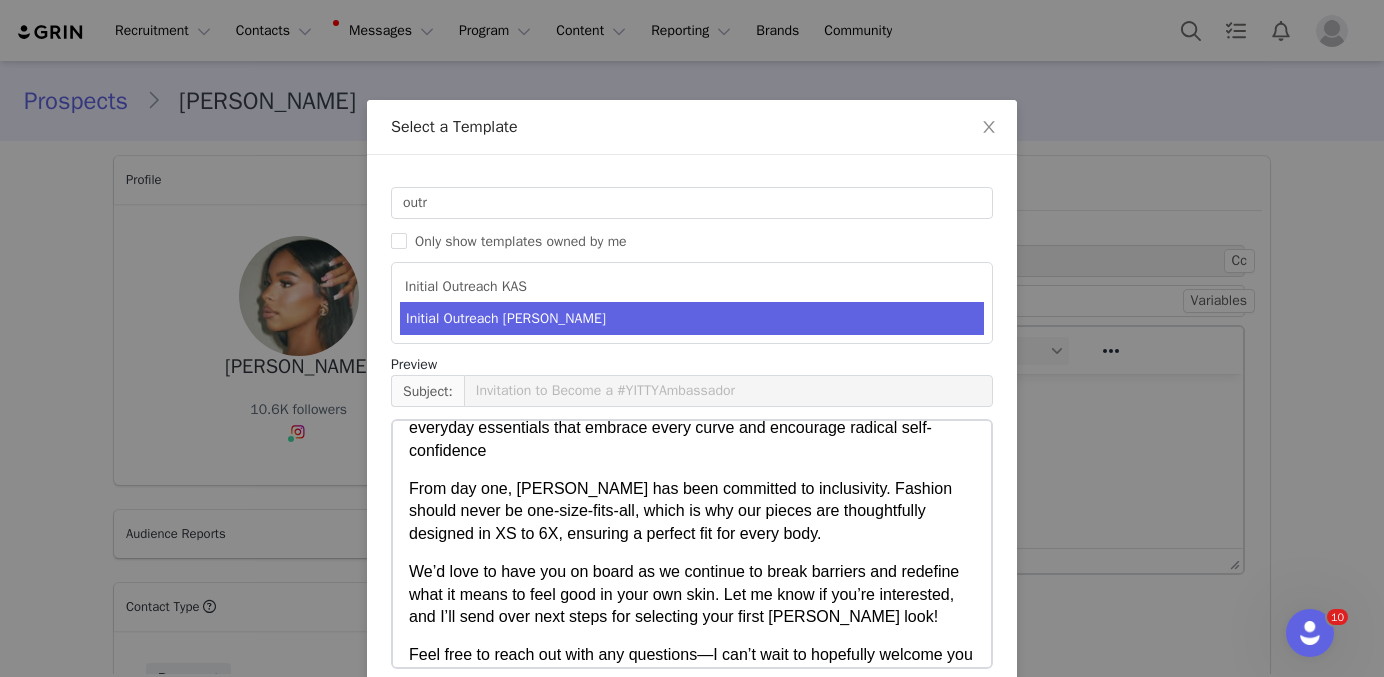 scroll, scrollTop: 1331, scrollLeft: 0, axis: vertical 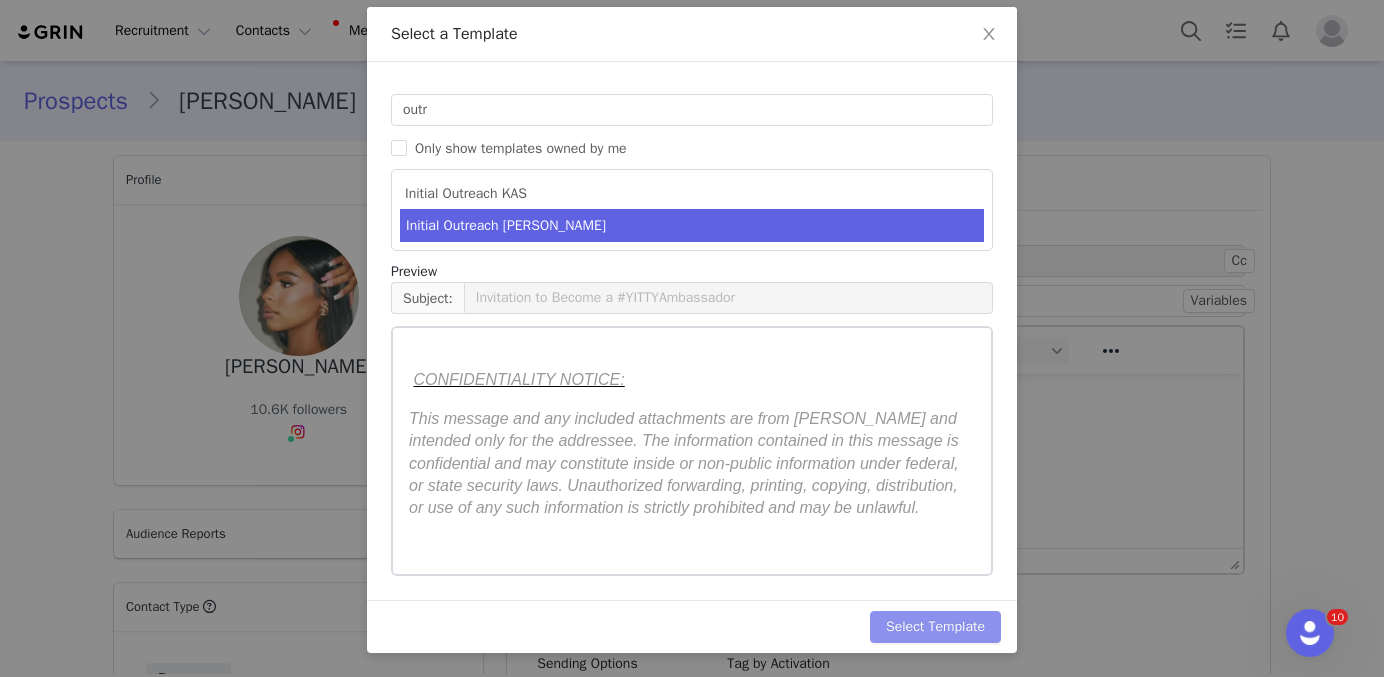click on "Select Template" at bounding box center [935, 627] 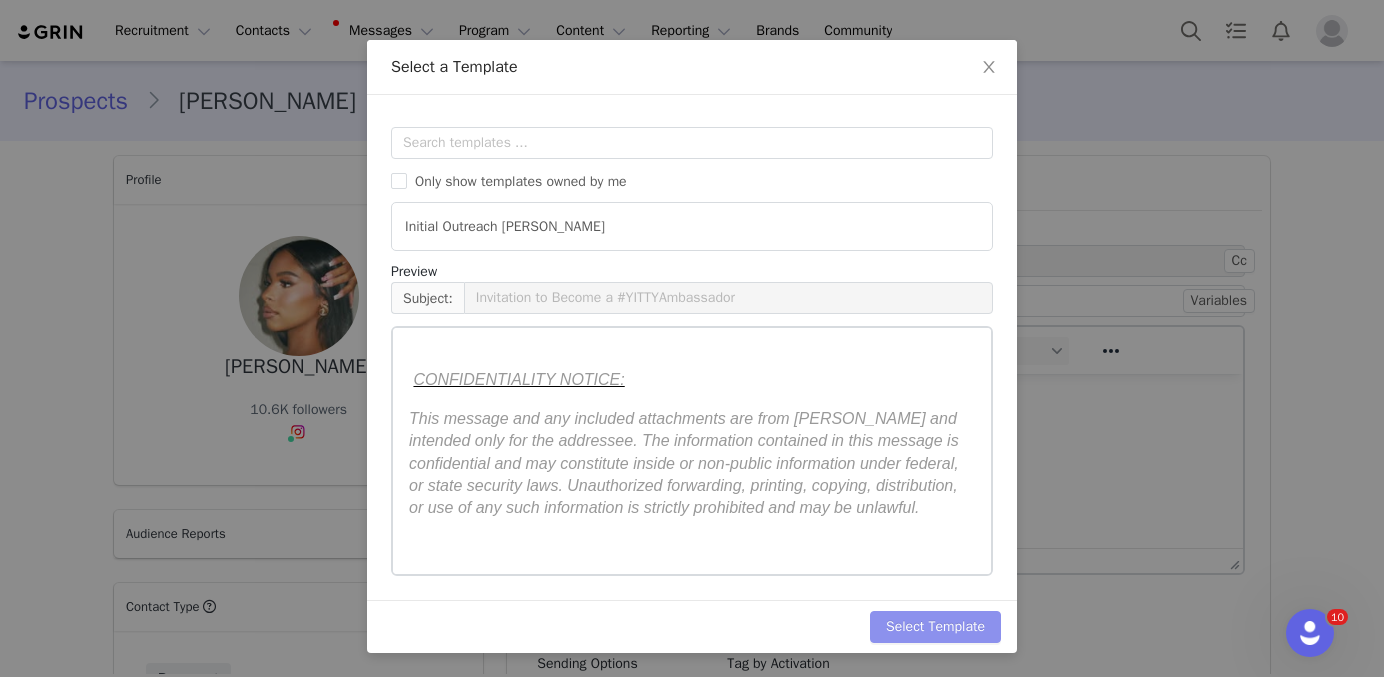 scroll, scrollTop: 0, scrollLeft: 0, axis: both 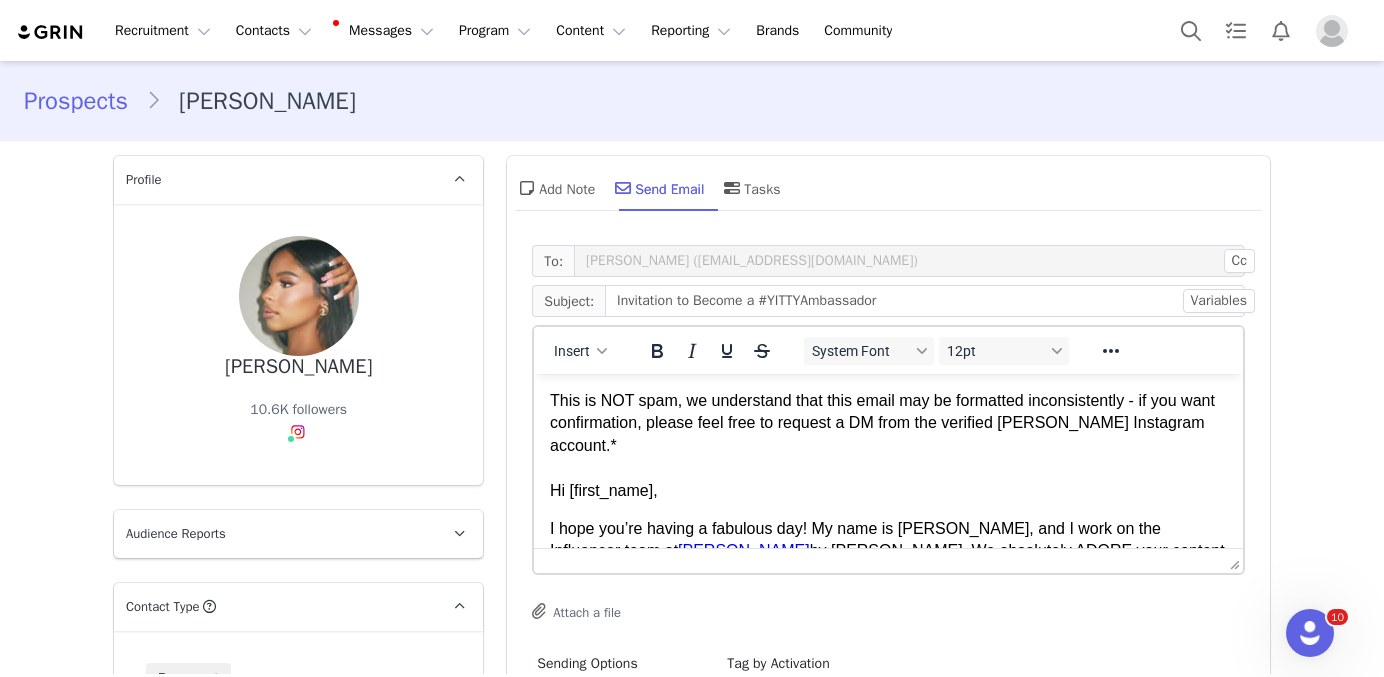 drag, startPoint x: 1088, startPoint y: 472, endPoint x: 1115, endPoint y: 514, distance: 49.92995 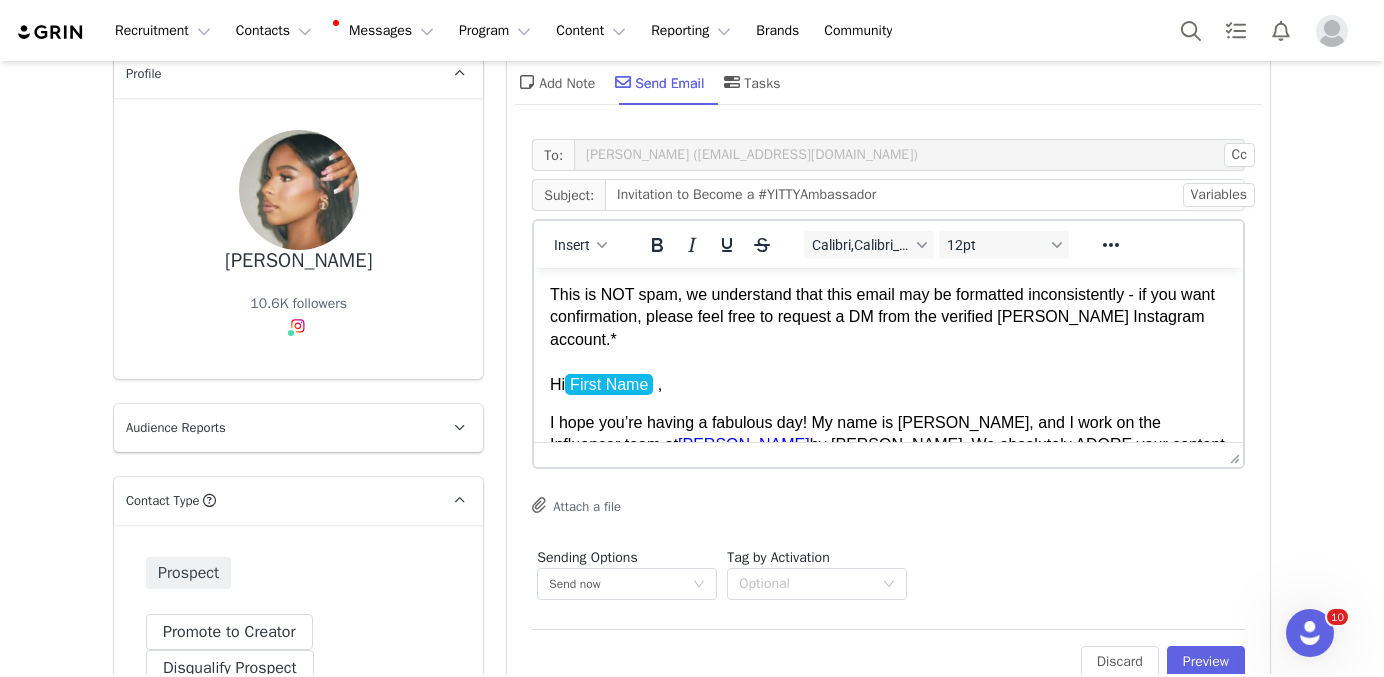 scroll, scrollTop: 116, scrollLeft: 0, axis: vertical 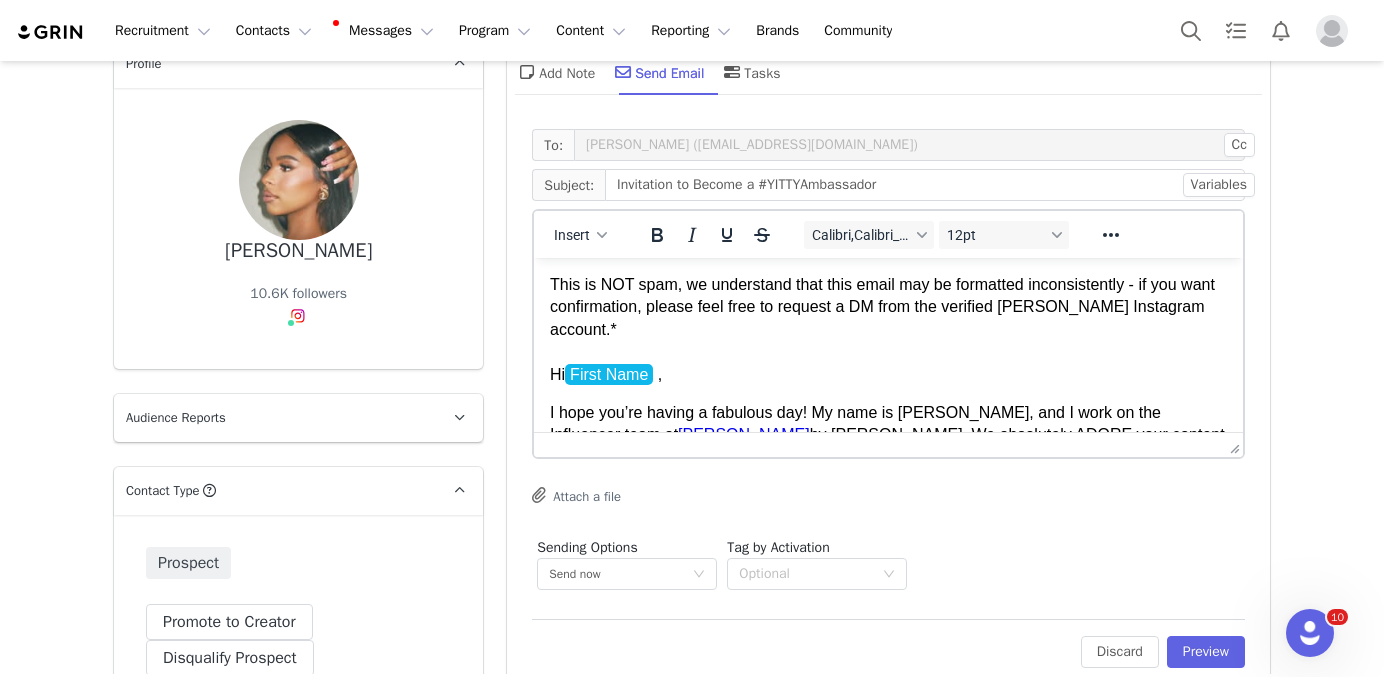 click on "Edit     Discard Preview" at bounding box center [888, 643] 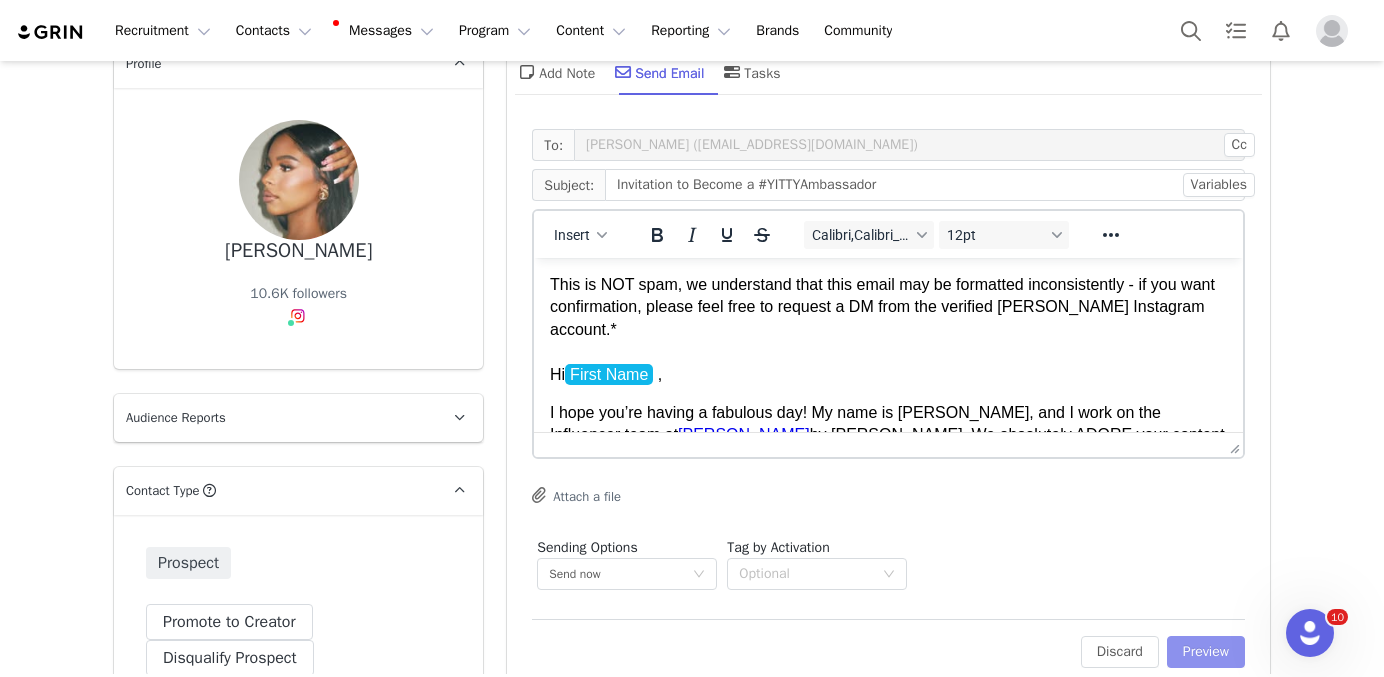 click on "Preview" at bounding box center [1206, 652] 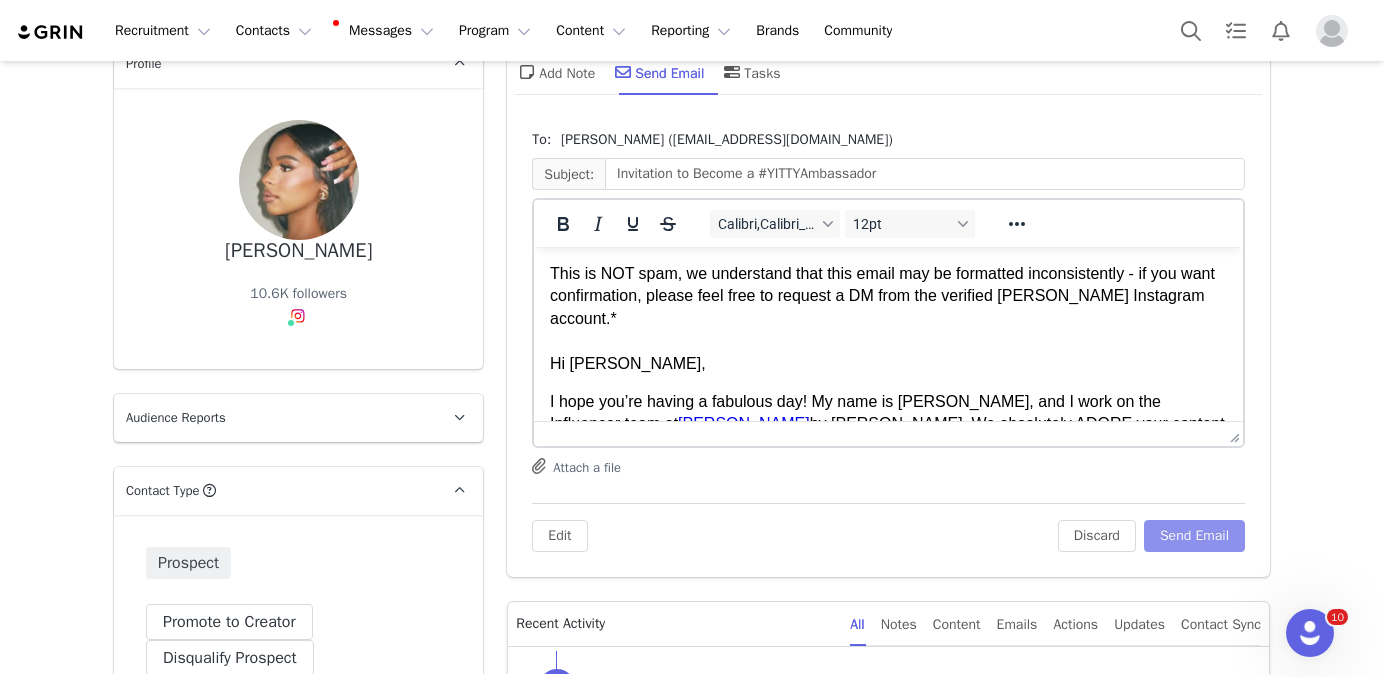 scroll, scrollTop: 0, scrollLeft: 0, axis: both 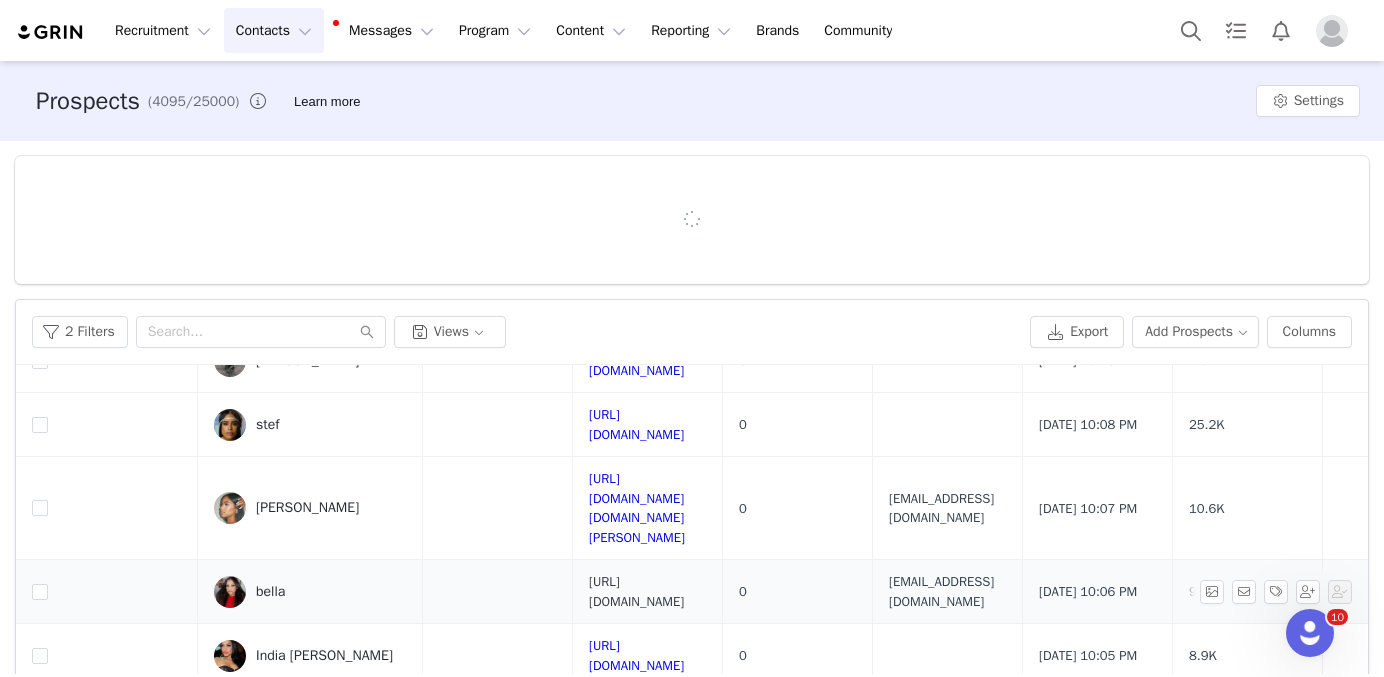 click on "[URL][DOMAIN_NAME]" at bounding box center [636, 591] 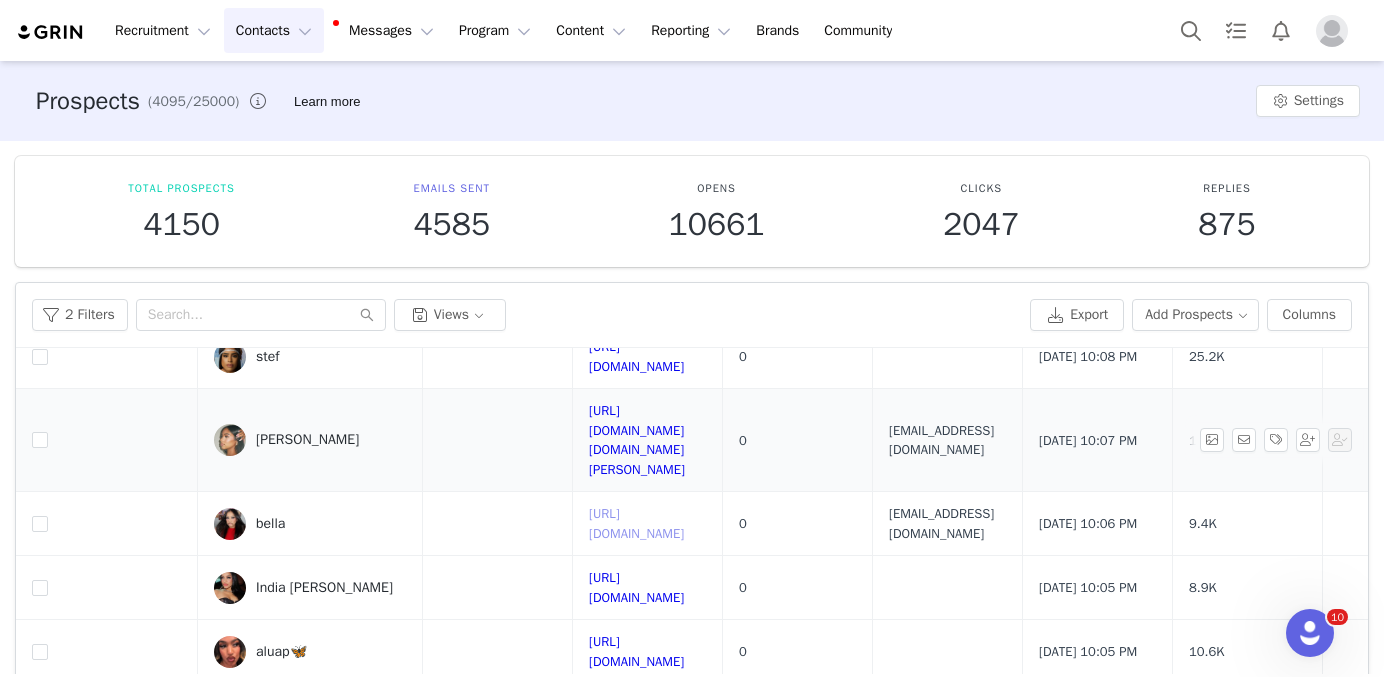 scroll, scrollTop: 726, scrollLeft: 0, axis: vertical 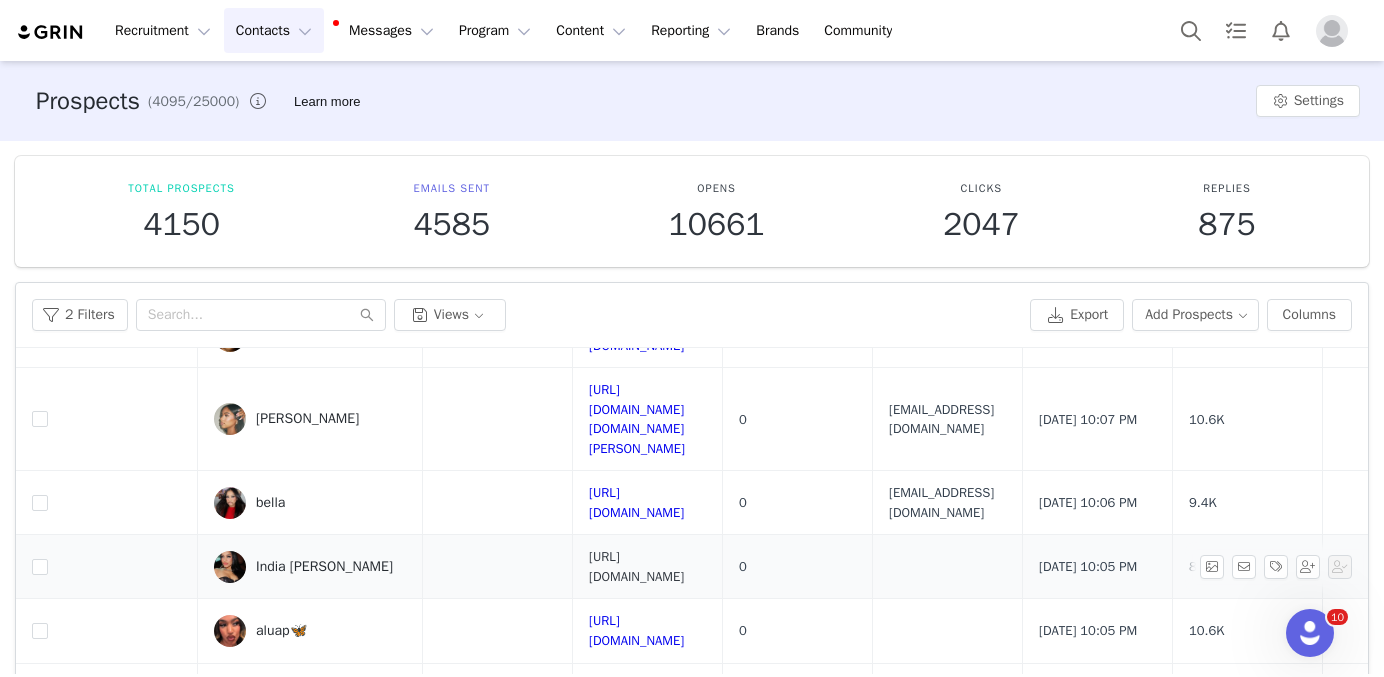 click on "[URL][DOMAIN_NAME]" at bounding box center [636, 566] 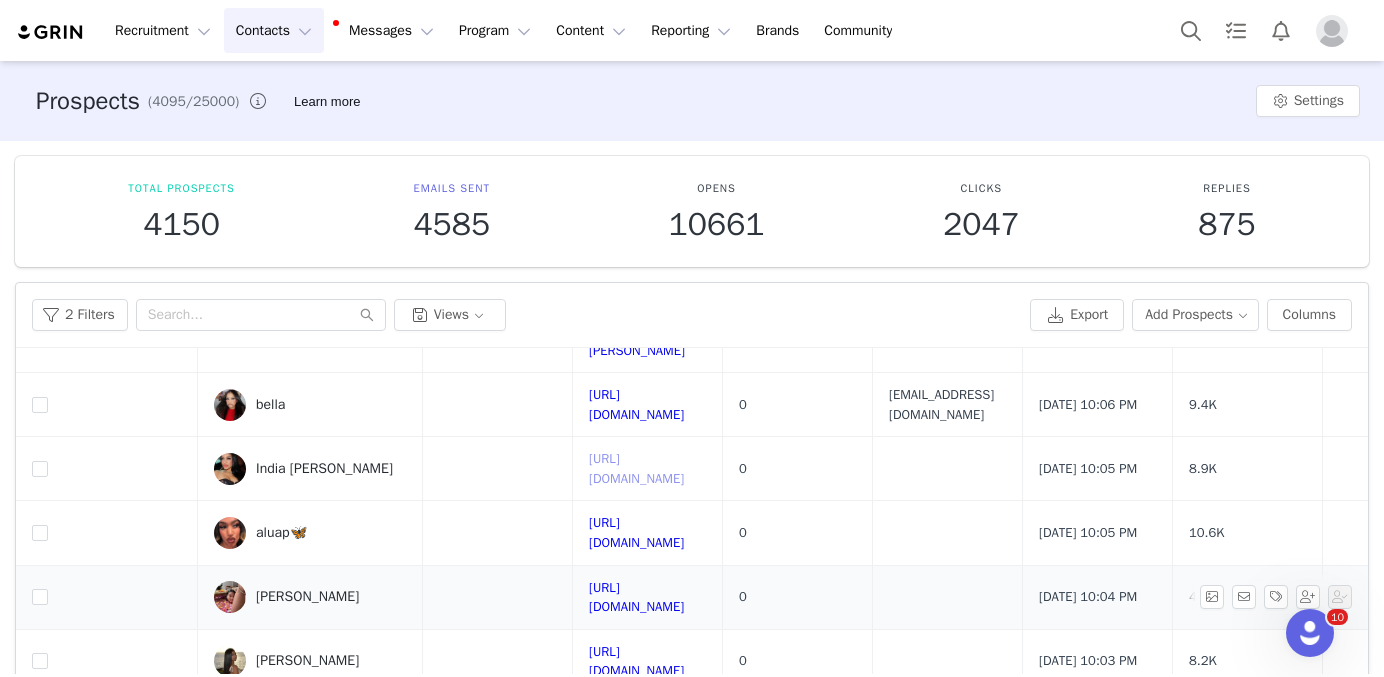 scroll, scrollTop: 827, scrollLeft: 0, axis: vertical 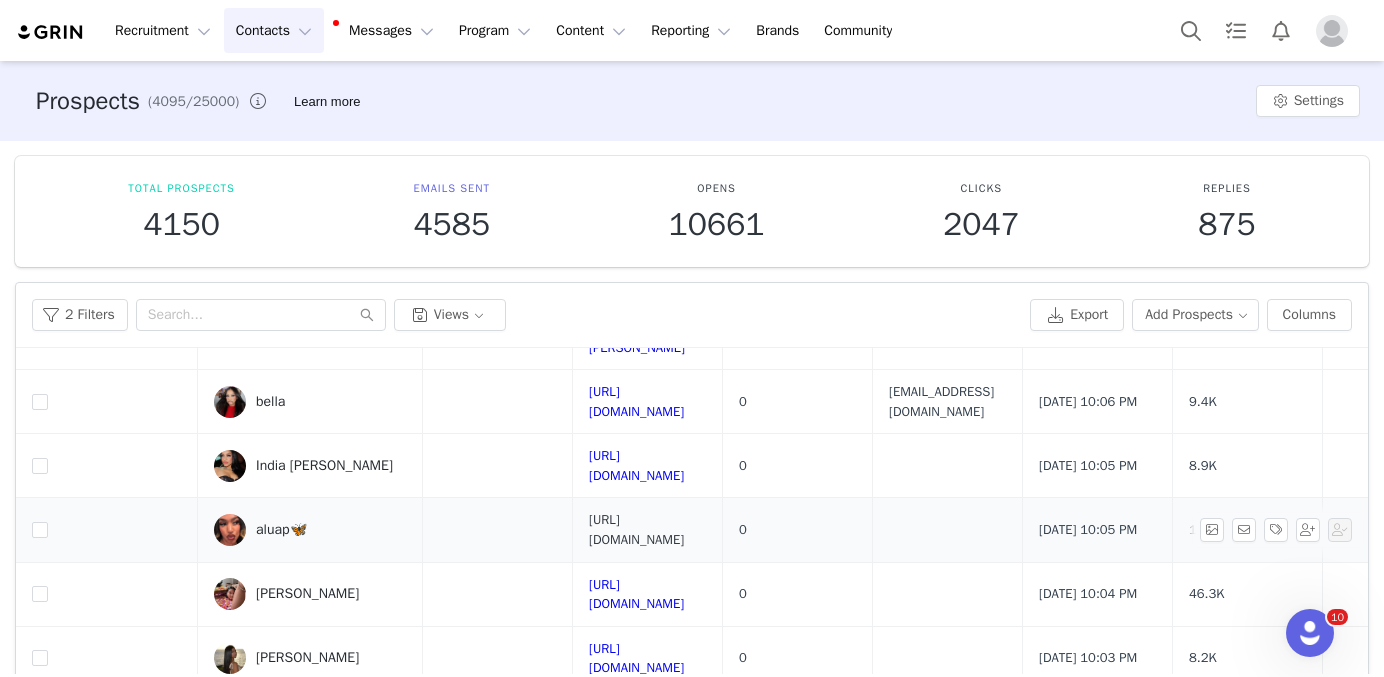 click on "[URL][DOMAIN_NAME]" at bounding box center (636, 529) 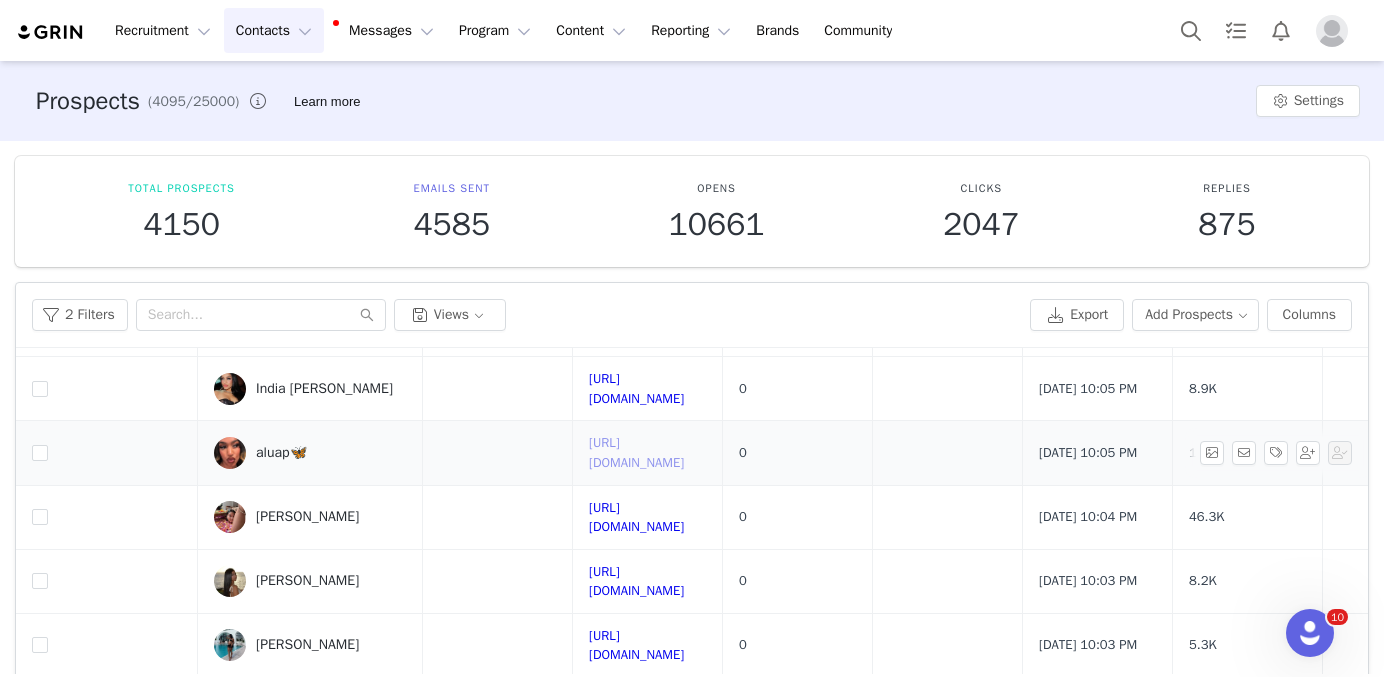 scroll, scrollTop: 922, scrollLeft: 0, axis: vertical 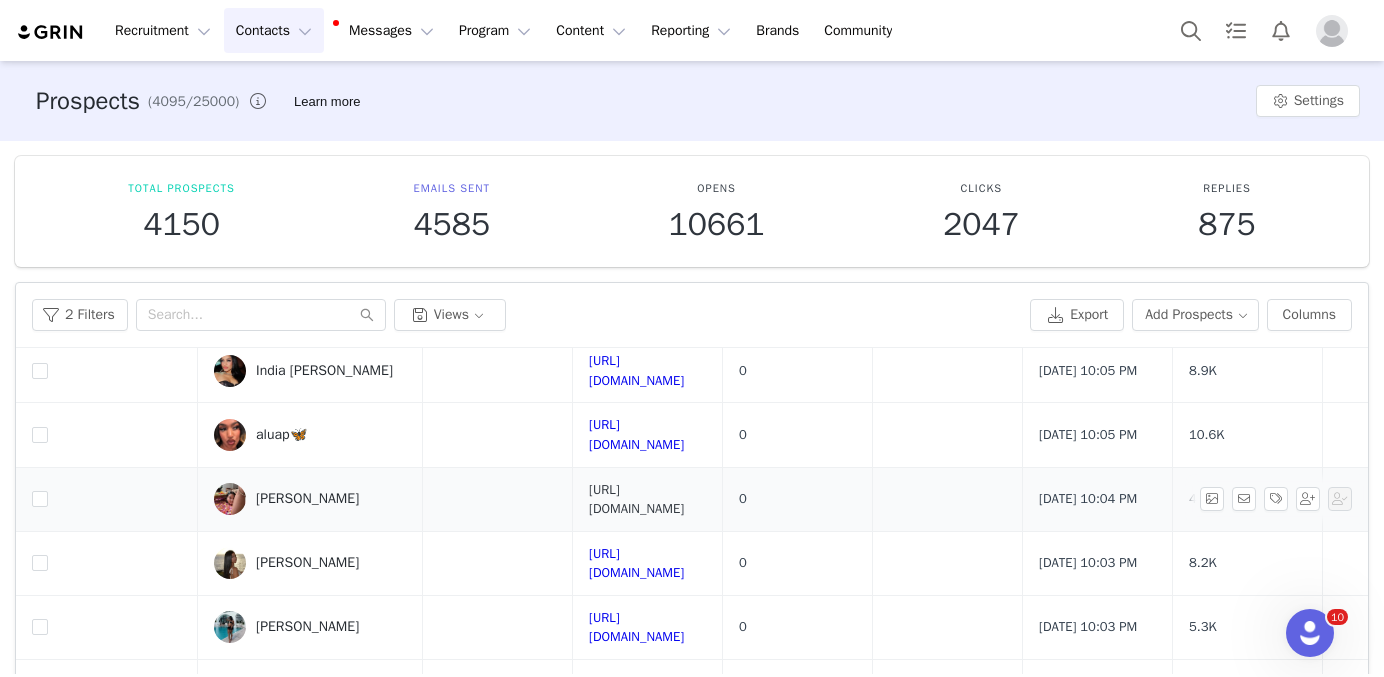 click on "[URL][DOMAIN_NAME]" at bounding box center [636, 499] 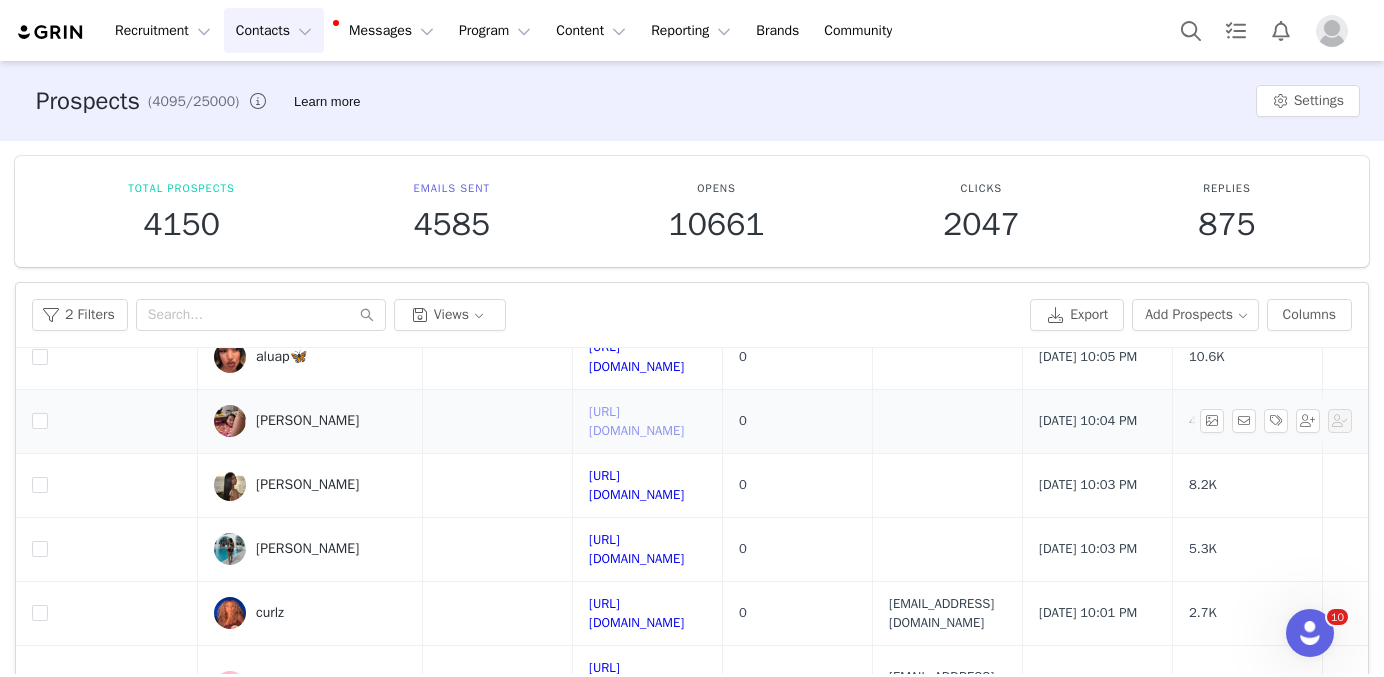 scroll, scrollTop: 1009, scrollLeft: 0, axis: vertical 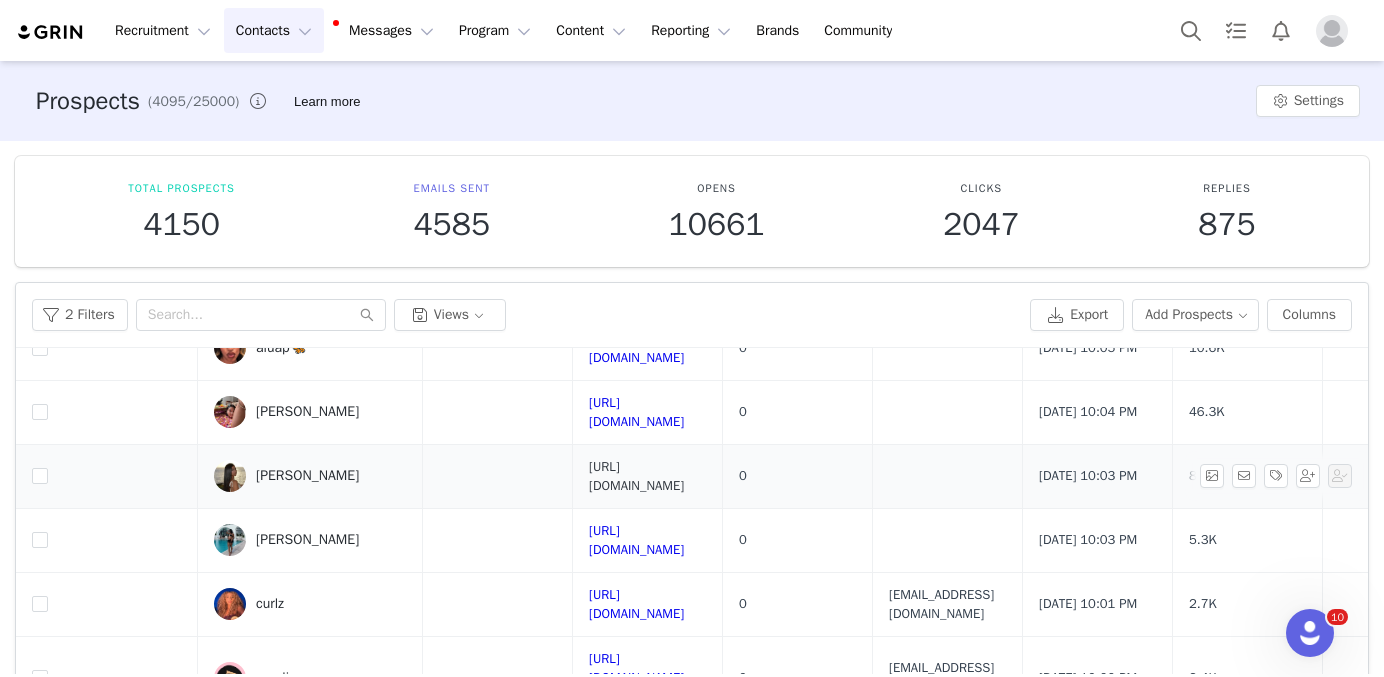 click on "[URL][DOMAIN_NAME]" at bounding box center (636, 476) 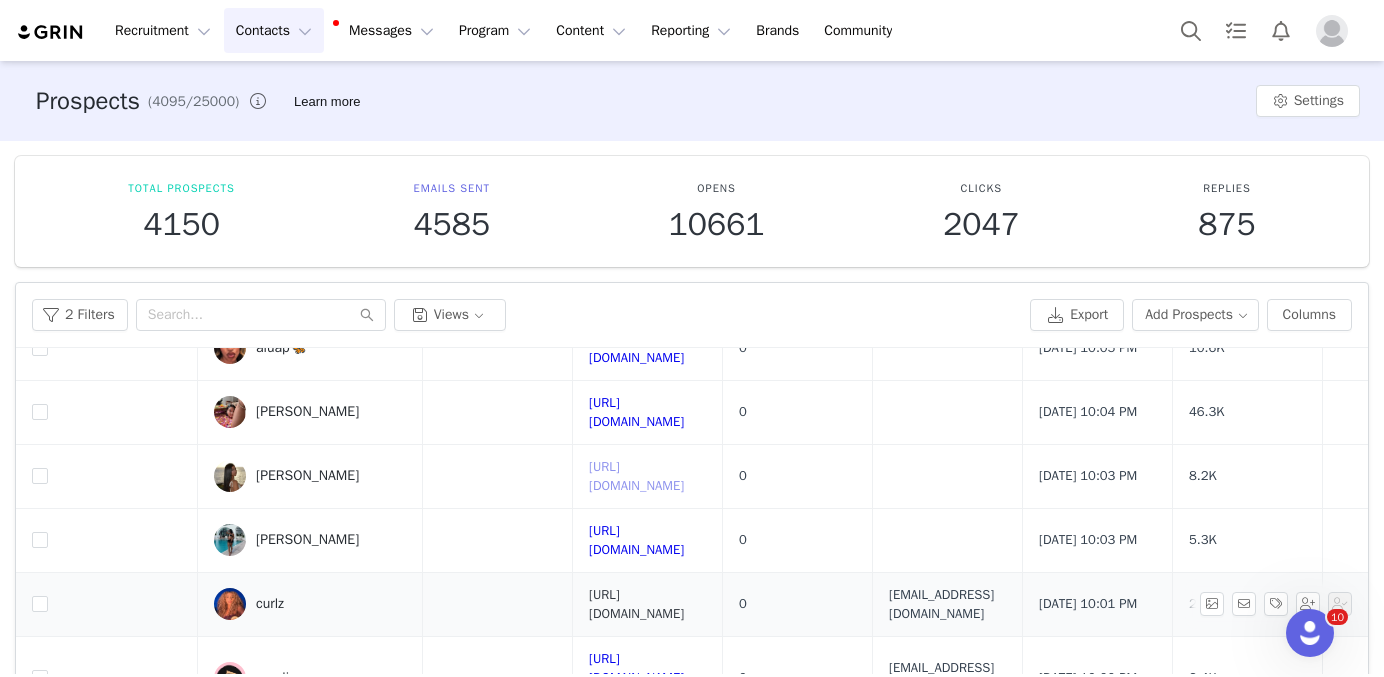 scroll, scrollTop: 1039, scrollLeft: 0, axis: vertical 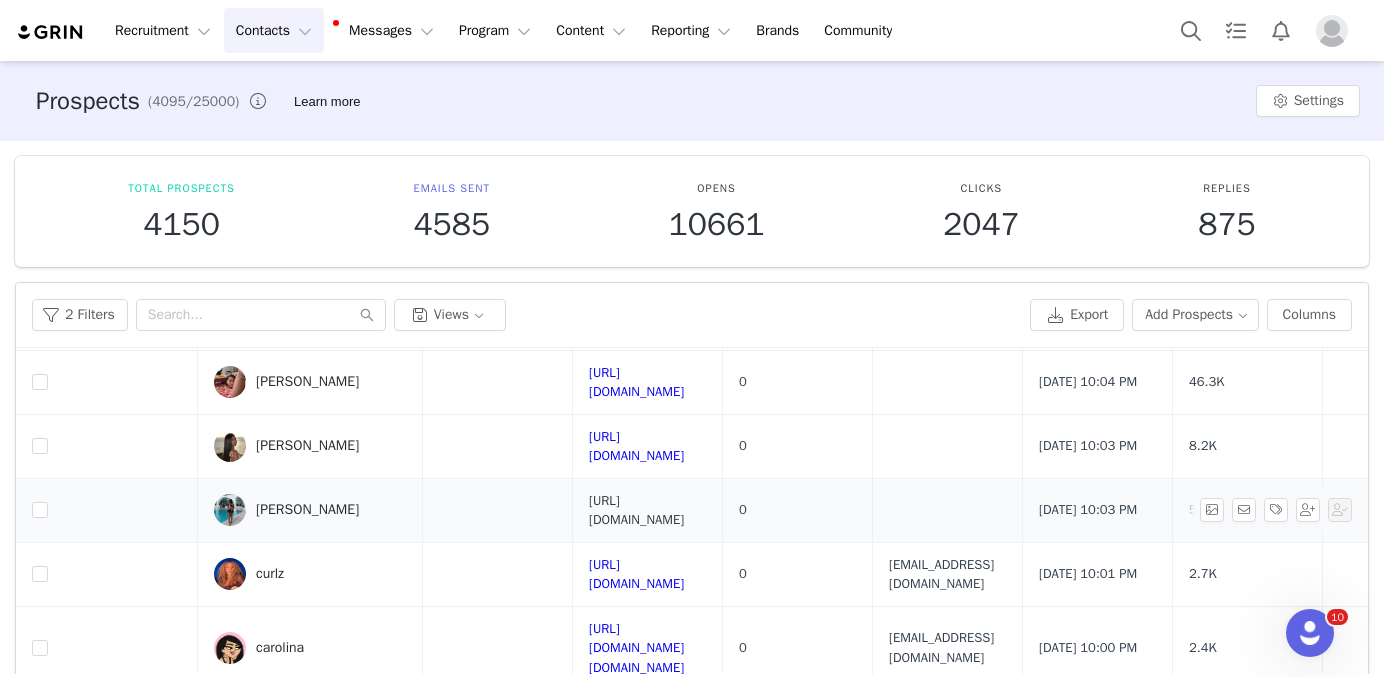 click on "[URL][DOMAIN_NAME]" at bounding box center [636, 510] 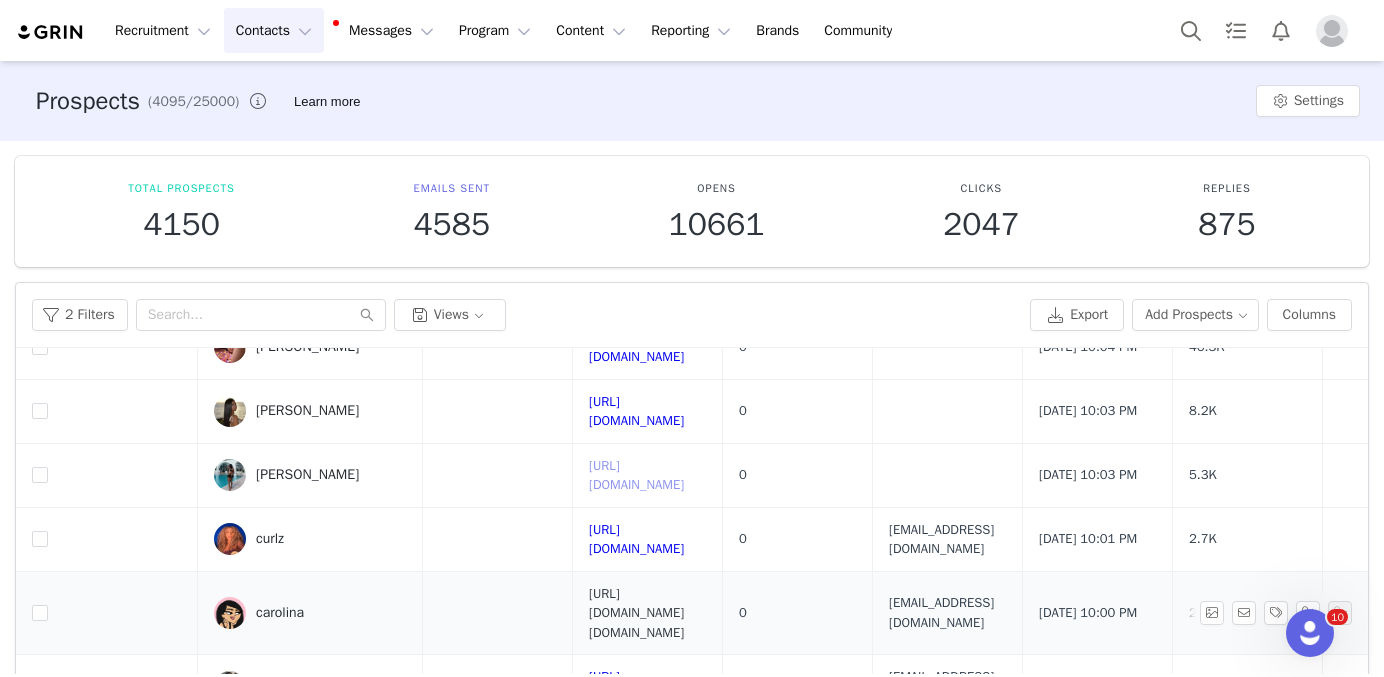 scroll, scrollTop: 1078, scrollLeft: 0, axis: vertical 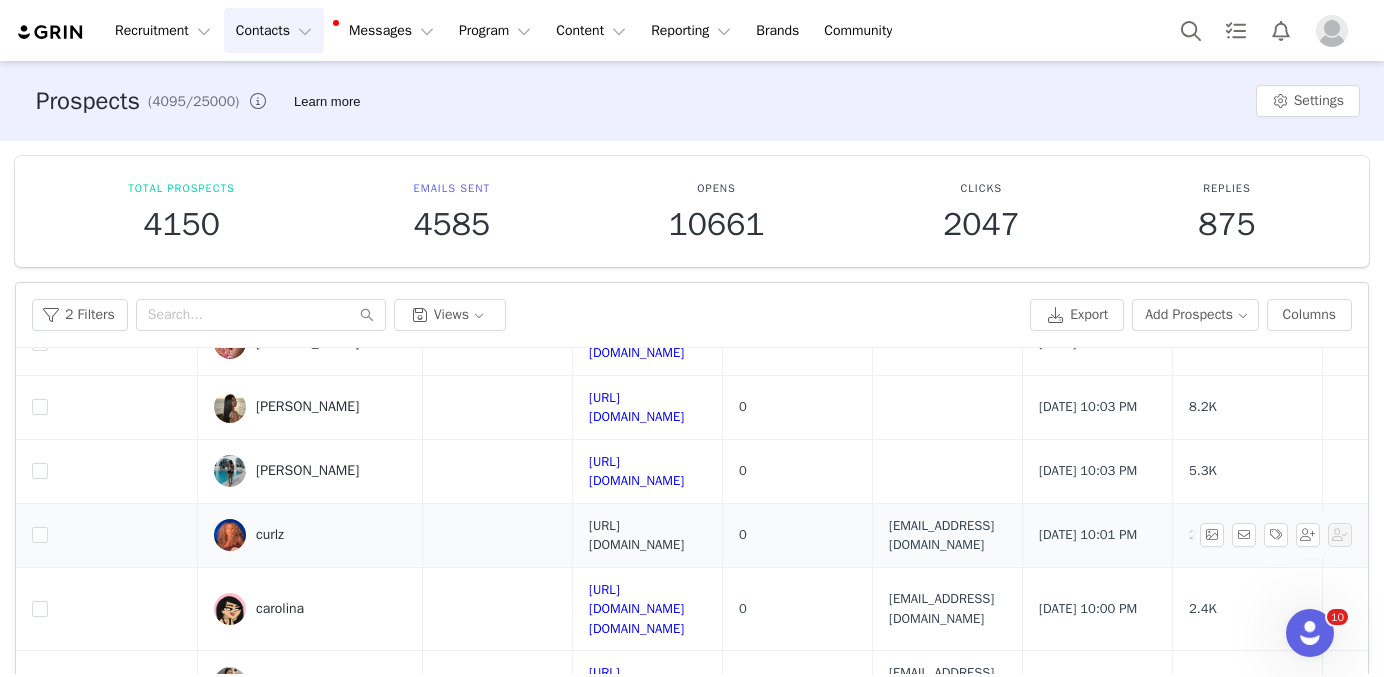 click on "[URL][DOMAIN_NAME]" at bounding box center [636, 535] 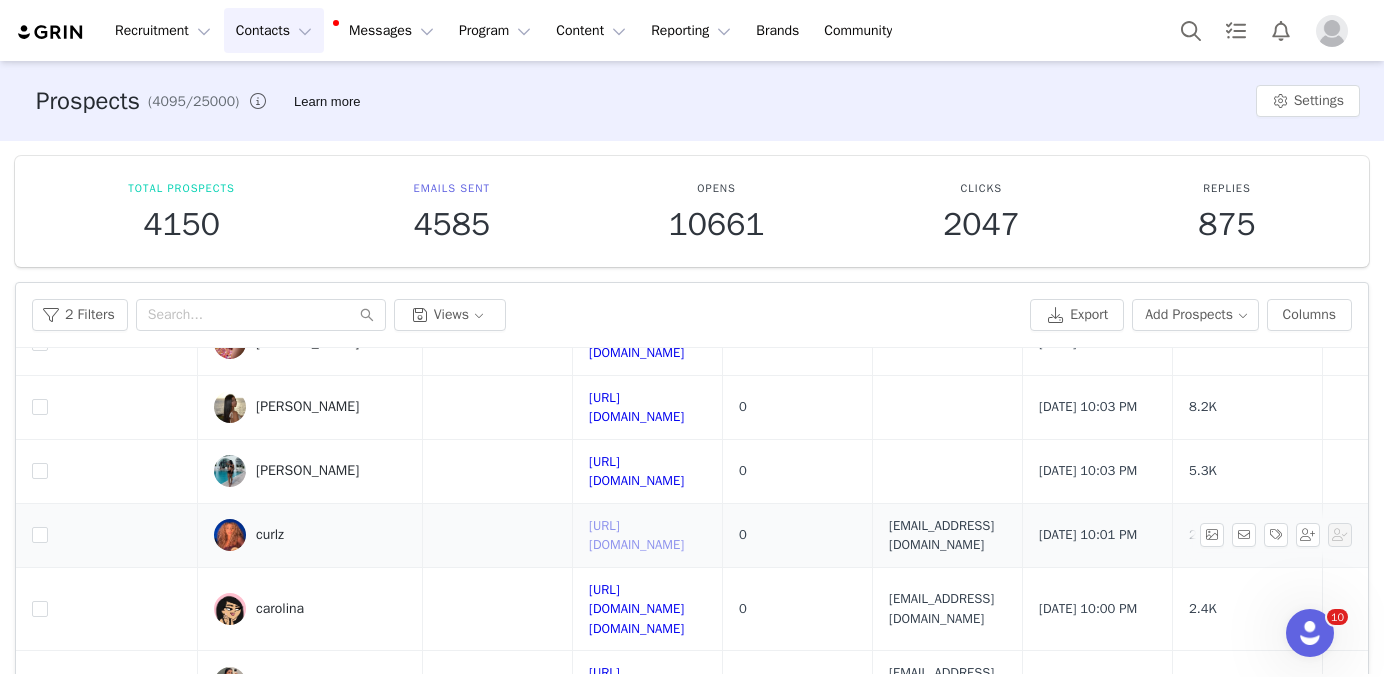 scroll, scrollTop: 1161, scrollLeft: 0, axis: vertical 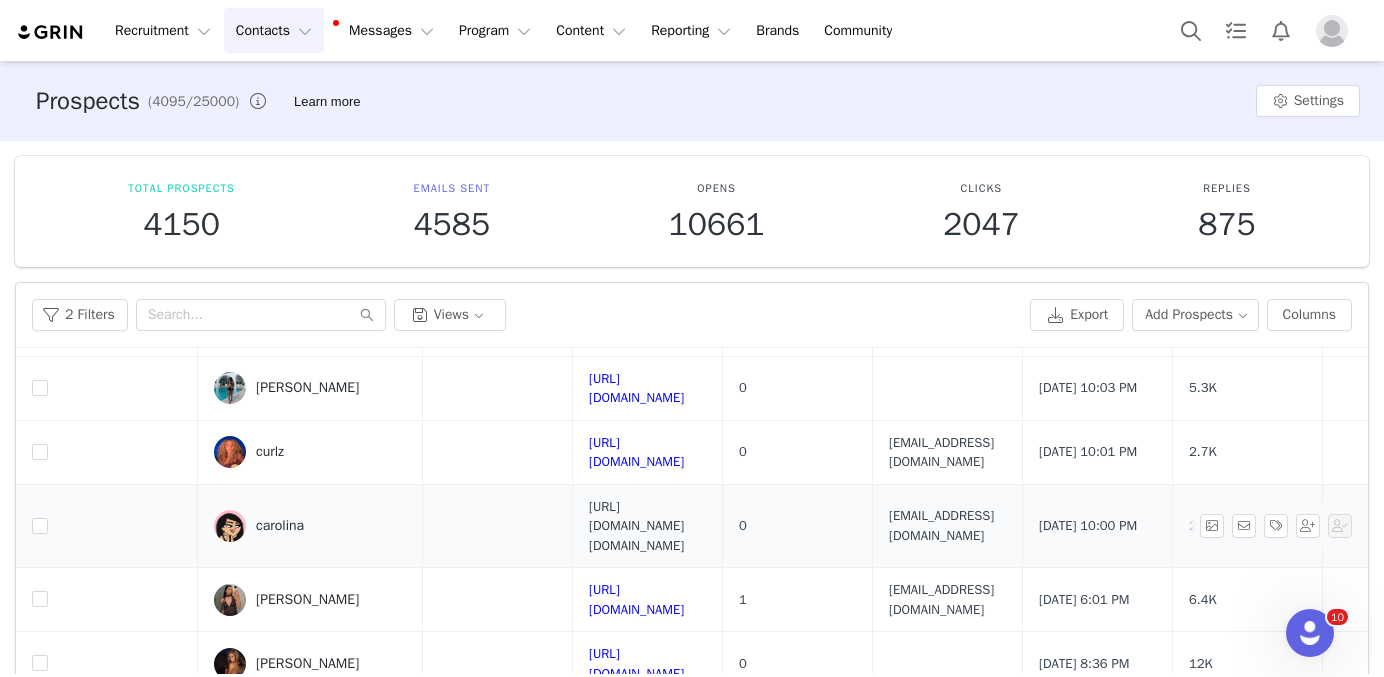 click on "[URL][DOMAIN_NAME][DOMAIN_NAME]" at bounding box center [636, 526] 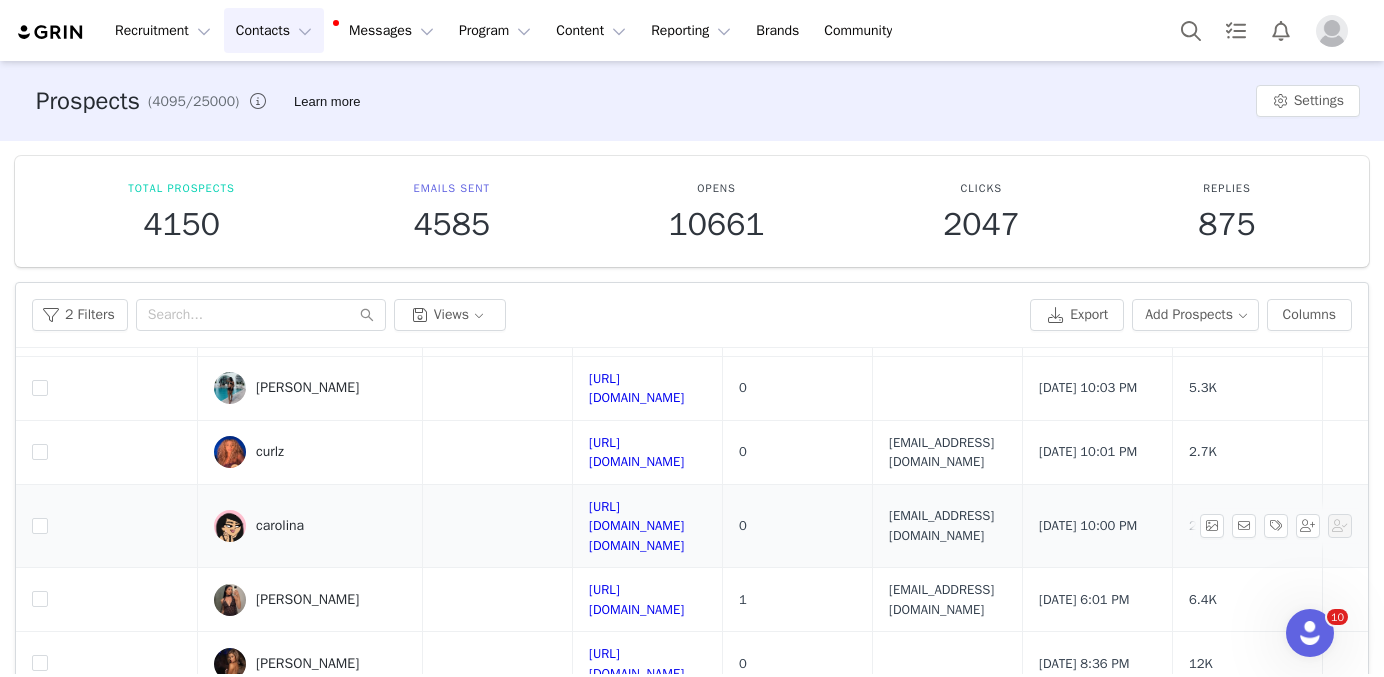 click on "carolina" at bounding box center (280, 526) 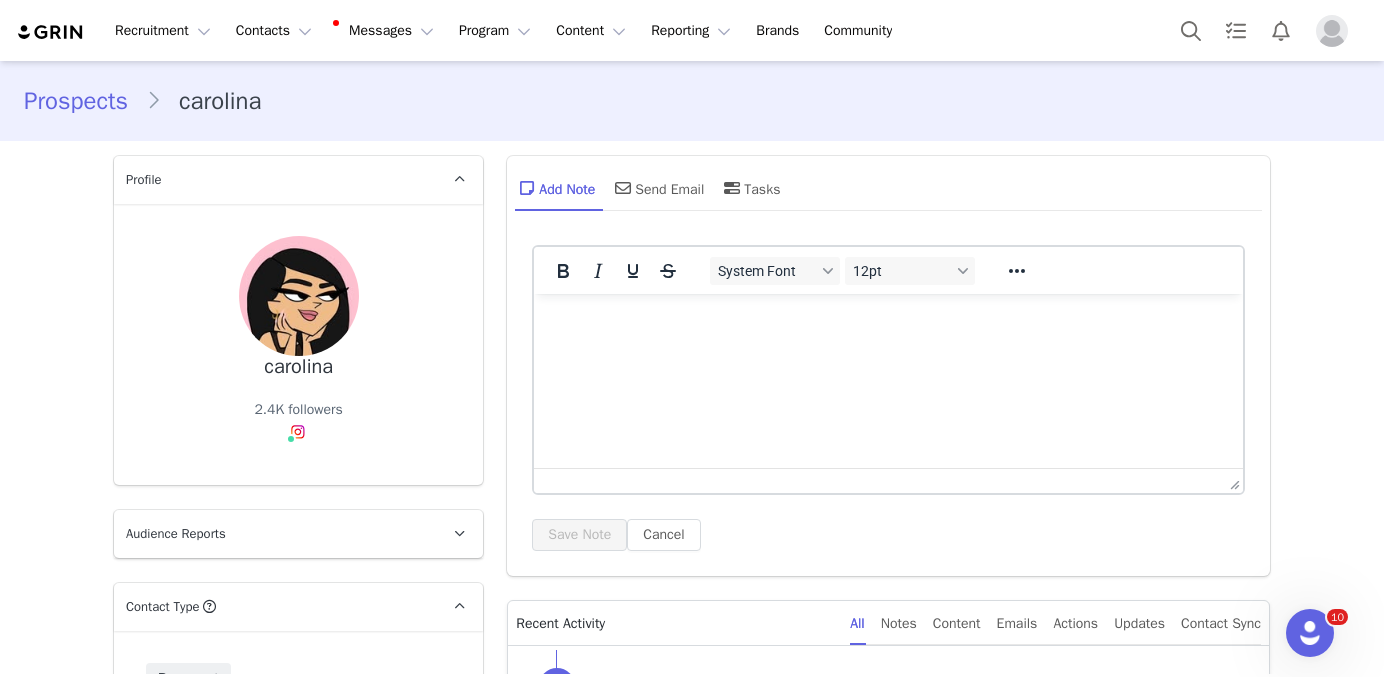 scroll, scrollTop: 0, scrollLeft: 0, axis: both 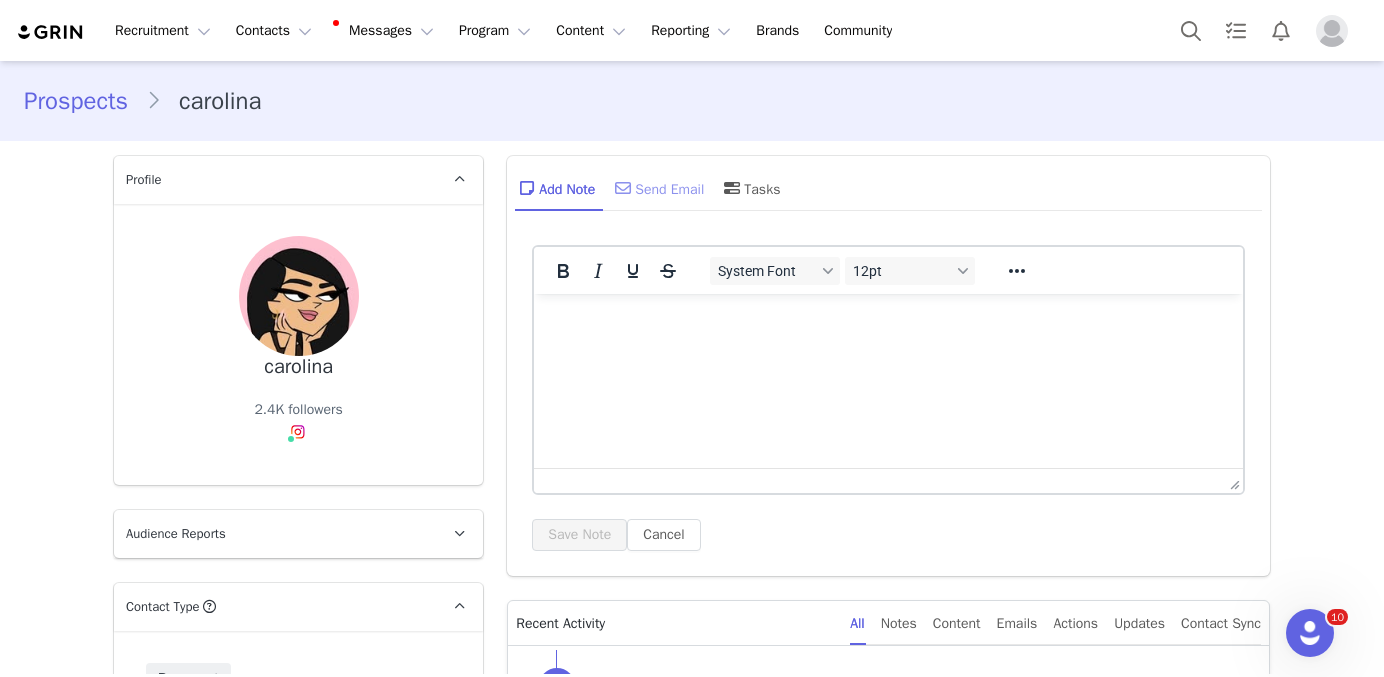 click on "Send Email" at bounding box center [657, 188] 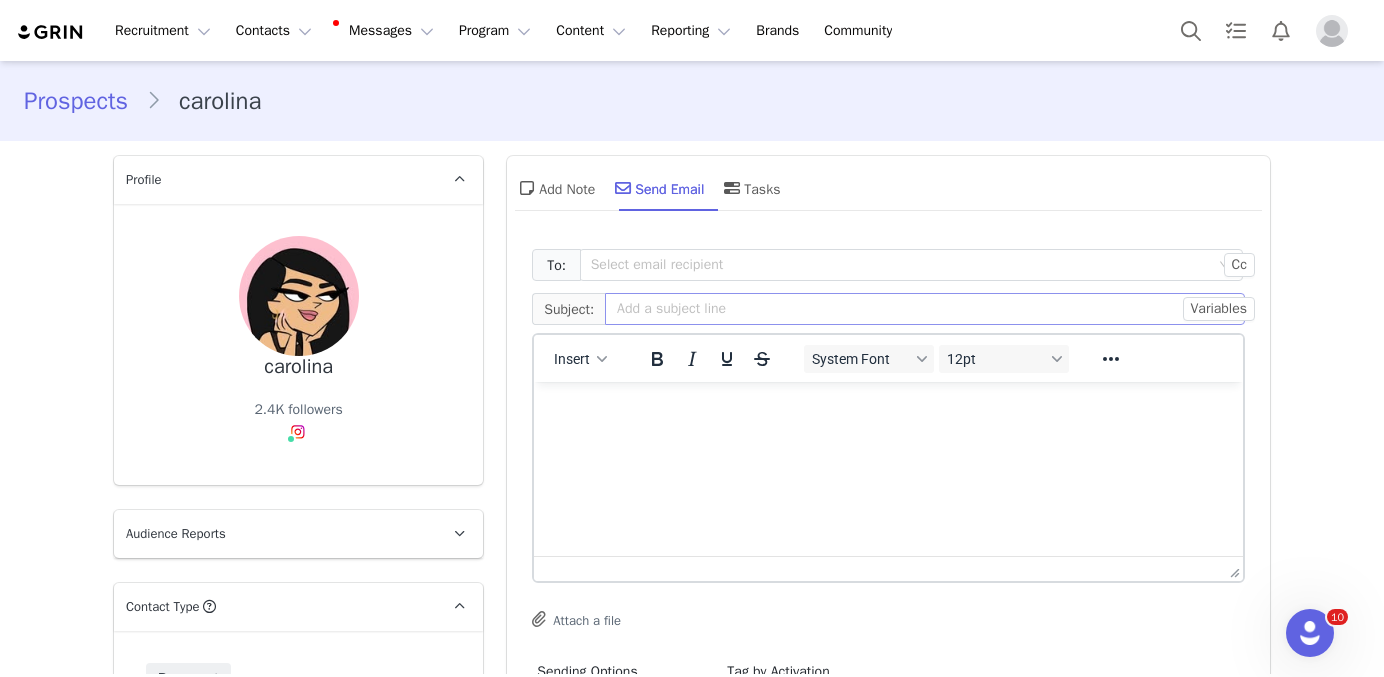 scroll, scrollTop: 0, scrollLeft: 0, axis: both 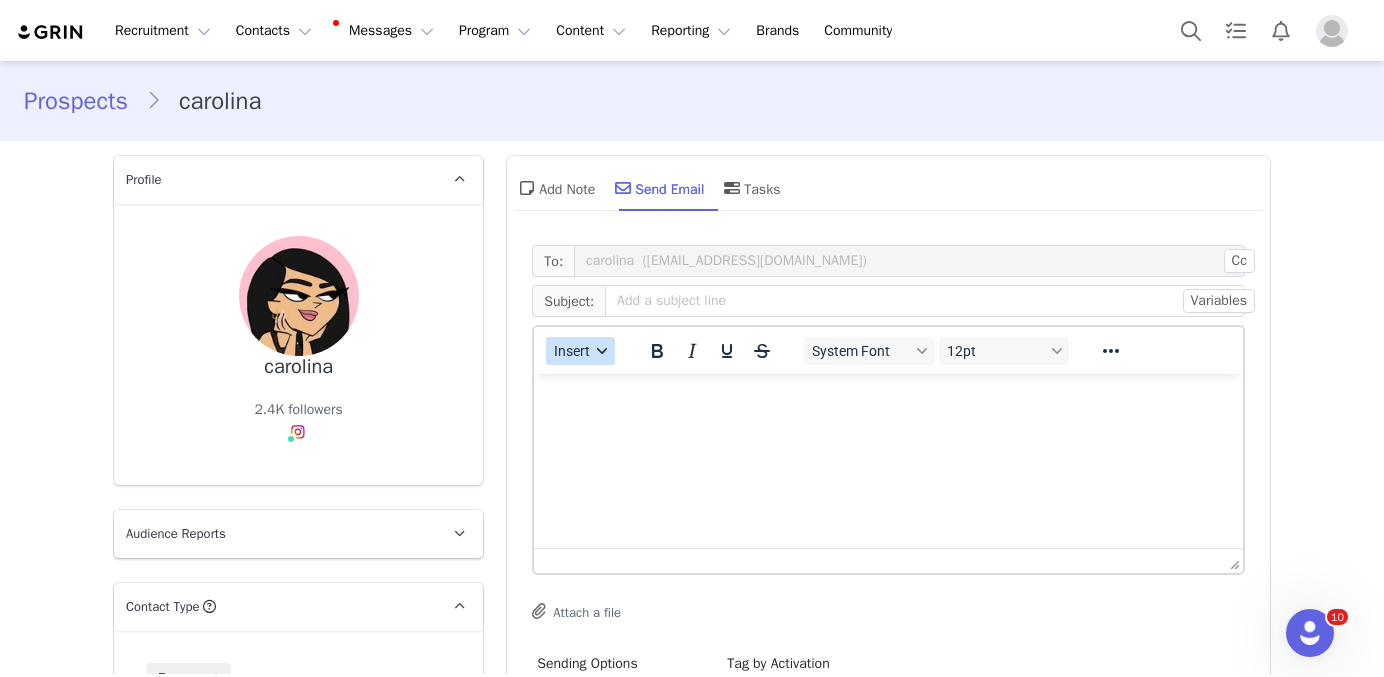click on "Insert" at bounding box center [580, 351] 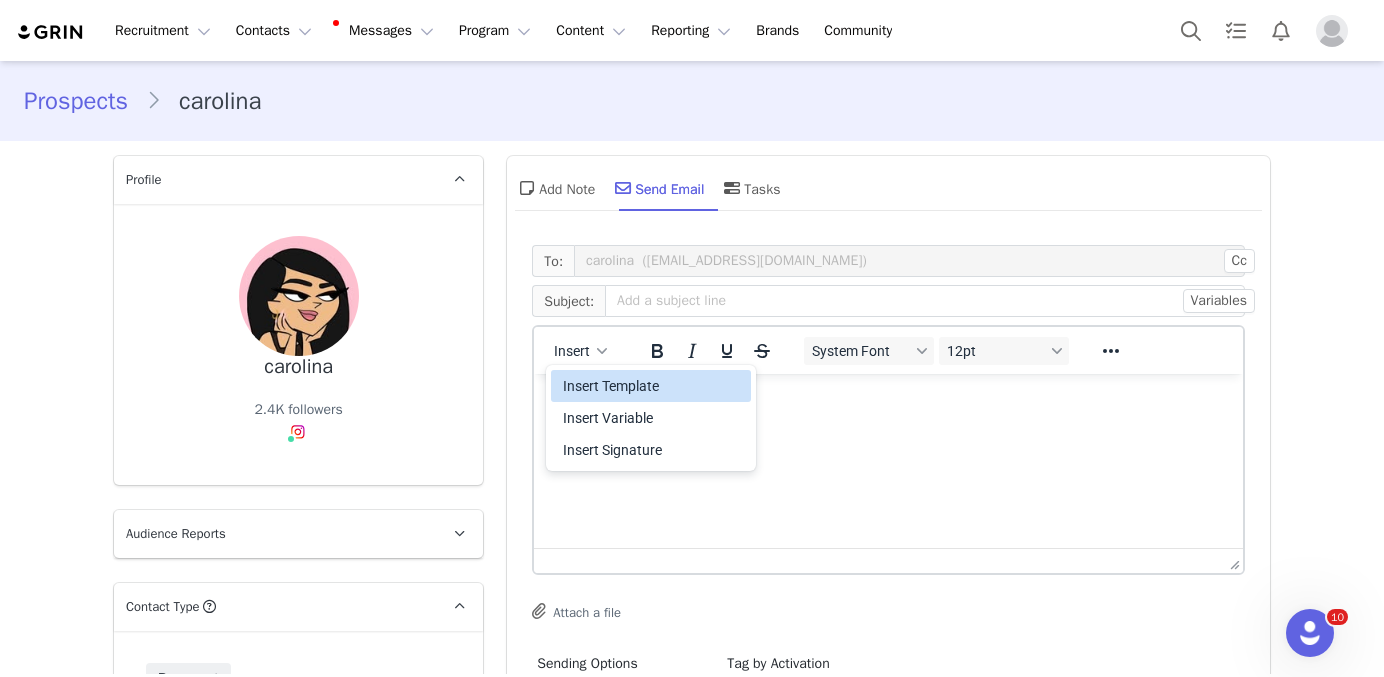 click on "Insert Template" at bounding box center [653, 386] 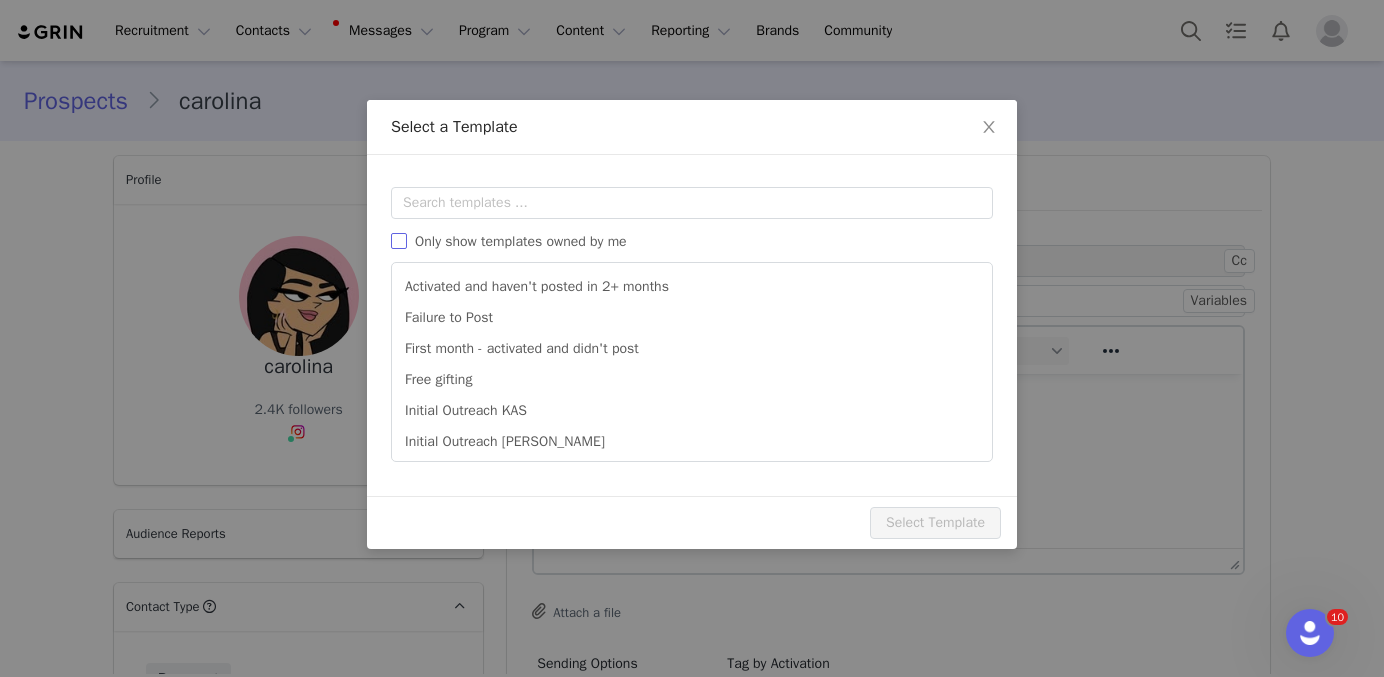 scroll, scrollTop: 0, scrollLeft: 0, axis: both 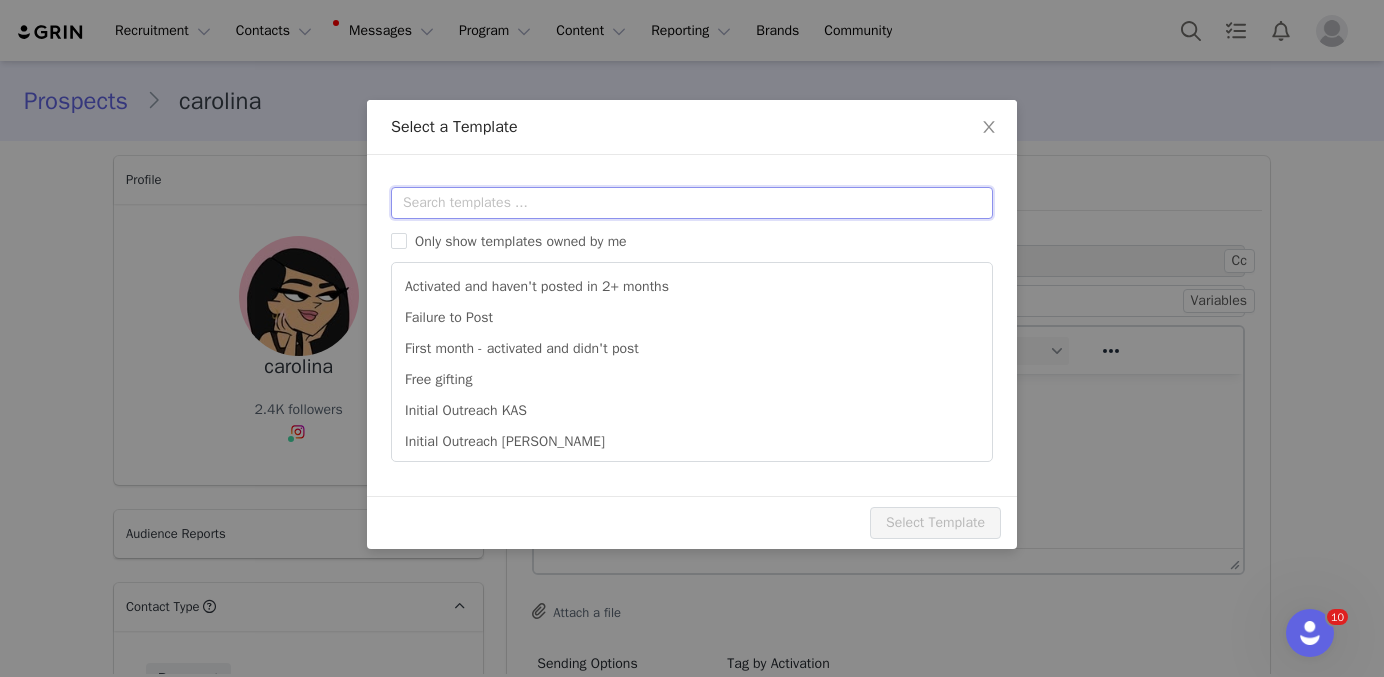 click at bounding box center (692, 203) 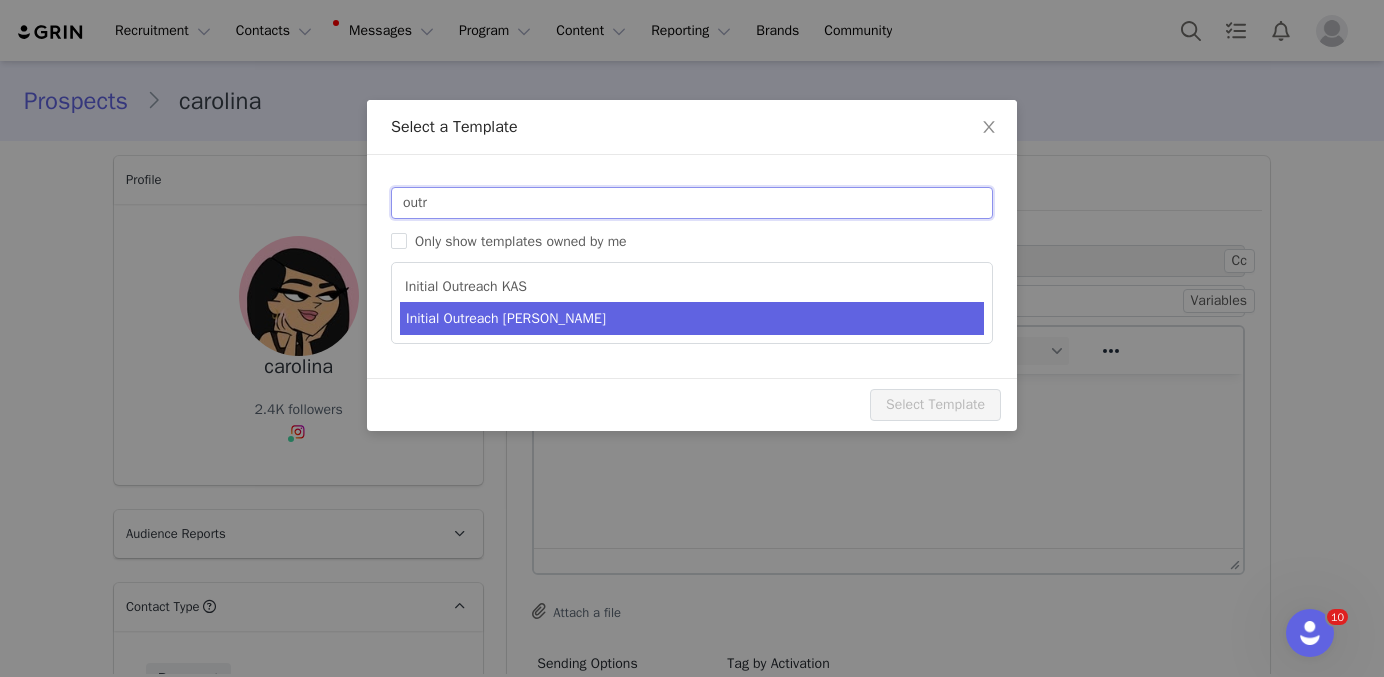 type on "outr" 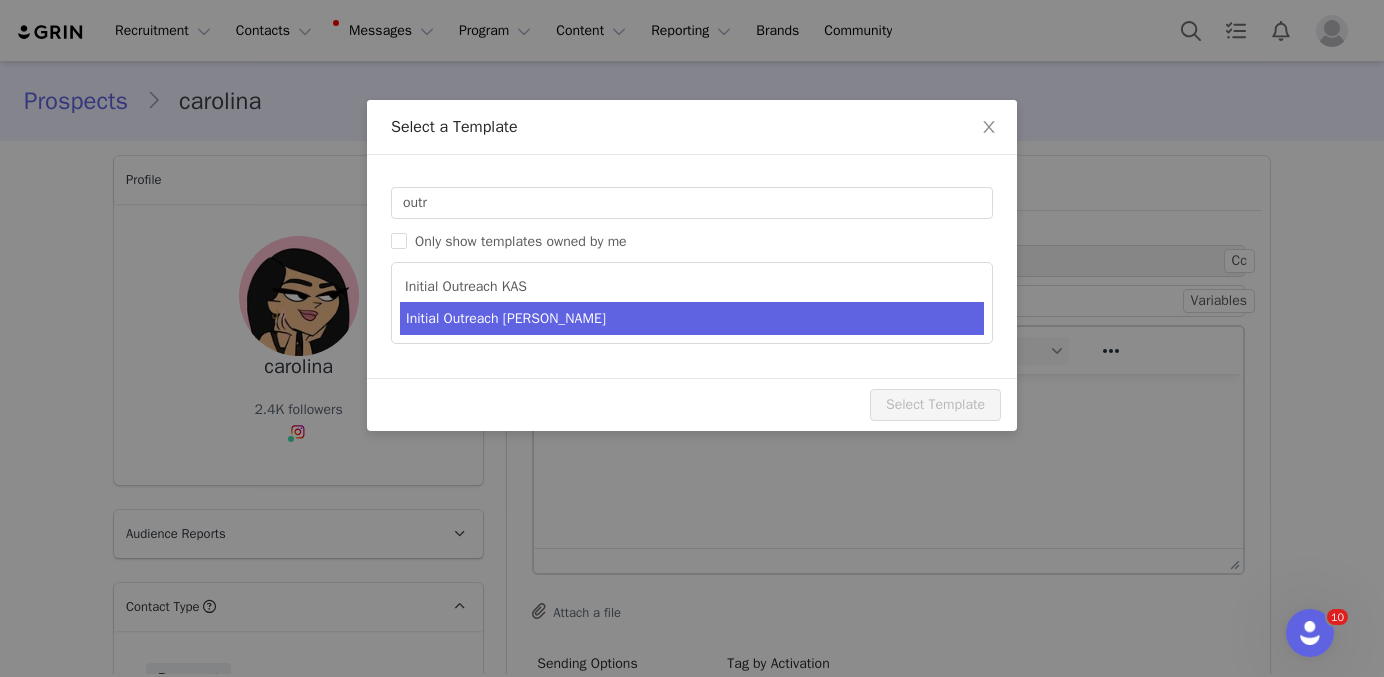 type on "Invitation to Become a #YITTYAmbassador" 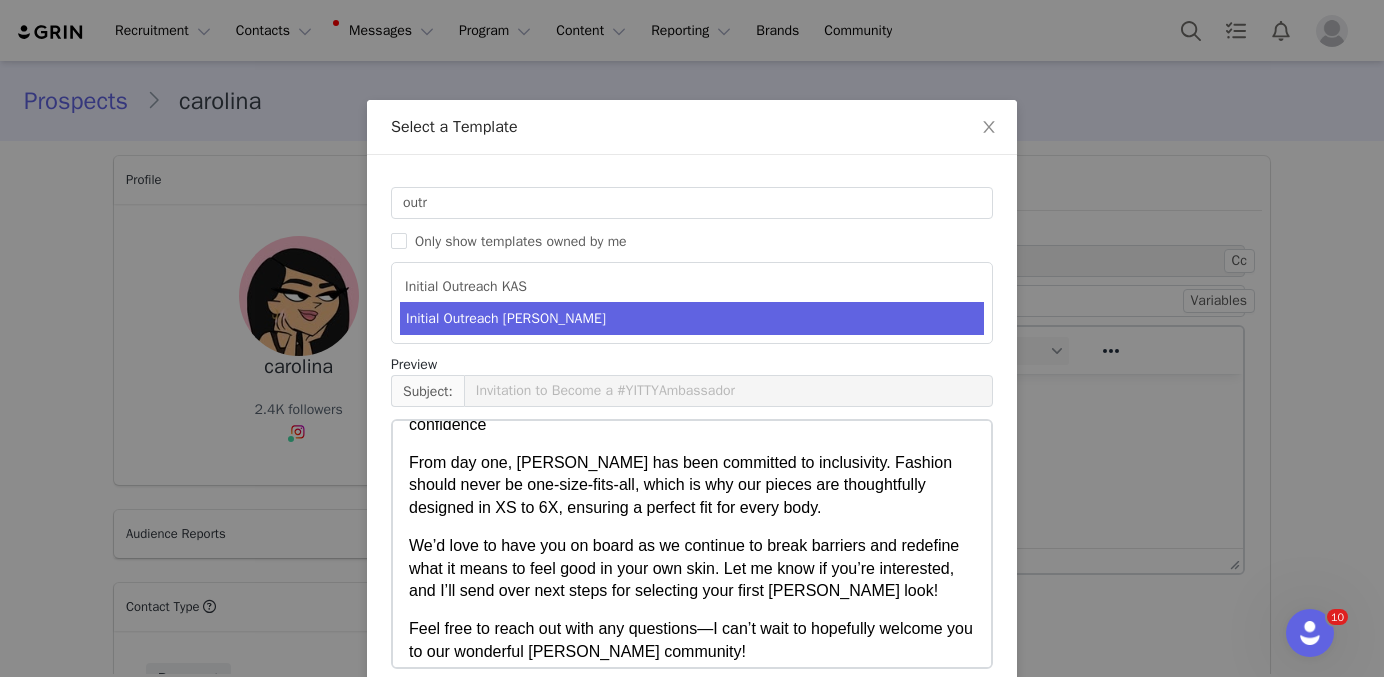 scroll, scrollTop: 1331, scrollLeft: 0, axis: vertical 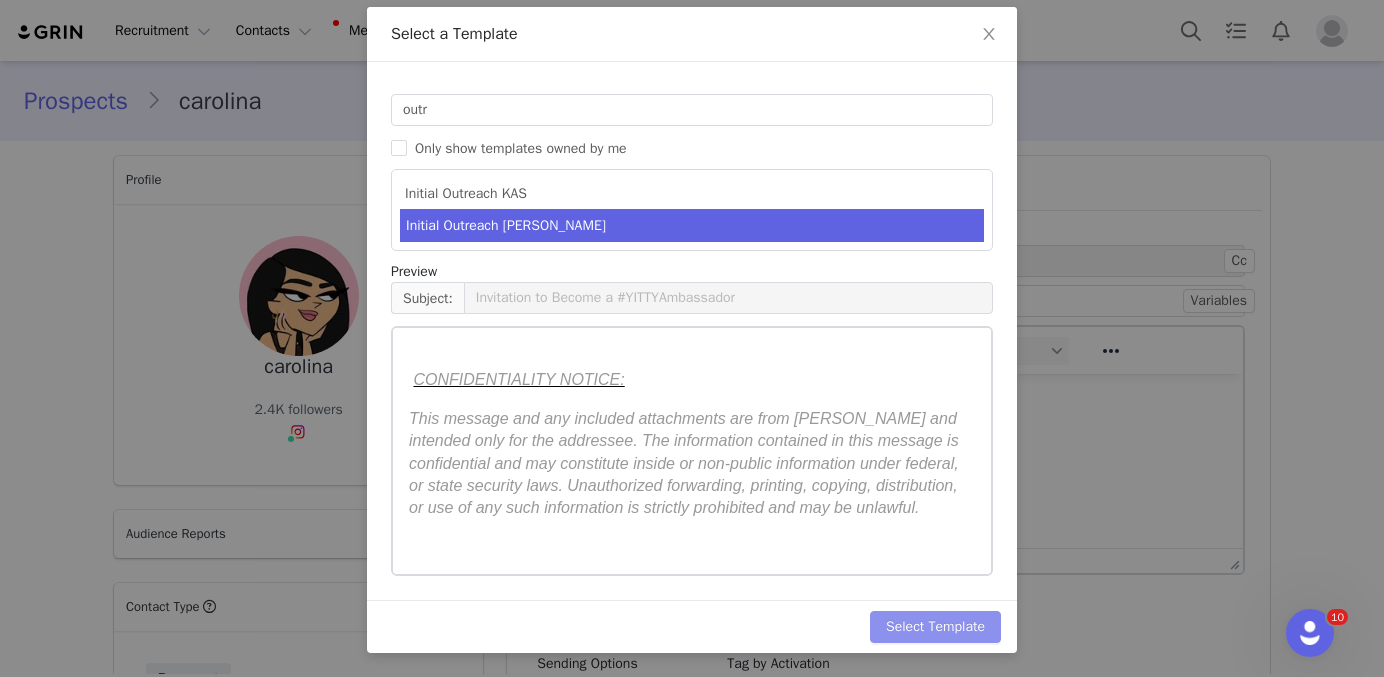 click on "Select Template" at bounding box center (935, 627) 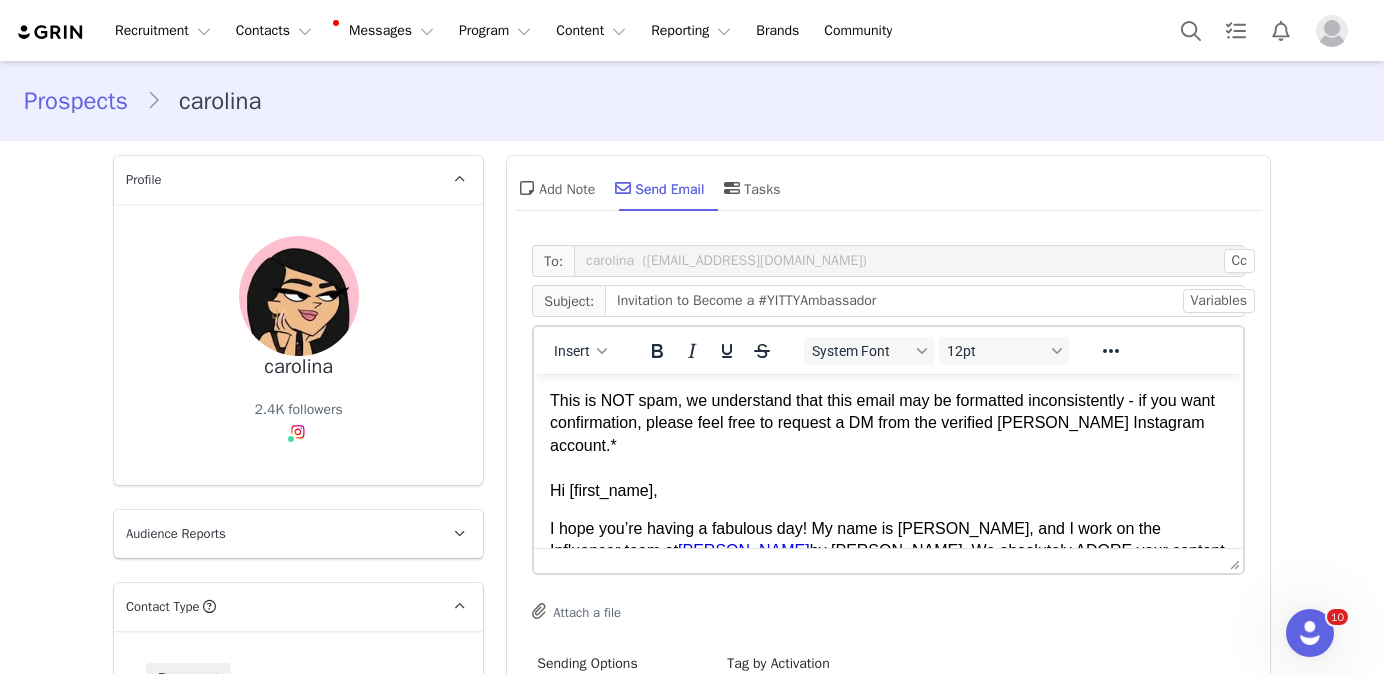scroll, scrollTop: 0, scrollLeft: 0, axis: both 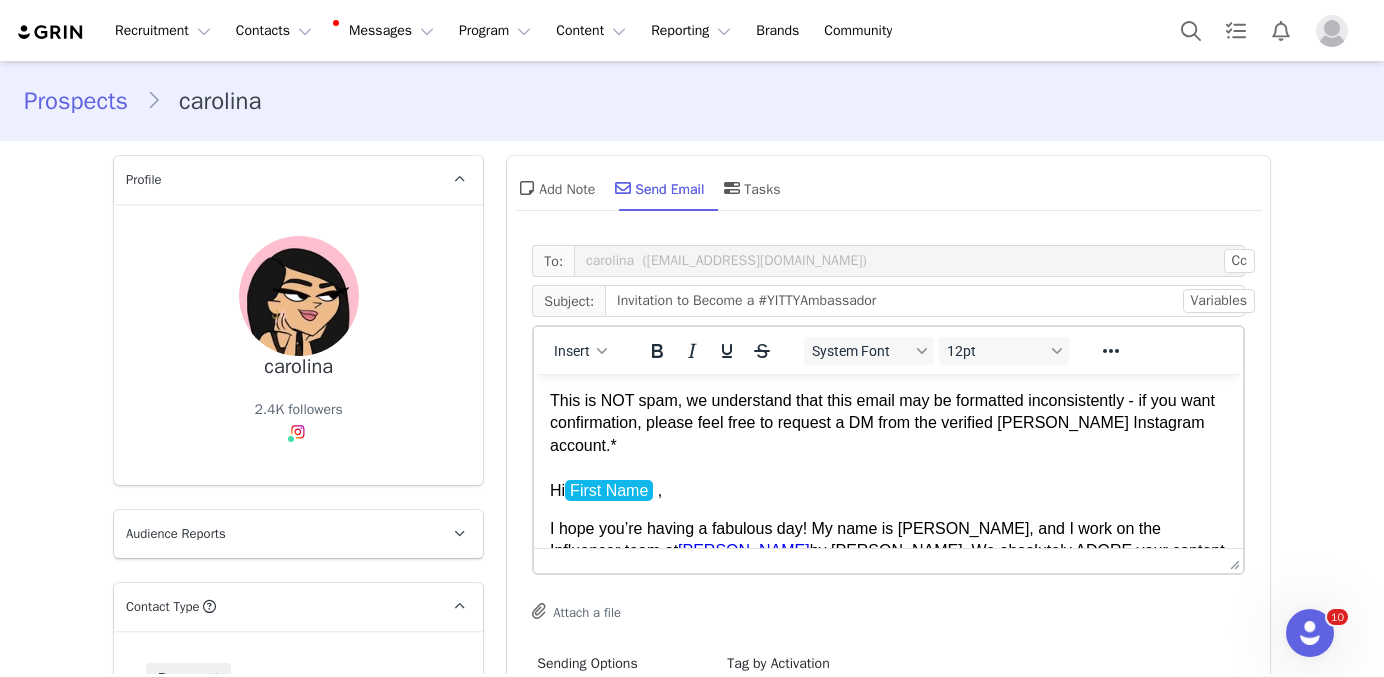 drag, startPoint x: 1099, startPoint y: 487, endPoint x: 1692, endPoint y: 964, distance: 761.0375 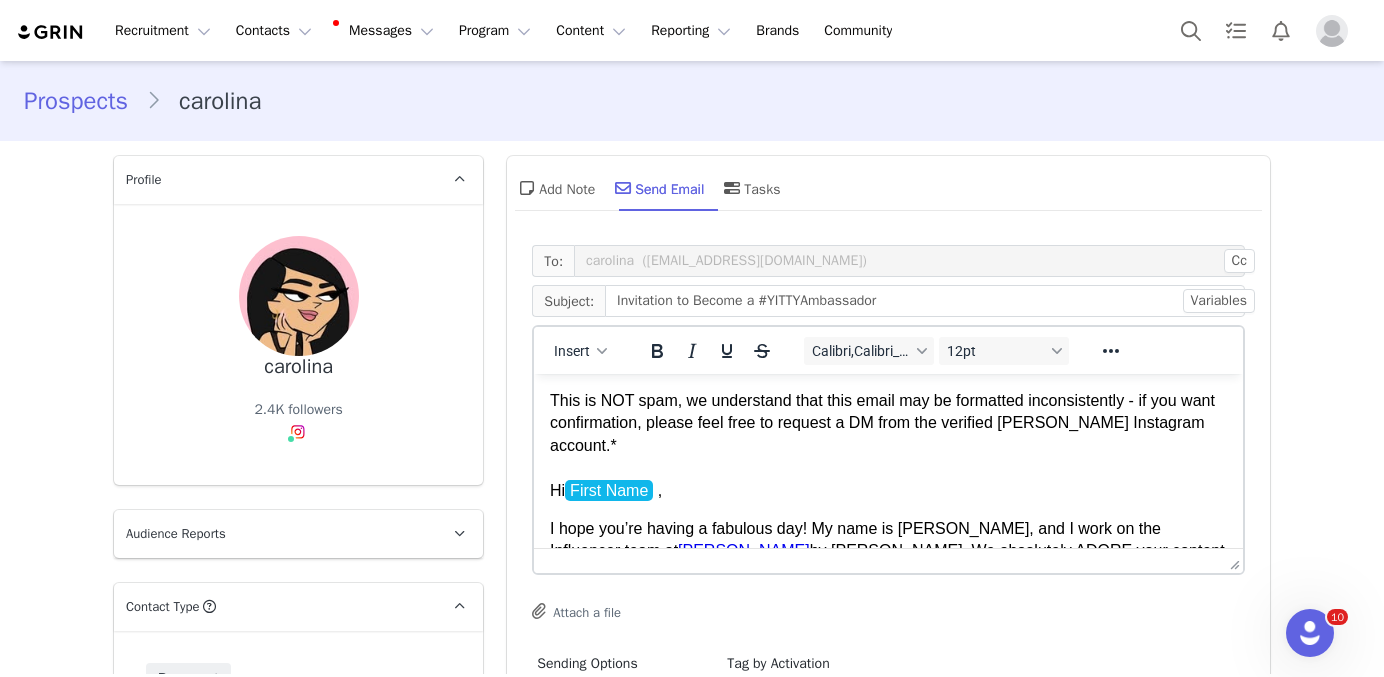 scroll, scrollTop: 148, scrollLeft: 0, axis: vertical 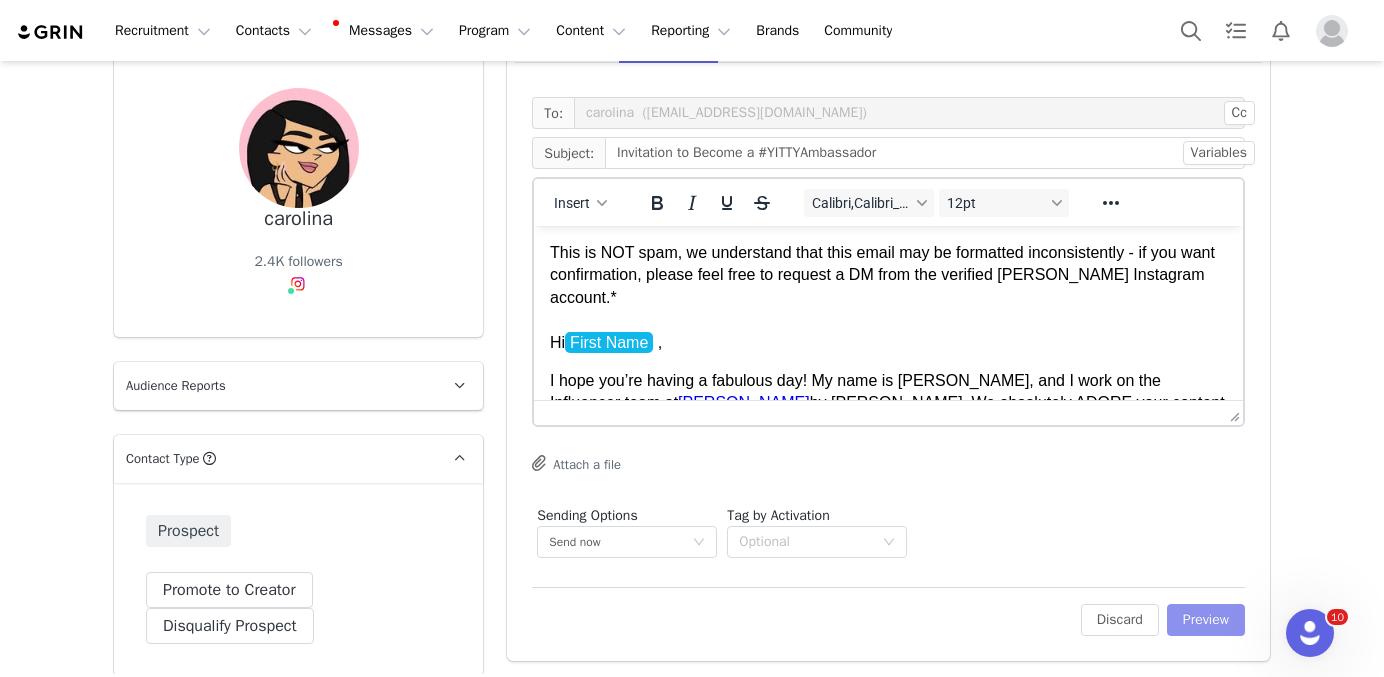 click on "Preview" at bounding box center (1206, 620) 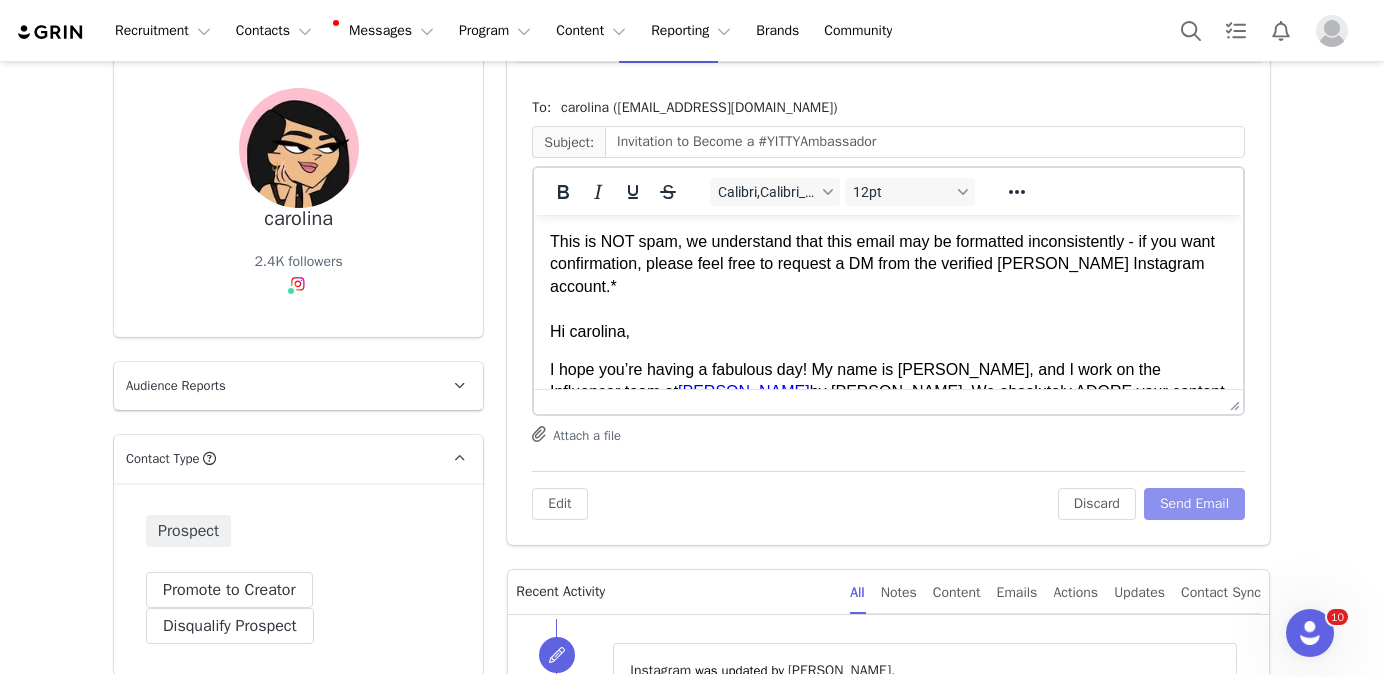 scroll, scrollTop: 0, scrollLeft: 0, axis: both 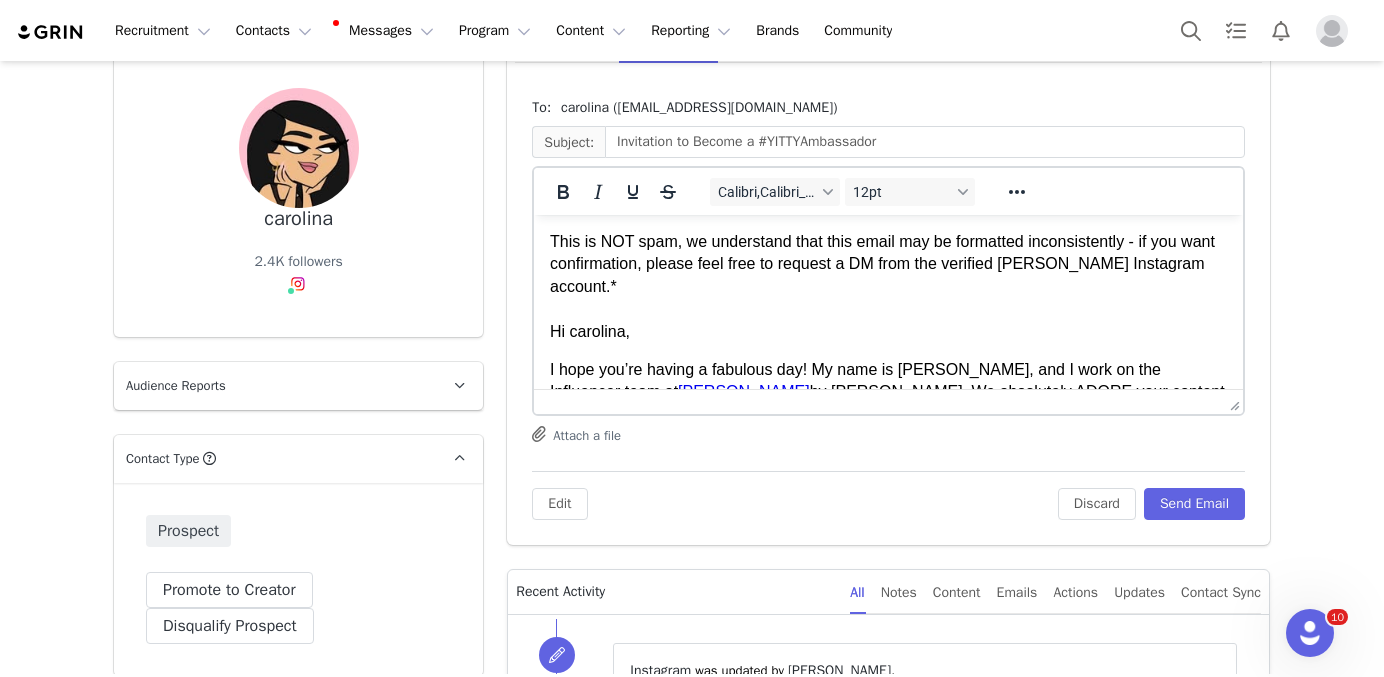 click on "Edit     Discard Send Email" at bounding box center [888, 495] 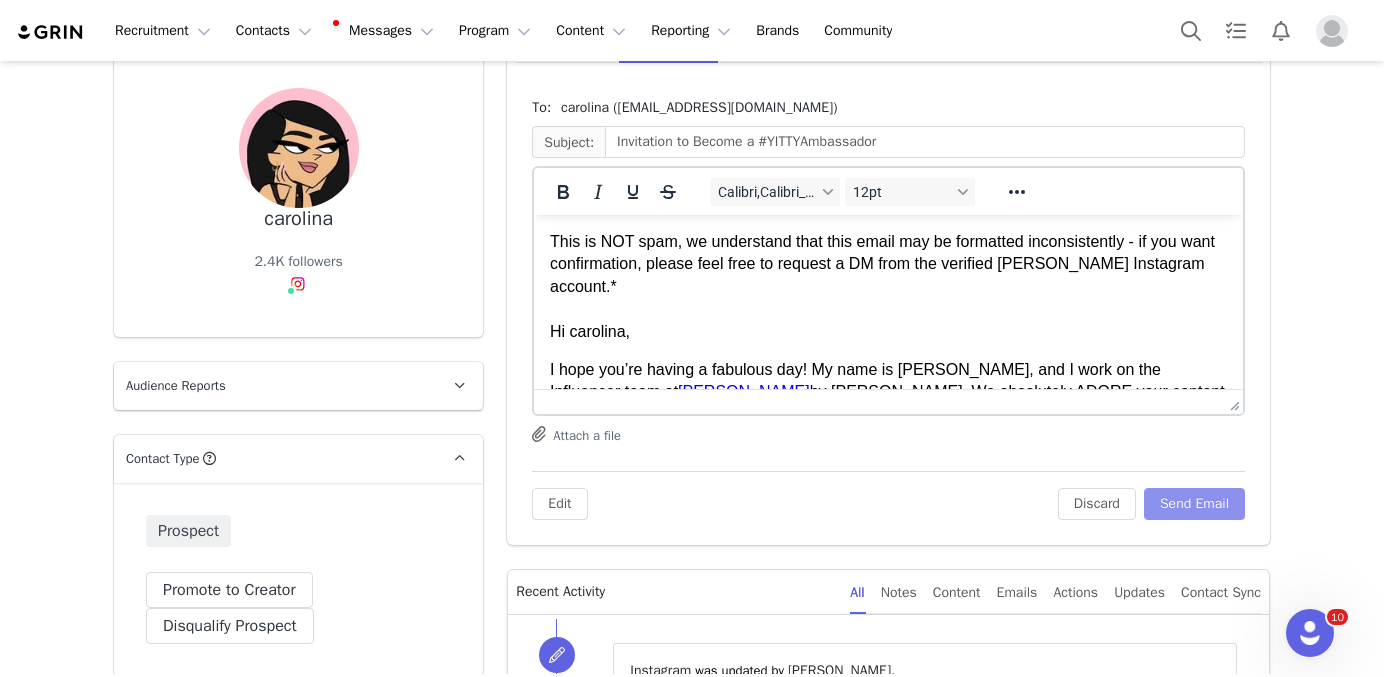 click on "Send Email" at bounding box center [1194, 504] 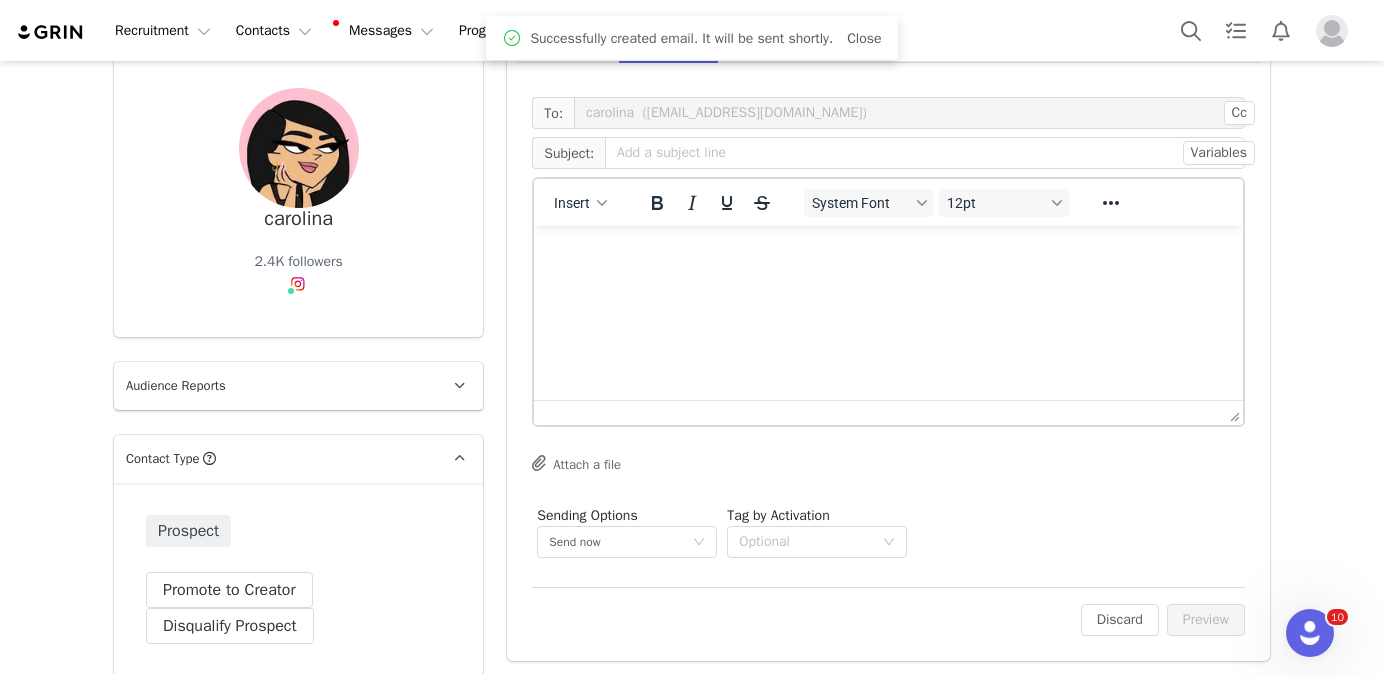 scroll, scrollTop: 0, scrollLeft: 0, axis: both 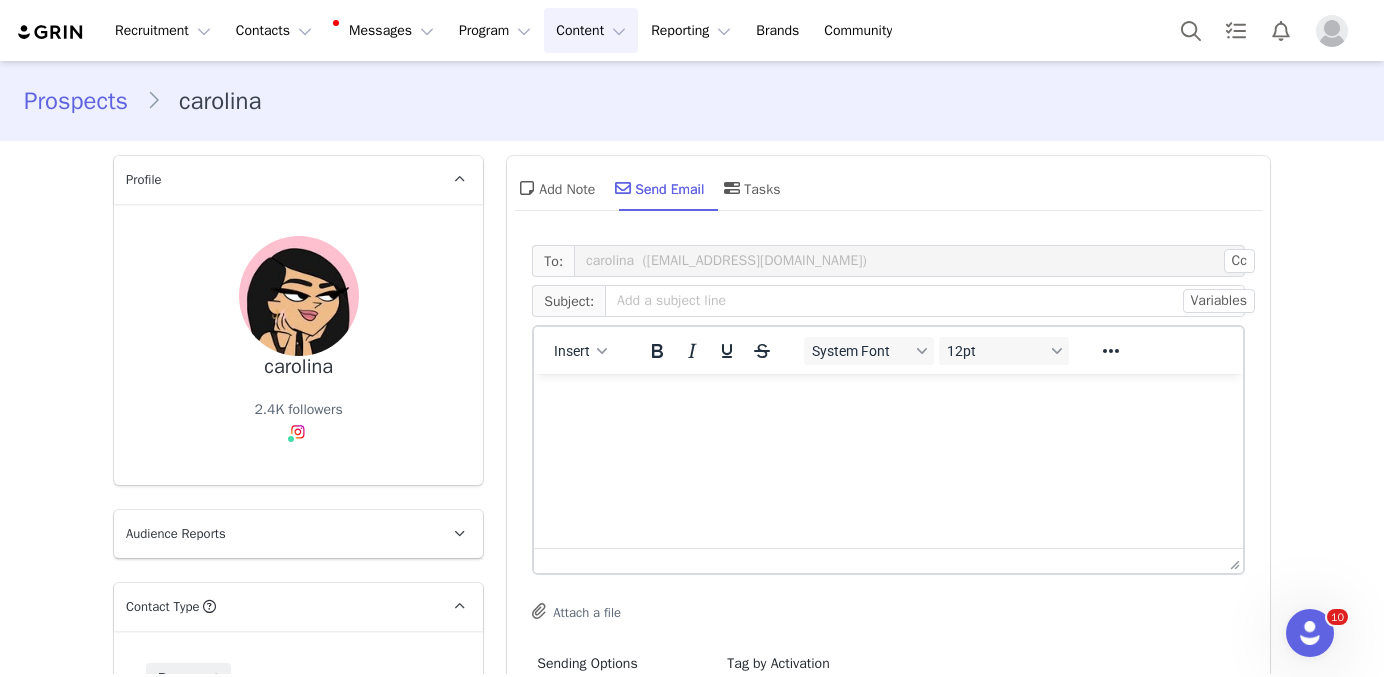 click on "Content Content" at bounding box center (591, 30) 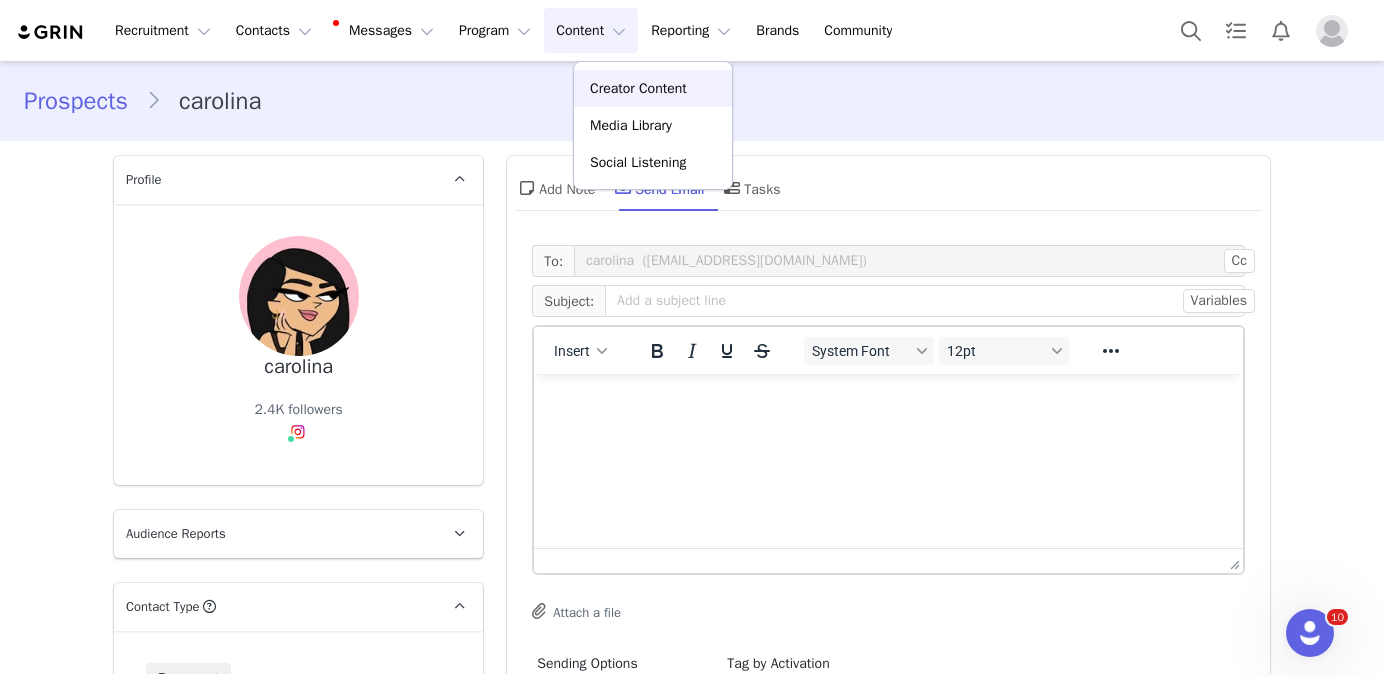 click on "Creator Content" at bounding box center [638, 88] 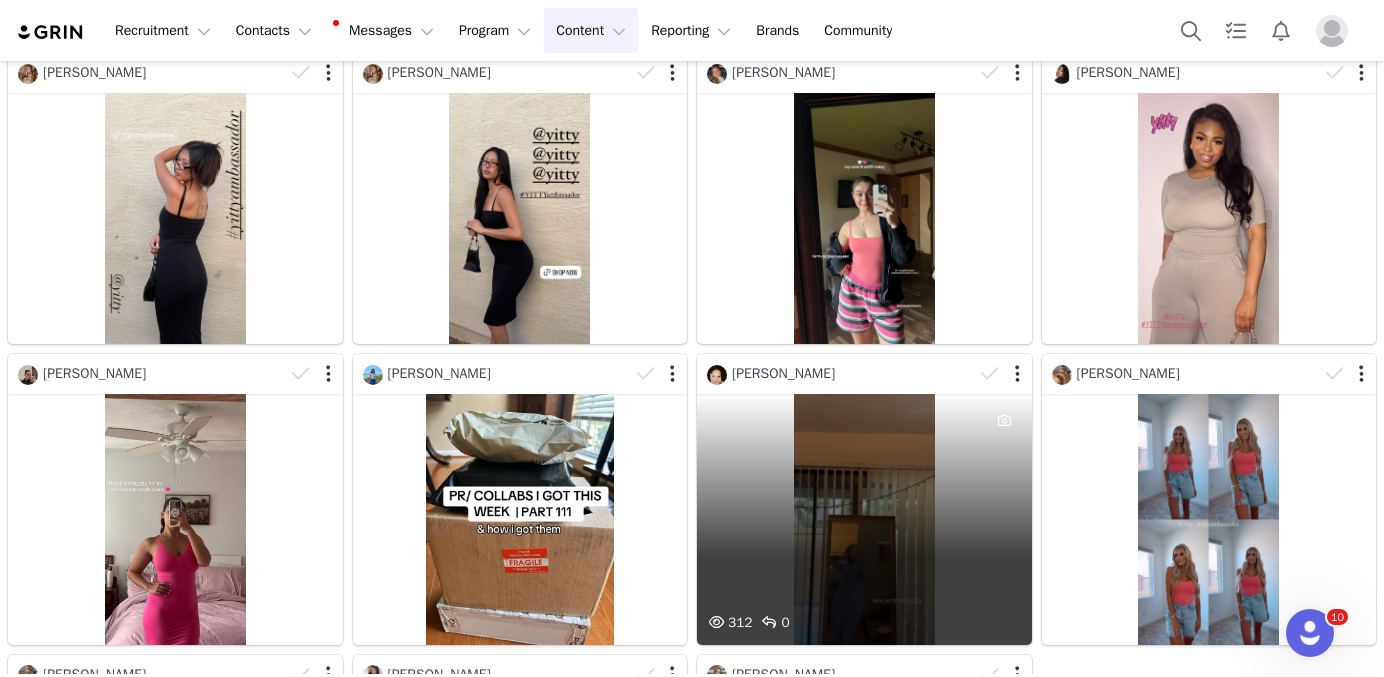 scroll, scrollTop: 0, scrollLeft: 0, axis: both 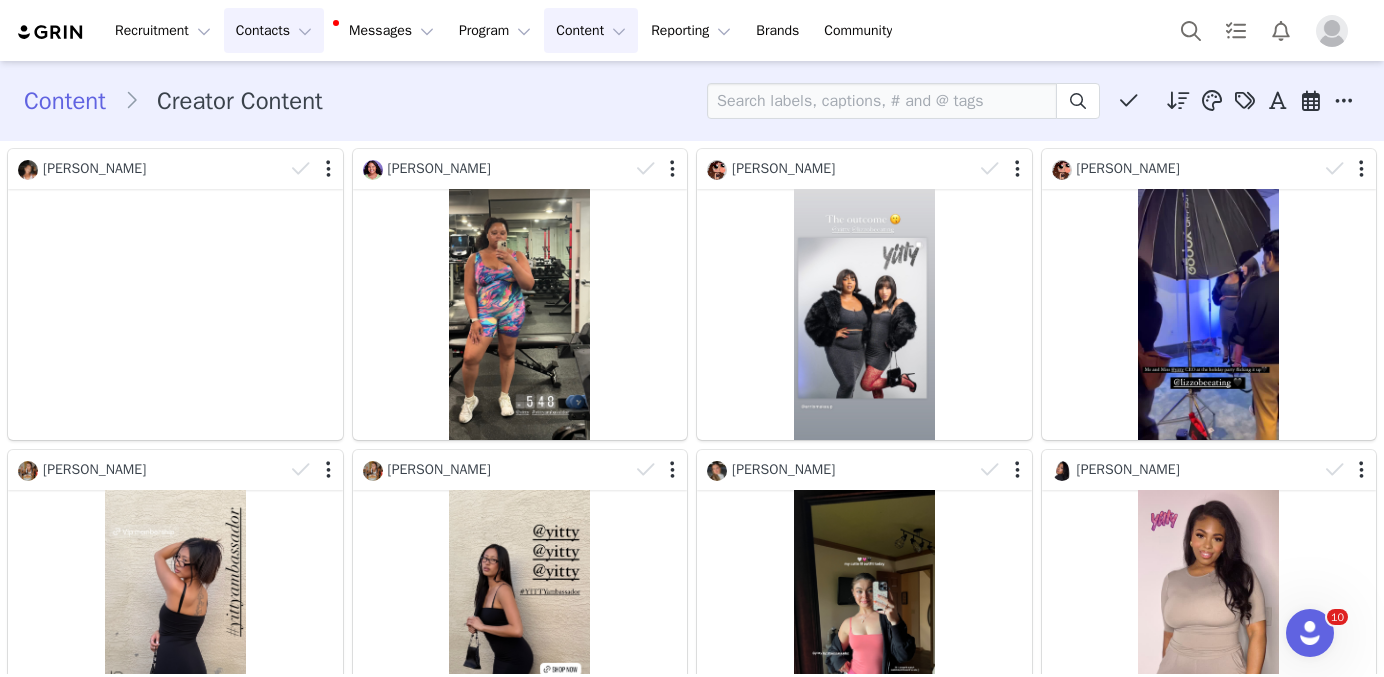 click on "Contacts Contacts" at bounding box center (274, 30) 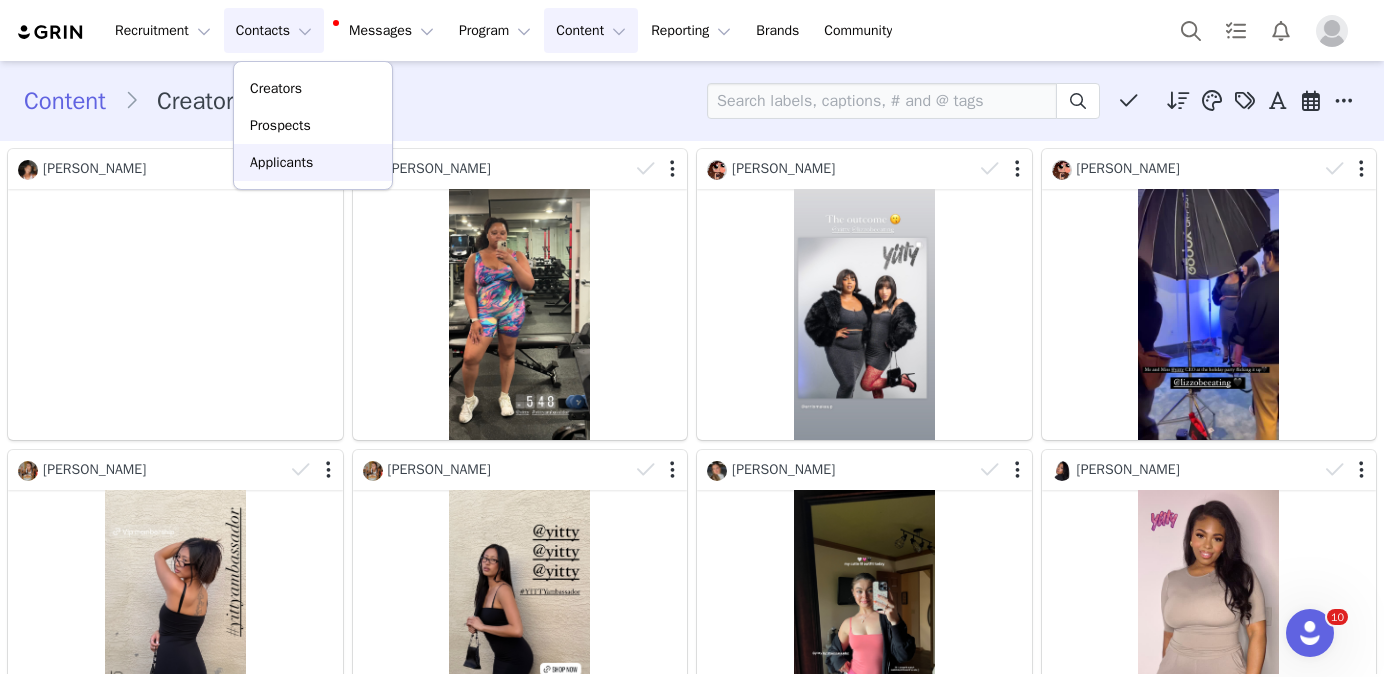 click on "Applicants" at bounding box center (313, 162) 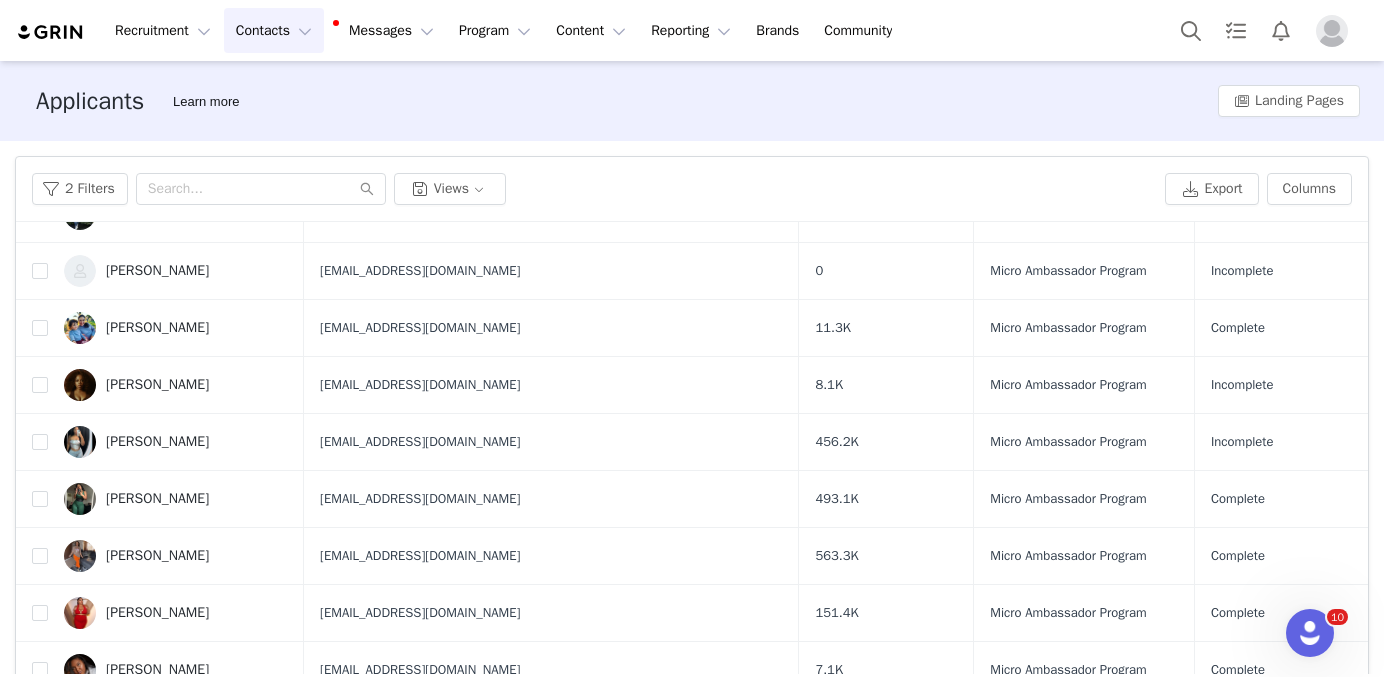 scroll, scrollTop: 995, scrollLeft: 0, axis: vertical 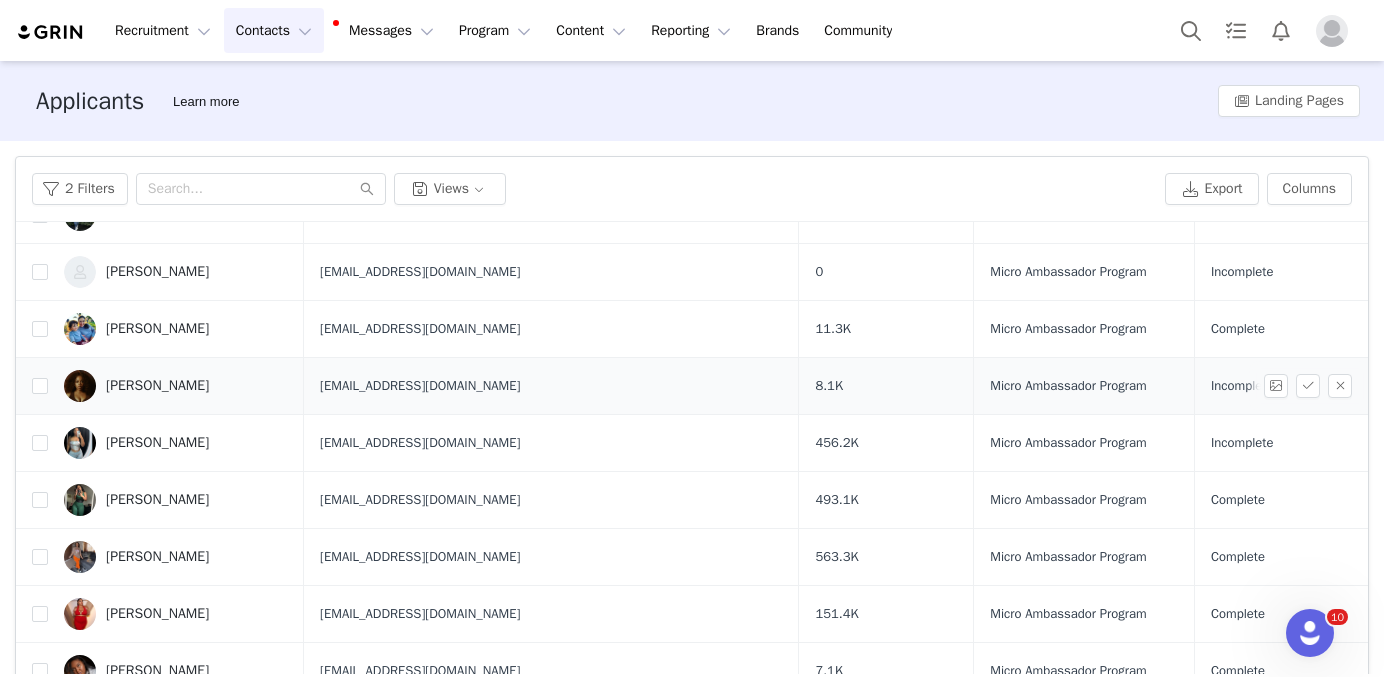 click on "[PERSON_NAME]" at bounding box center [157, 386] 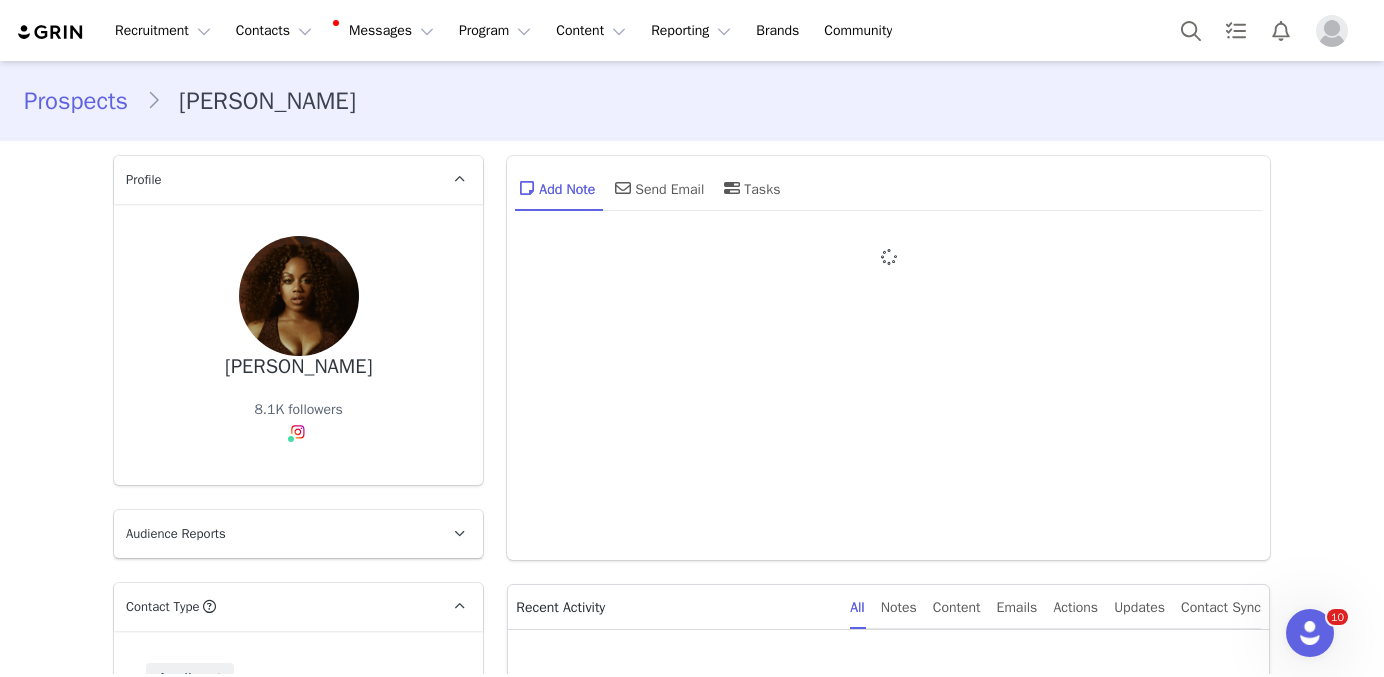 type on "+1 ([GEOGRAPHIC_DATA])" 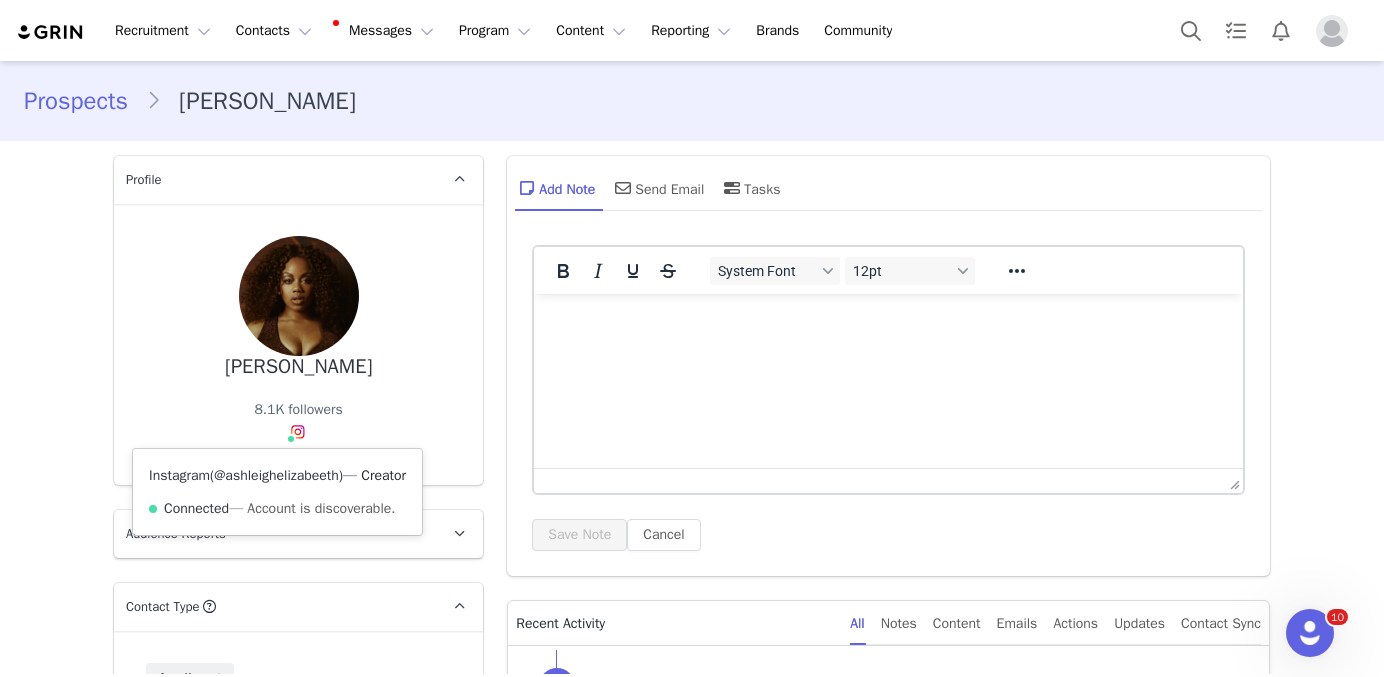 scroll, scrollTop: 0, scrollLeft: 0, axis: both 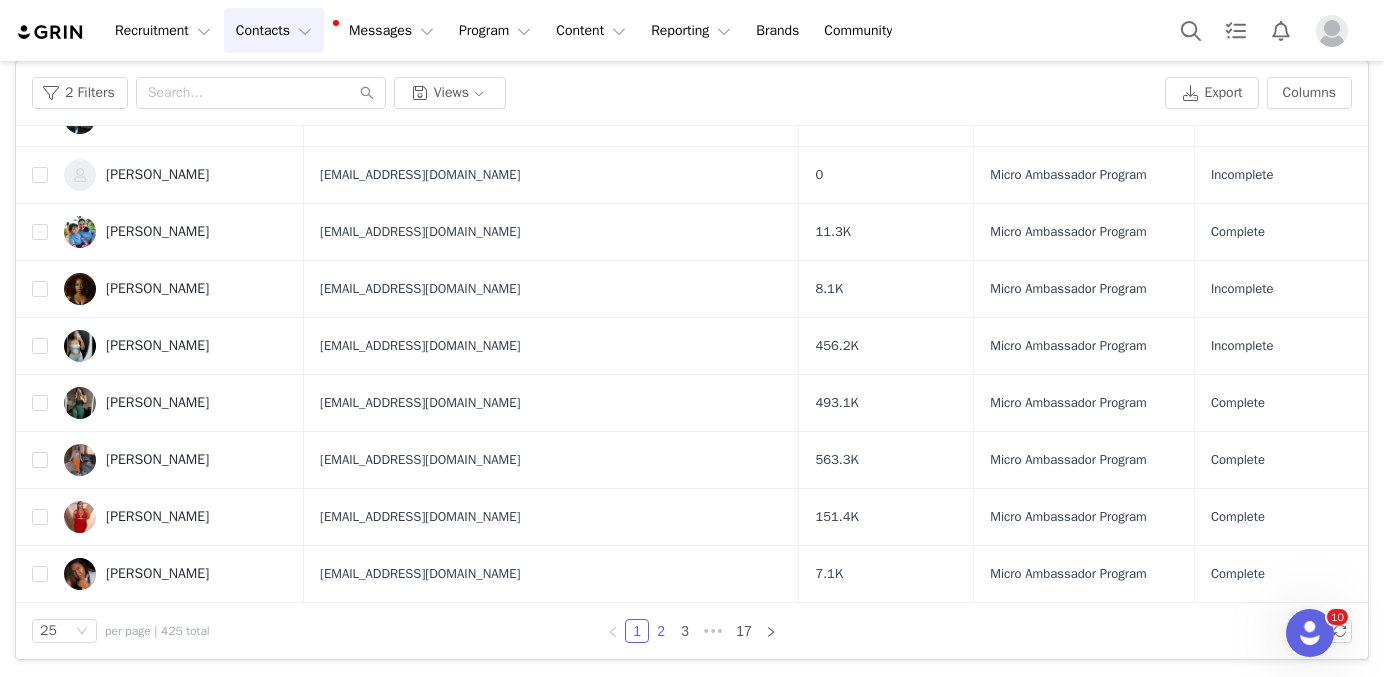 click on "2" at bounding box center [661, 631] 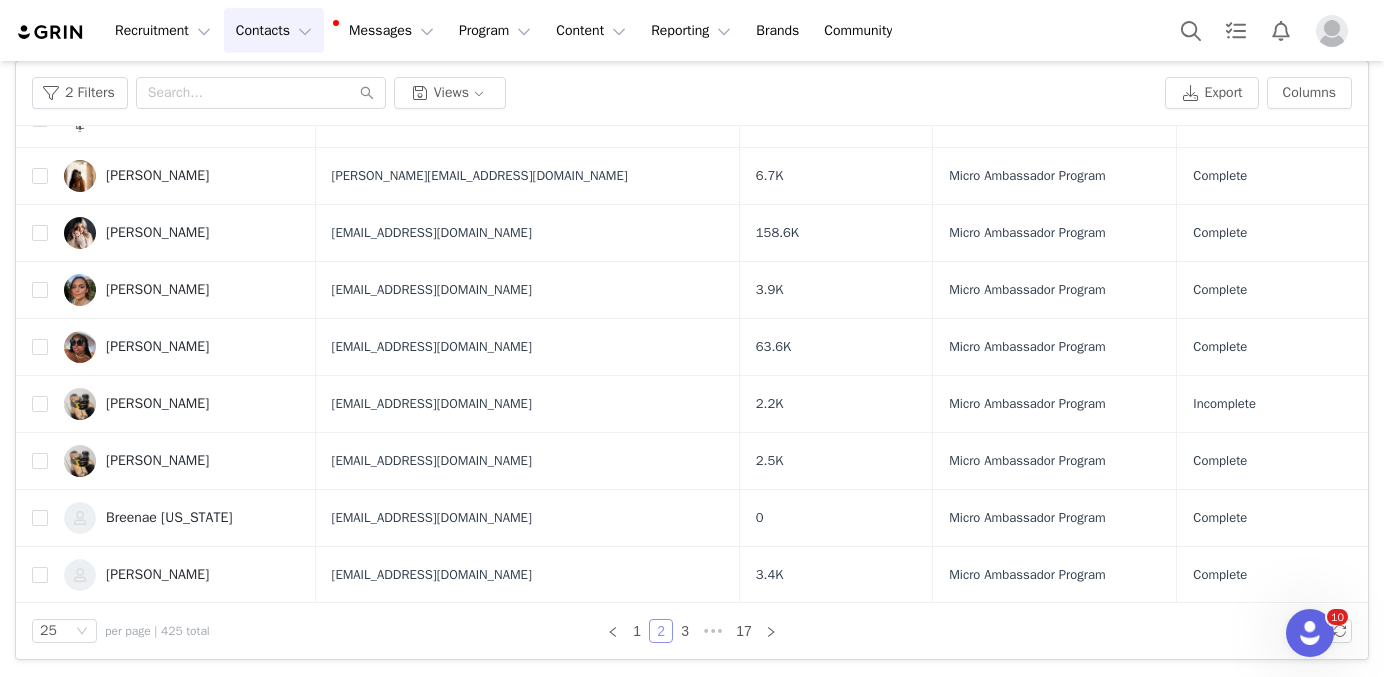 scroll, scrollTop: 996, scrollLeft: 0, axis: vertical 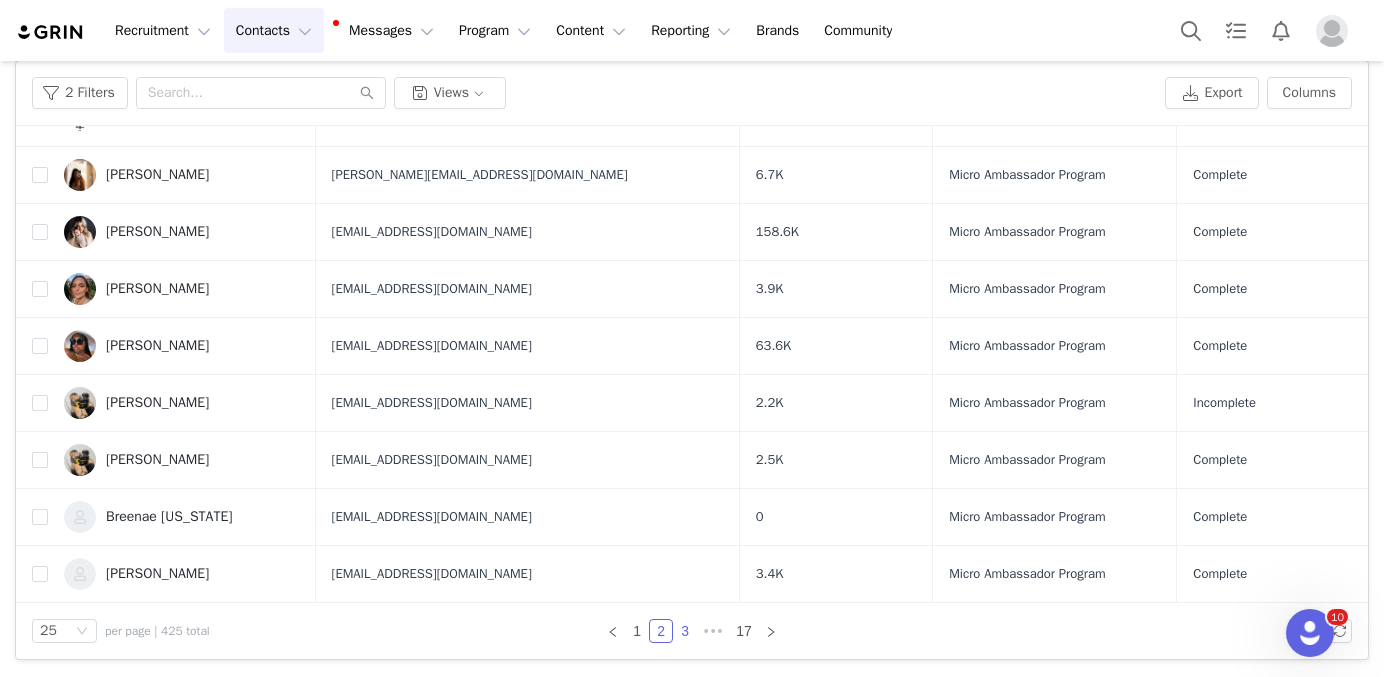 click on "3" at bounding box center (685, 631) 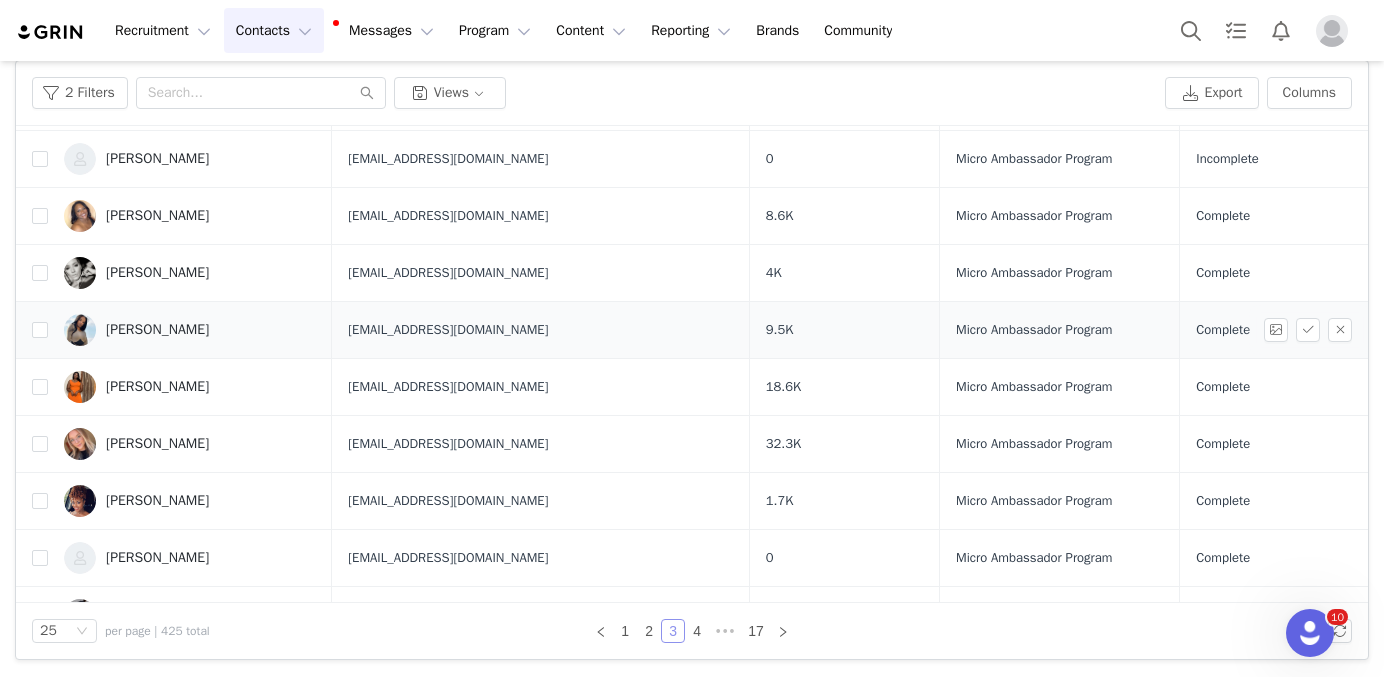 scroll, scrollTop: 0, scrollLeft: 0, axis: both 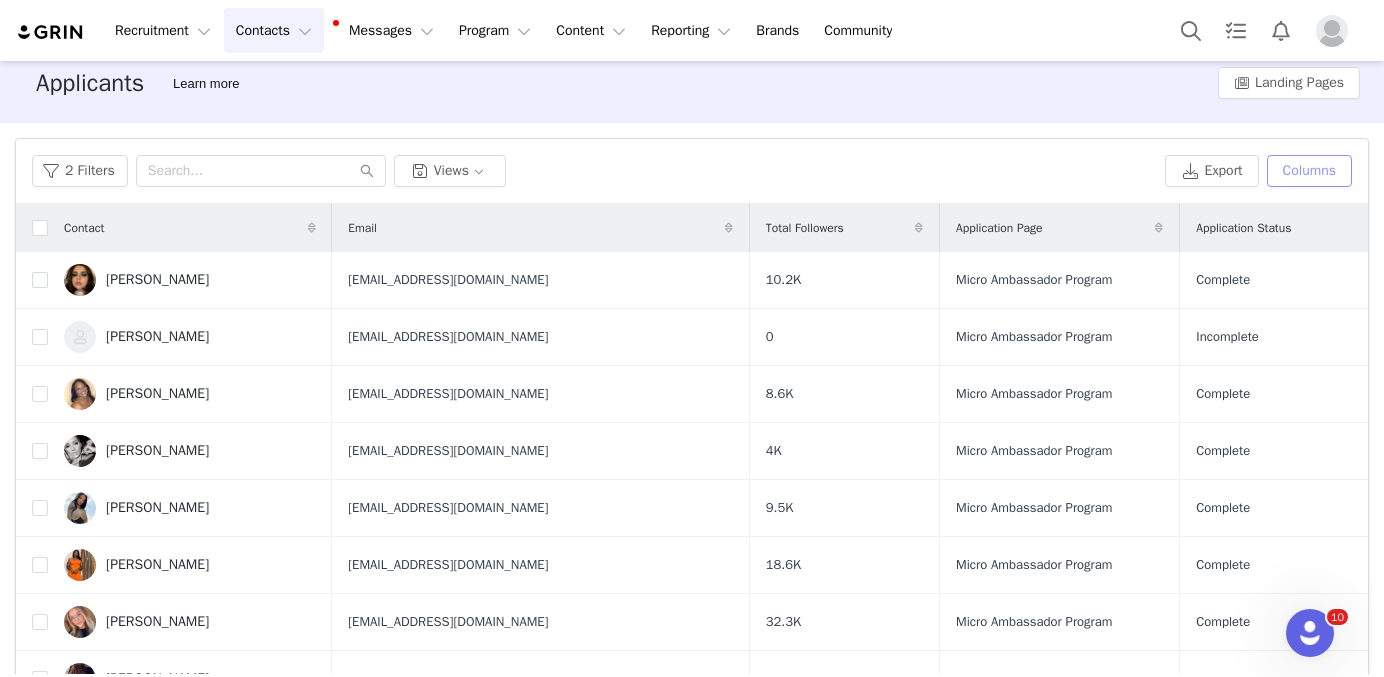 click on "Columns" at bounding box center [1309, 171] 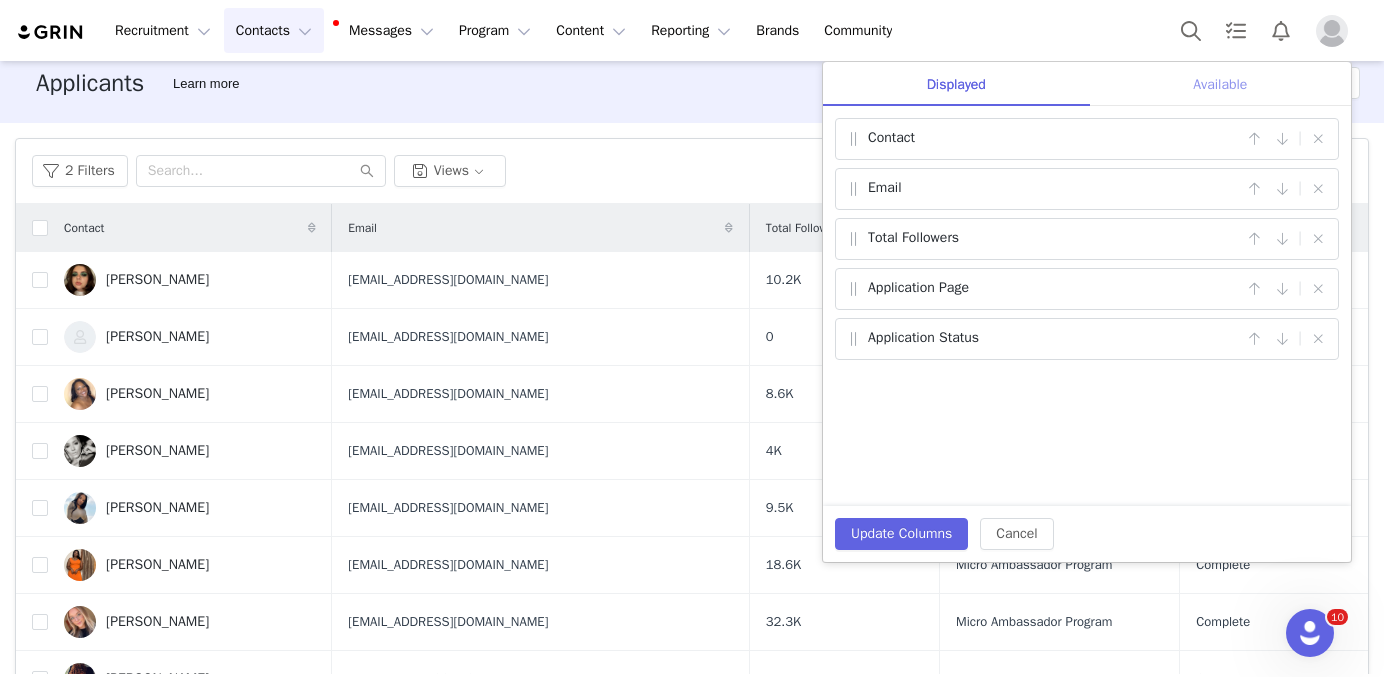 click on "Available" at bounding box center (1220, 84) 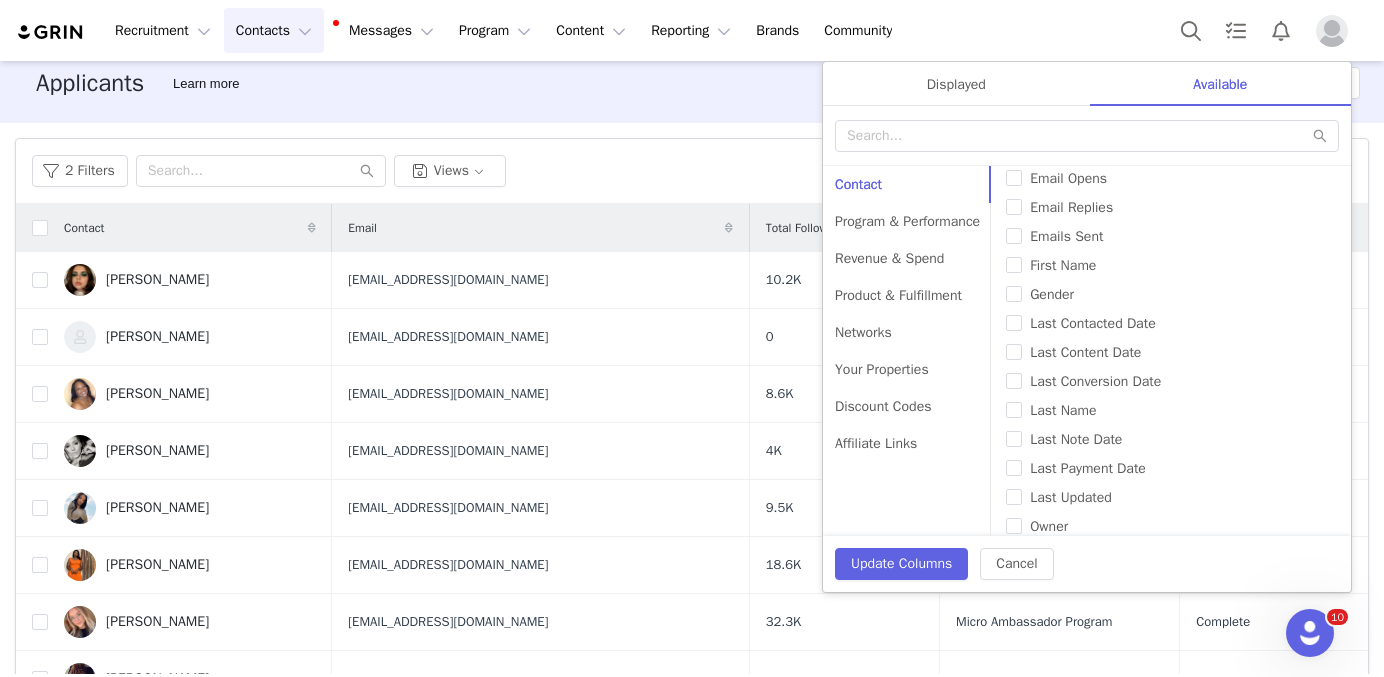 scroll, scrollTop: 357, scrollLeft: 0, axis: vertical 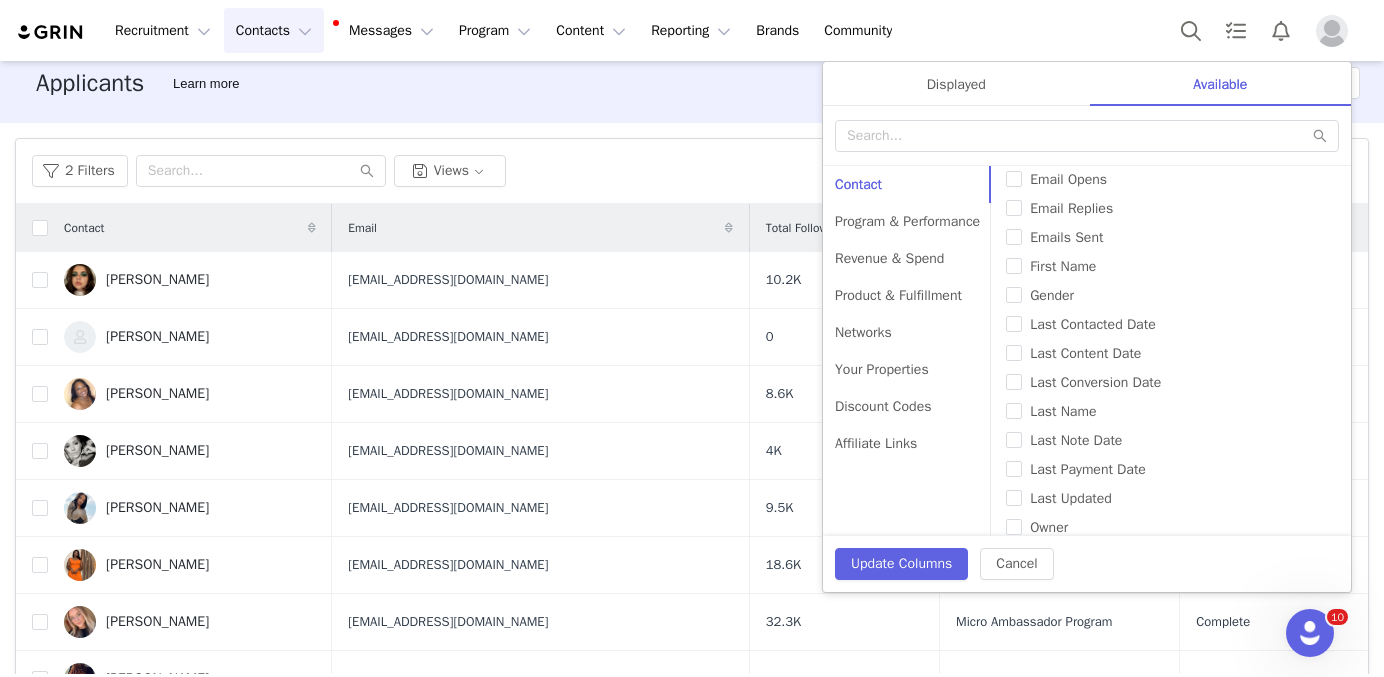 click on "Recruitment Recruitment Creator Search Curated Lists Landing Pages Web Extension AI Creator Search Beta Contacts Contacts Creators Prospects Applicants Messages Messages Dashboard Inbox 99+ Templates Sequences Program Program Activations Campaigns Partnerships Payments Affiliates Content Content Creator Content Media Library Social Listening Reporting Reporting Dashboard Report Builder Brands Brands Community Community" at bounding box center (692, 30) 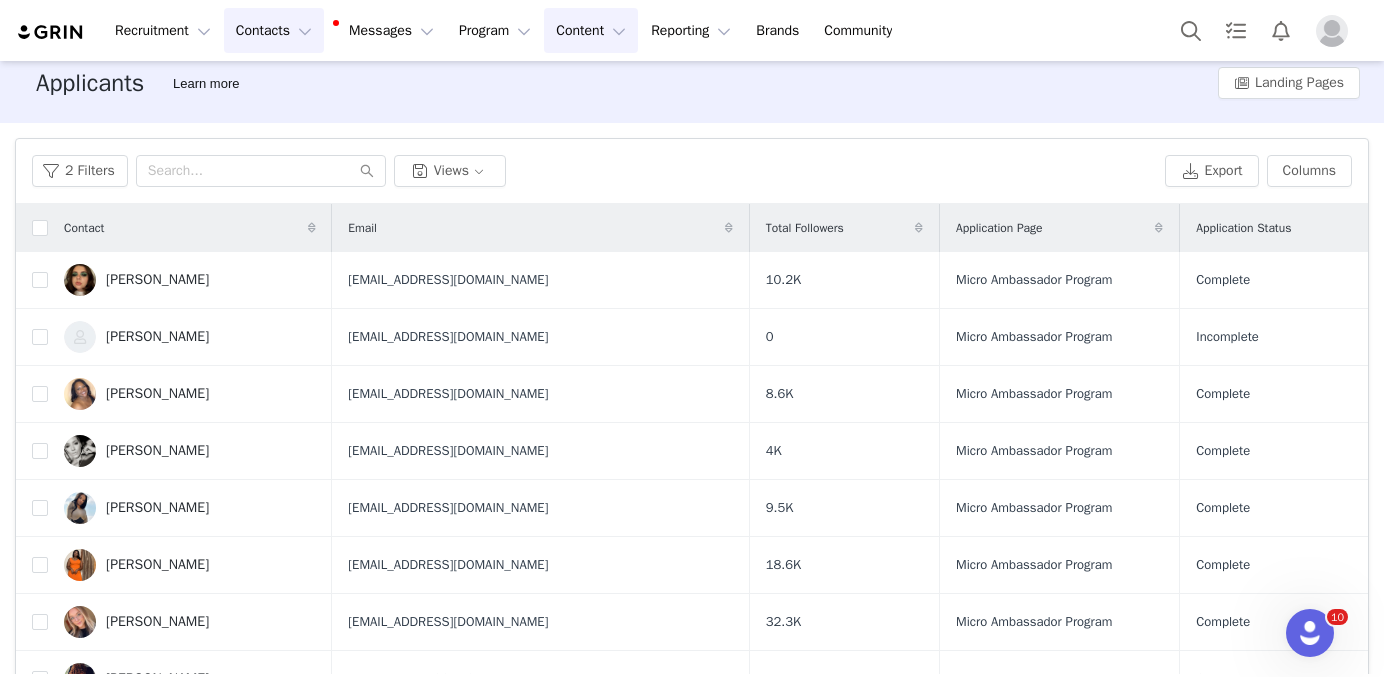 click on "Content Content" at bounding box center [591, 30] 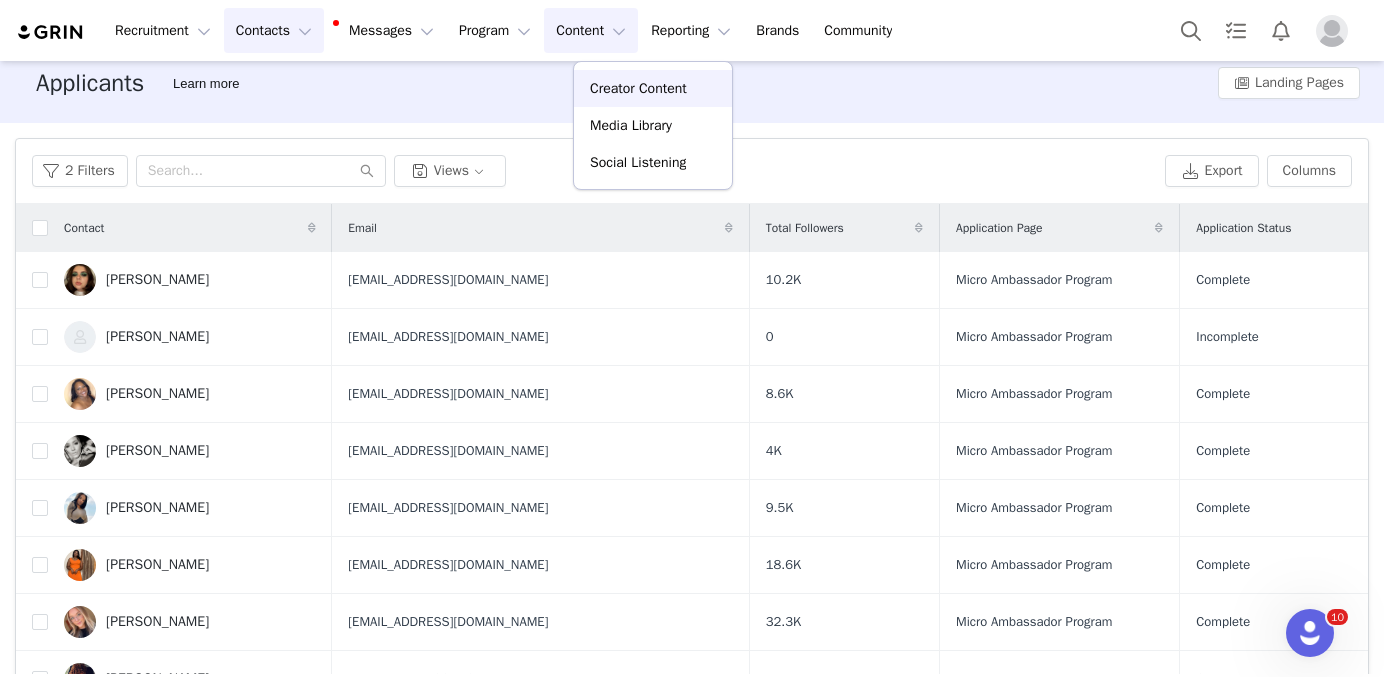 click on "Creator Content" at bounding box center [638, 88] 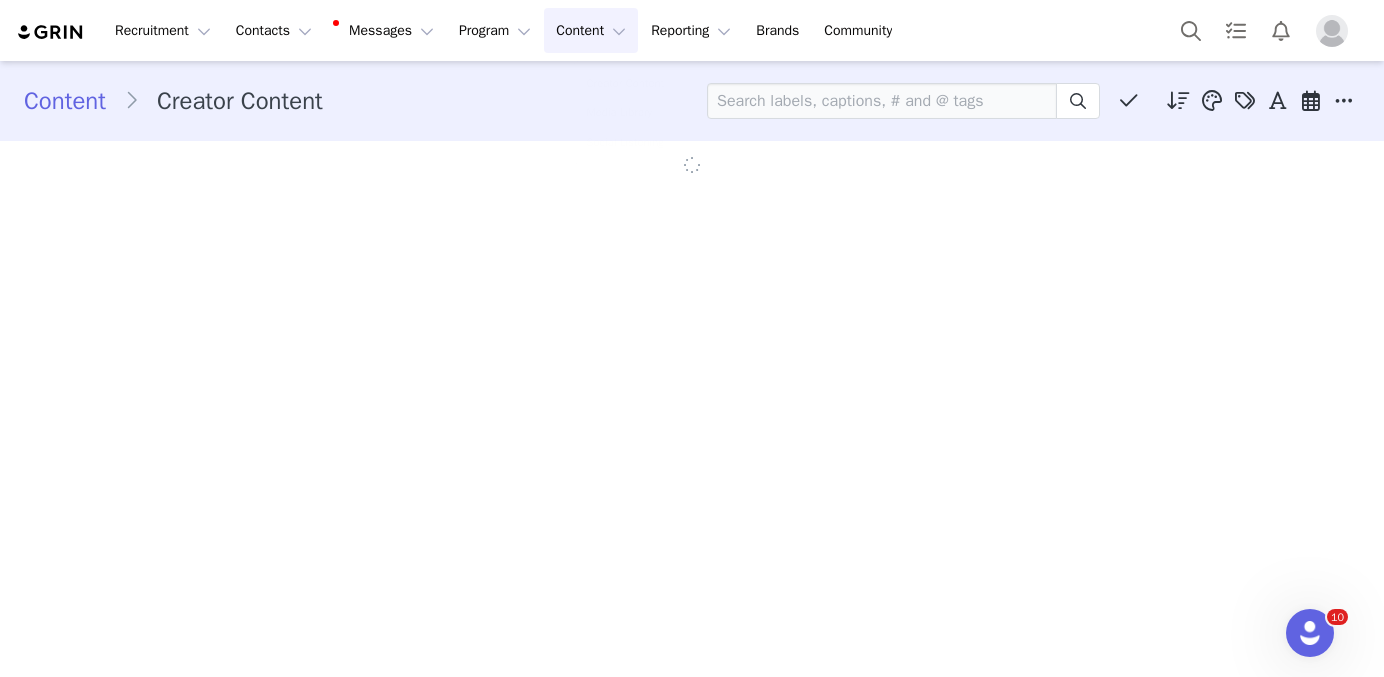 scroll, scrollTop: 0, scrollLeft: 0, axis: both 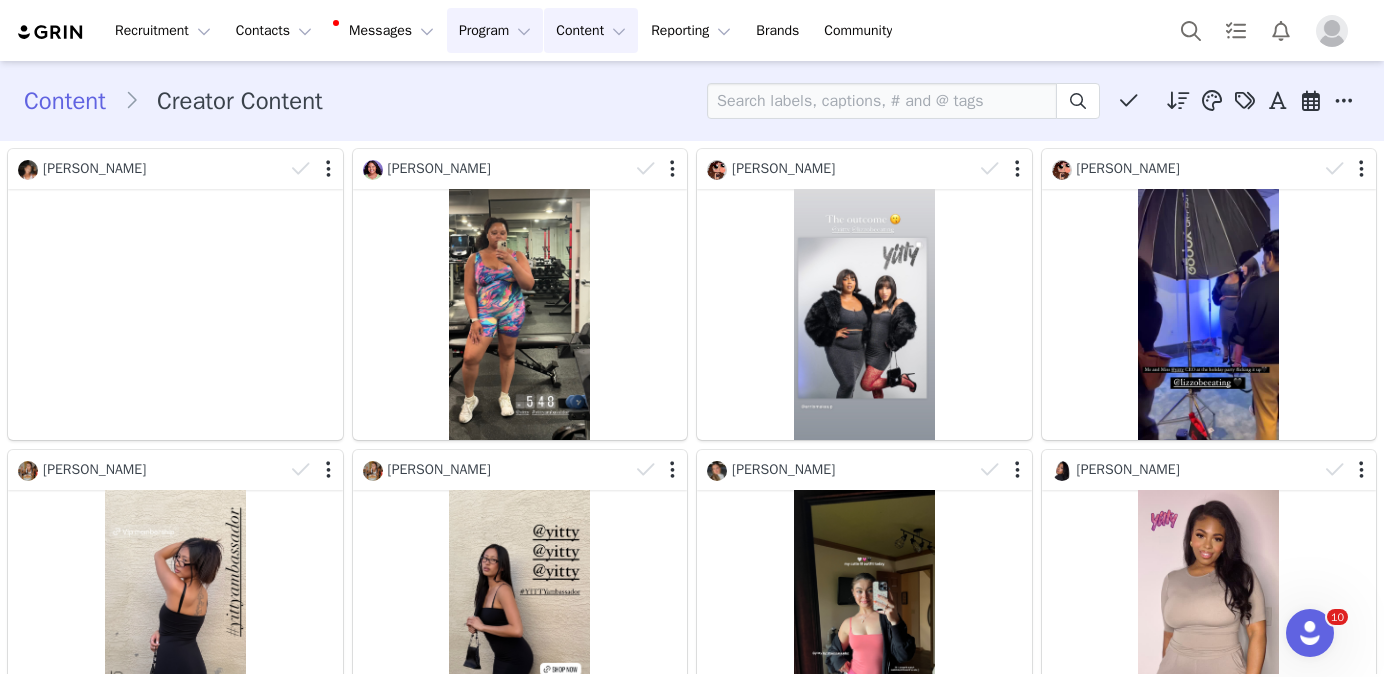 click on "Program Program" at bounding box center (495, 30) 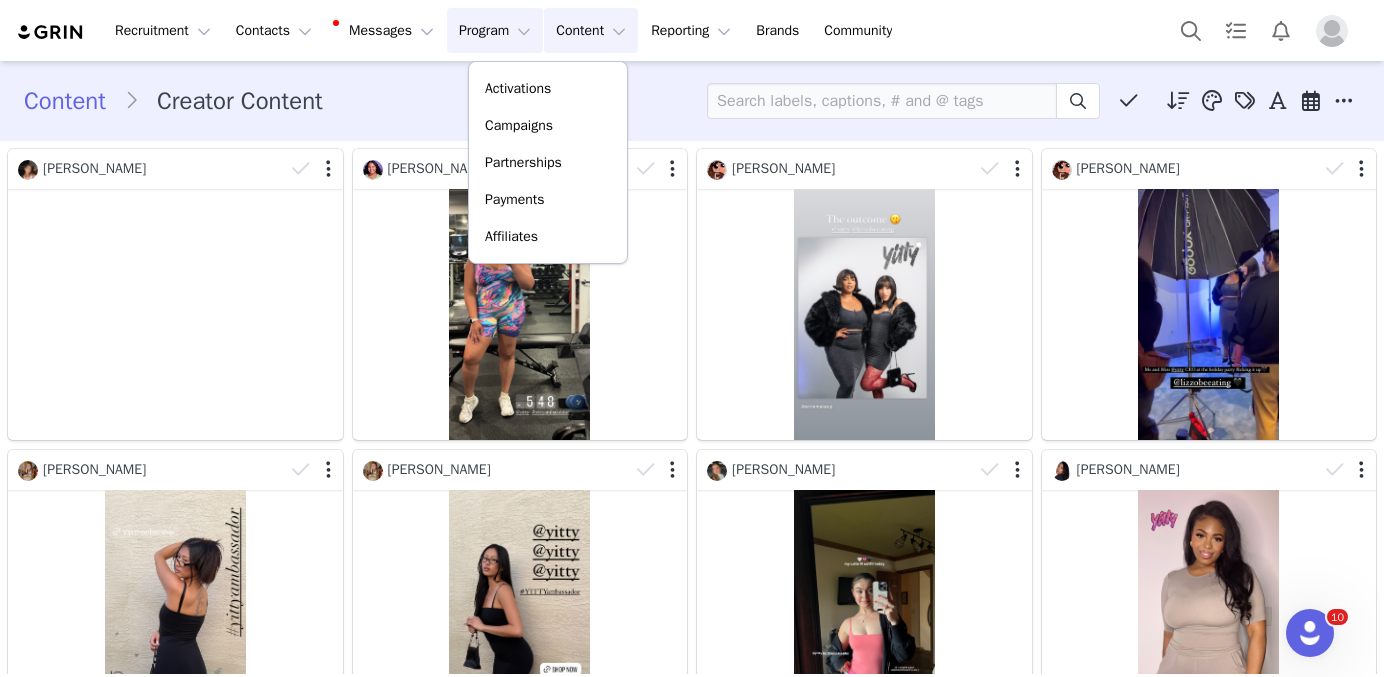 click on "Activations Campaigns Partnerships Payments Affiliates" at bounding box center (548, 162) 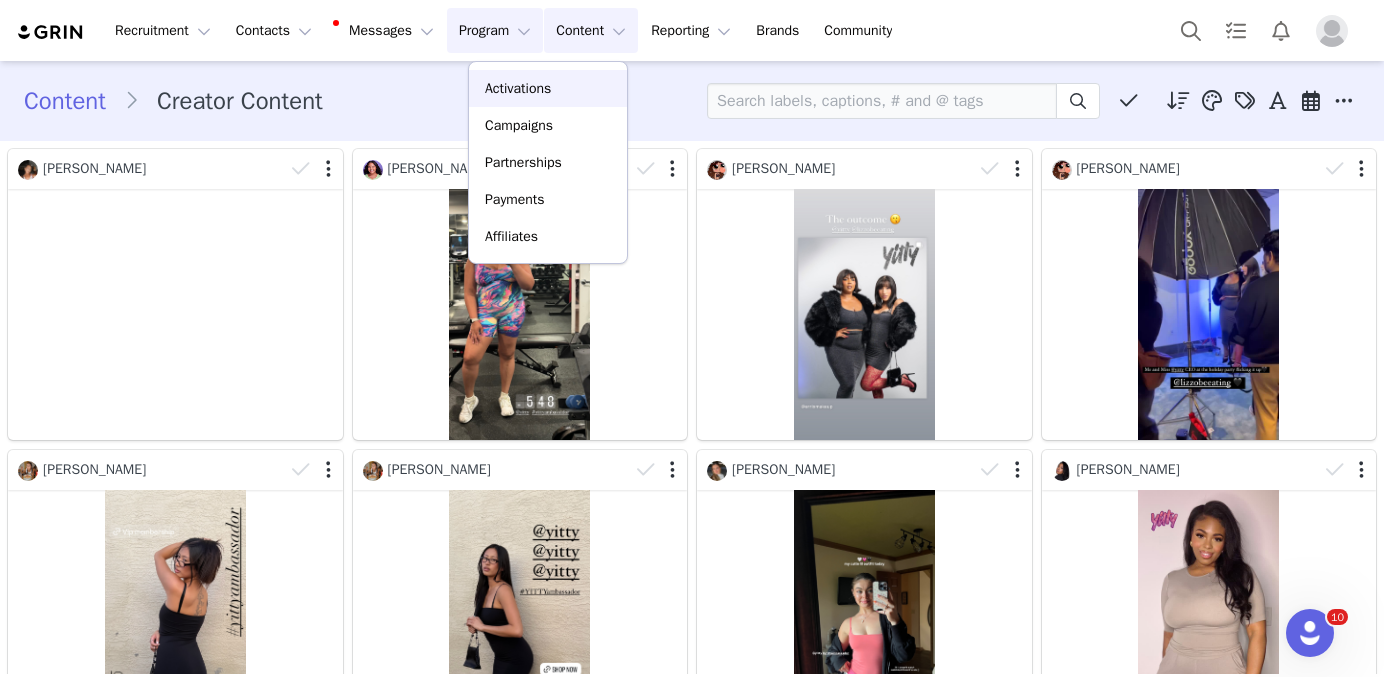 click on "Activations" at bounding box center [548, 88] 